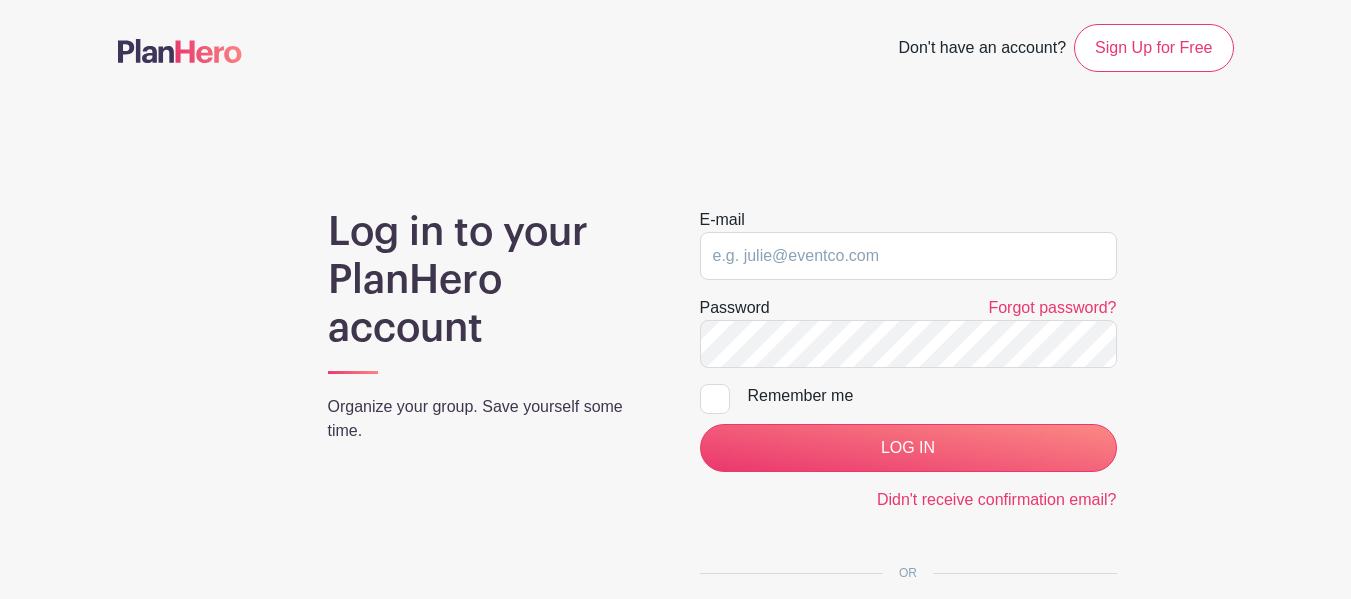 scroll, scrollTop: 0, scrollLeft: 0, axis: both 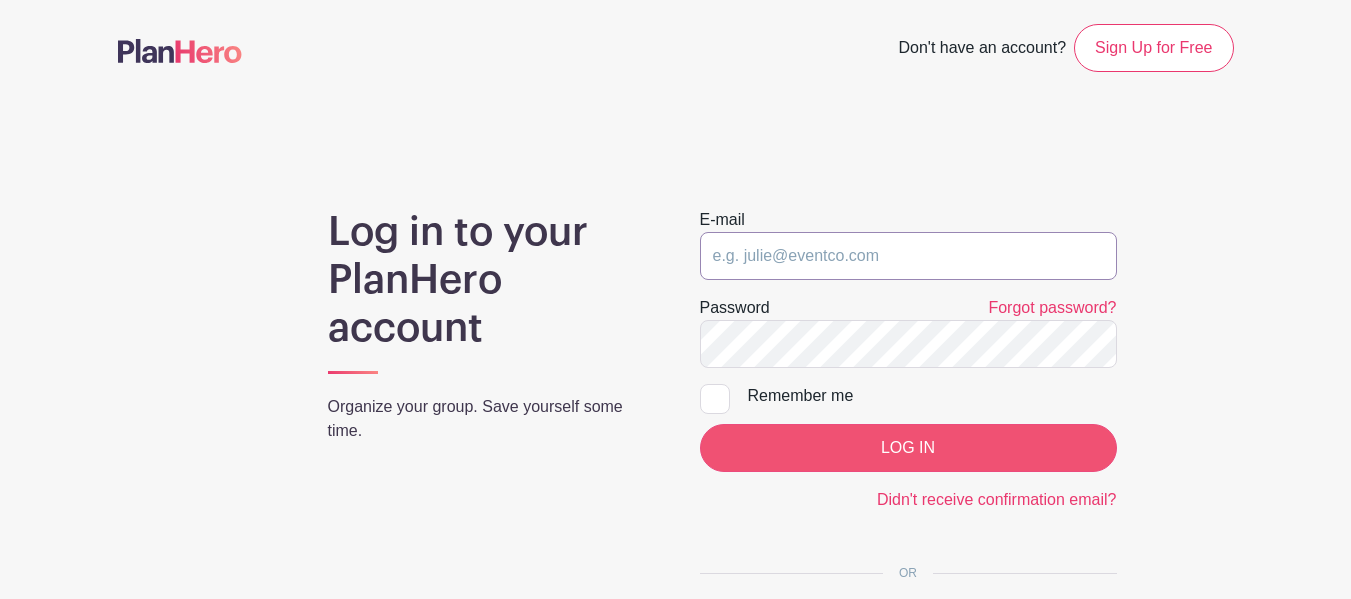 type on "[EMAIL_ADDRESS][PERSON_NAME][DOMAIN_NAME]" 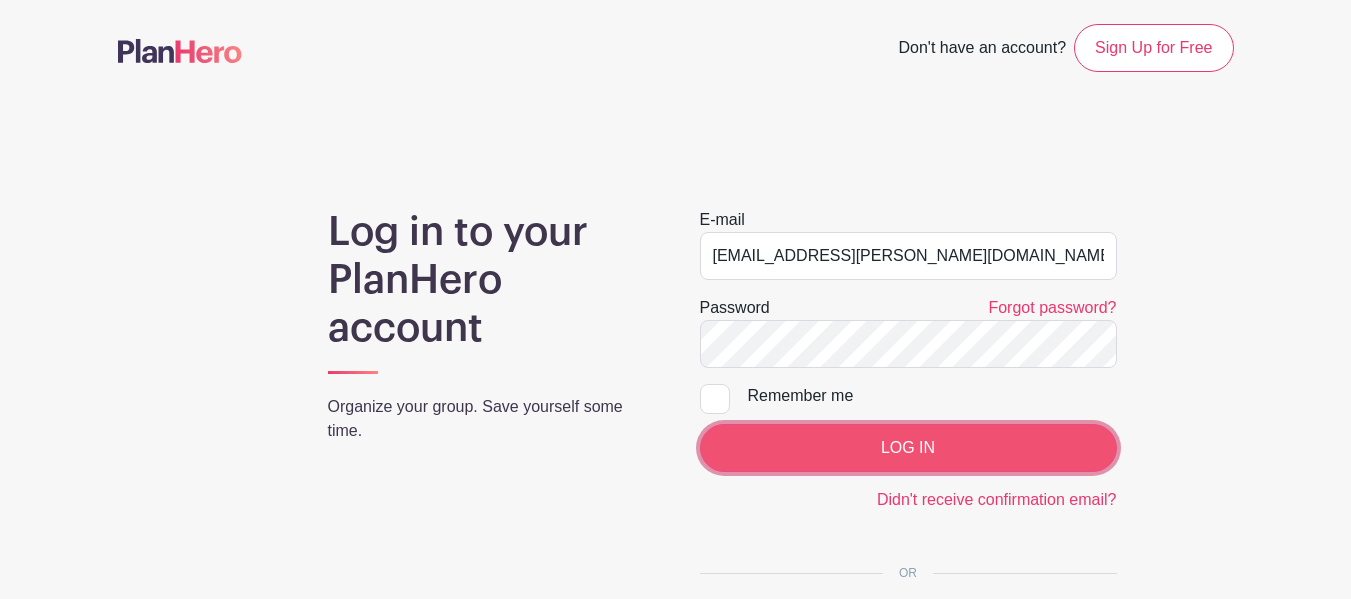 click on "LOG IN" at bounding box center (908, 448) 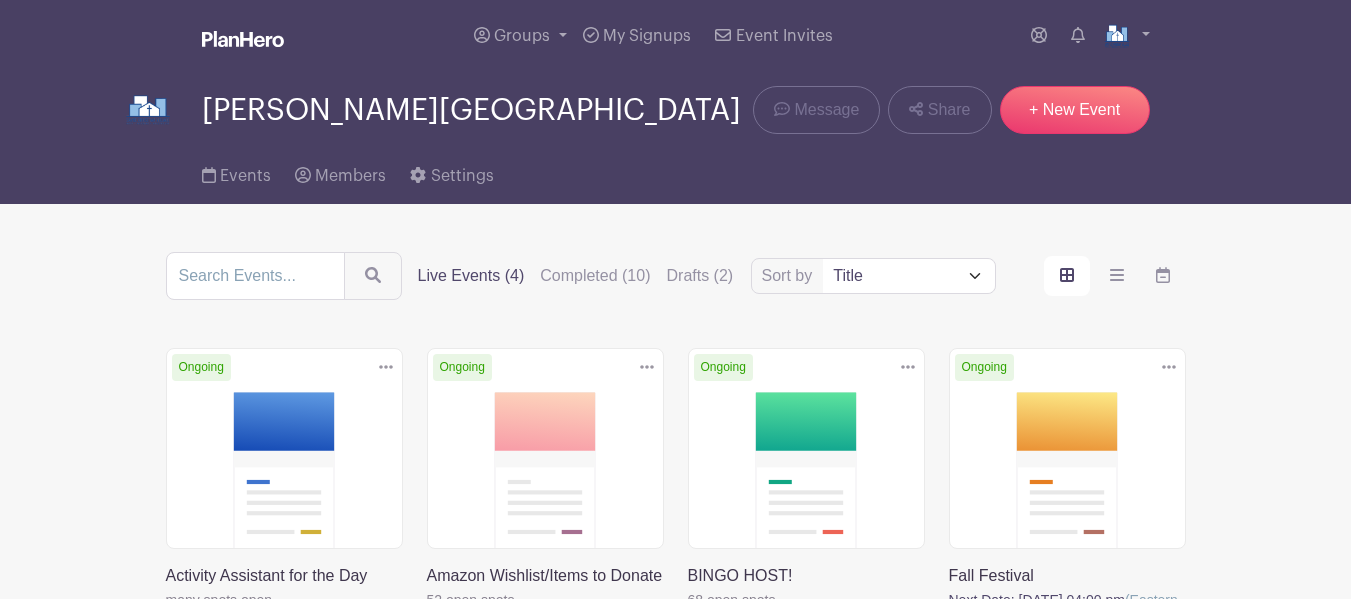 scroll, scrollTop: 0, scrollLeft: 0, axis: both 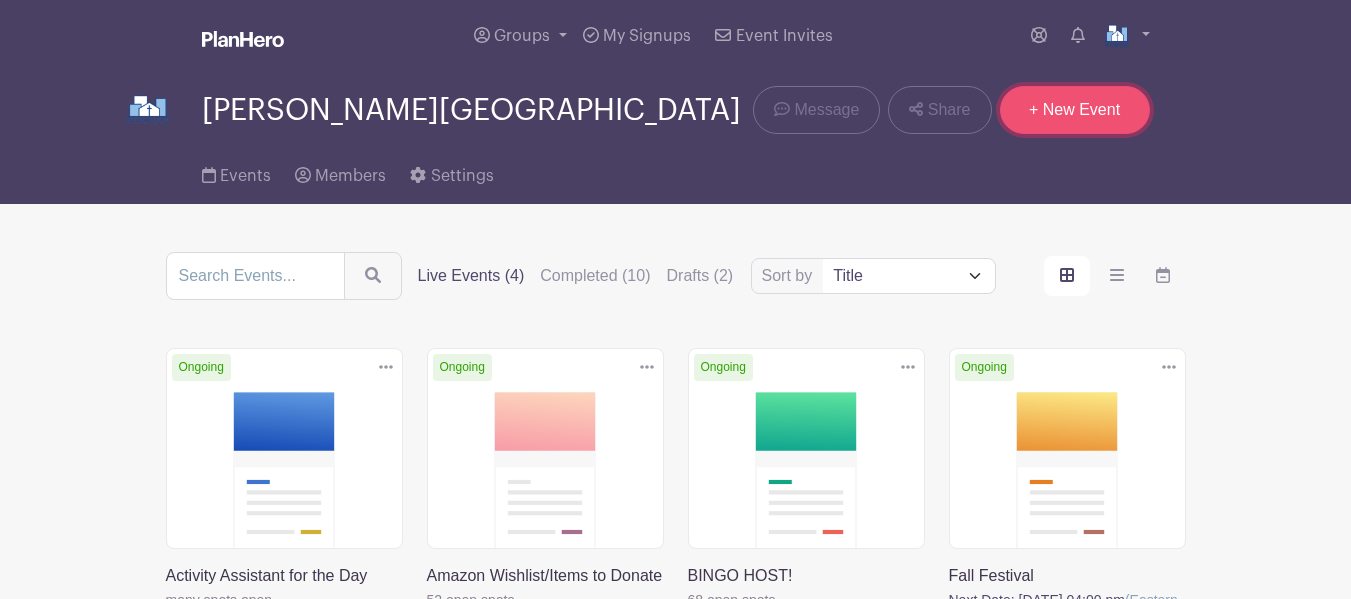 click on "+ New Event" at bounding box center (1075, 110) 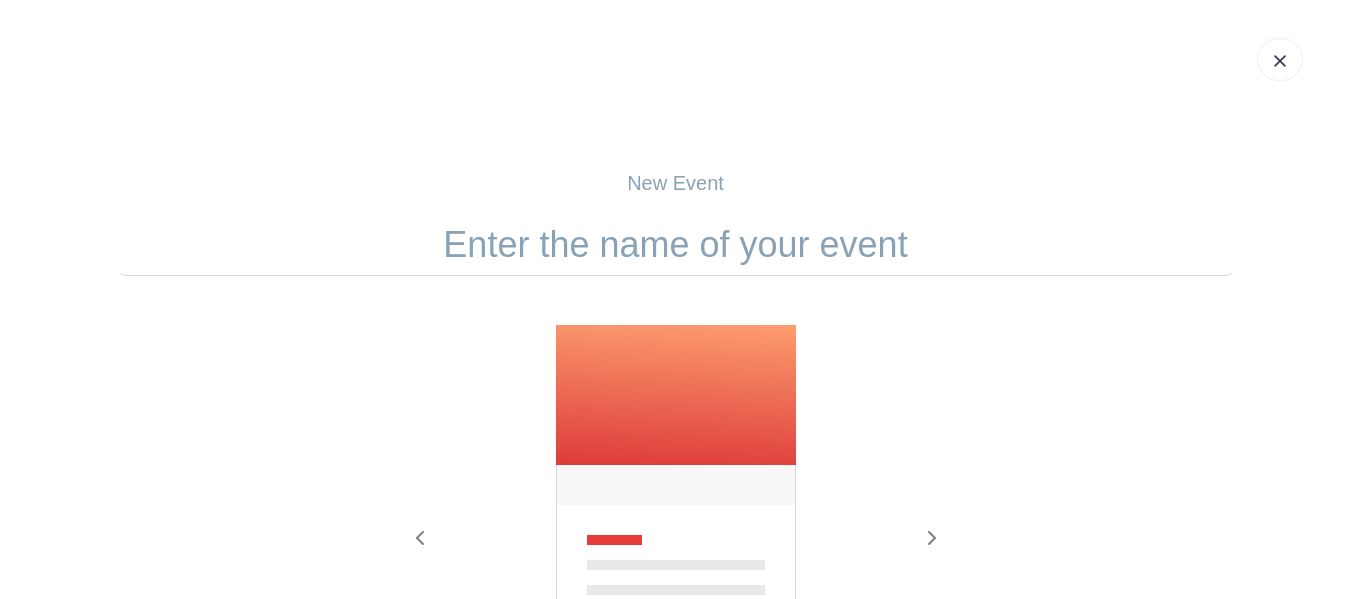 click at bounding box center [676, 245] 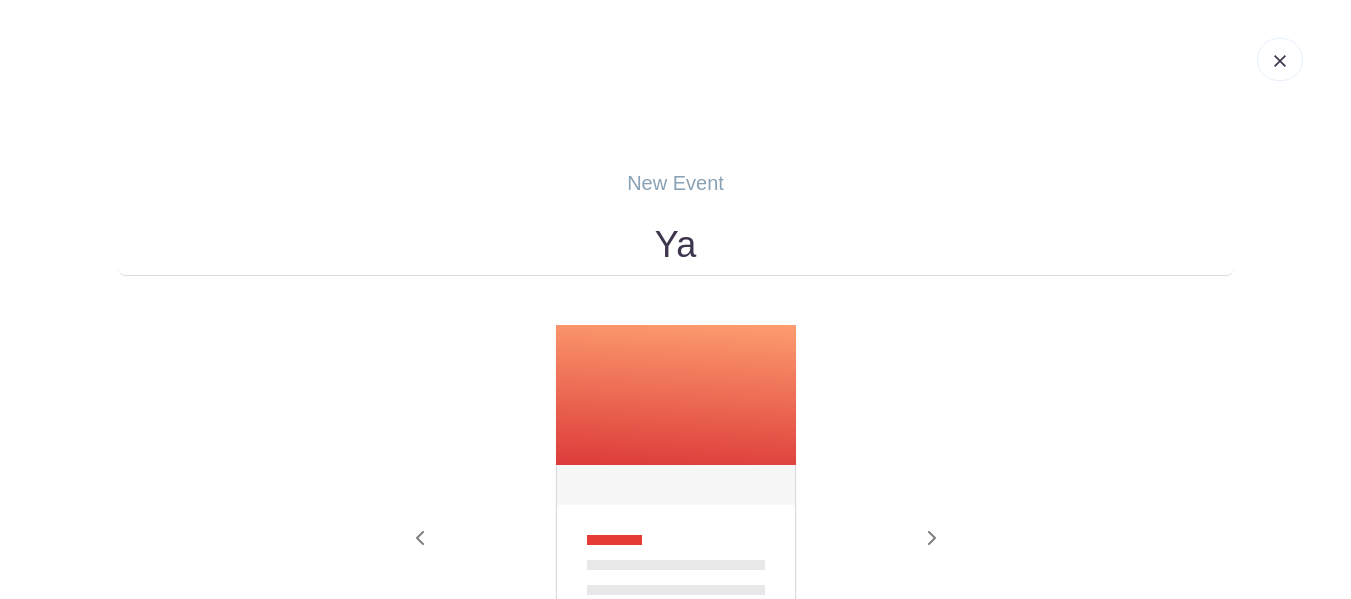 type on "Y" 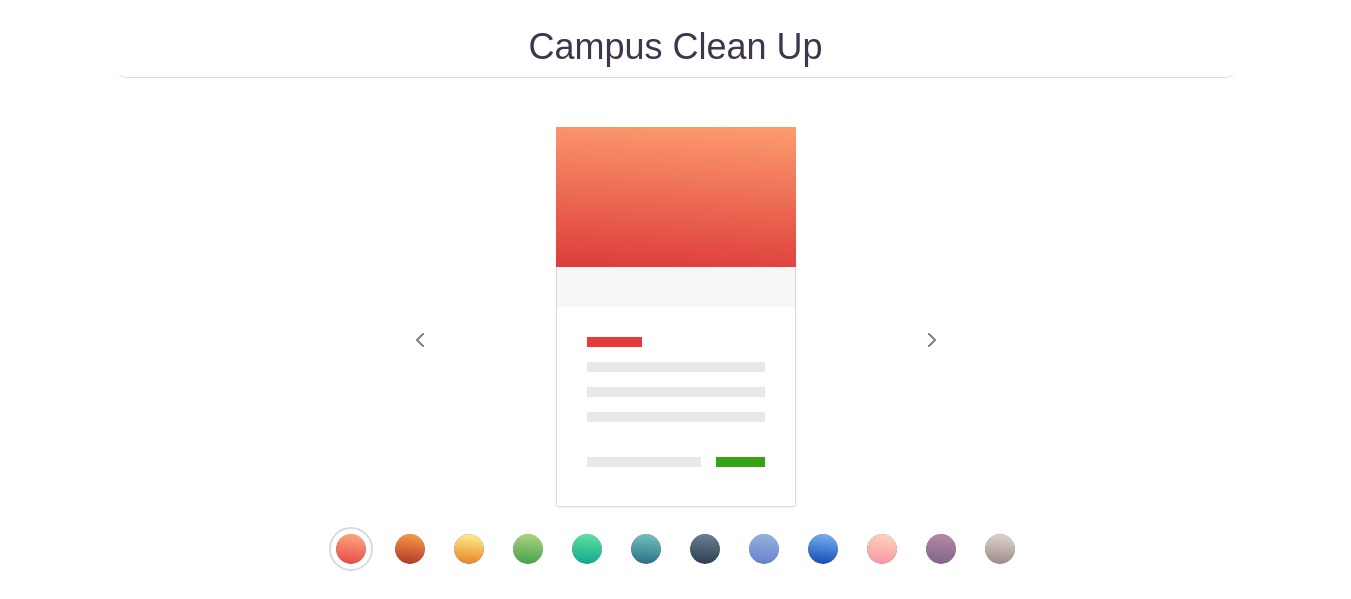 scroll, scrollTop: 200, scrollLeft: 0, axis: vertical 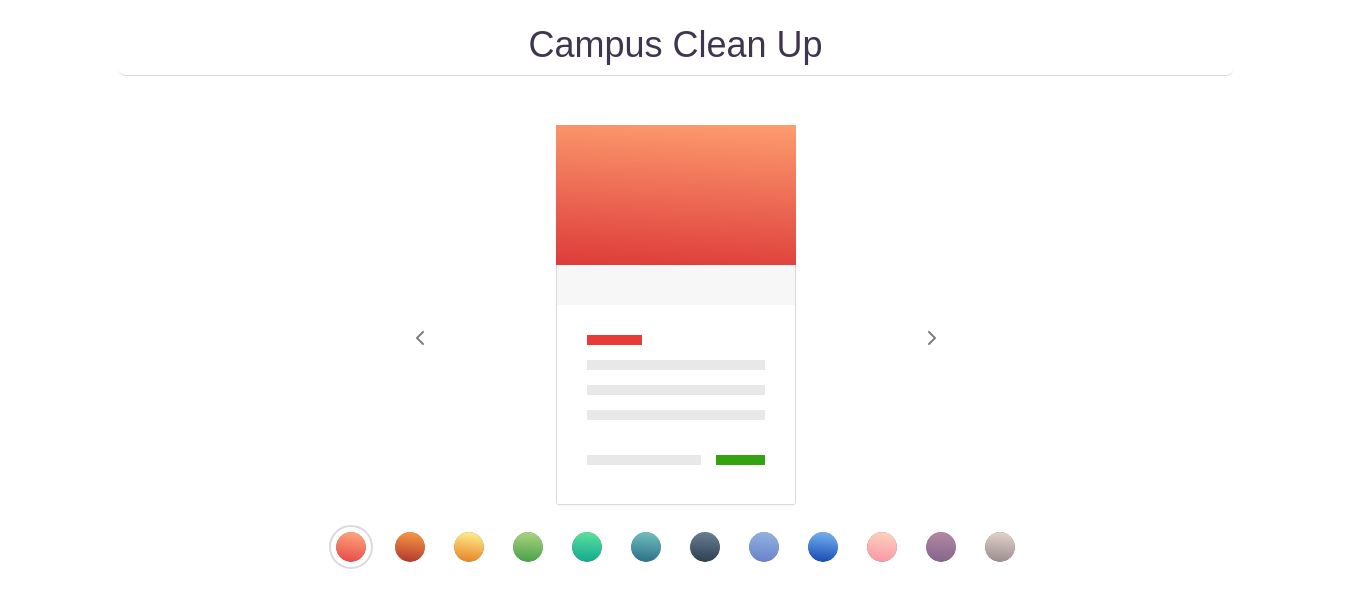 type on "Campus Clean Up" 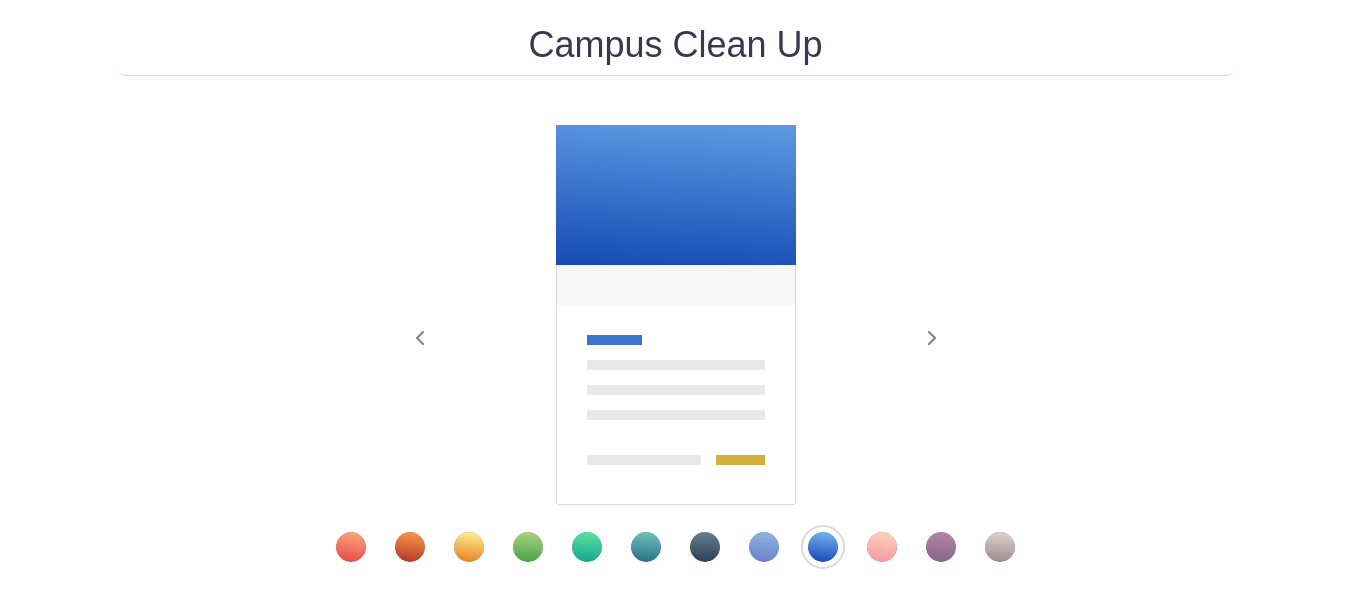 click at bounding box center [528, 547] 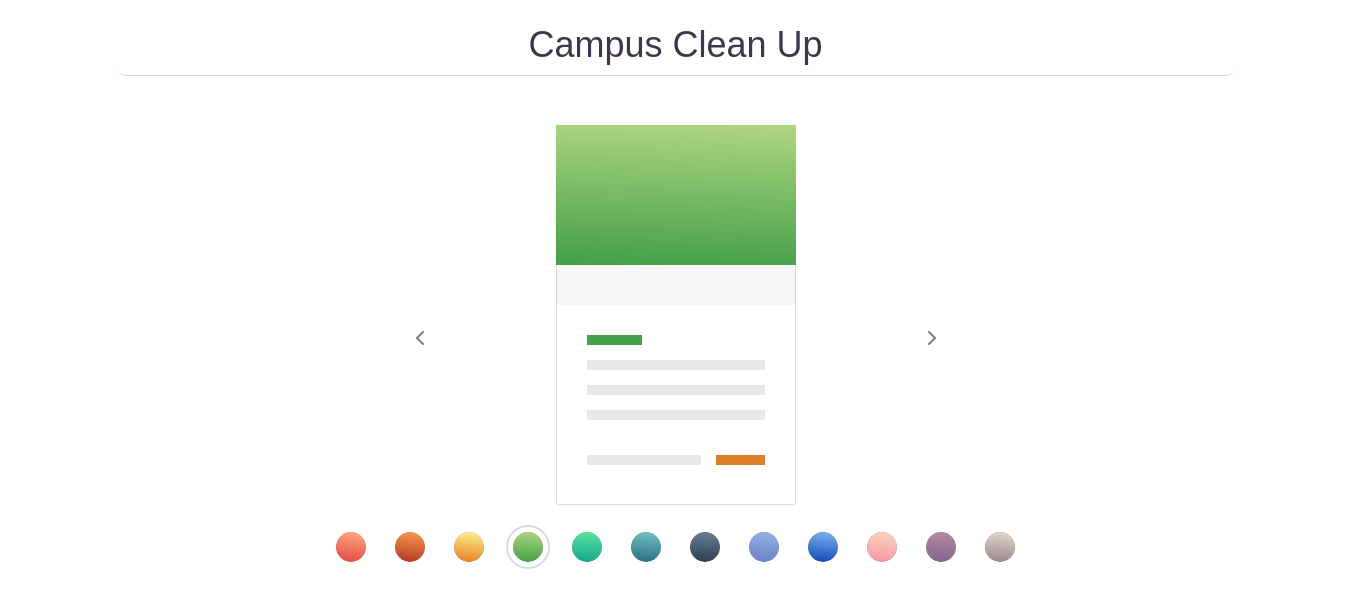 click at bounding box center (675, 547) 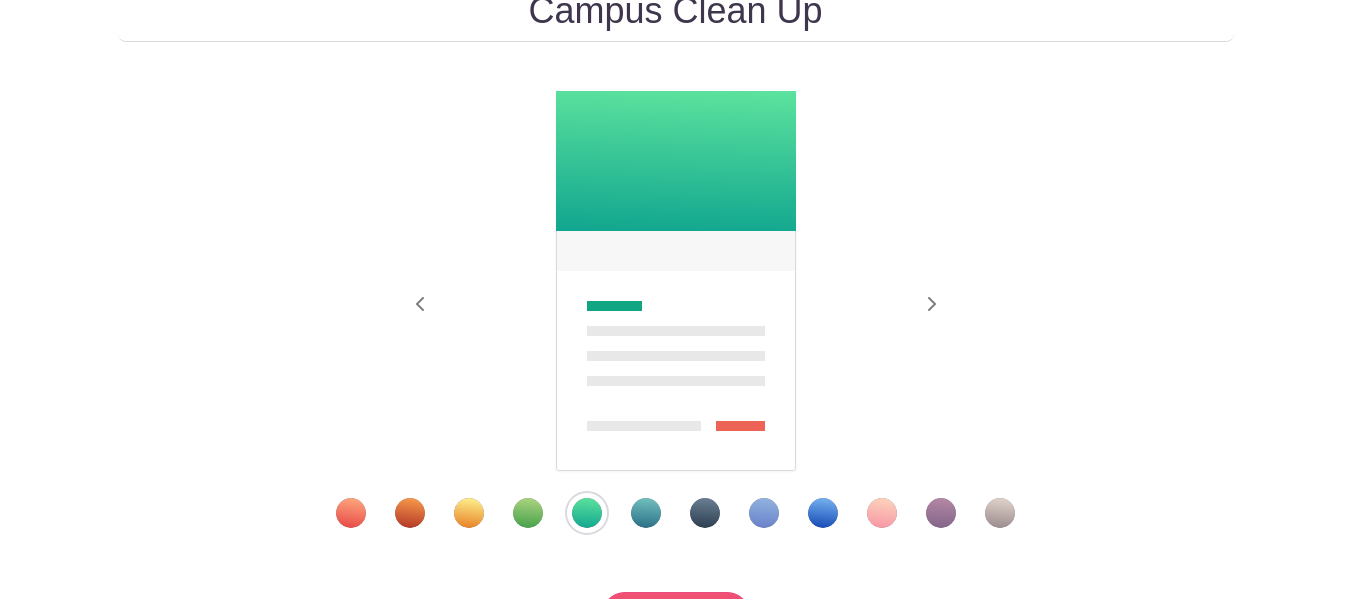 scroll, scrollTop: 348, scrollLeft: 0, axis: vertical 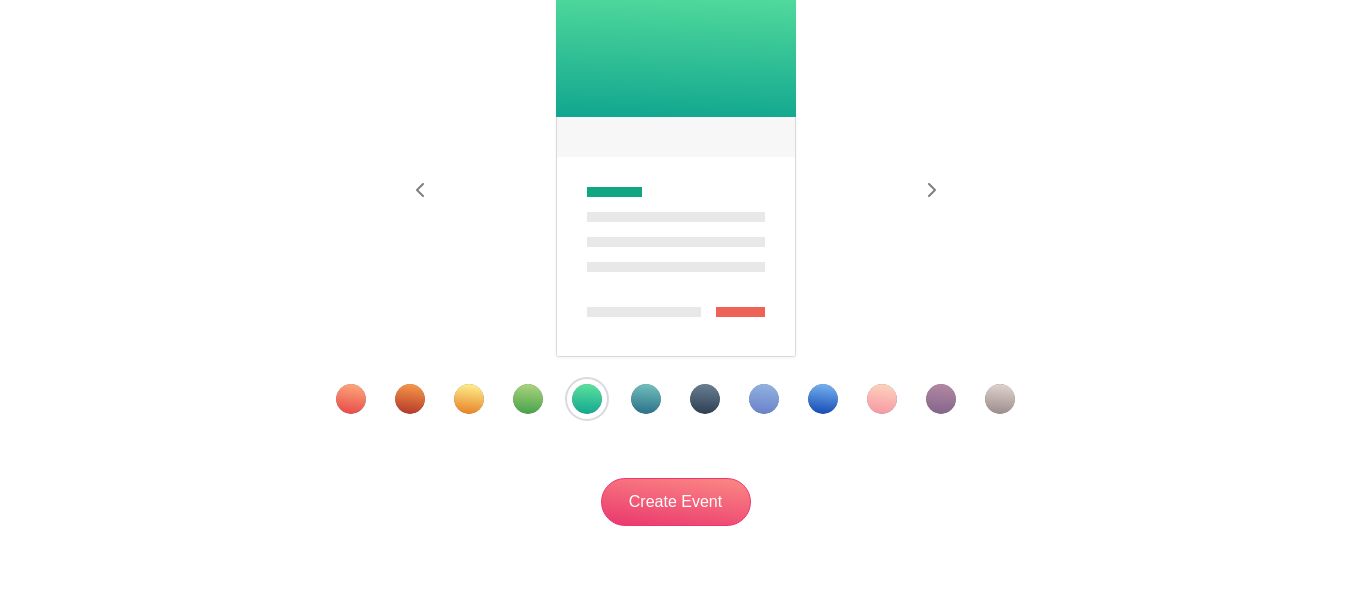 click at bounding box center [646, 399] 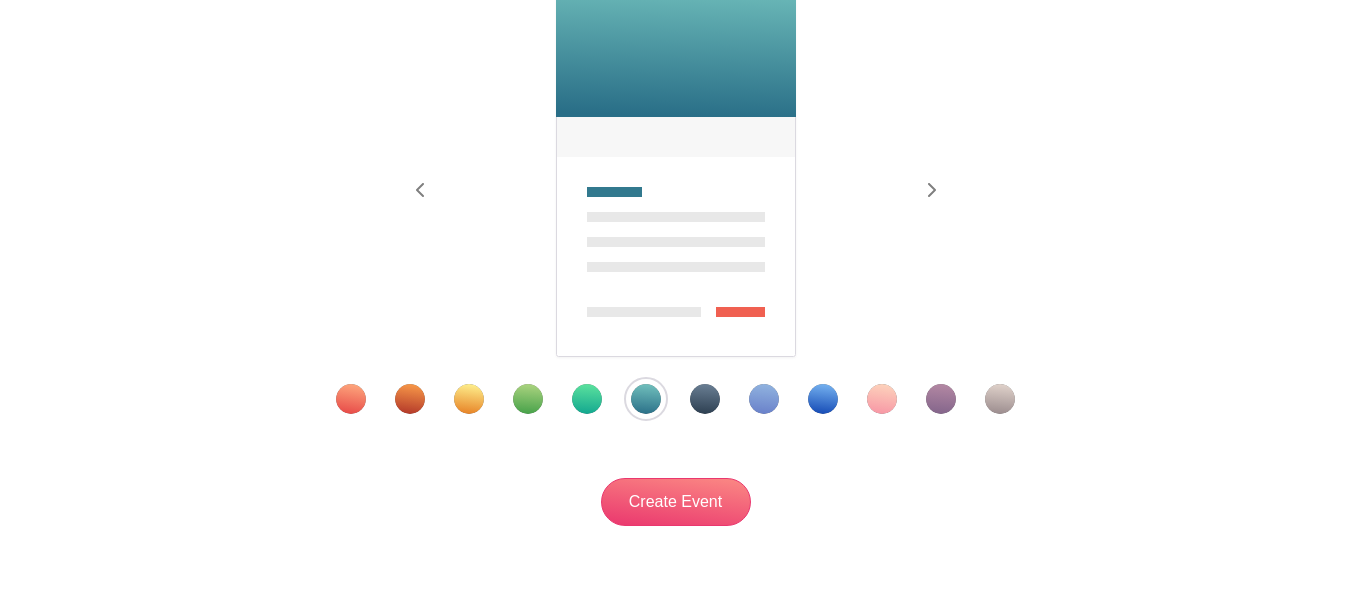 click at bounding box center [528, 399] 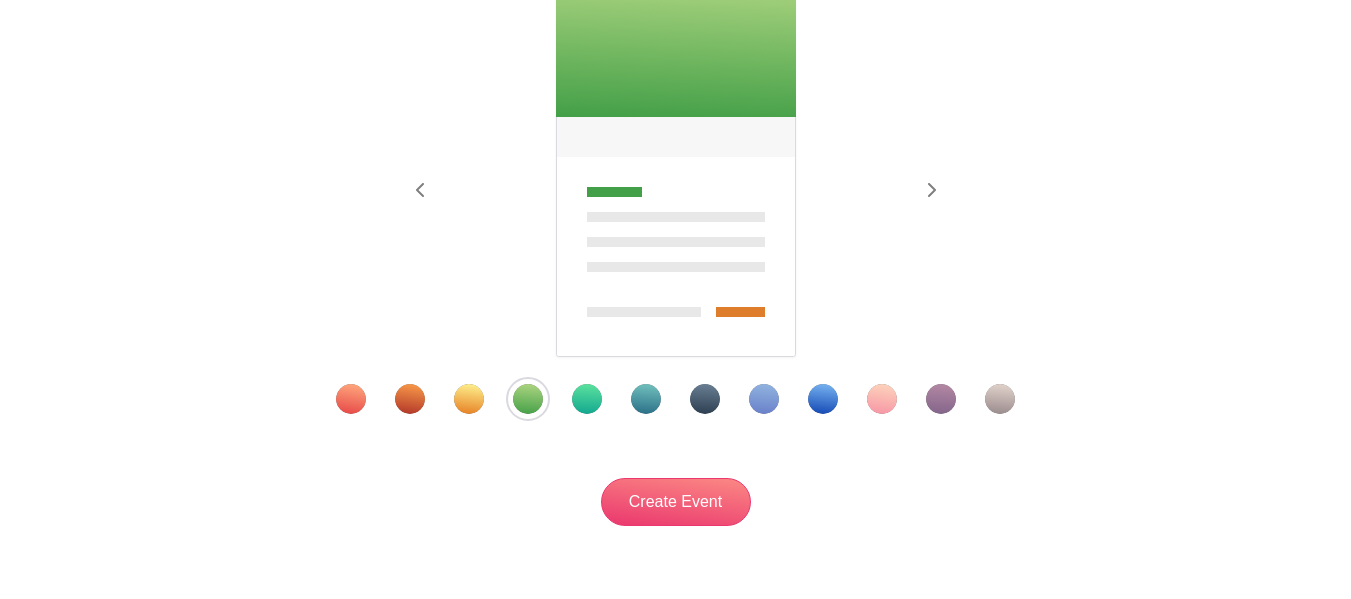 click on "New Event
Campus Clean Up
Previous
Next" at bounding box center (676, 173) 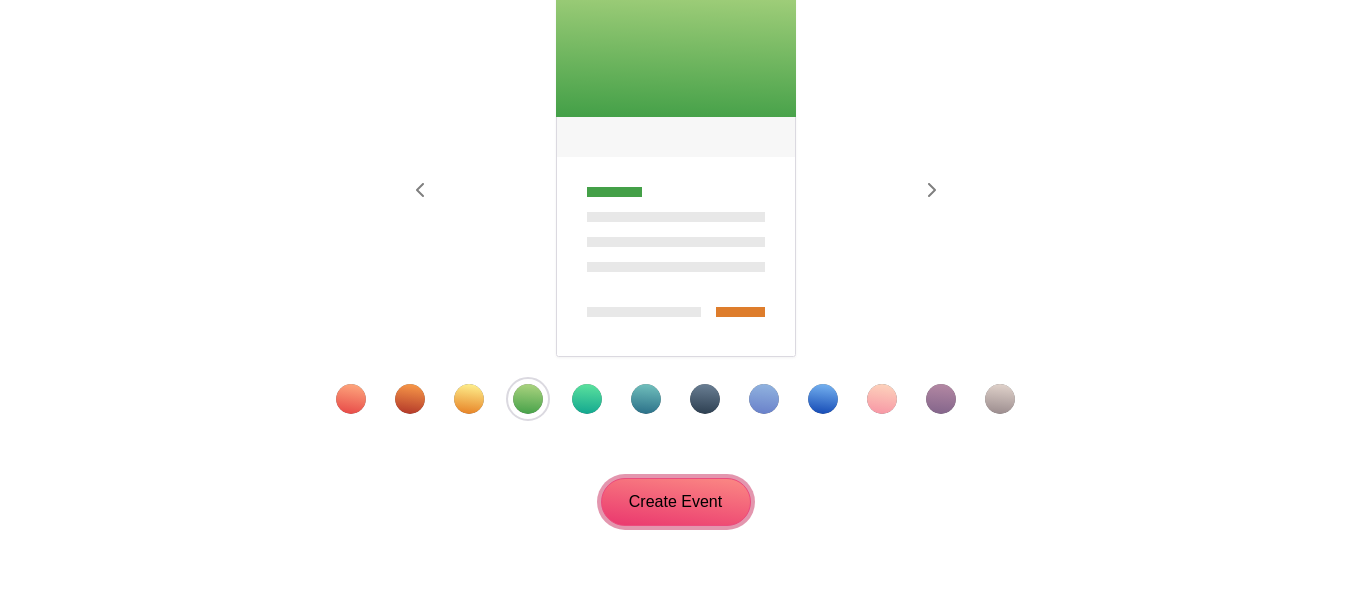 click on "Create Event" at bounding box center (676, 502) 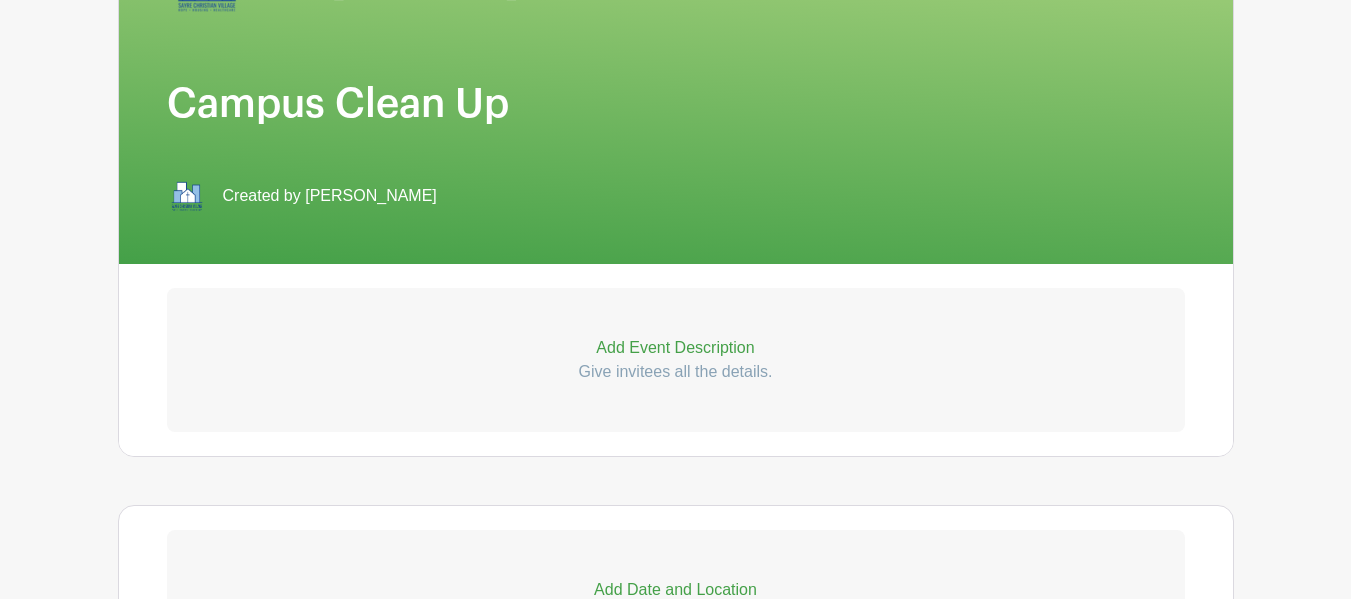 scroll, scrollTop: 400, scrollLeft: 0, axis: vertical 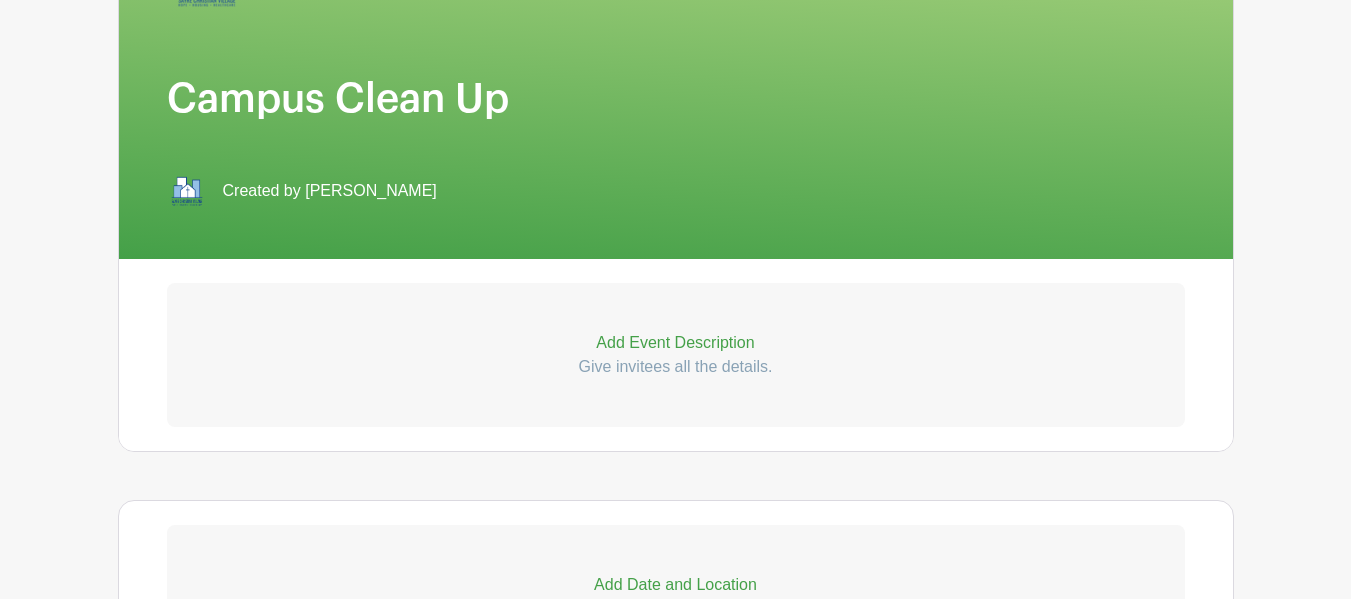 click on "Groups
All Groups
Sayre Christian Village
My Signups
Event Invites
My account
Logout
Campus Clean Up  Draft" at bounding box center [675, 463] 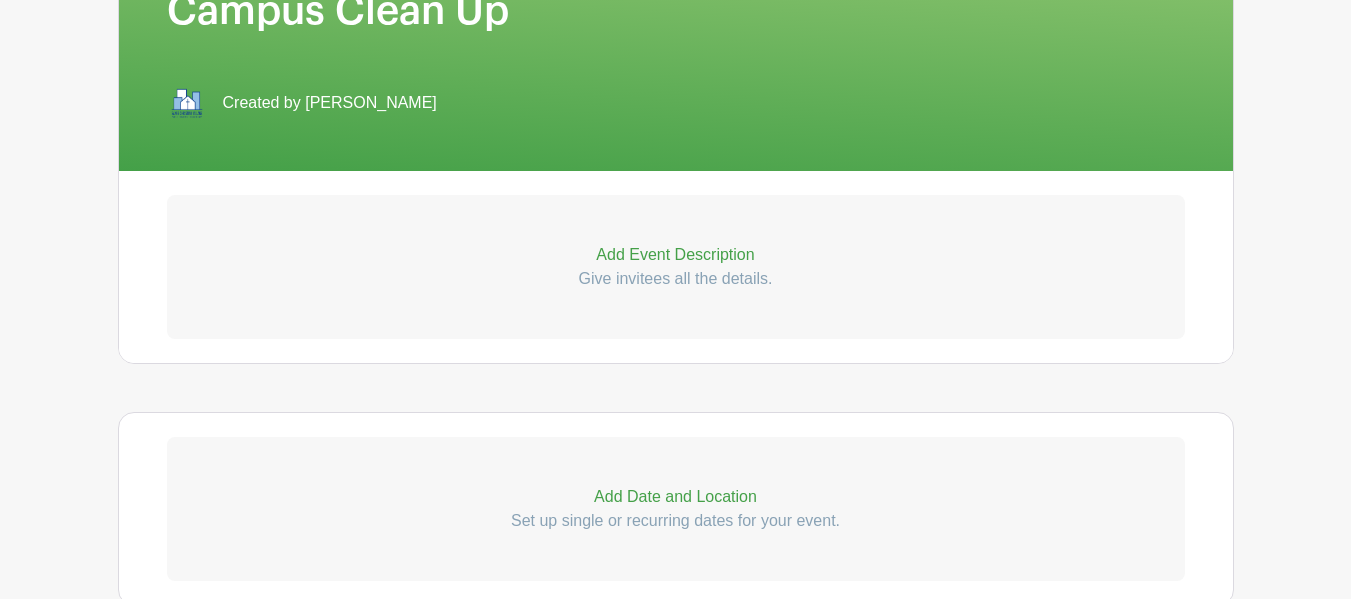 scroll, scrollTop: 500, scrollLeft: 0, axis: vertical 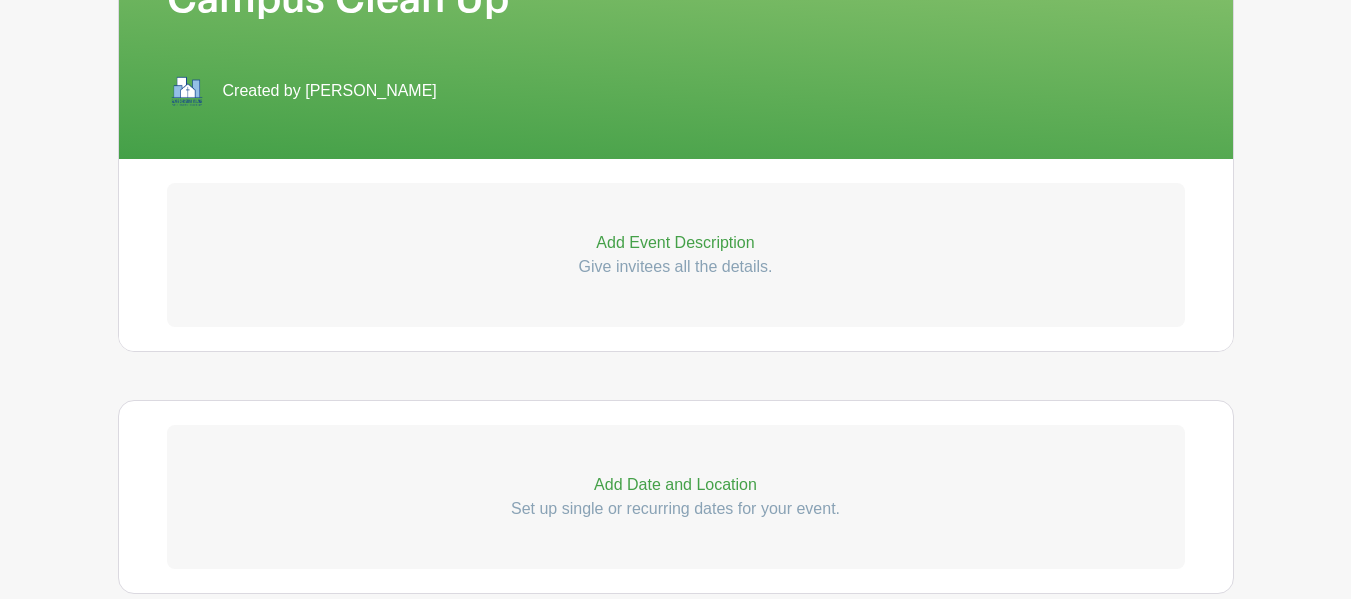 click on "Add Event Description" at bounding box center [676, 243] 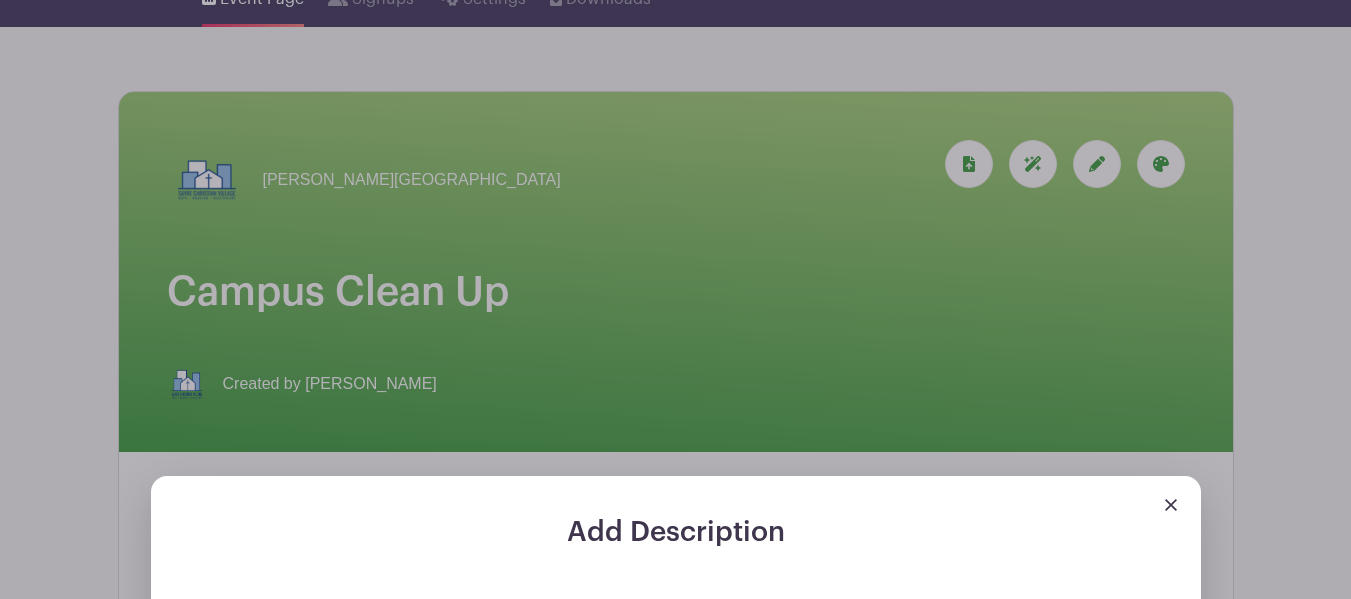 scroll, scrollTop: 200, scrollLeft: 0, axis: vertical 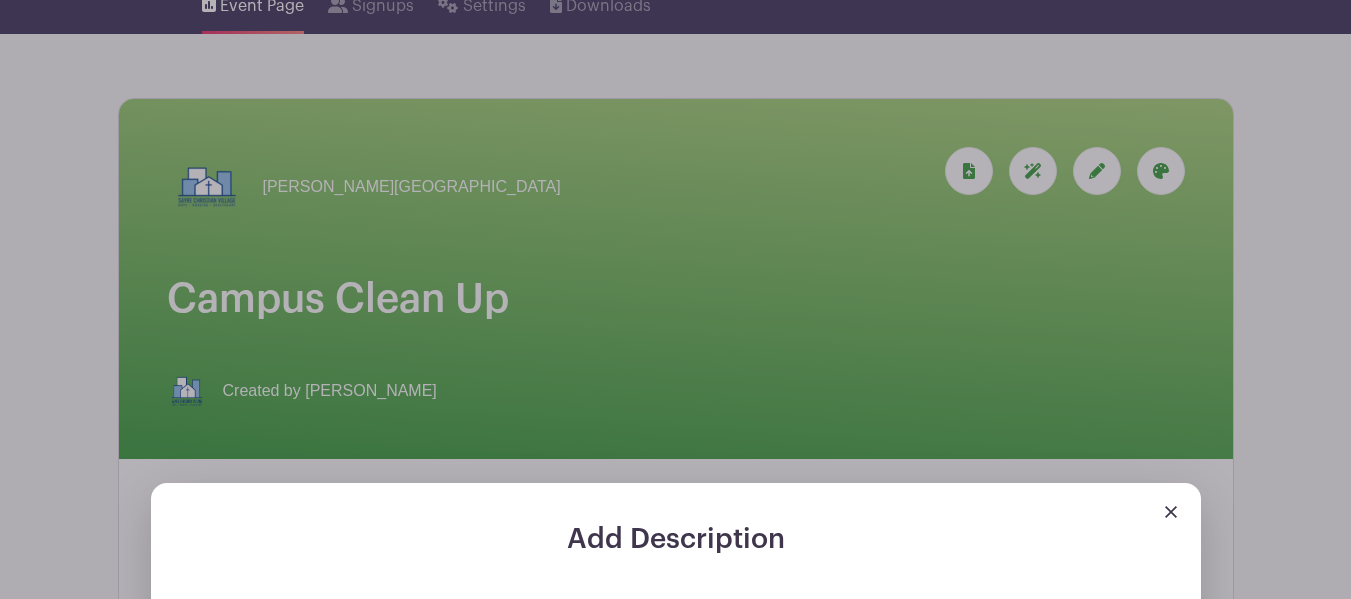click on "Add Description
Short Intro
Event Description
Bold
Italic
Strikethrough
Link
Heading
Quote
Code
Bullets
Numbers
Decrease Level
Increase Level
Attach Files
Undo
Redo
Link
Unlink
Save
Cancel
Attach a file to your event
Select file" at bounding box center (676, 851) 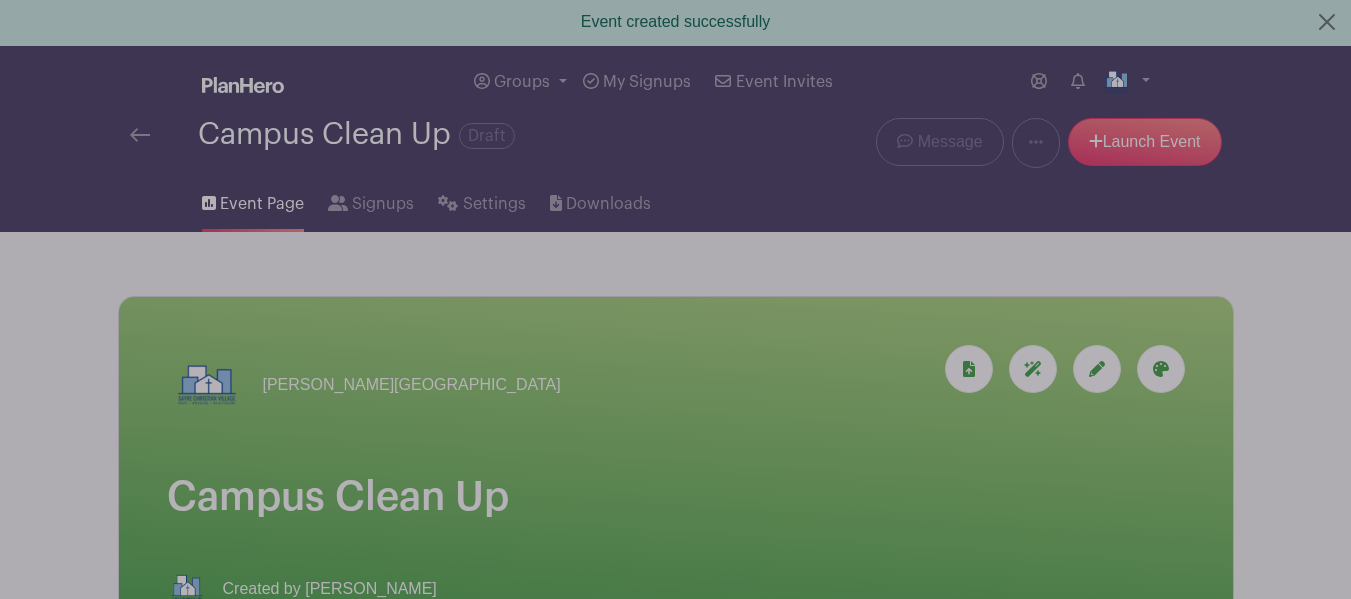 scroll, scrollTop: 0, scrollLeft: 0, axis: both 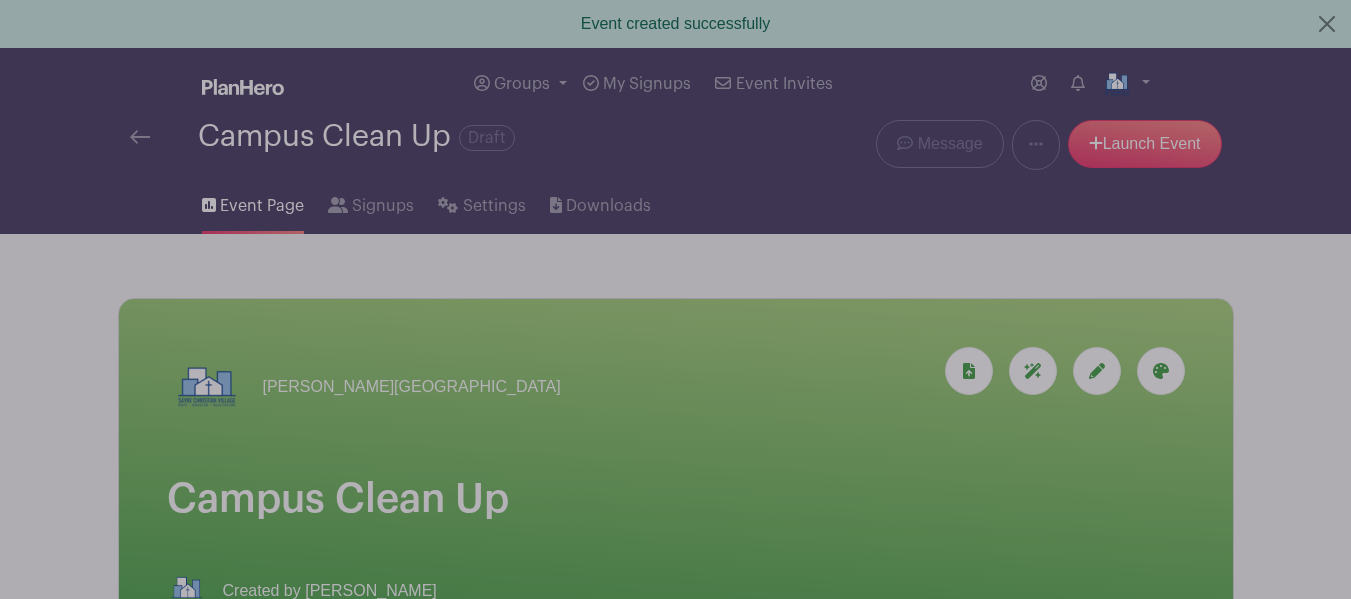 click on "Add Description
Short Intro
Event Description
Bold
Italic
Strikethrough
Link
Heading
Quote
Code
Bullets
Numbers
Decrease Level
Increase Level
Attach Files
Undo
Redo
Link
Unlink
Save
Cancel
Attach a file to your event
Select file" at bounding box center (676, 1051) 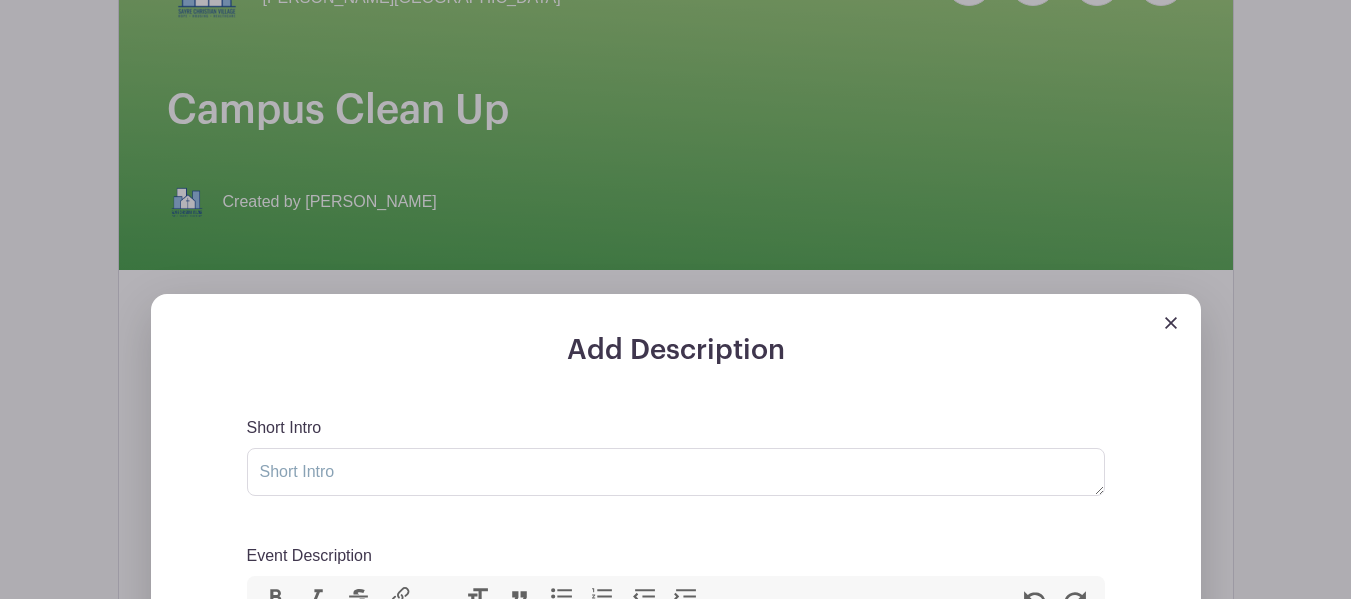 scroll, scrollTop: 400, scrollLeft: 0, axis: vertical 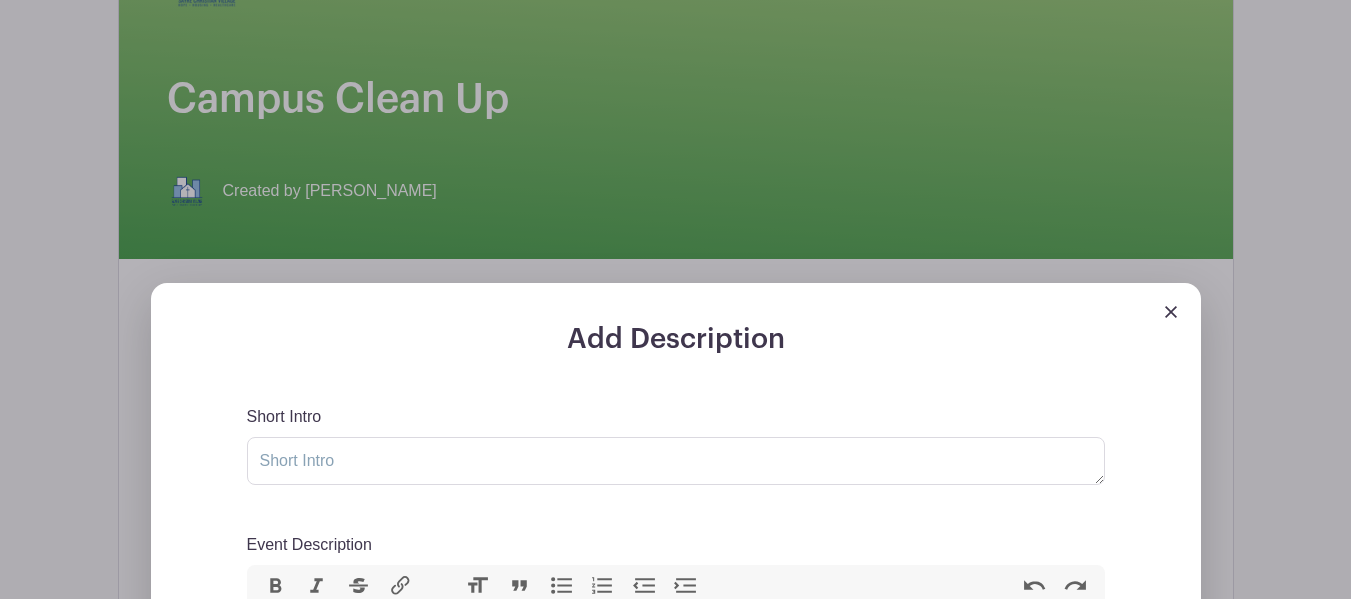 click on "Short Intro" at bounding box center [676, 445] 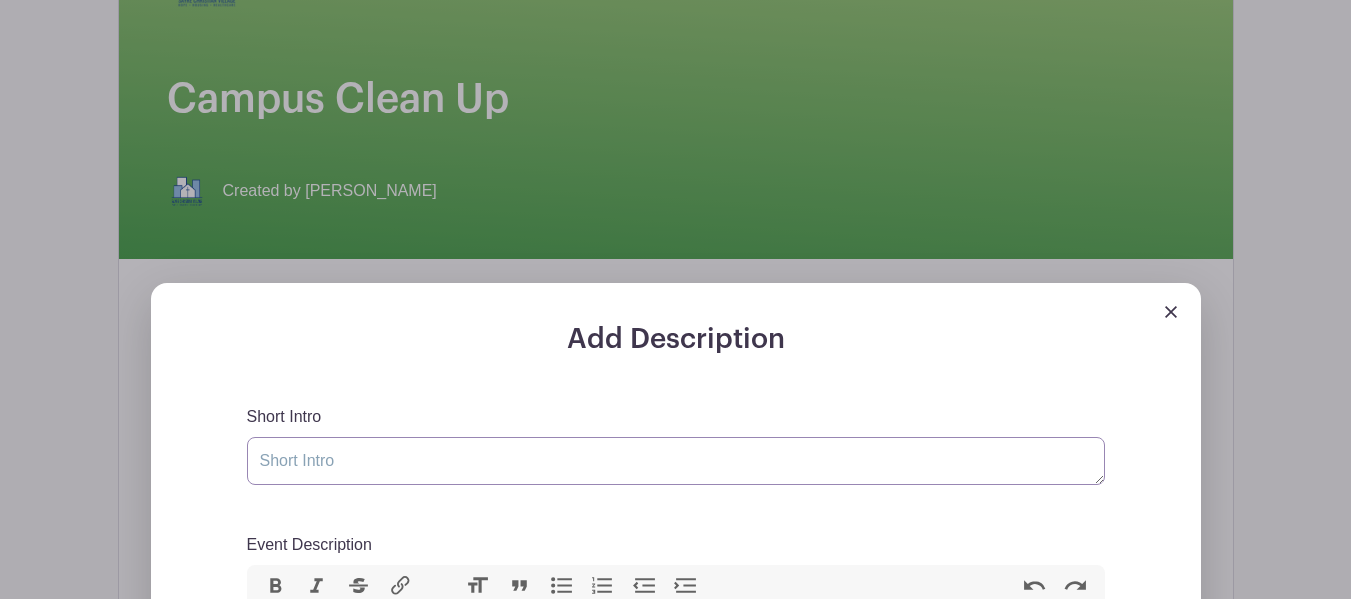 click on "Short Intro" at bounding box center [676, 461] 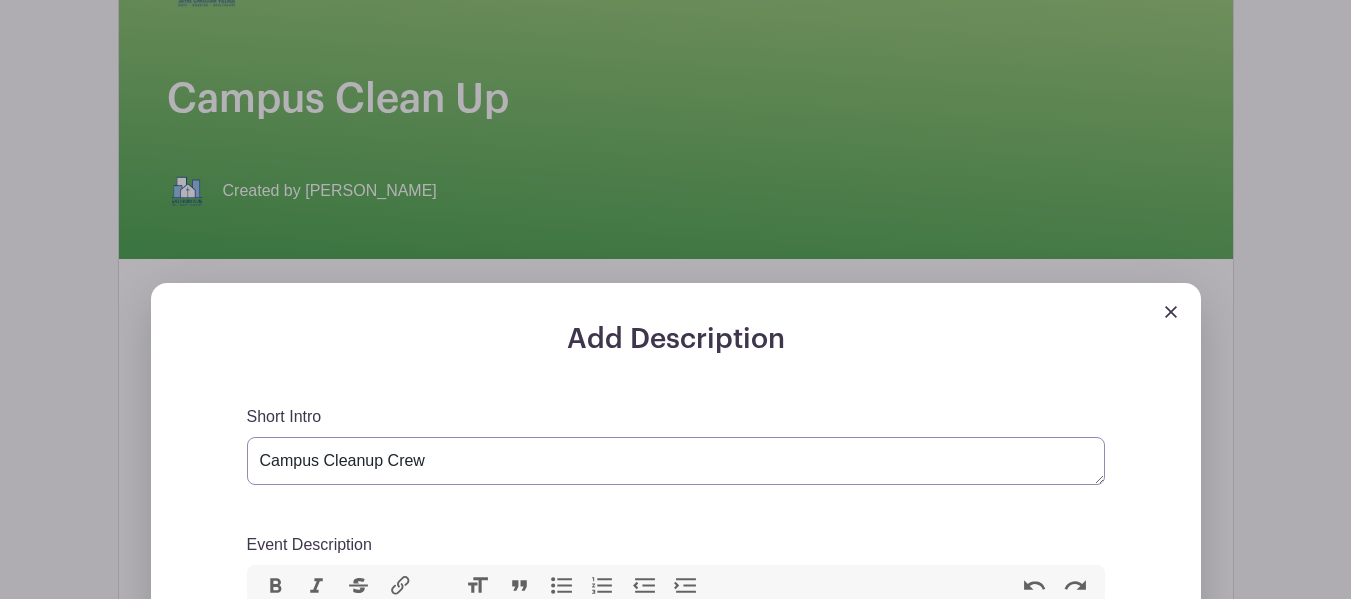 type on "Campus Cleanup Crew" 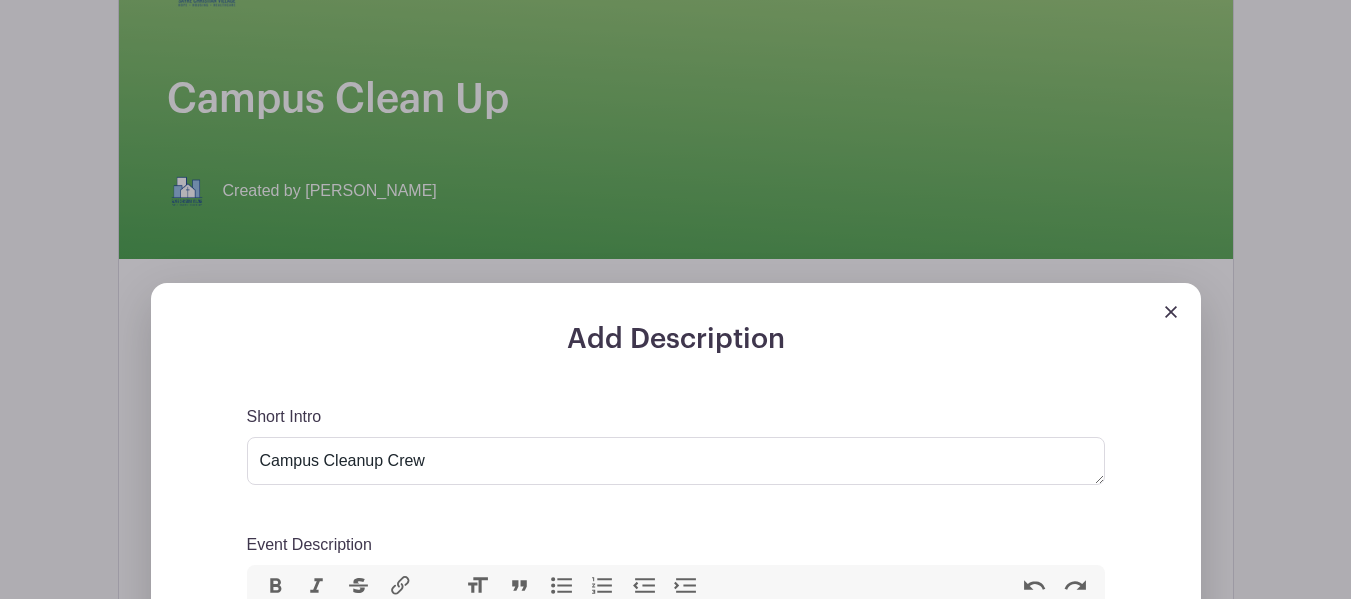 click on "Event Description" at bounding box center (309, 545) 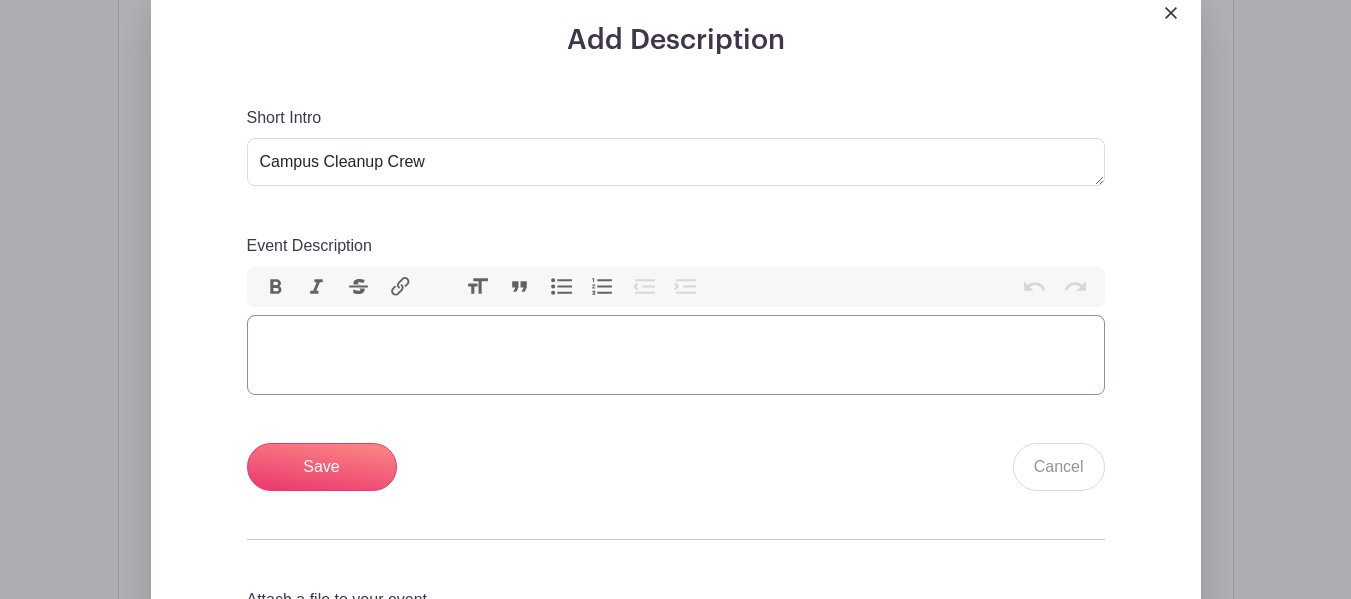 scroll, scrollTop: 739, scrollLeft: 0, axis: vertical 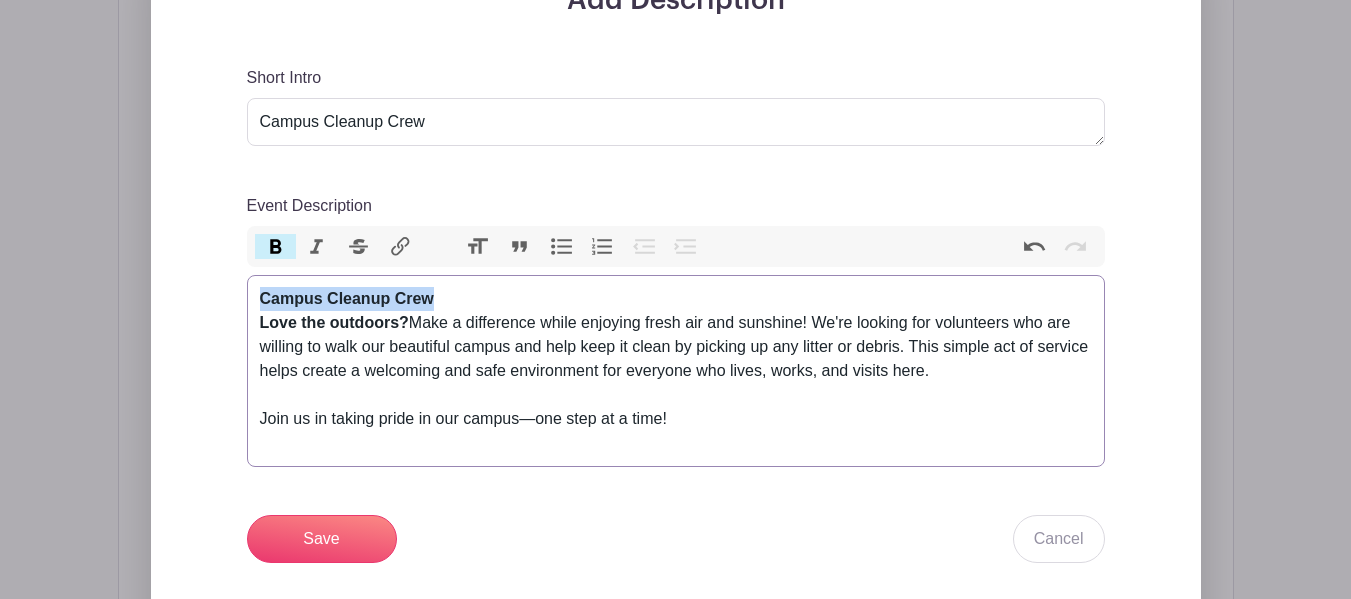 drag, startPoint x: 443, startPoint y: 299, endPoint x: 231, endPoint y: 298, distance: 212.00237 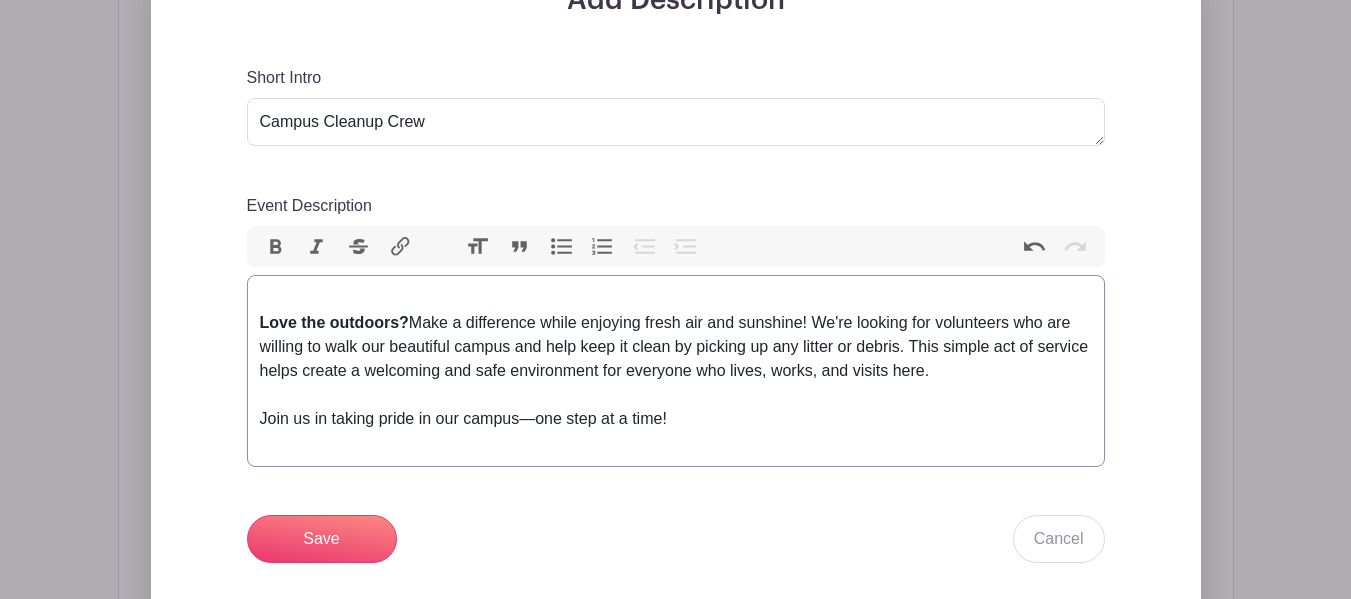 type on "<div><br><strong>Love the outdoors?</strong> Make a difference while enjoying fresh air and sunshine! We're looking for volunteers who are willing to walk our beautiful campus and help keep it clean by picking up any litter or debris. This simple act of service helps create a welcoming and safe environment for everyone who lives, works, and visits here.<br><br></div><div>Join us in taking pride in our campus—one step at a time!<br><br></div>" 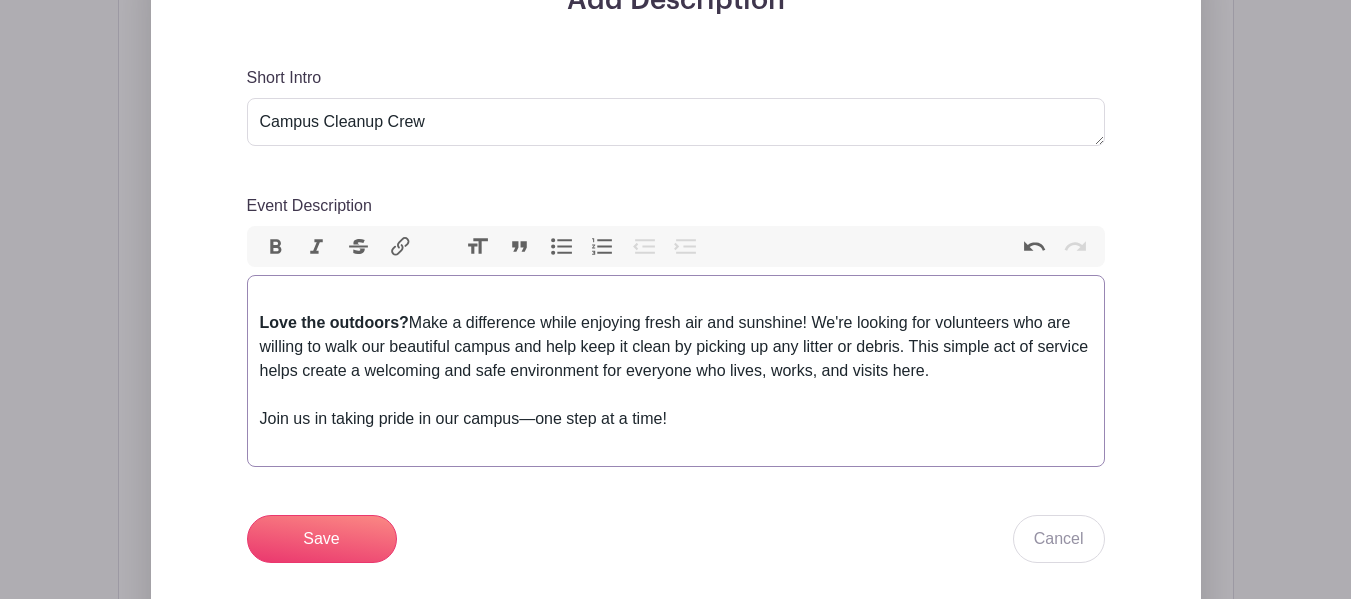 click on "Love the outdoors?" at bounding box center (334, 322) 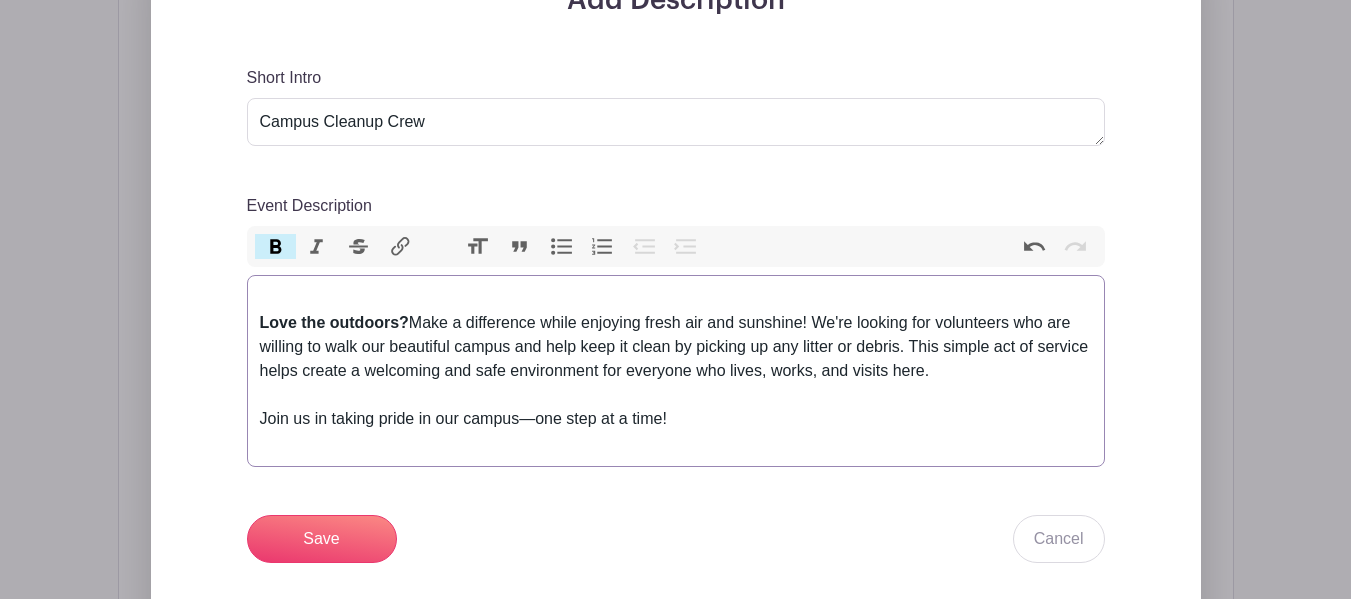 click on "Love the outdoors?  Make a difference while enjoying fresh air and sunshine! We're looking for volunteers who are willing to walk our beautiful campus and help keep it clean by picking up any litter or debris. This simple act of service helps create a welcoming and safe environment for everyone who lives, works, and visits here." at bounding box center [676, 347] 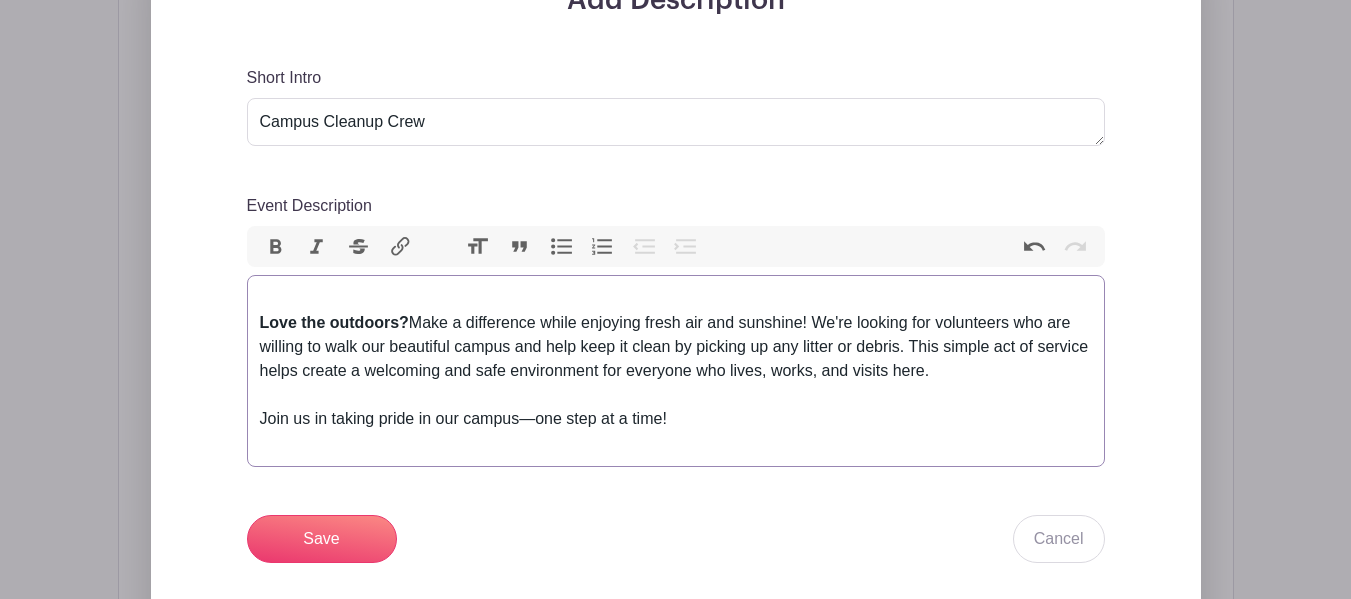 click on "Love the outdoors?  Make a difference while enjoying fresh air and sunshine! We're looking for volunteers who are willing to walk our beautiful campus and help keep it clean by picking up any litter or debris. This simple act of service helps create a welcoming and safe environment for everyone who lives, works, and visits here. Join us in taking pride in our campus—one step at a time!" at bounding box center [676, 371] 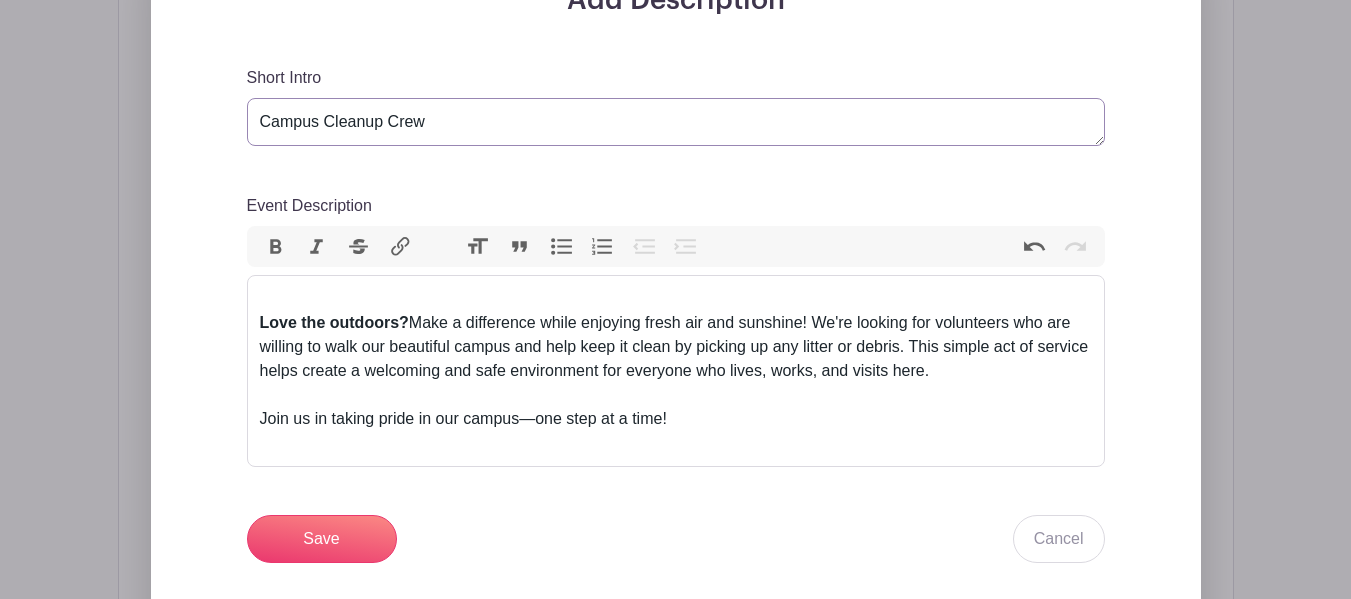 drag, startPoint x: 439, startPoint y: 121, endPoint x: 242, endPoint y: 120, distance: 197.00253 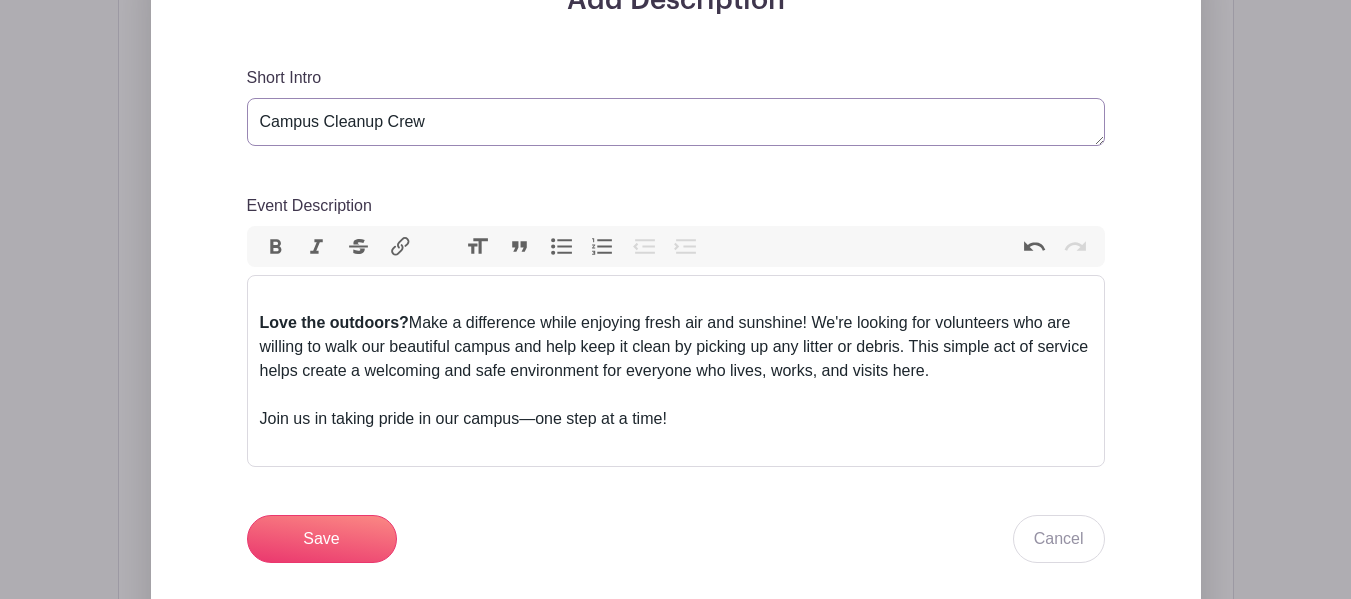 click on "Add Description
Short Intro
Campus Cleanup Crew
Event Description
Bold
Italic
Strikethrough
Link
Heading
Quote
Code
Bullets
Numbers
Decrease Level
Increase Level
Attach Files
Undo
Redo
Link
Unlink
Love the outdoors?  Make a difference while enjoying fresh air and sunshine! We're looking for volunteers who are willing to walk our beautiful campus and help keep it clean by picking up any litter or debris. This simple act of service helps create a welcoming and safe environment for everyone who lives, works, and visits here. Join us in taking pride in our campus—one step at a time!
Save Cancel" at bounding box center [676, 388] 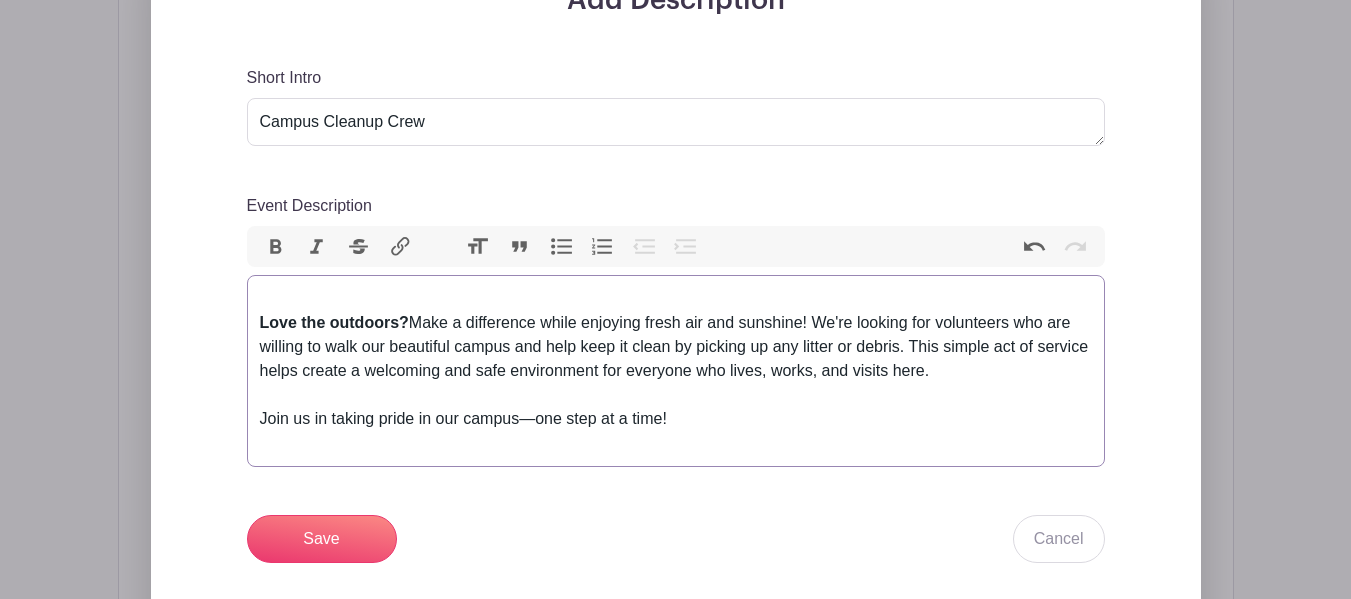 click on "Bold" at bounding box center (276, 247) 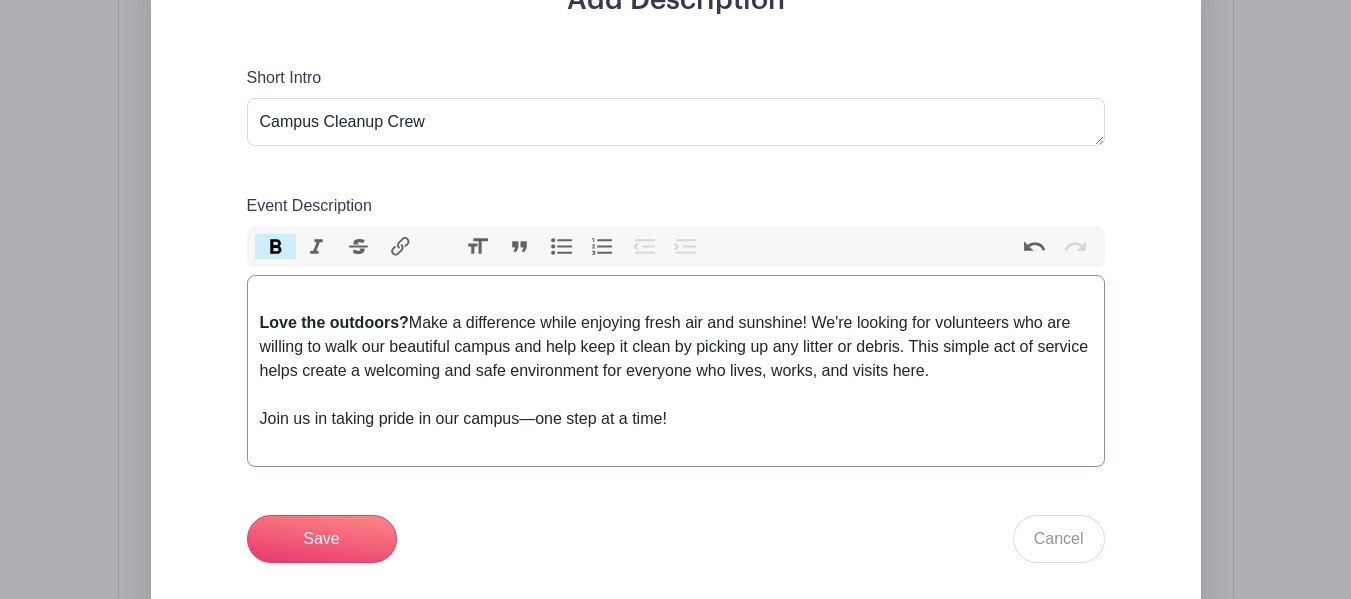 click on "Love the outdoors?  Make a difference while enjoying fresh air and sunshine! We're looking for volunteers who are willing to walk our beautiful campus and help keep it clean by picking up any litter or debris. This simple act of service helps create a welcoming and safe environment for everyone who lives, works, and visits here." at bounding box center [676, 347] 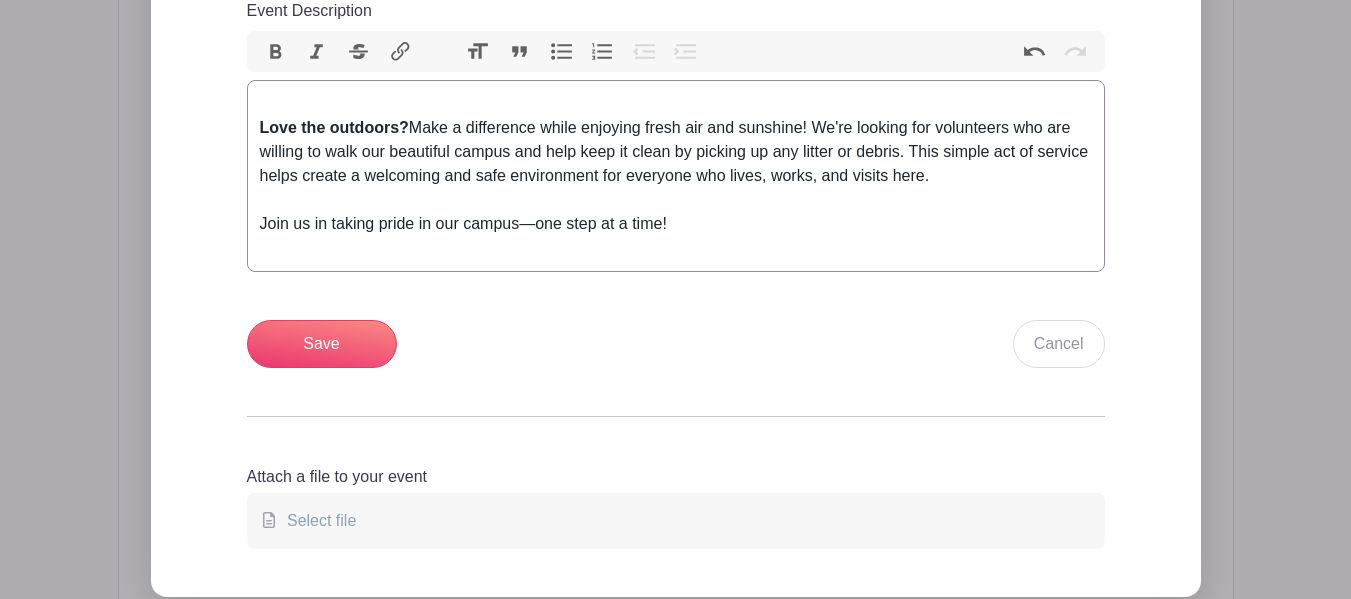 scroll, scrollTop: 939, scrollLeft: 0, axis: vertical 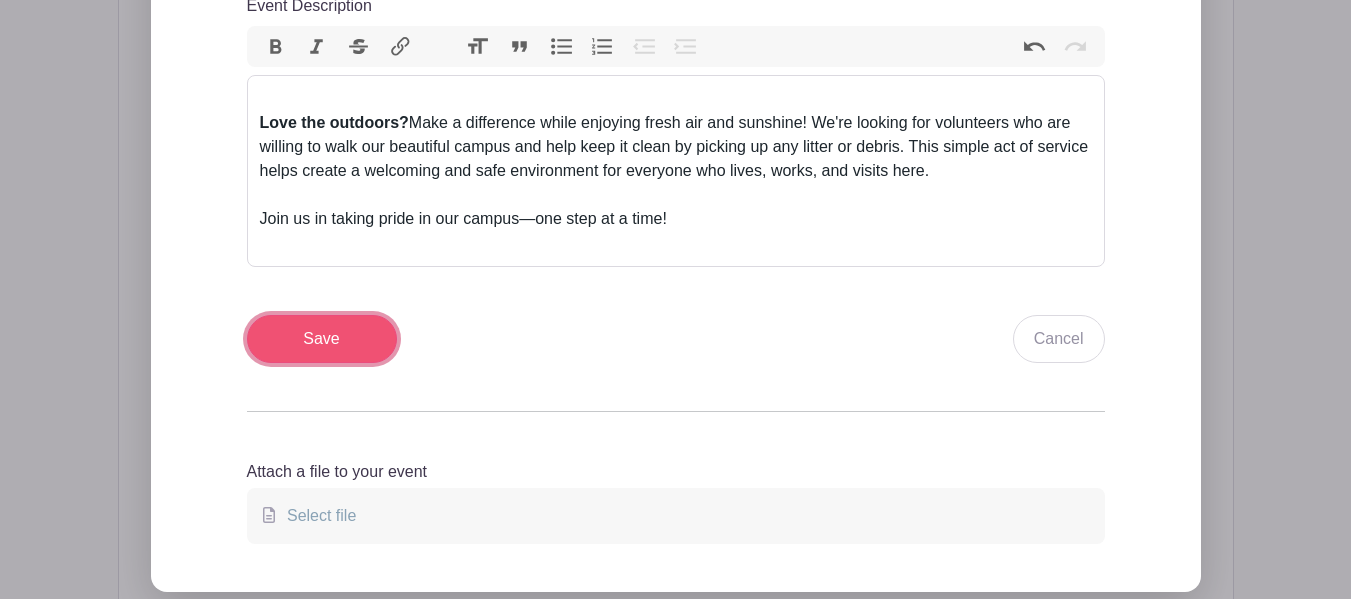 click on "Save" at bounding box center (322, 339) 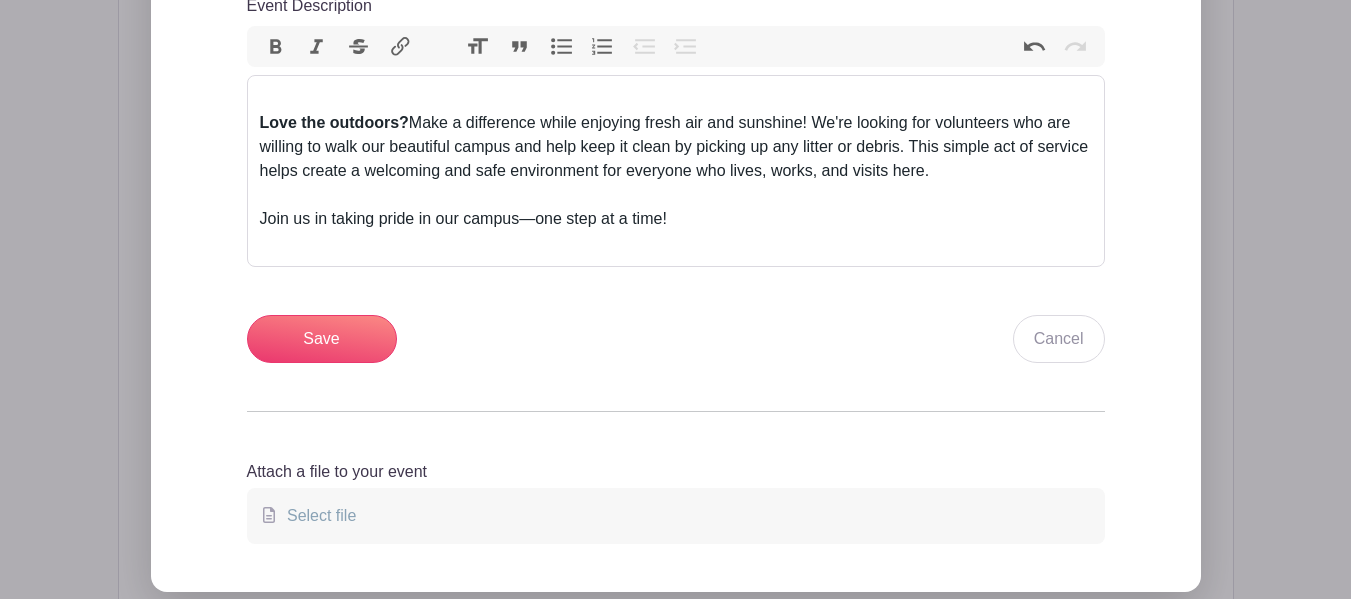 scroll, scrollTop: 1099, scrollLeft: 0, axis: vertical 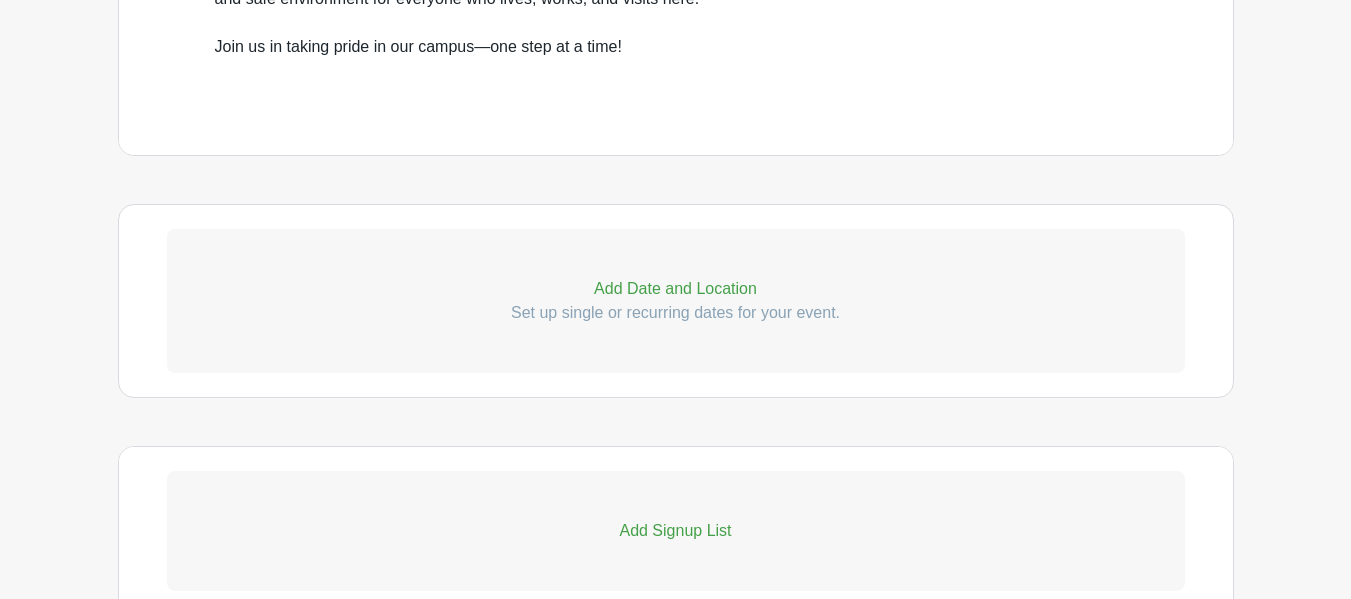 click on "Add Date and Location" at bounding box center [676, 289] 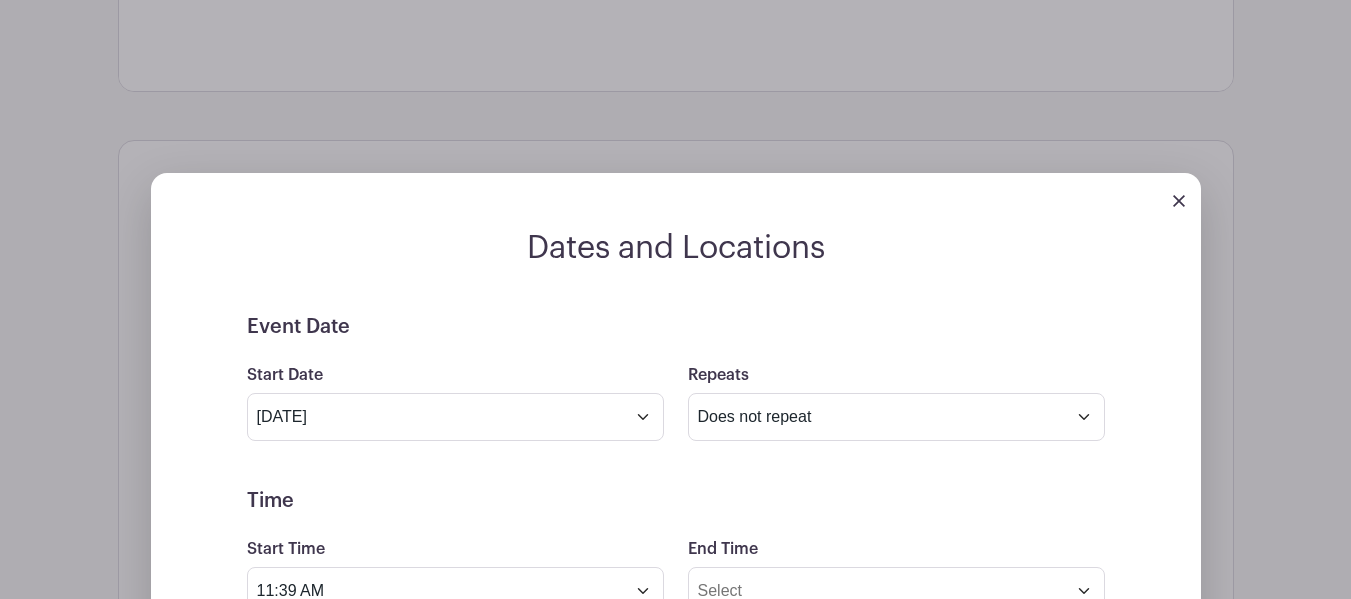 scroll, scrollTop: 1199, scrollLeft: 0, axis: vertical 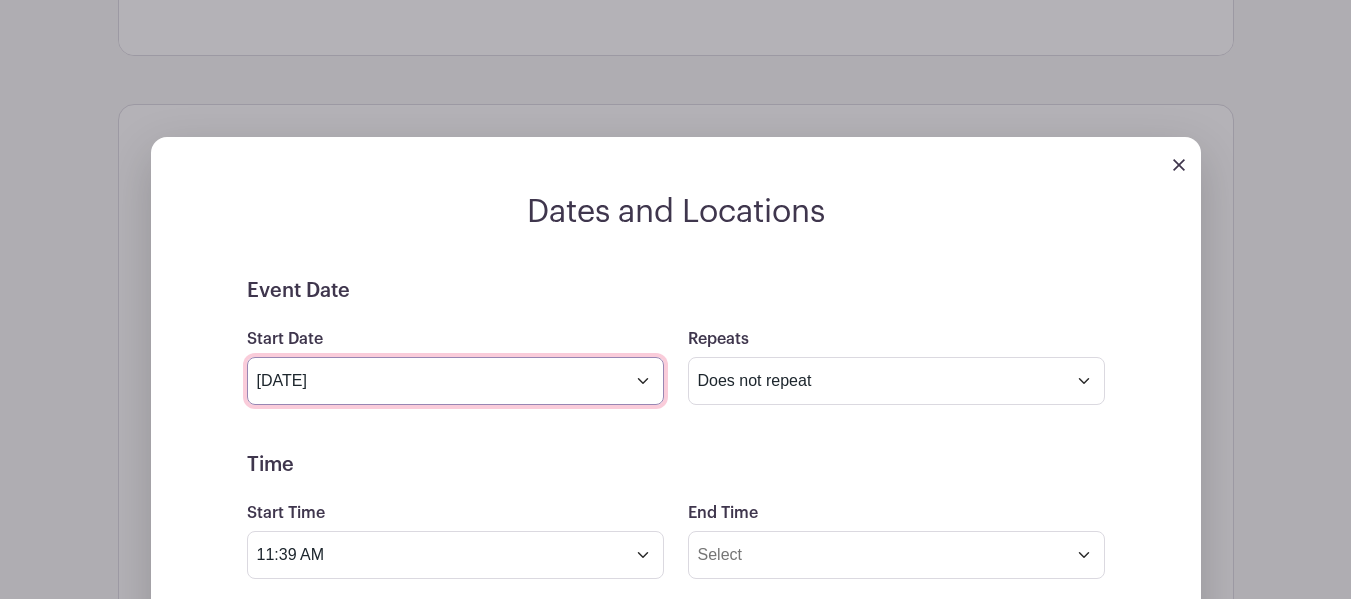 click on "Jul 3 2025" 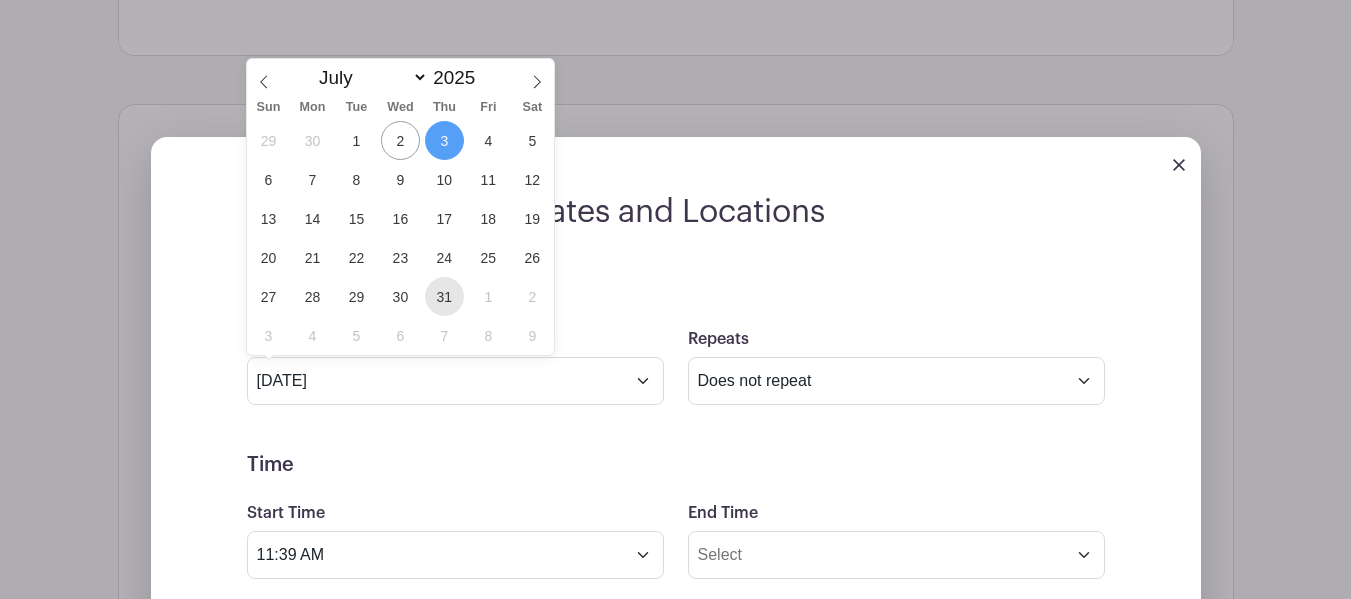 click on "31" at bounding box center (444, 296) 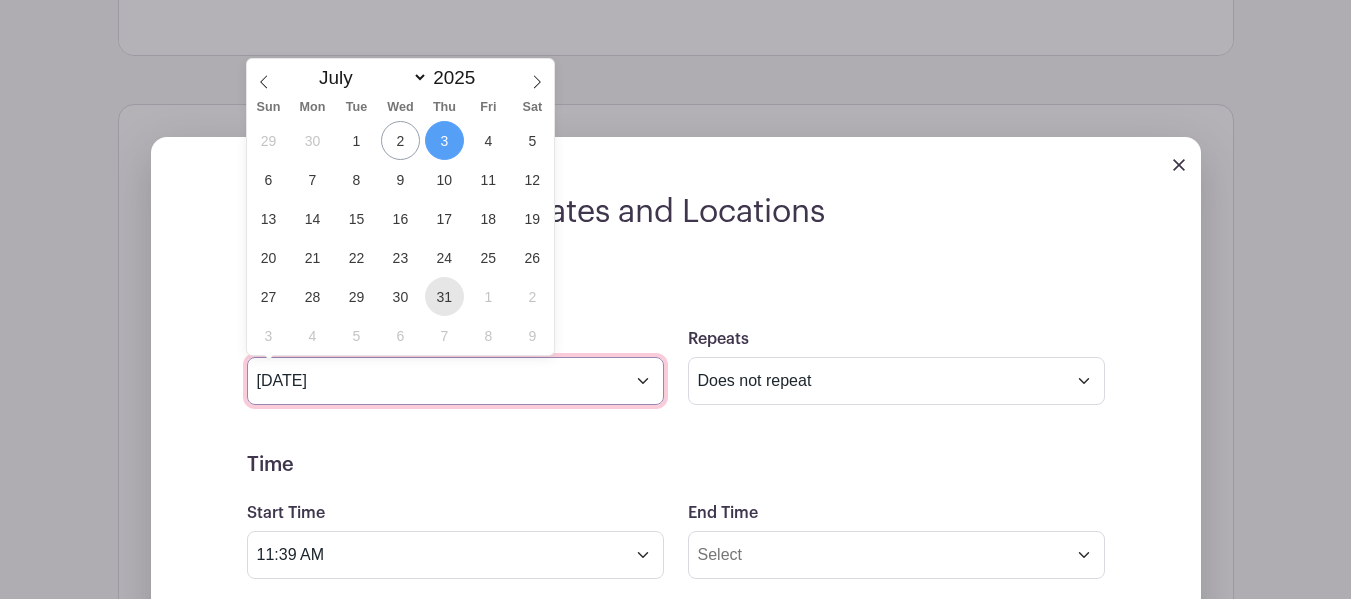 type on "Jul 31 2025" 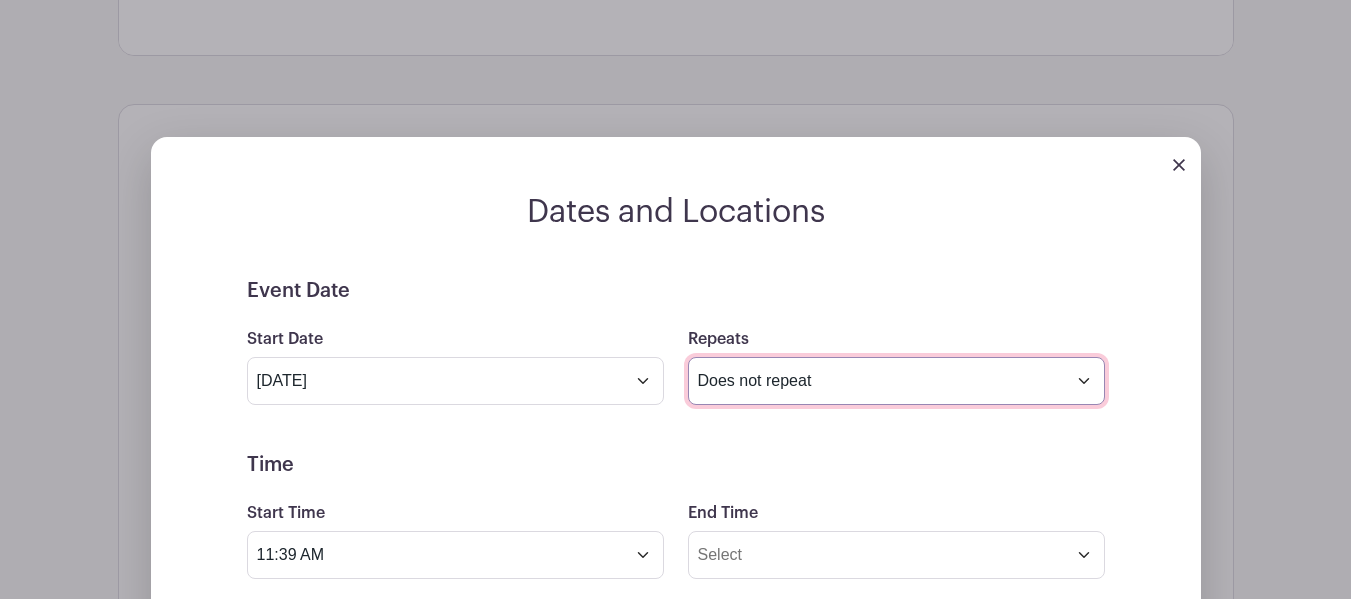 click on "Does not repeat
Daily
Weekly
Monthly on day 31
Monthly on the fifth Thursday
Other..." at bounding box center (896, 381) 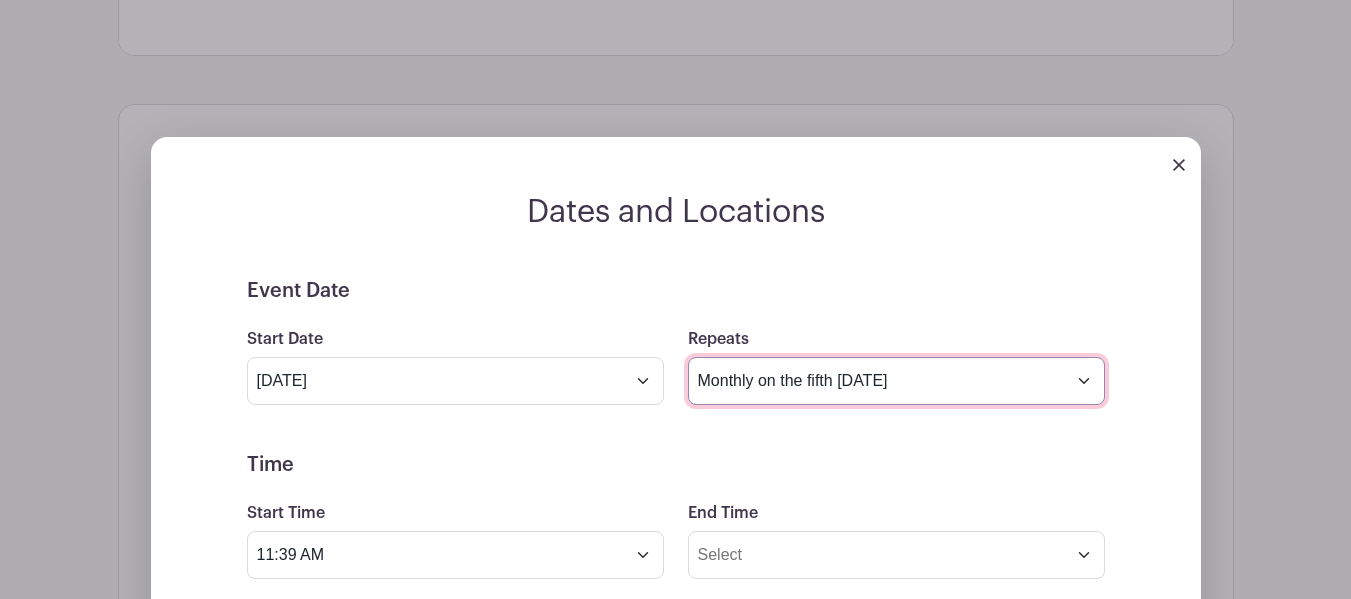 click on "Does not repeat
Daily
Weekly
Monthly on day 31
Monthly on the fifth Thursday
Other..." at bounding box center [896, 381] 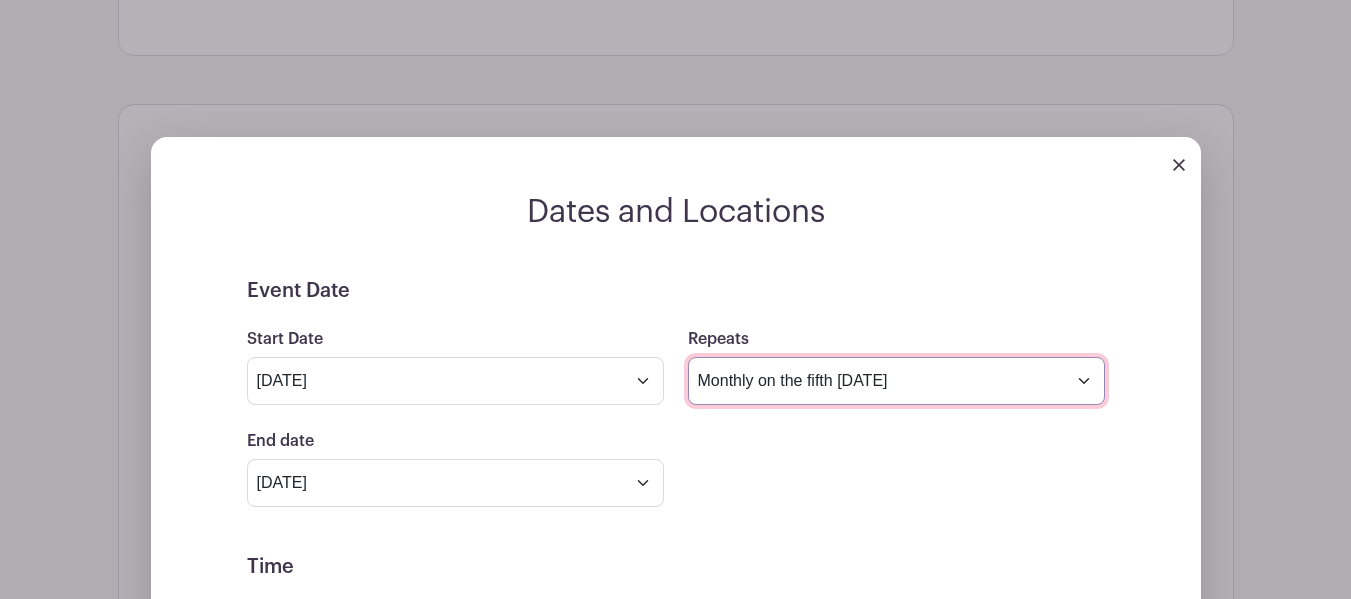 click on "Does not repeat
Daily
Weekly
Monthly on day 31
Monthly on the fifth Thursday
Other..." at bounding box center (896, 381) 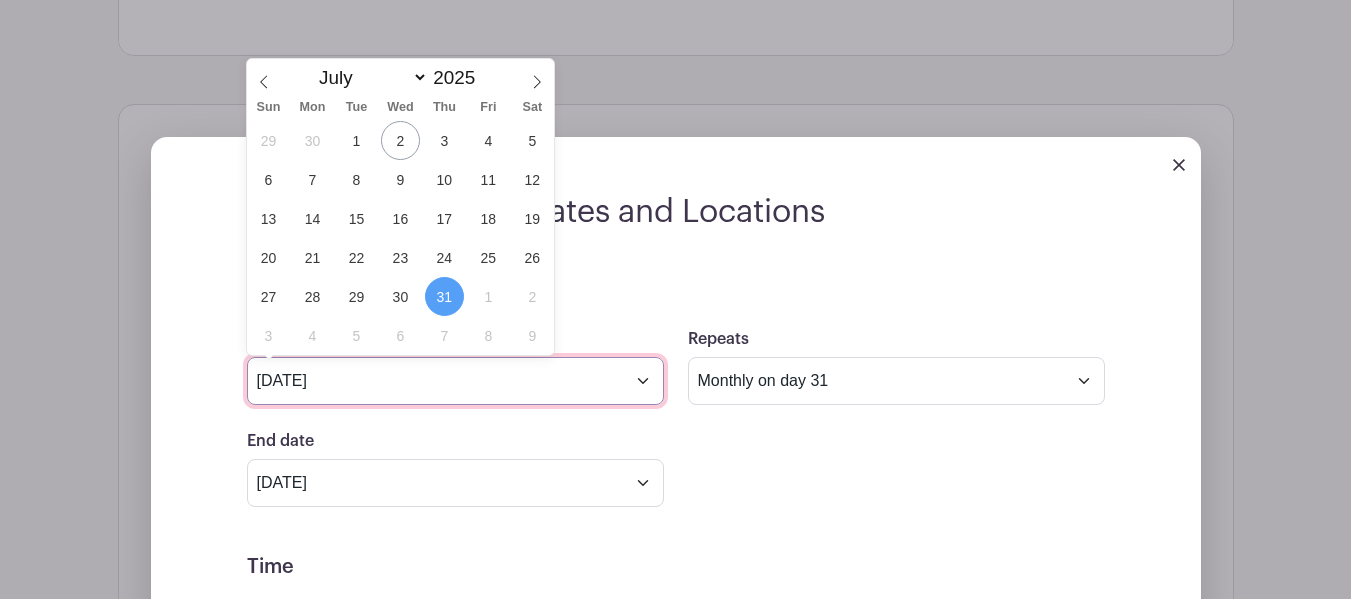 click on "Jul 31 2025" at bounding box center [455, 381] 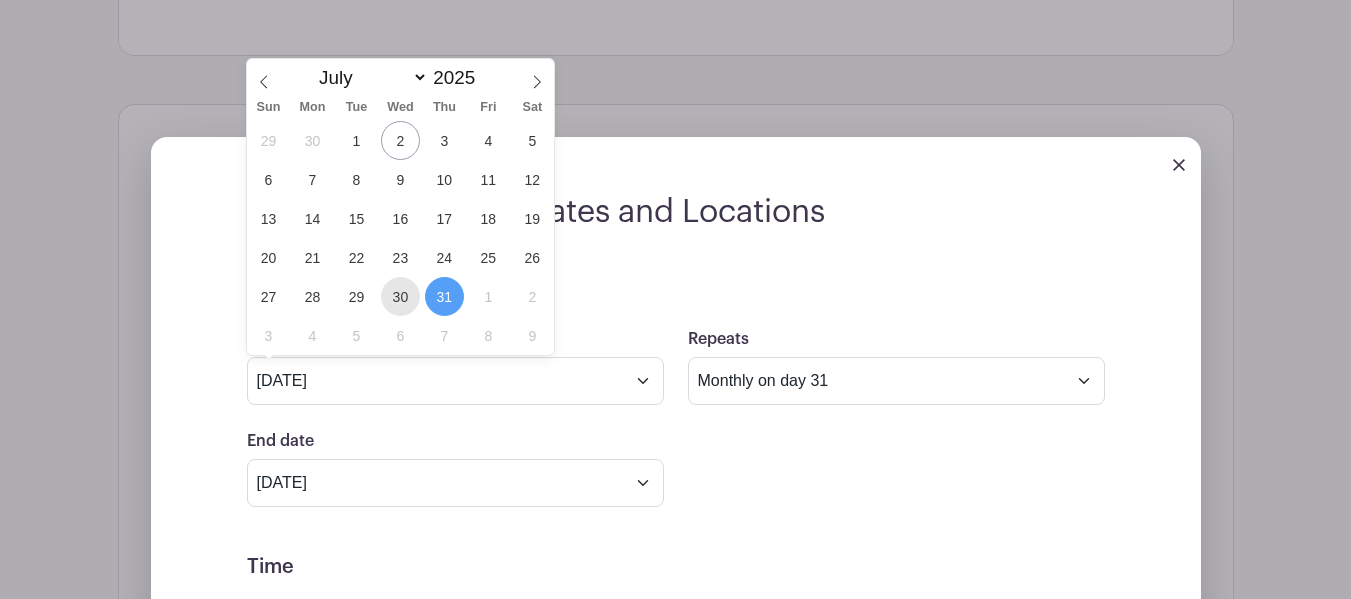 click on "30" at bounding box center [400, 296] 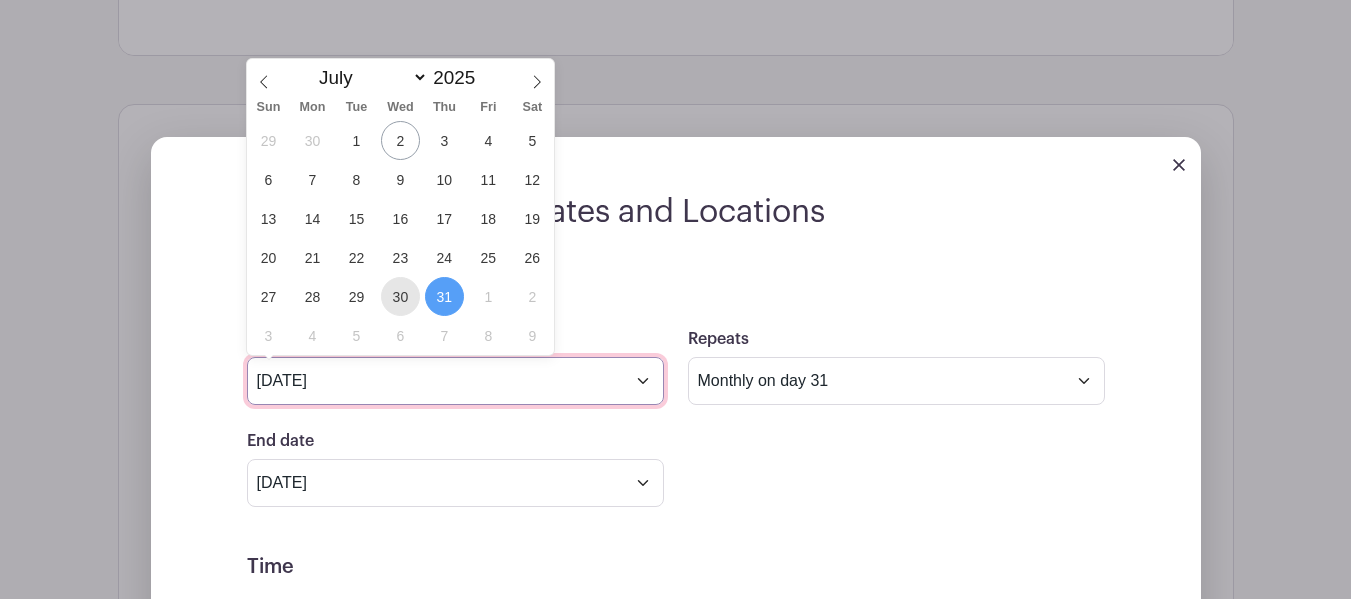 type on "Jul 30 2025" 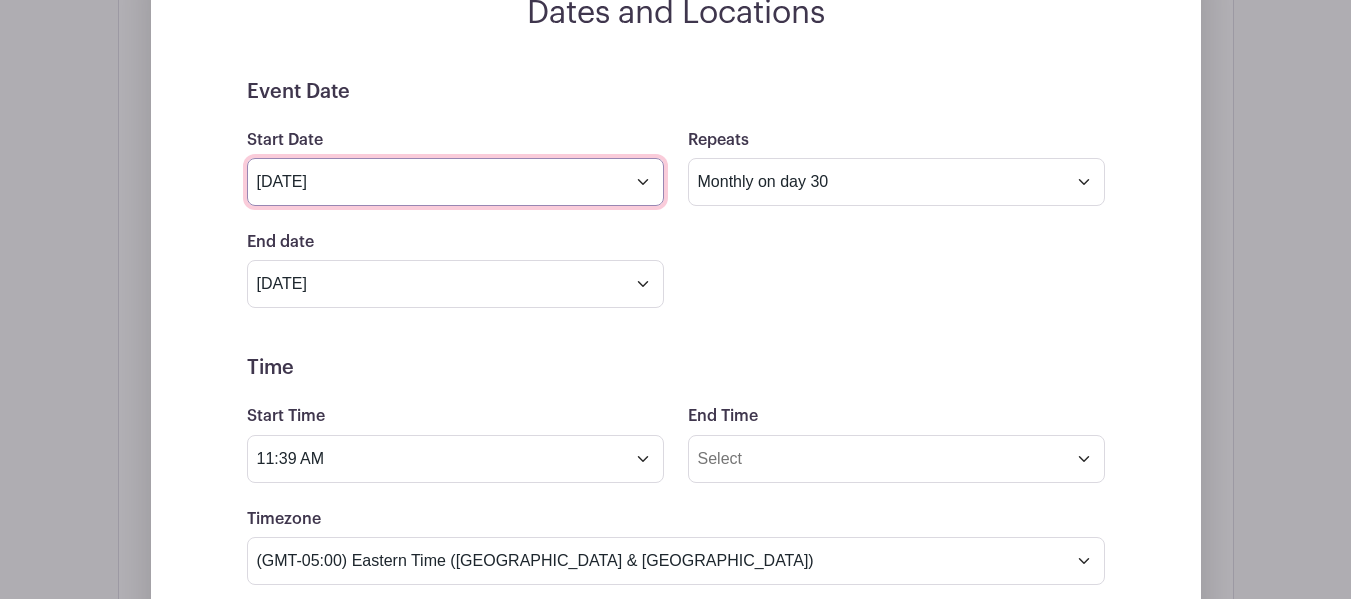 scroll, scrollTop: 1399, scrollLeft: 0, axis: vertical 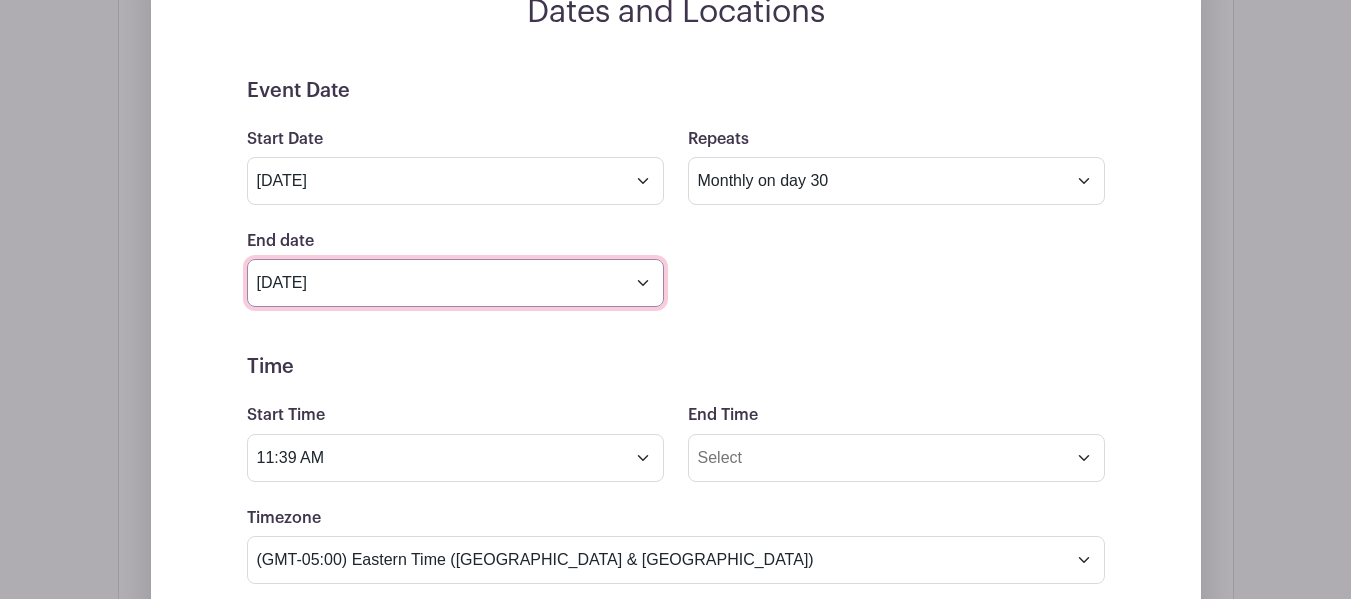 click on "Aug 31 2025" at bounding box center [455, 283] 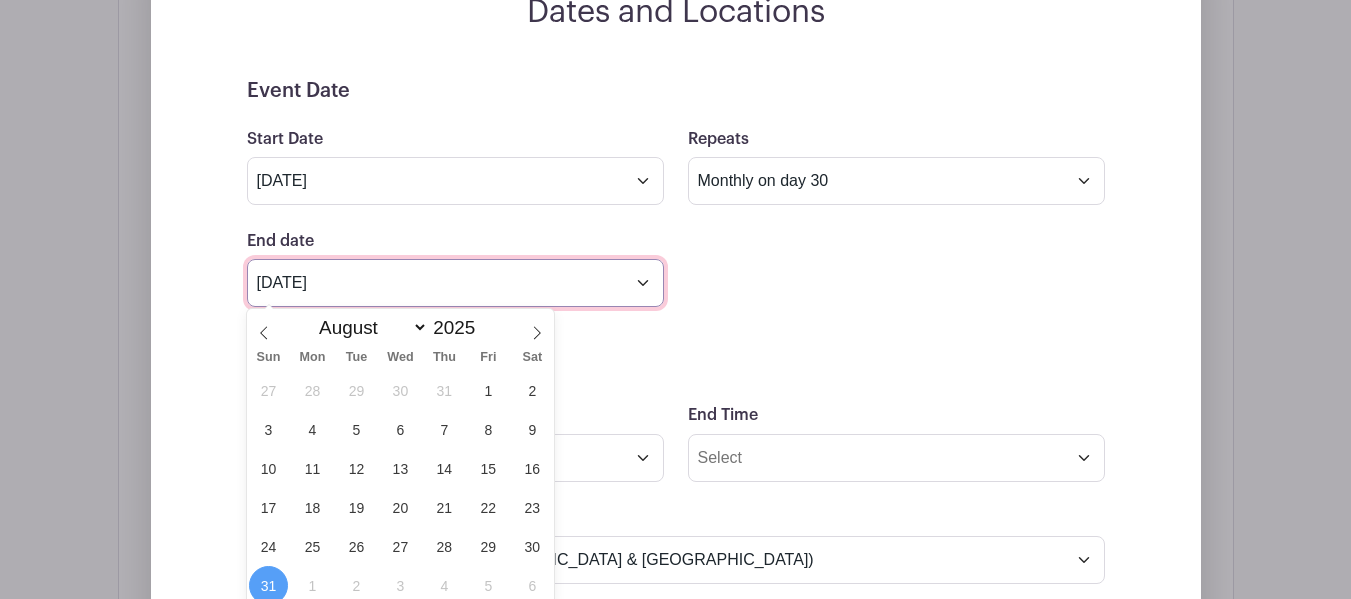 click on "Aug 31 2025" at bounding box center (455, 283) 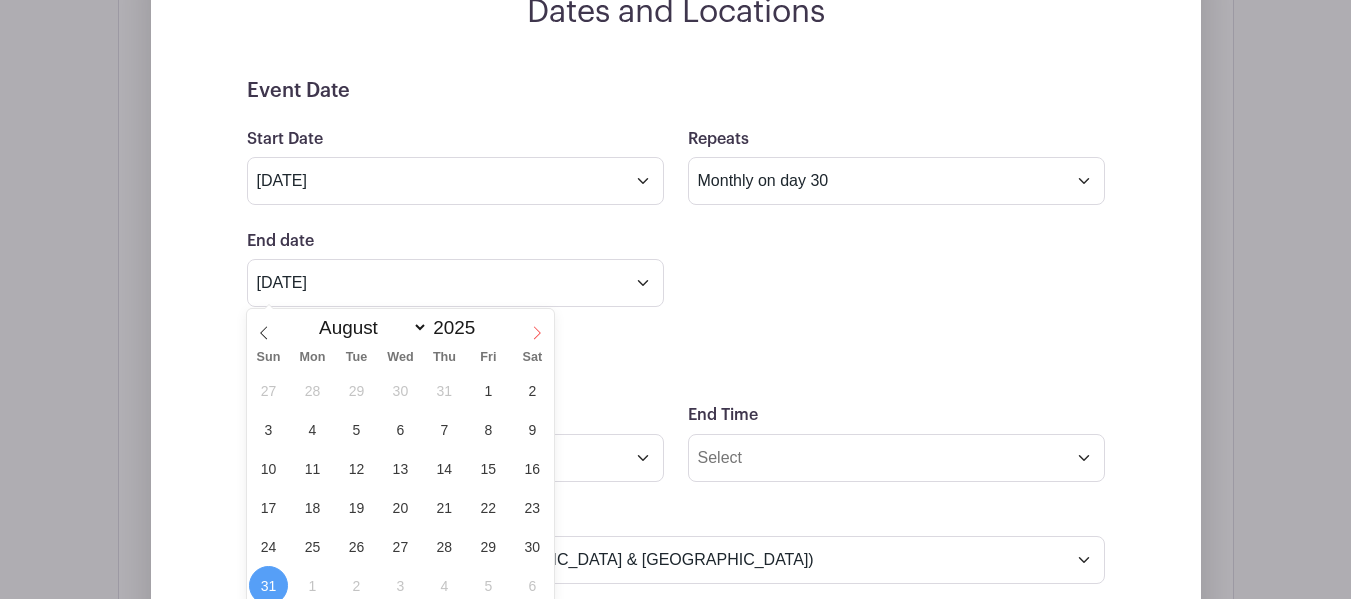 click 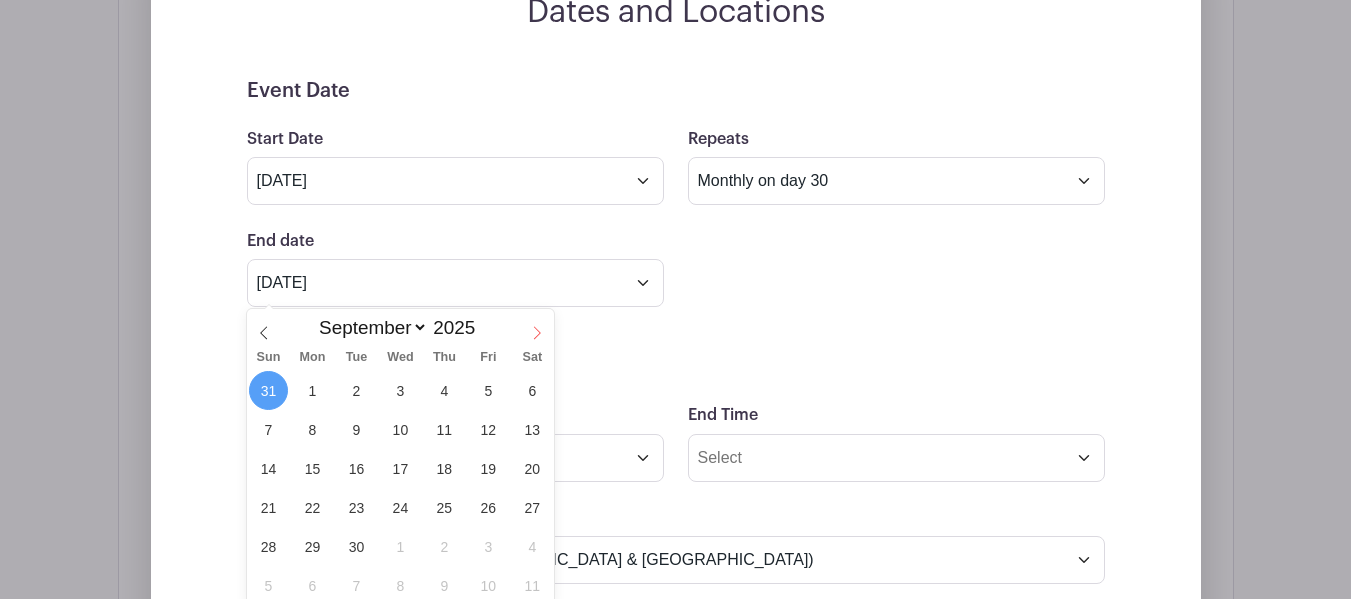 click 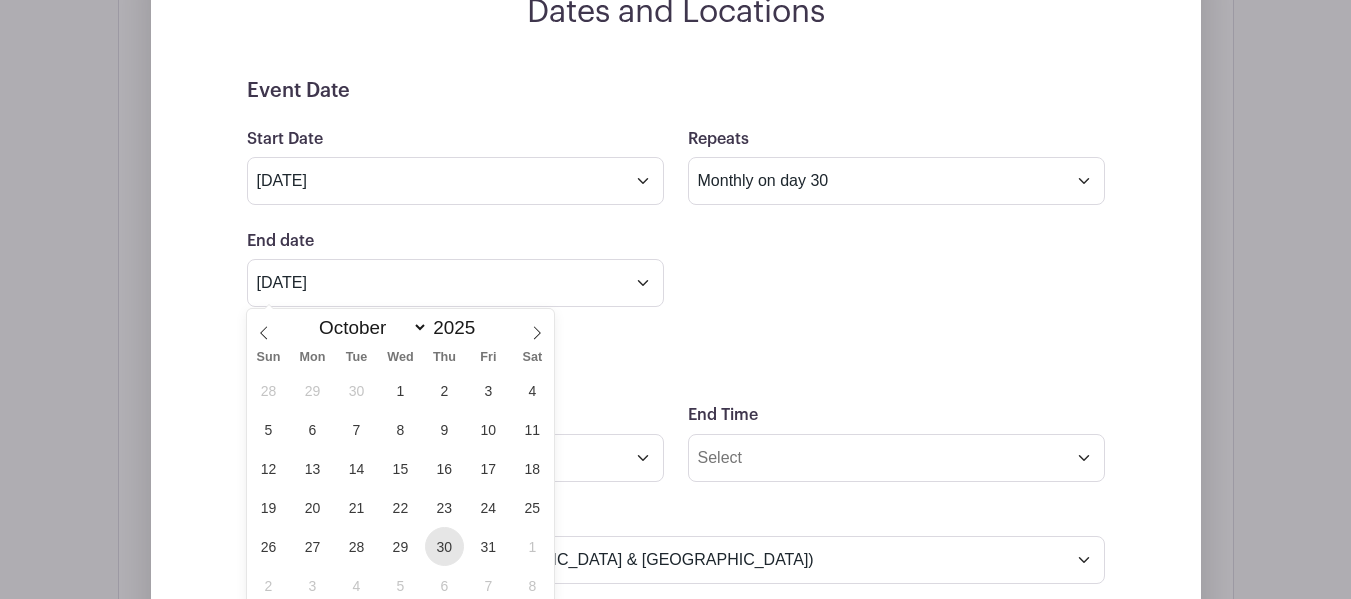 click on "30" at bounding box center (444, 546) 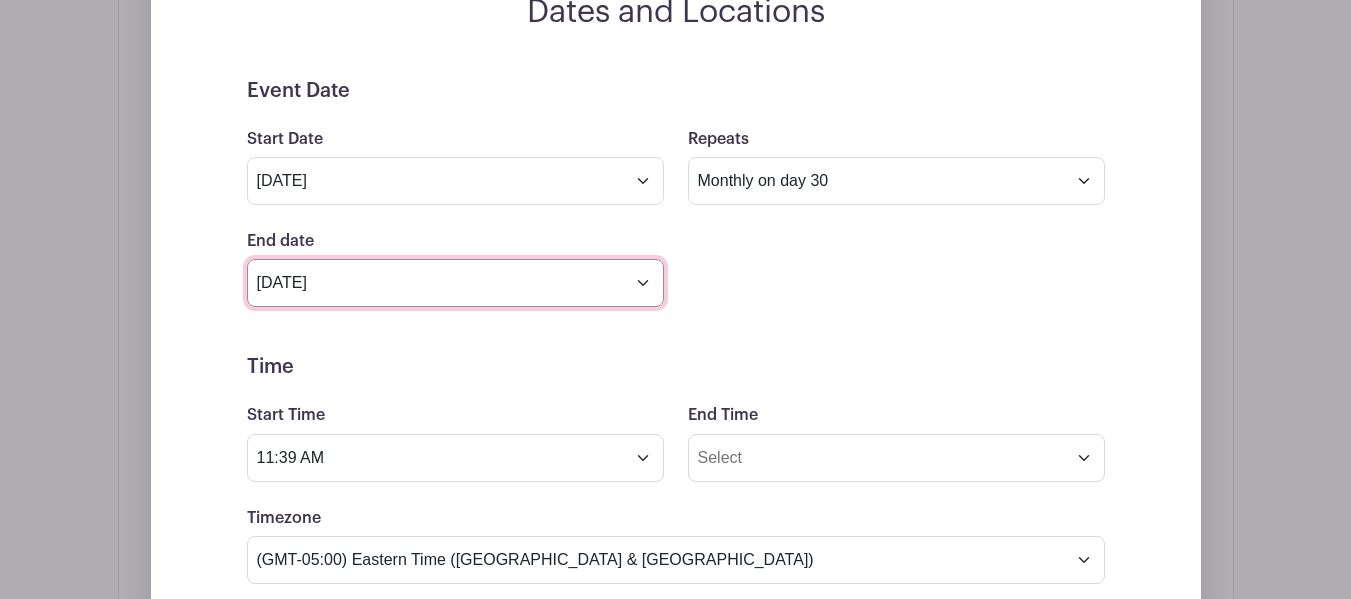 type on "Oct 30 2025" 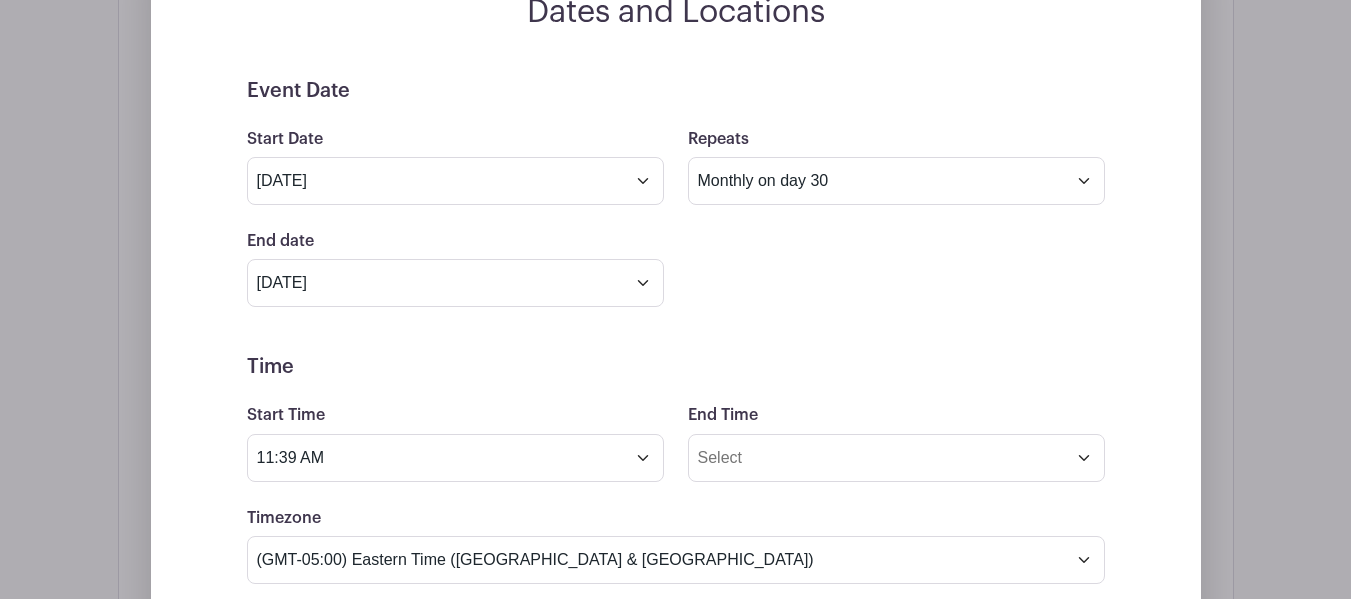 click on "Event Date
Start Date
Jul 30 2025
Repeats
Does not repeat
Daily
Weekly
Monthly on day 30
Monthly on the fifth Wednesday
Other...
End date
Oct 30 2025
Repeats every
1
Day
Week
Monthly on day 30
Select Repeating Days
Sun
Mon
Tue
Wed
Thu
Fri
Sat
Time
Start Time
11:39 AM
End Time
Timezone
(GMT-12:00) International Date Line West
(GMT-11:00) American Samoa
(GMT-11:00) Midway Island" at bounding box center [676, 580] 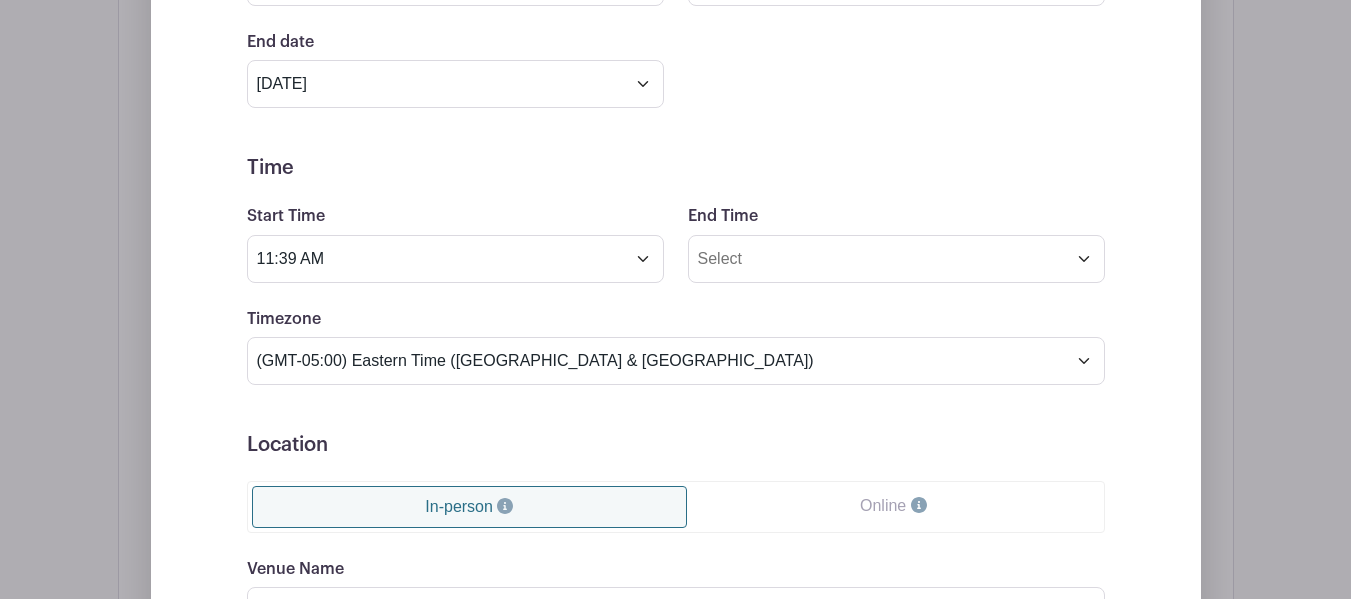 scroll, scrollTop: 1599, scrollLeft: 0, axis: vertical 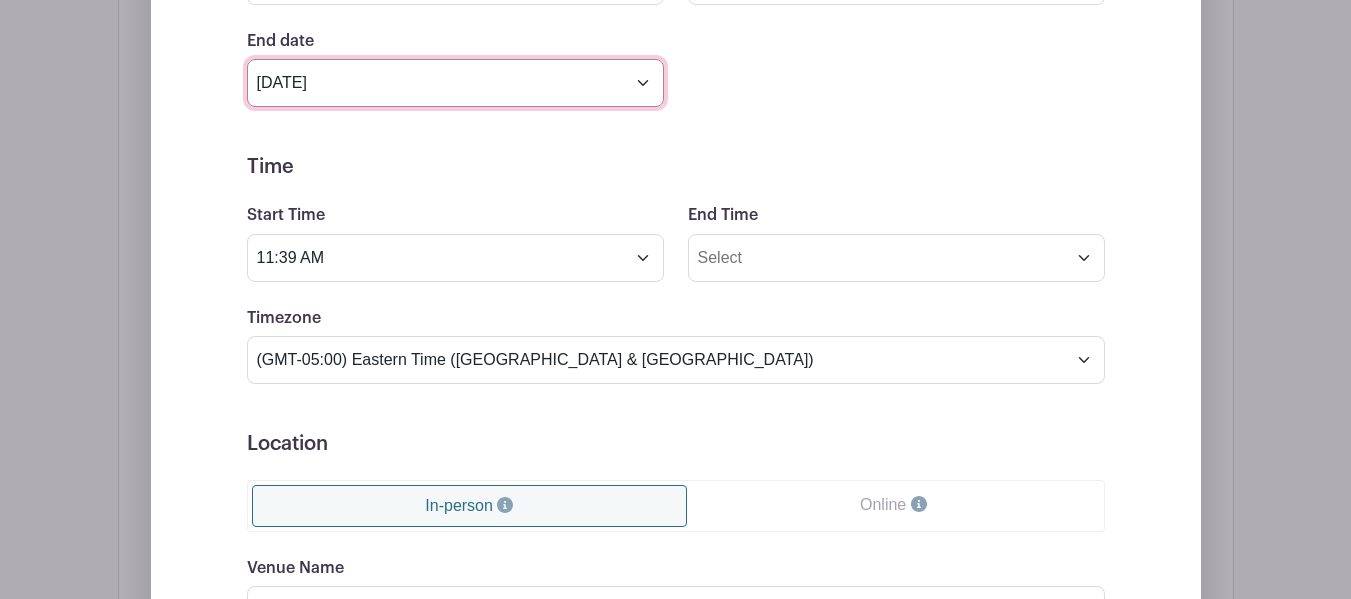 click on "Oct 30 2025" at bounding box center [455, 83] 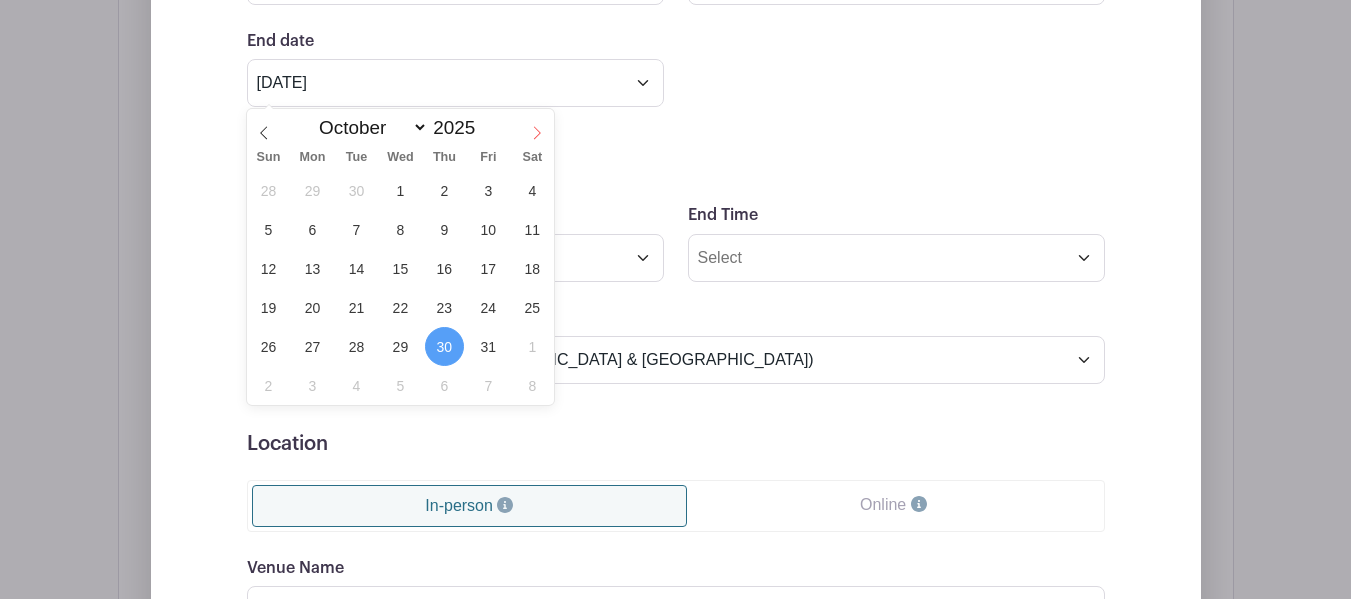click at bounding box center [537, 126] 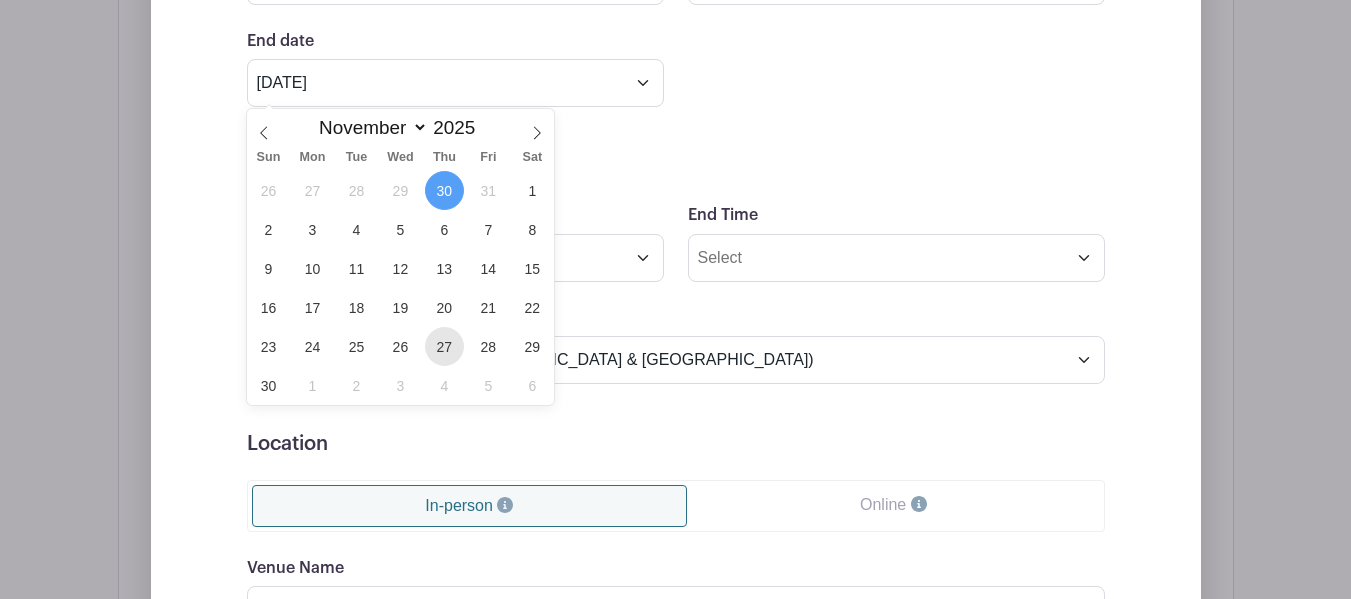 click on "27" at bounding box center (444, 346) 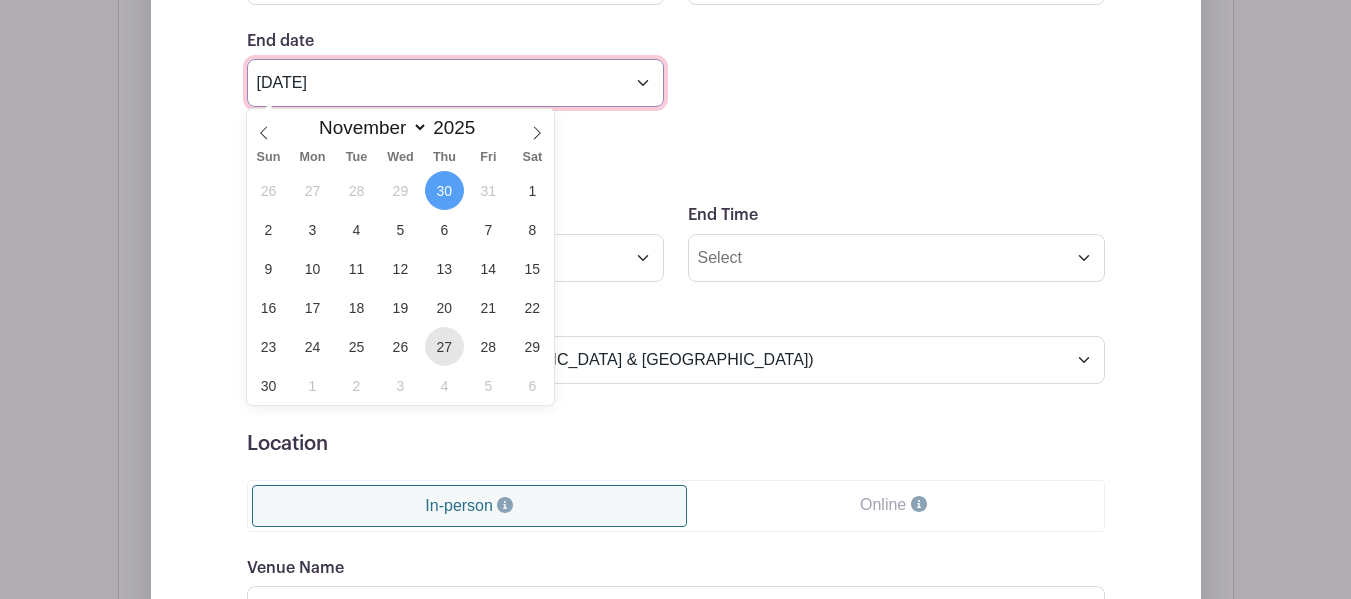 type on "Nov 27 2025" 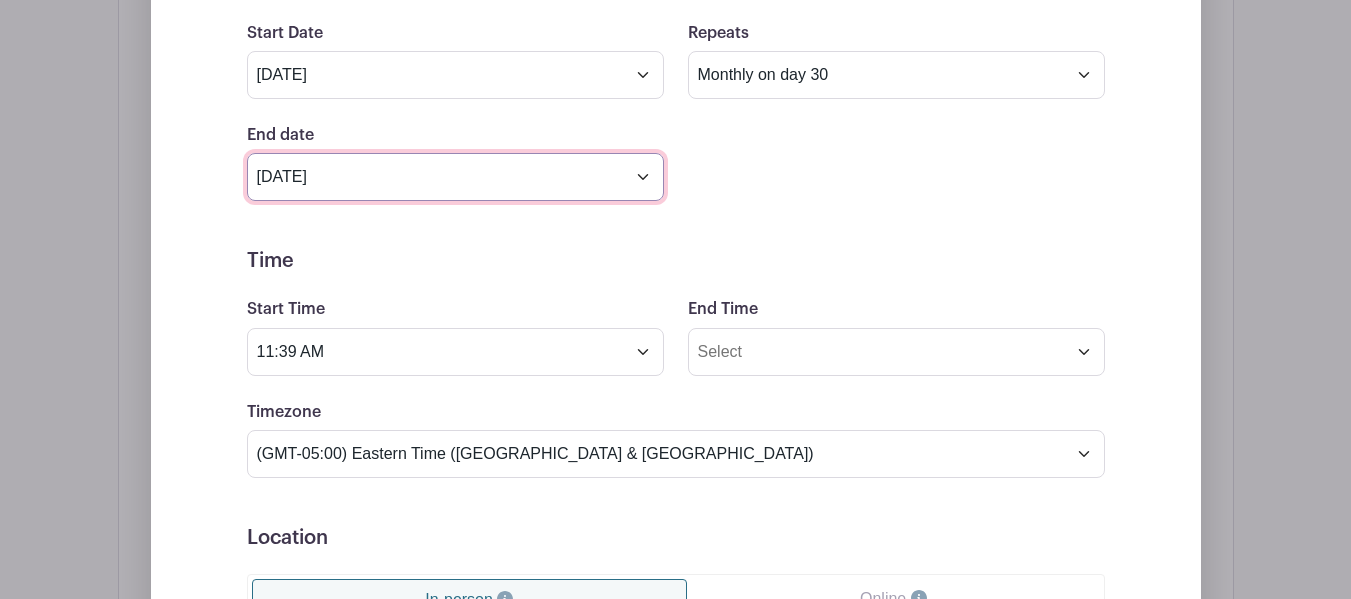 scroll, scrollTop: 1399, scrollLeft: 0, axis: vertical 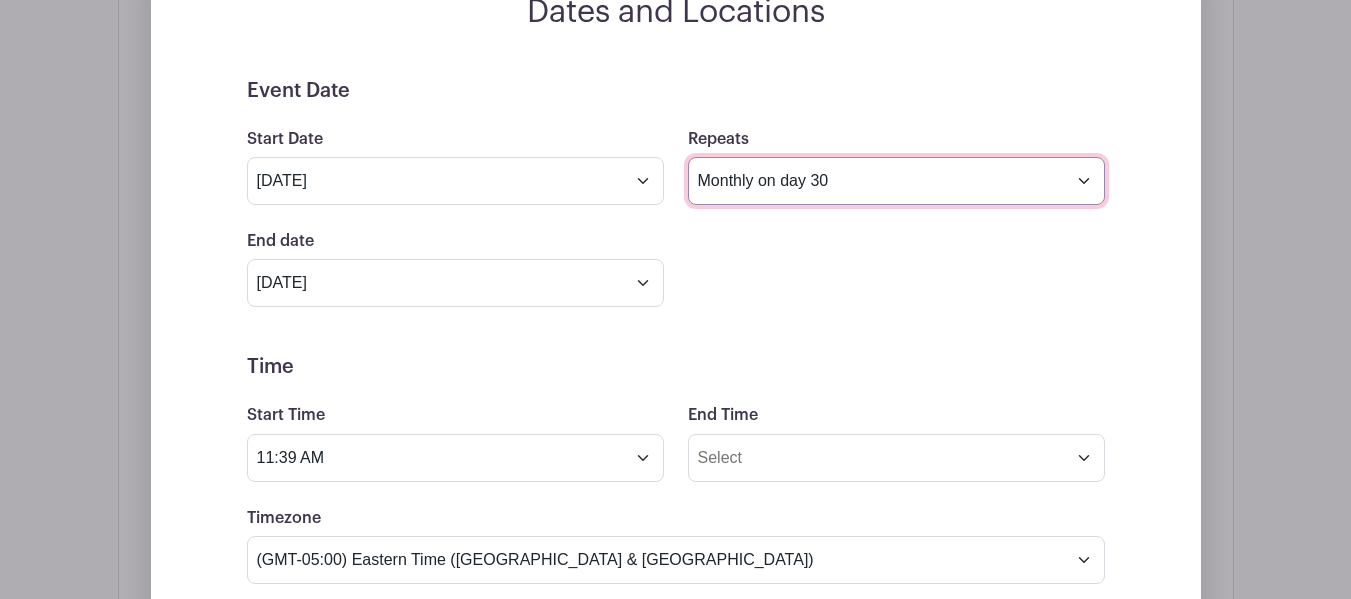 click on "Does not repeat
Daily
Weekly
Monthly on day 30
Monthly on the fifth Wednesday
Other..." at bounding box center (896, 181) 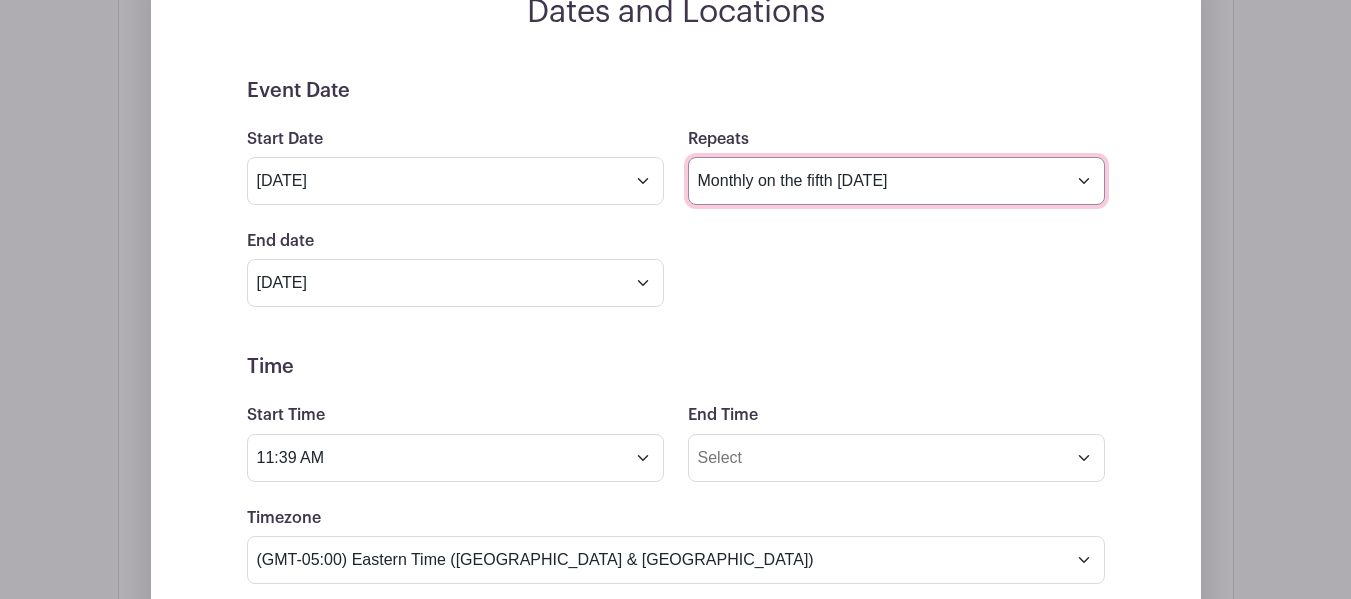 click on "Does not repeat
Daily
Weekly
Monthly on day 30
Monthly on the fifth Wednesday
Other..." at bounding box center (896, 181) 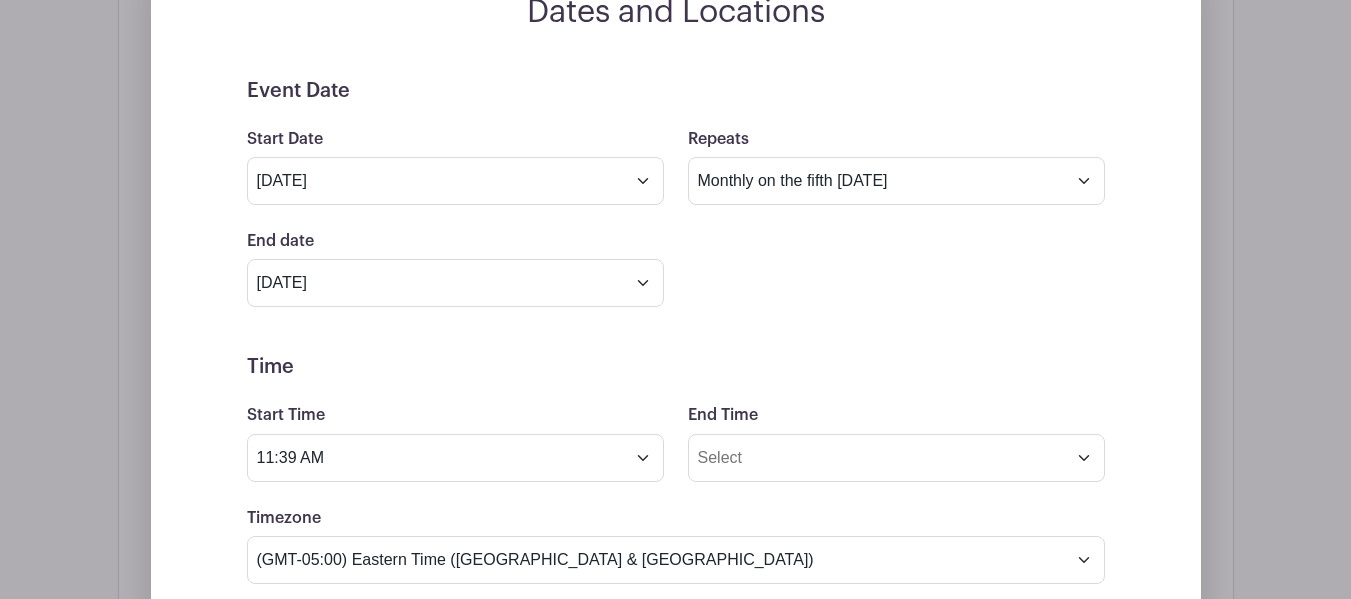 click on "Event Date
Start Date
Jul 30 2025
Repeats
Does not repeat
Daily
Weekly
Monthly on day 30
Monthly on the fifth Wednesday
Other...
End date
Nov 27 2025
Repeats every
1
Day
Week
Monthly on day 30
Select Repeating Days
Sun
Mon
Tue
Wed
Thu
Fri
Sat
Time
Start Time
11:39 AM
End Time
Timezone
(GMT-12:00) International Date Line West
(GMT-11:00) American Samoa
(GMT-11:00) Midway Island" at bounding box center (676, 580) 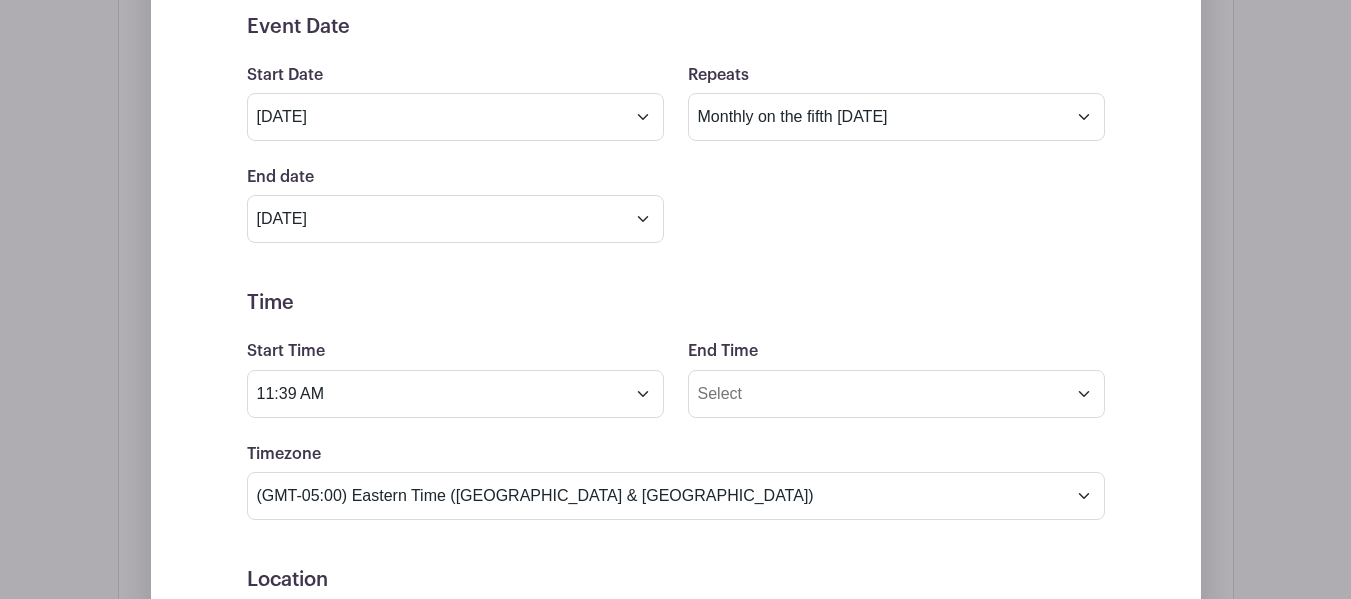 scroll, scrollTop: 1499, scrollLeft: 0, axis: vertical 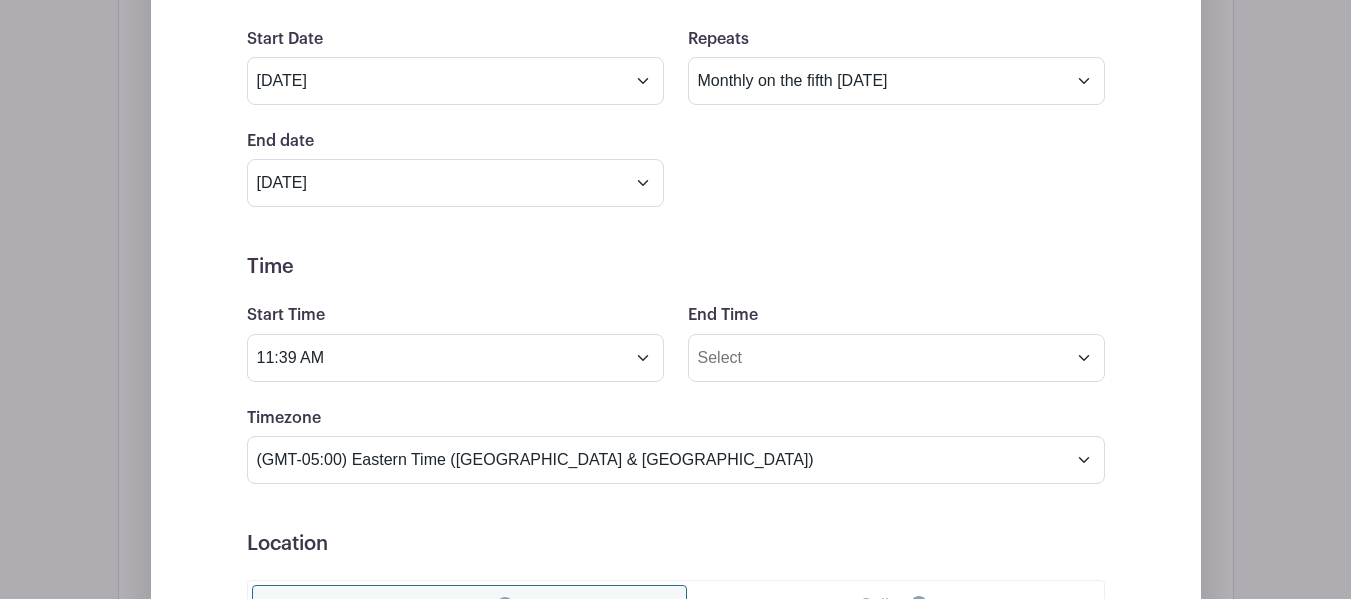click on "Event Date
Start Date
Jul 30 2025
Repeats
Does not repeat
Daily
Weekly
Monthly on day 30
Monthly on the fifth Wednesday
Other...
End date
Nov 27 2025
Repeats every
1
Day
Week
Monthly on day 30
Select Repeating Days
Sun
Mon
Tue
Wed
Thu
Fri
Sat
Time
Start Time
11:39 AM
End Time
Timezone
(GMT-12:00) International Date Line West
(GMT-11:00) American Samoa
(GMT-11:00) Midway Island" at bounding box center (676, 480) 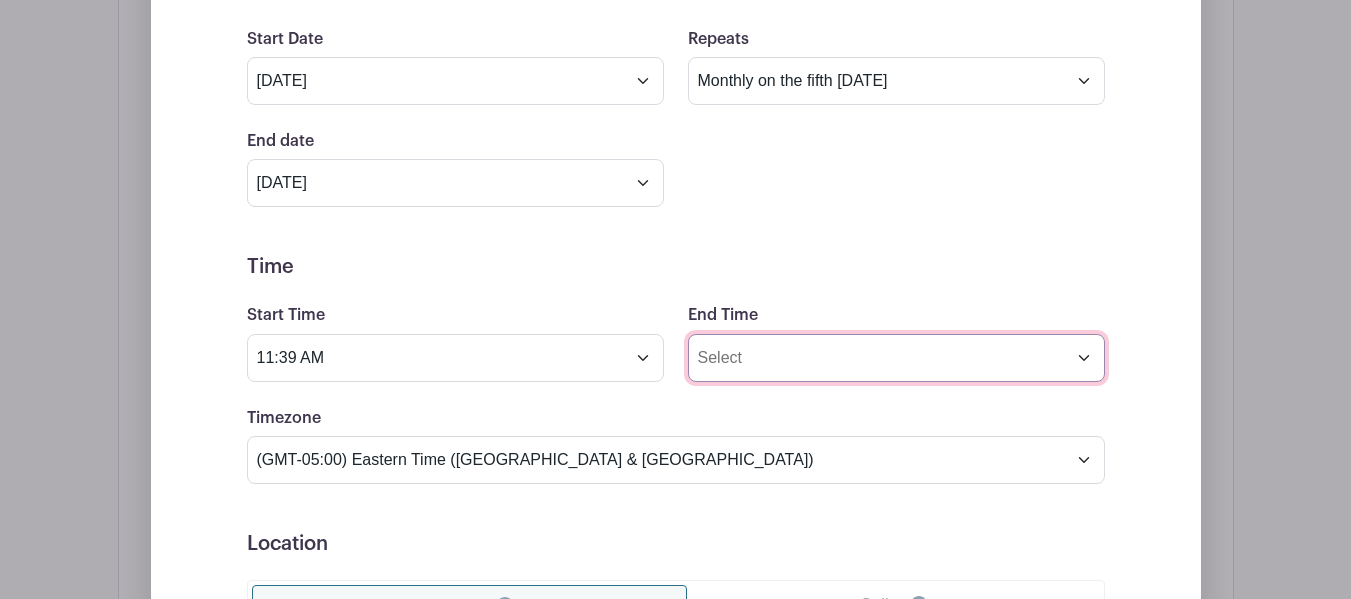 click on "End Time" at bounding box center [896, 358] 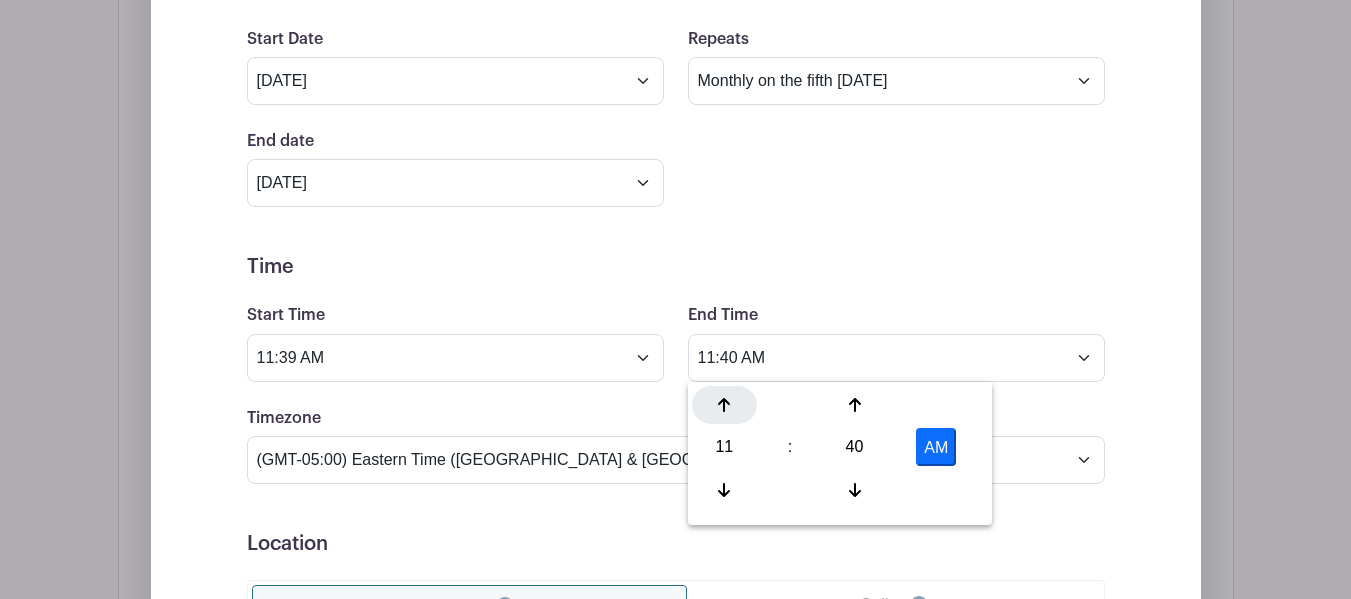 click 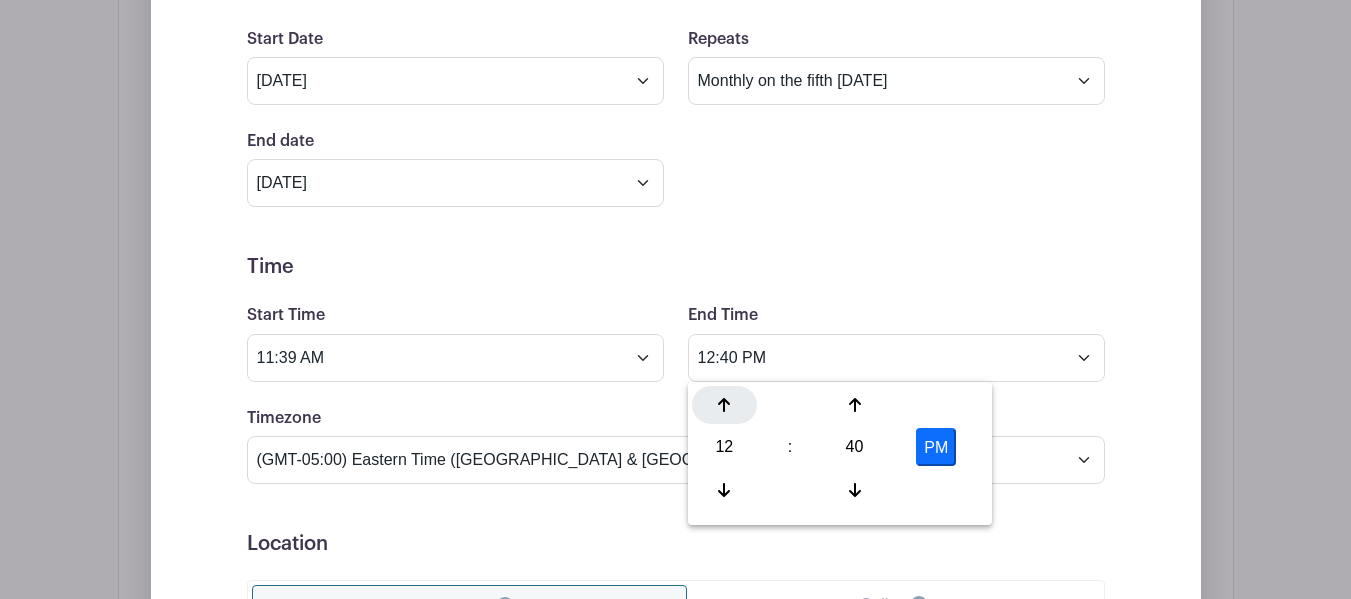 click 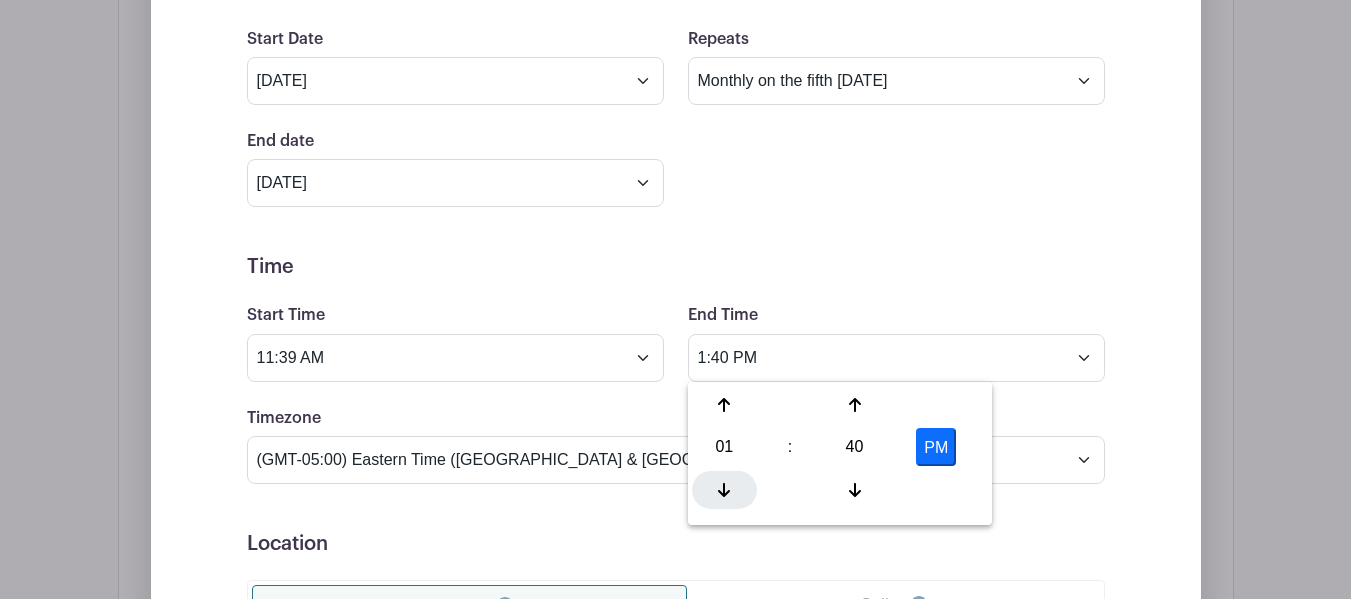 click 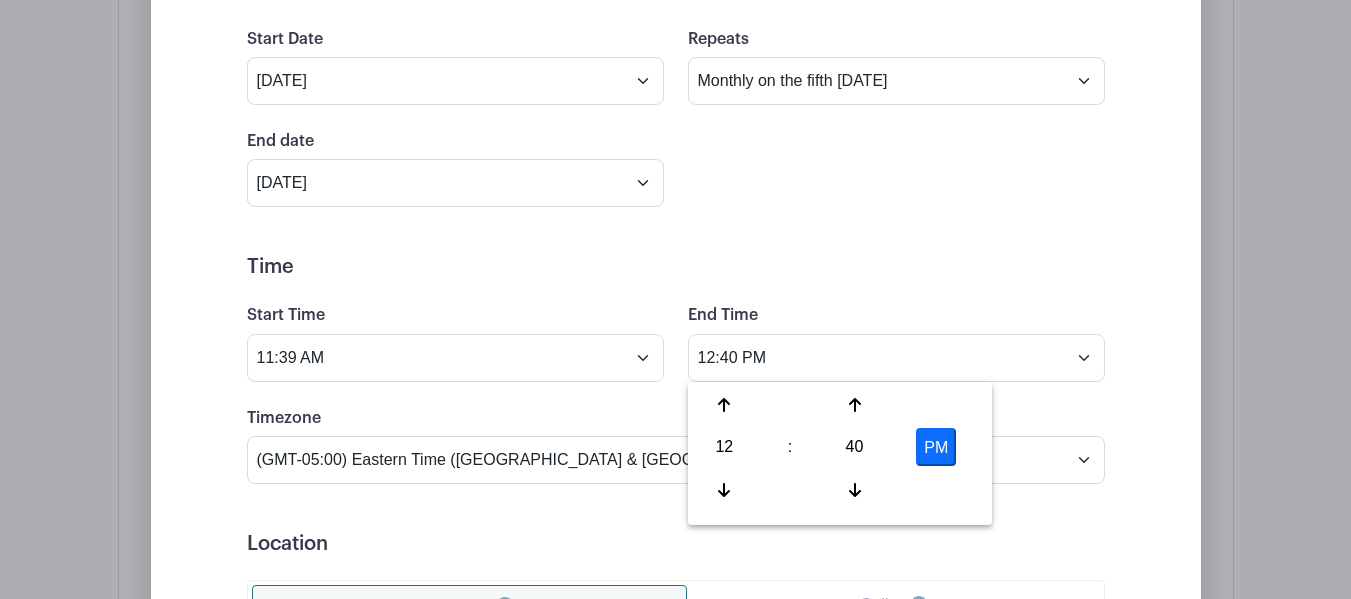 click on "Event Date
Start Date
Jul 30 2025
Repeats
Does not repeat
Daily
Weekly
Monthly on day 30
Monthly on the fifth Wednesday
Other...
End date
Nov 27 2025
Repeats every
1
Day
Week
Monthly on day 30
Select Repeating Days
Sun
Mon
Tue
Wed
Thu
Fri
Sat
Time
Start Time
11:39 AM
End Time
12:40 PM
Timezone
(GMT-12:00) International Date Line West
(GMT-11:00) American Samoa
(GMT-11:00) Midway Island" at bounding box center [676, 480] 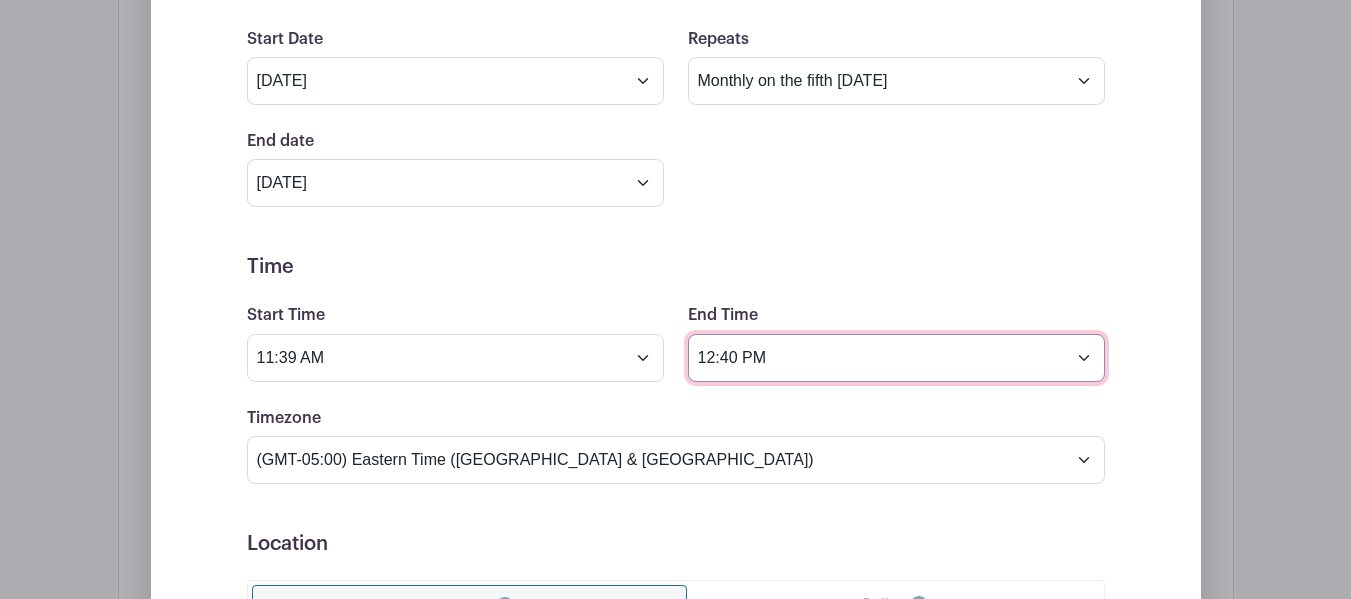 click on "12:40 PM" at bounding box center [896, 358] 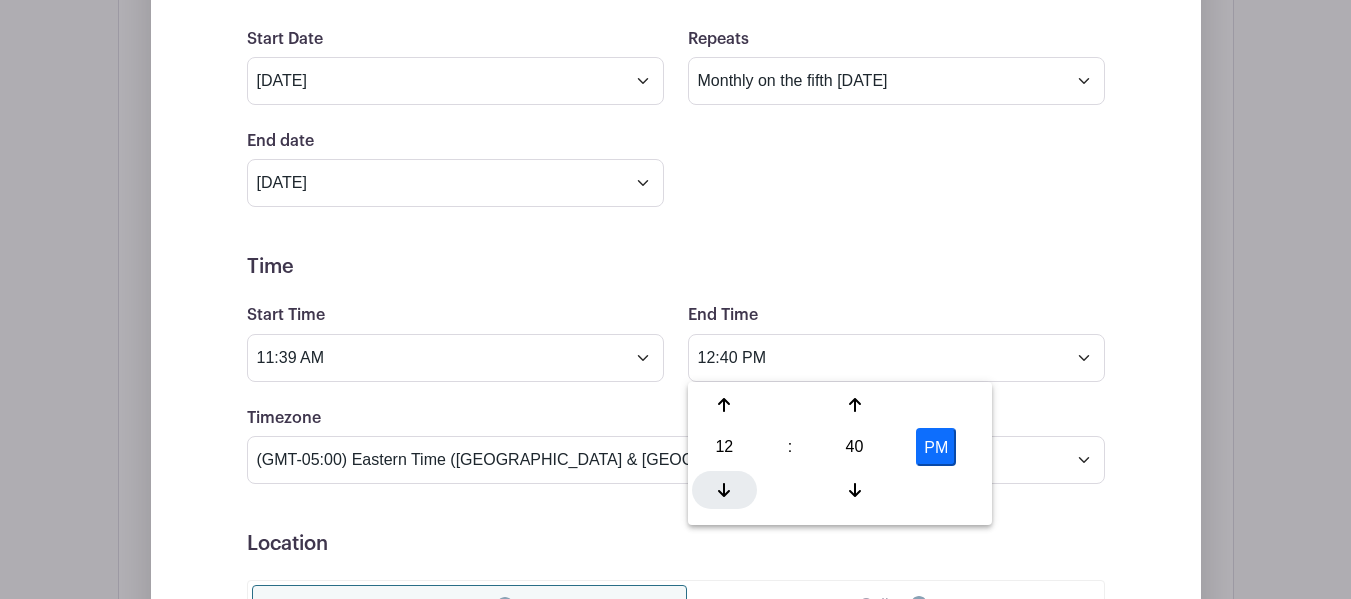 click 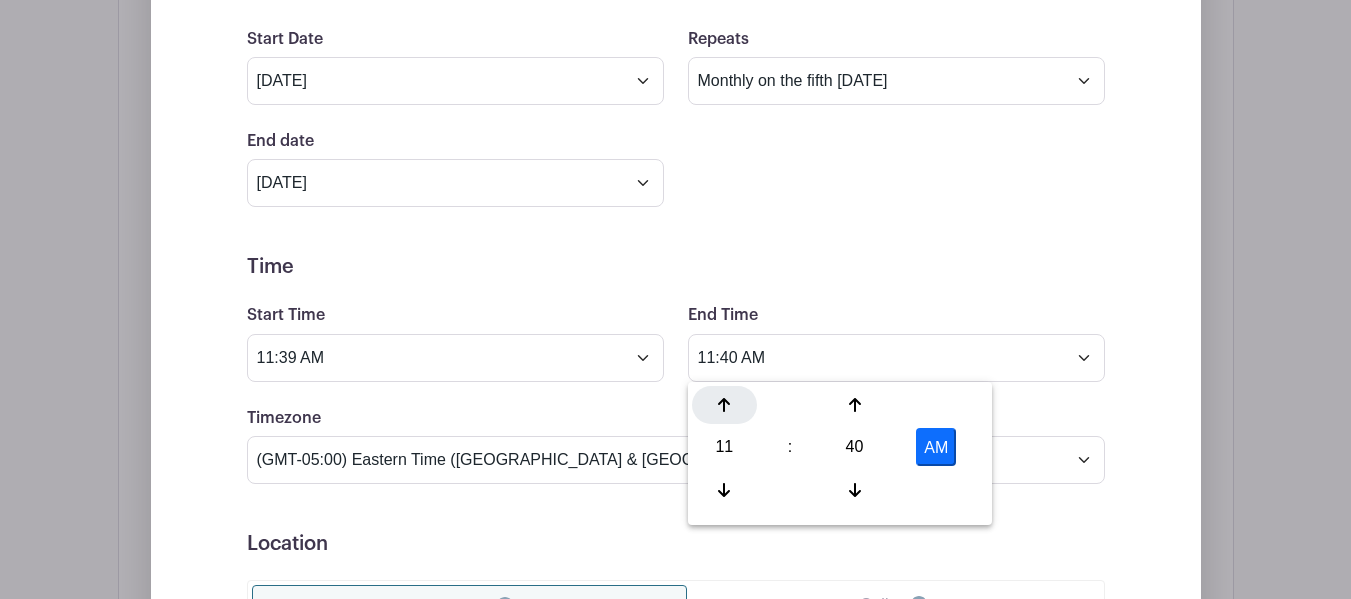 click 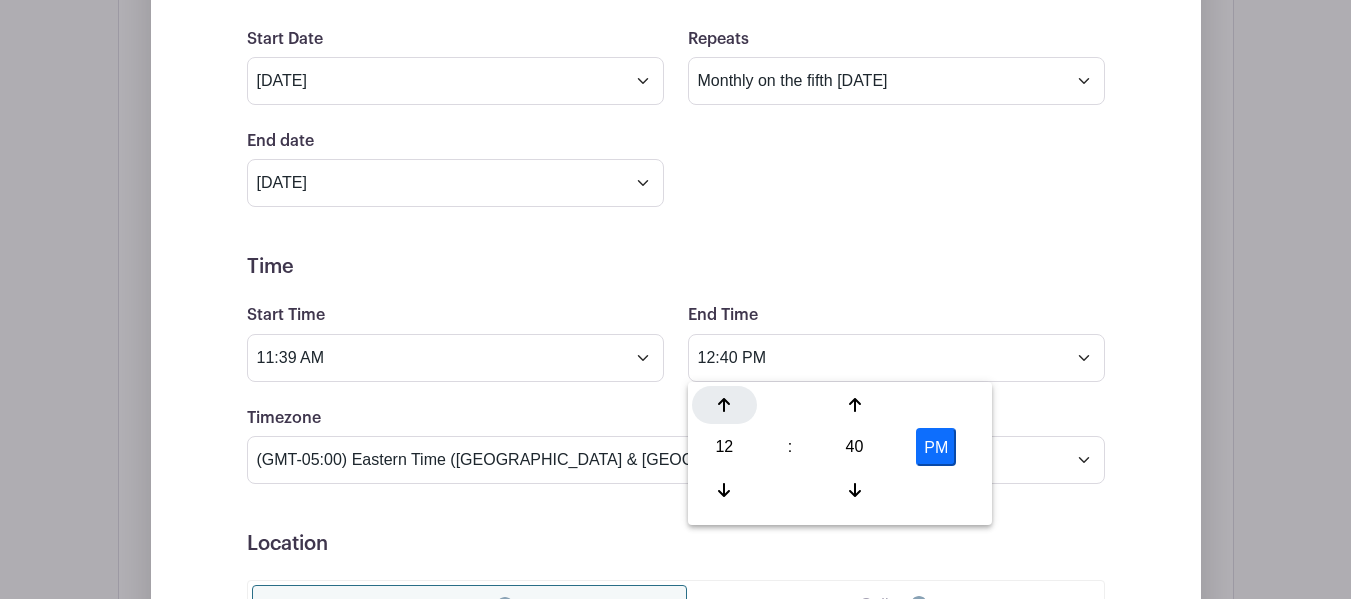 click 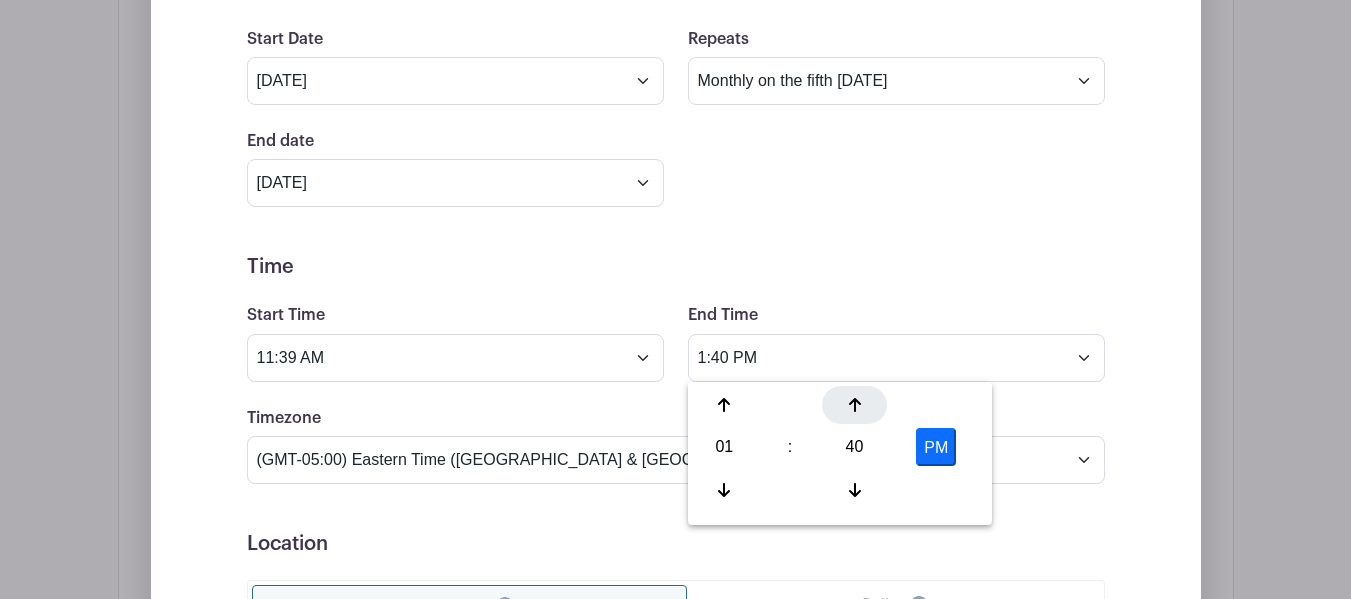 click 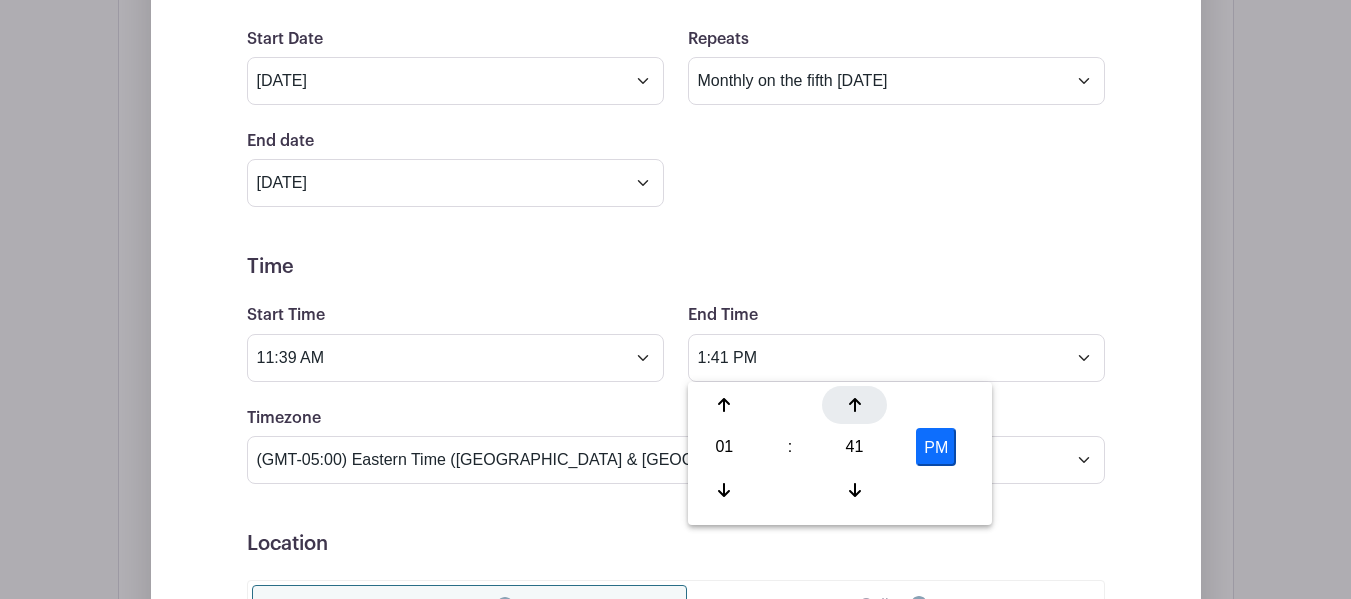 click 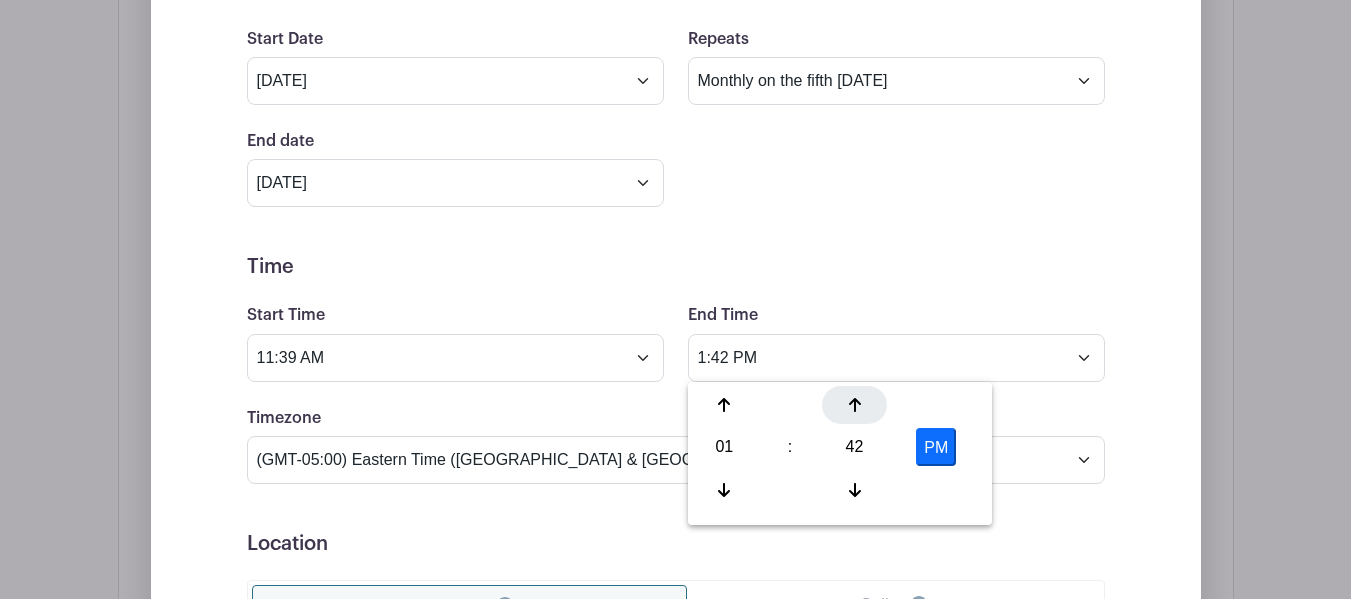 click 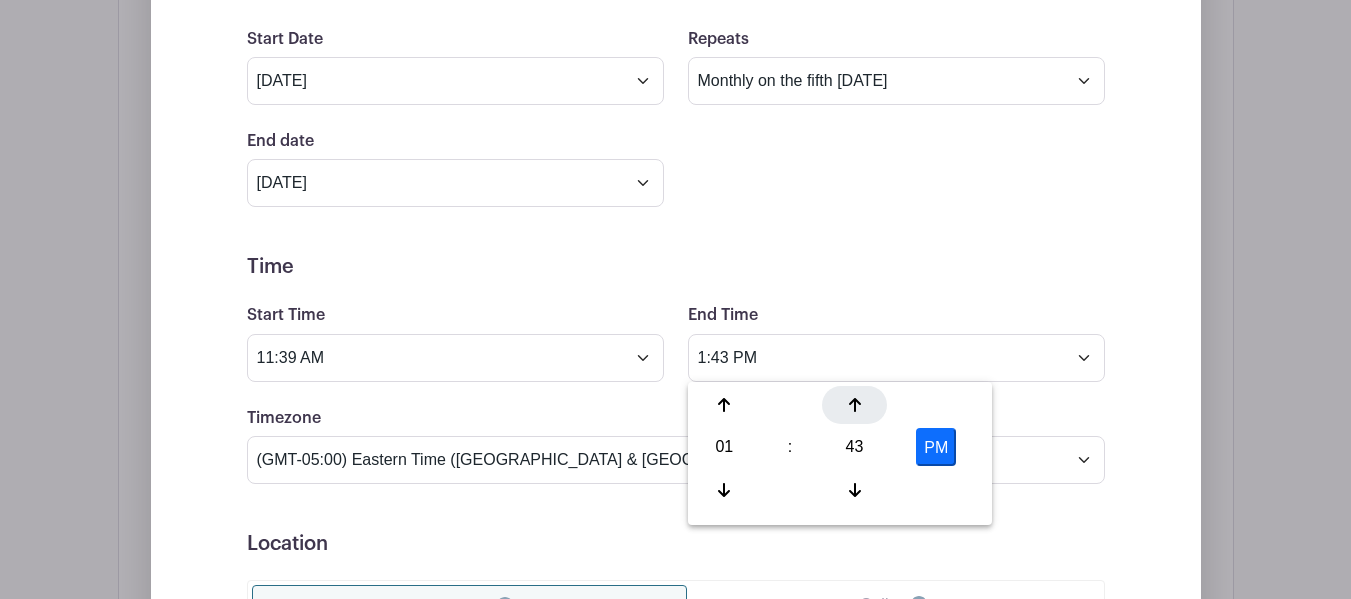 click 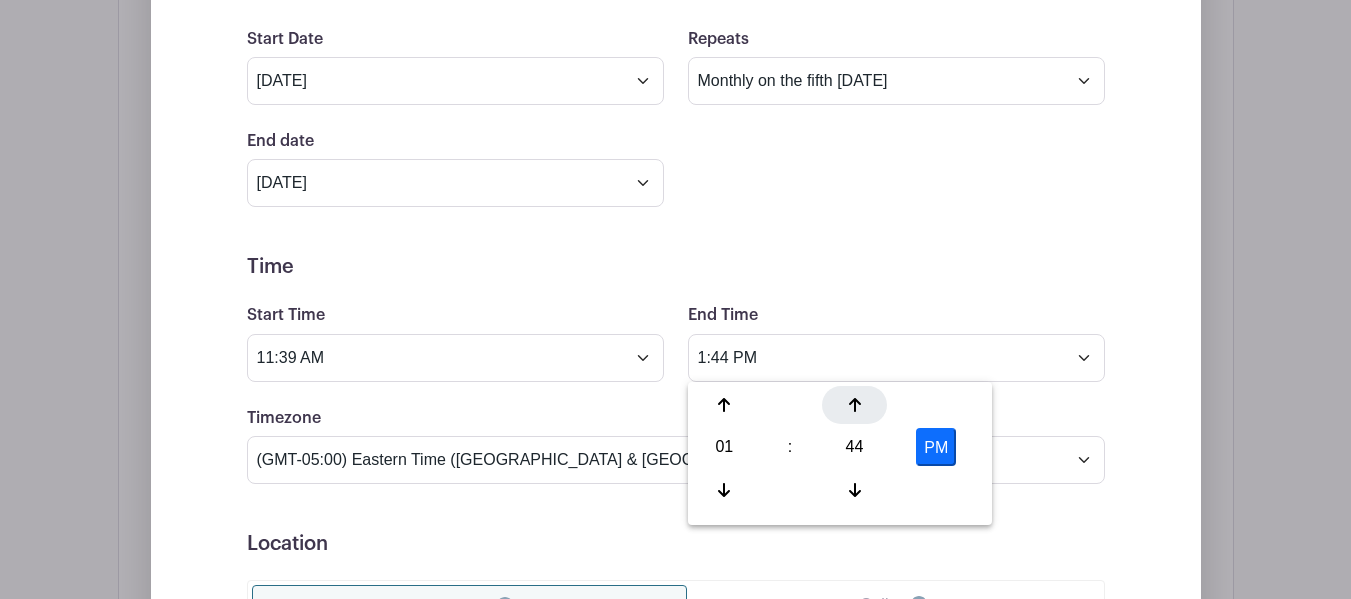 click 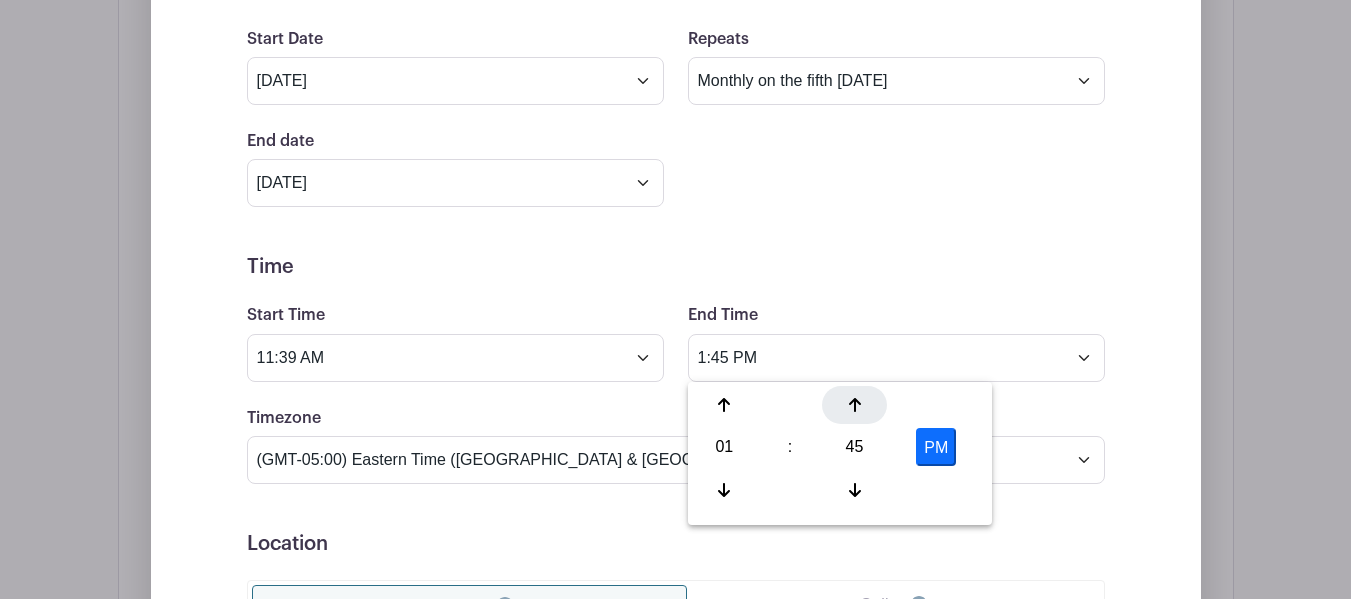 click 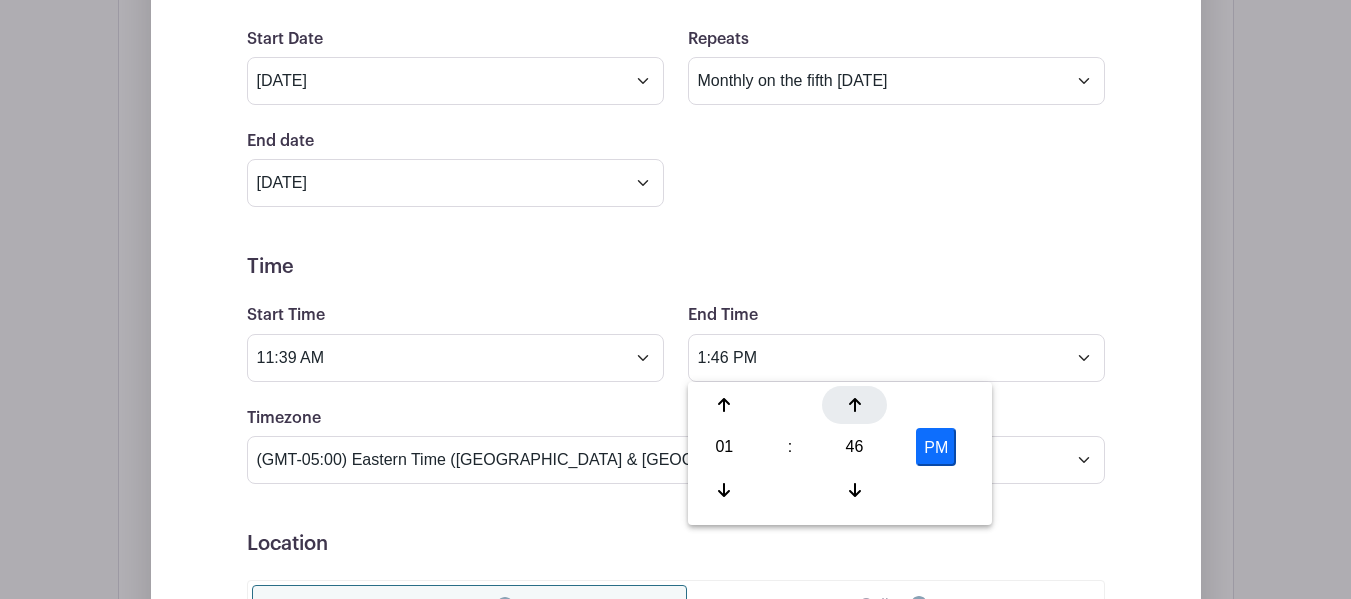 click 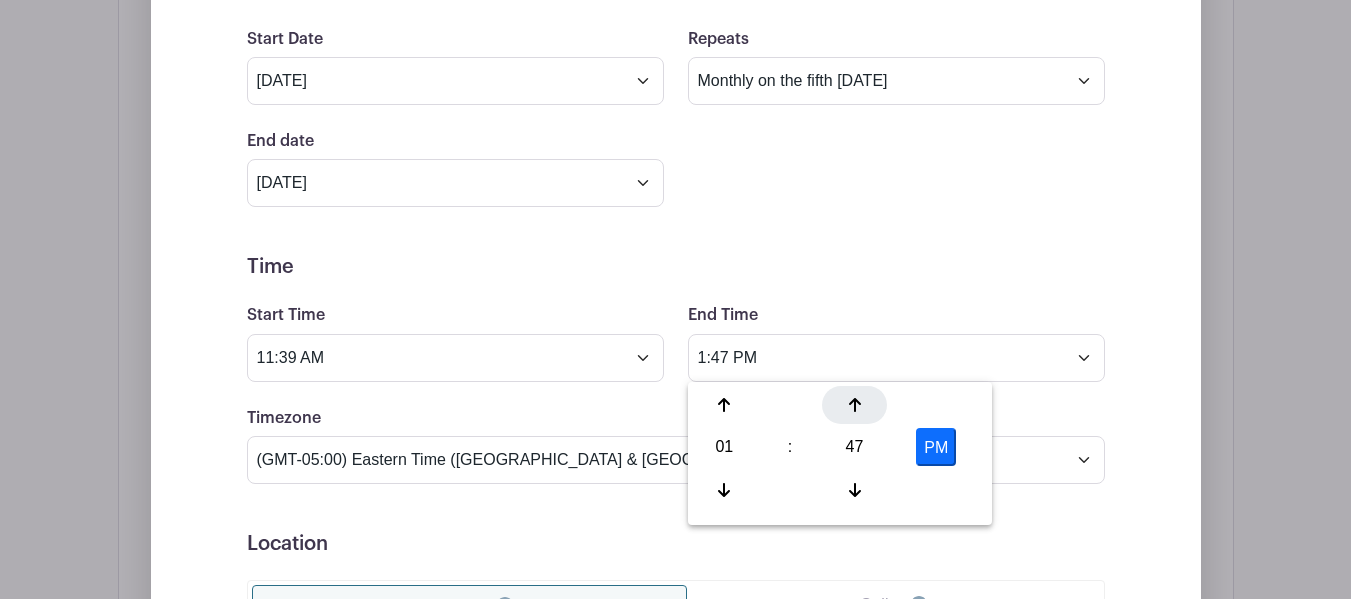 click 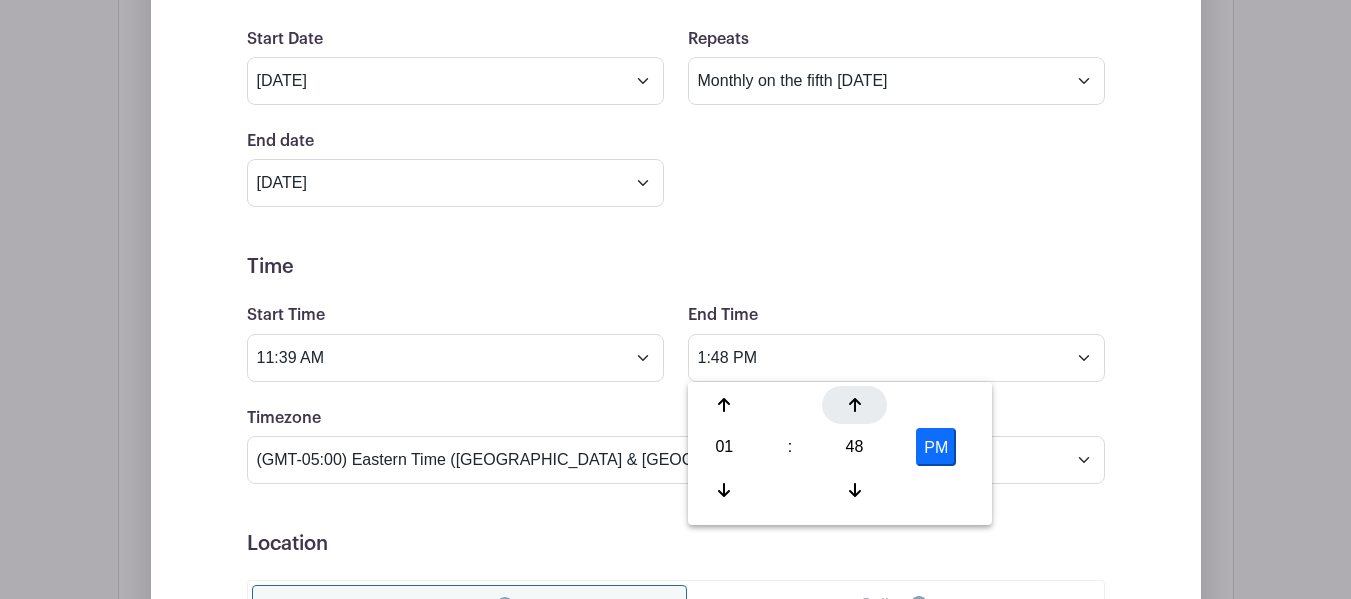 click 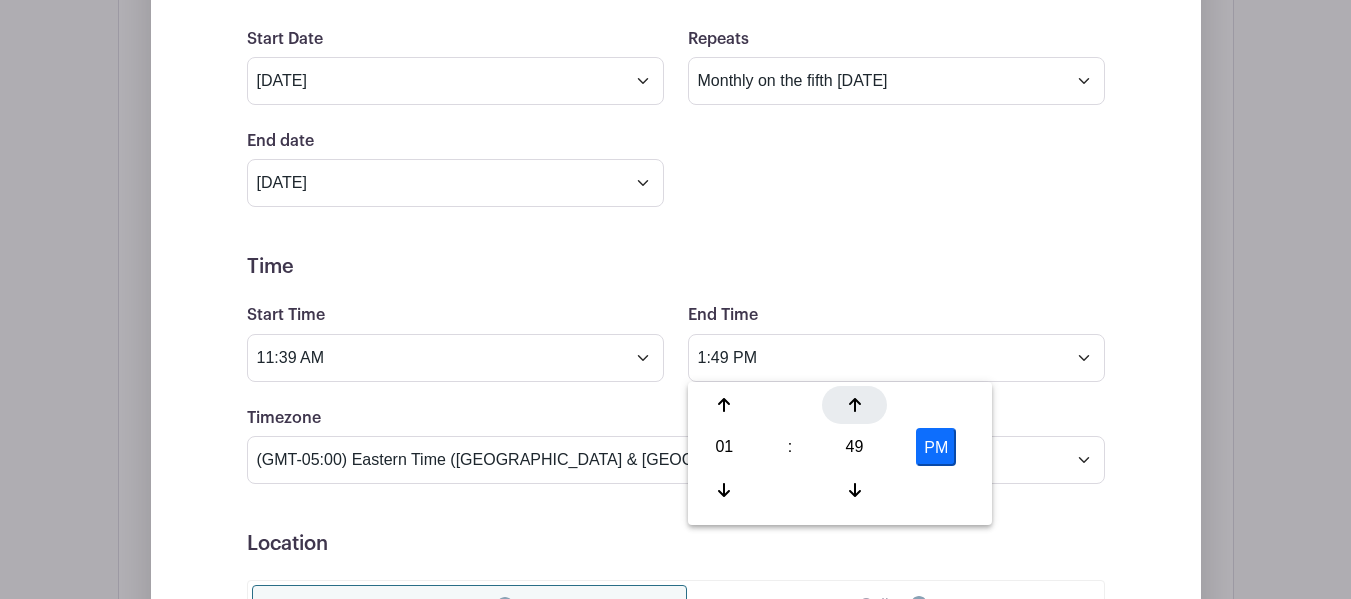 click 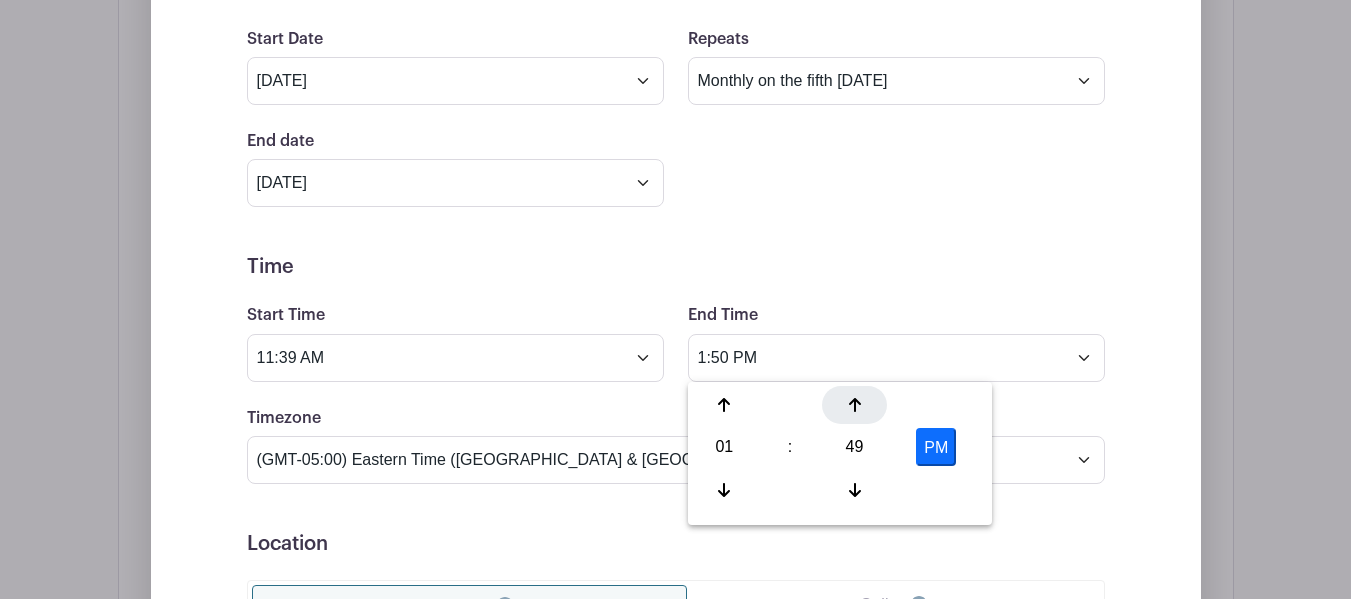 click 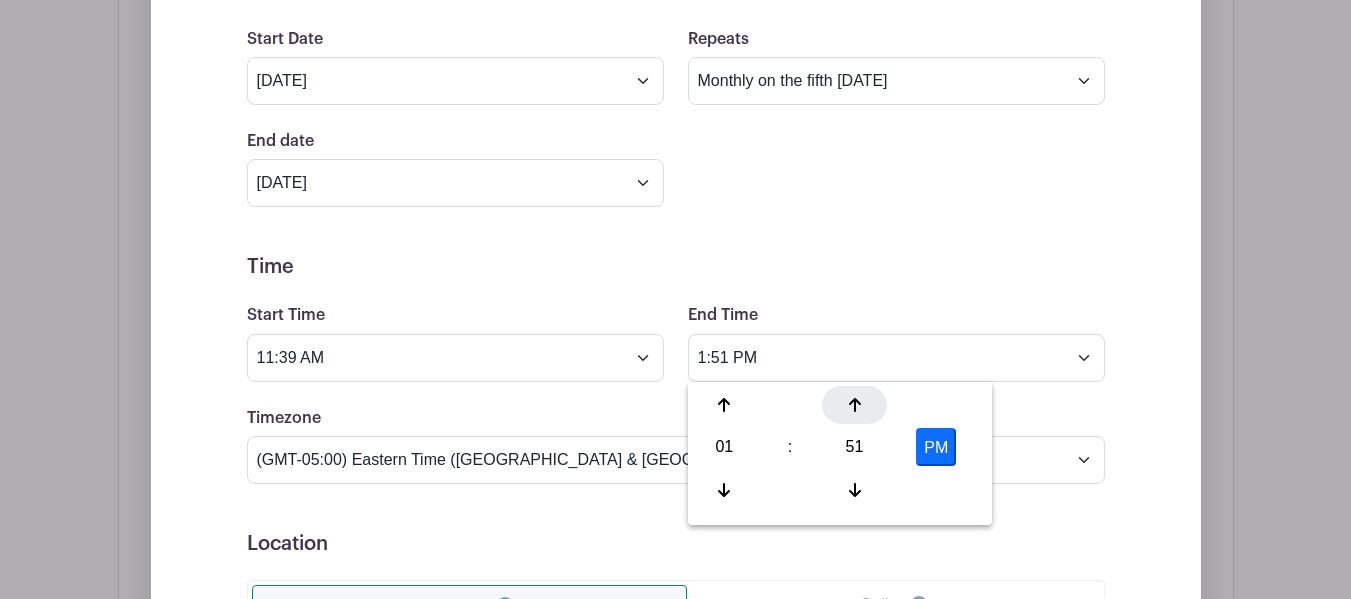 click 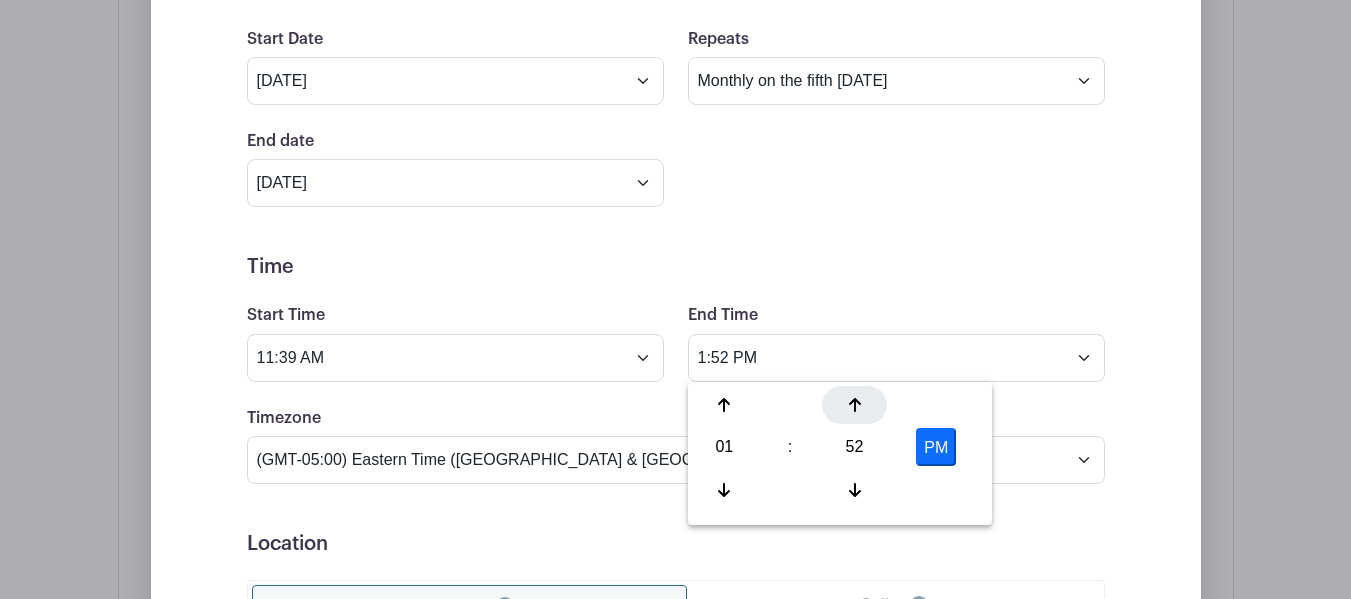 click 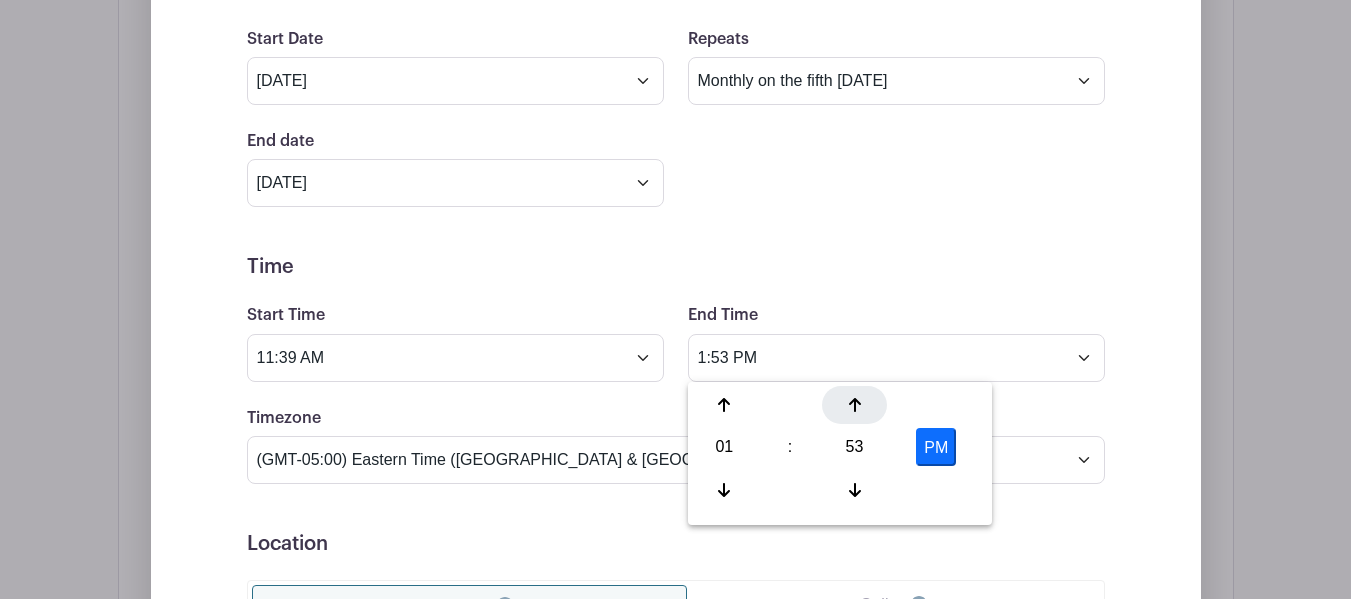 click 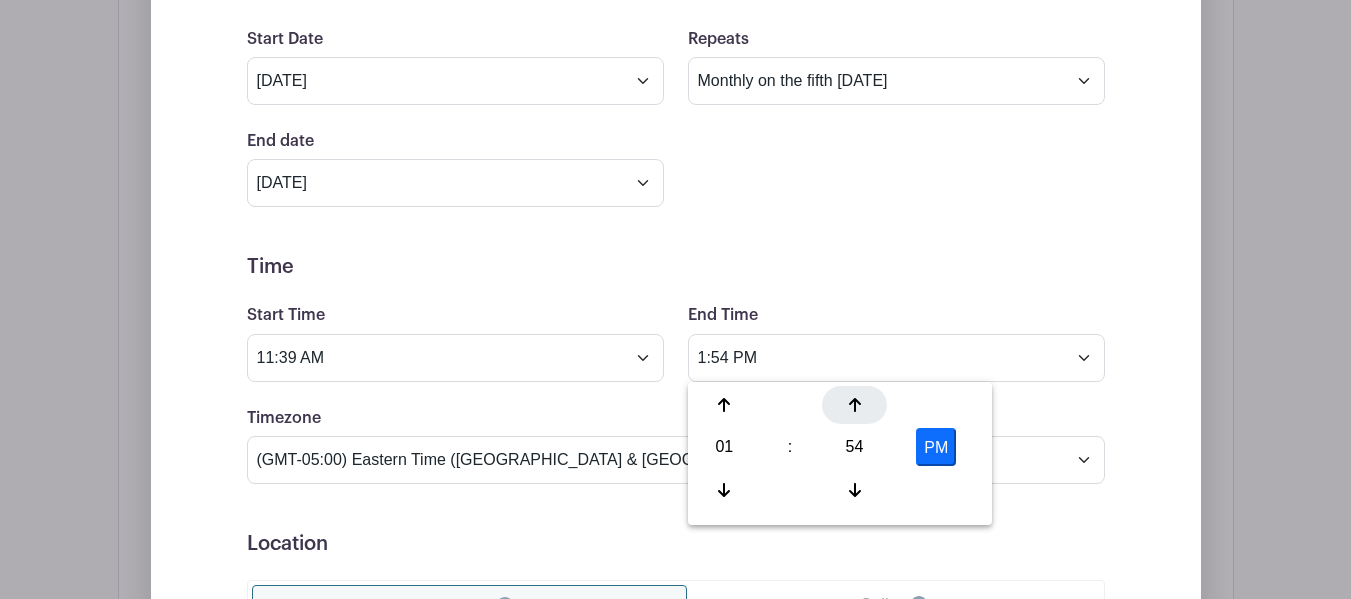 click 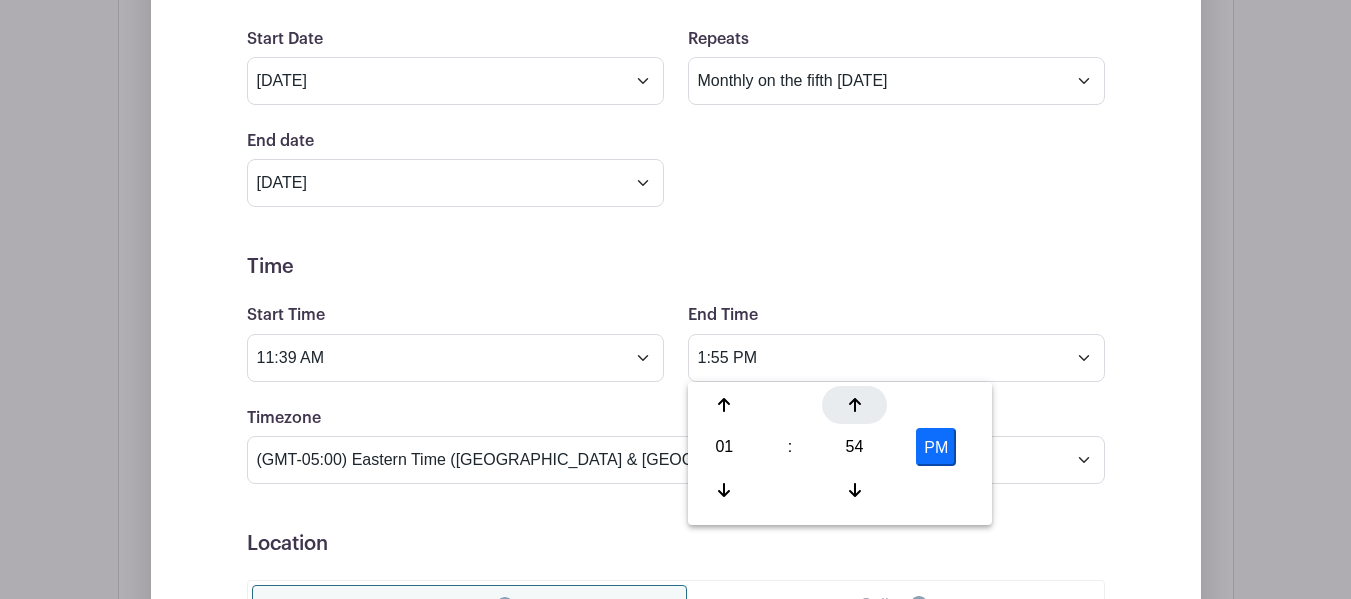 click 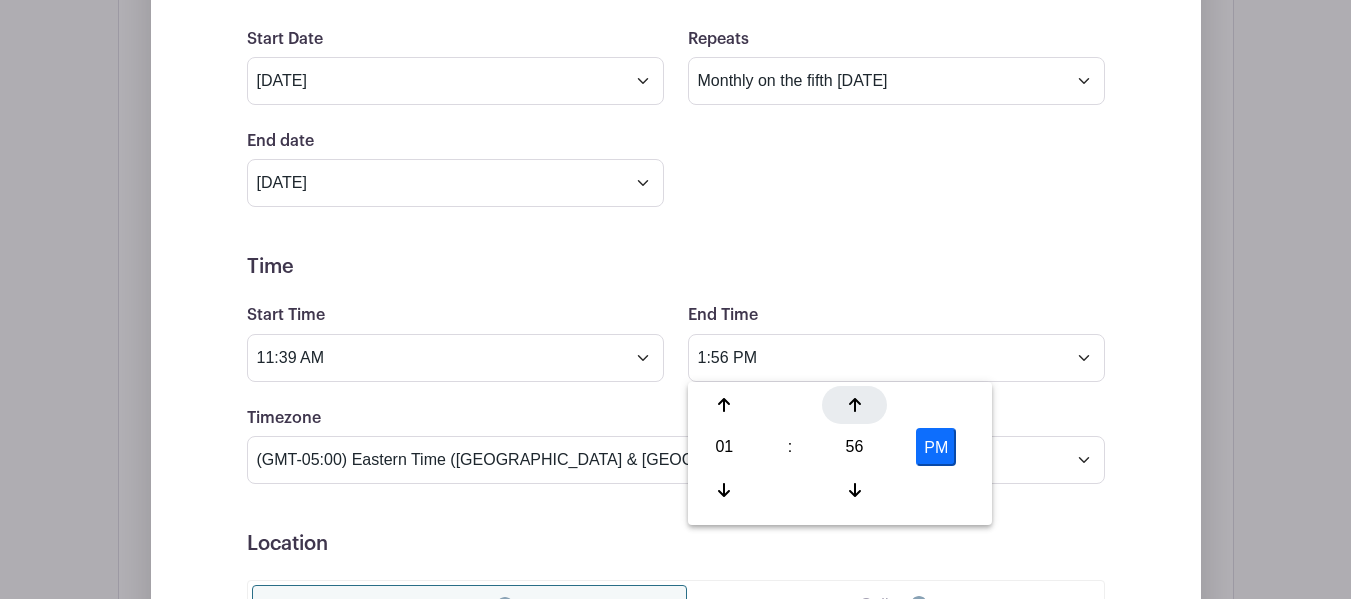 click 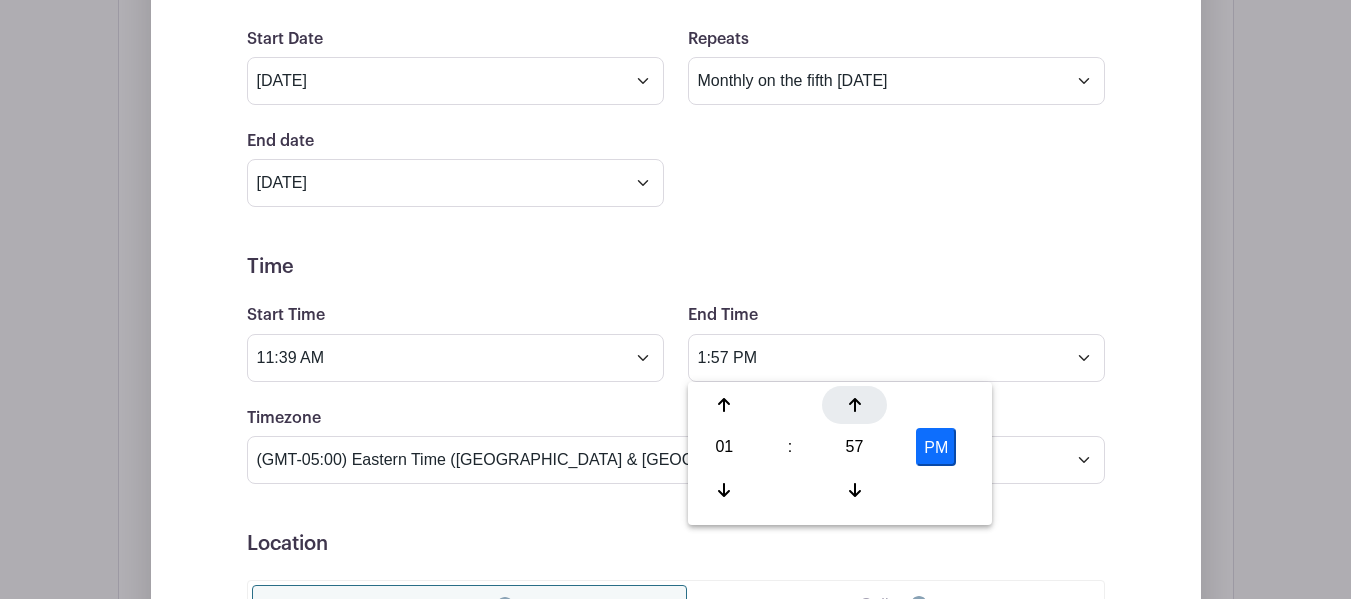 click 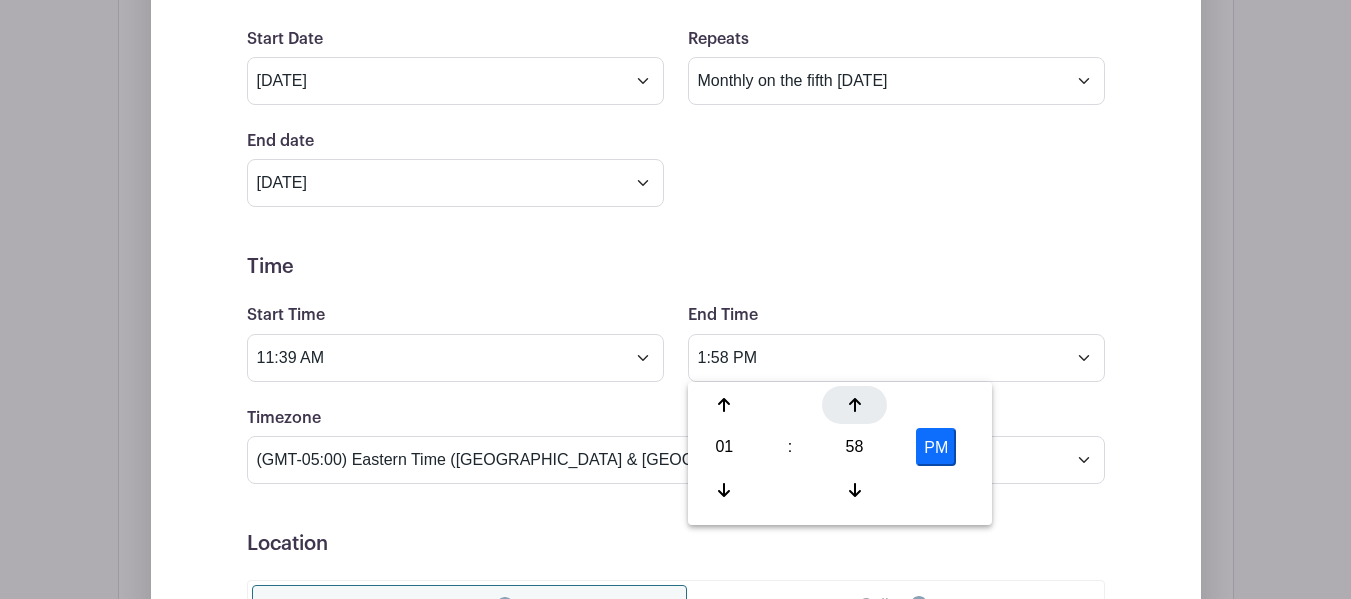 click 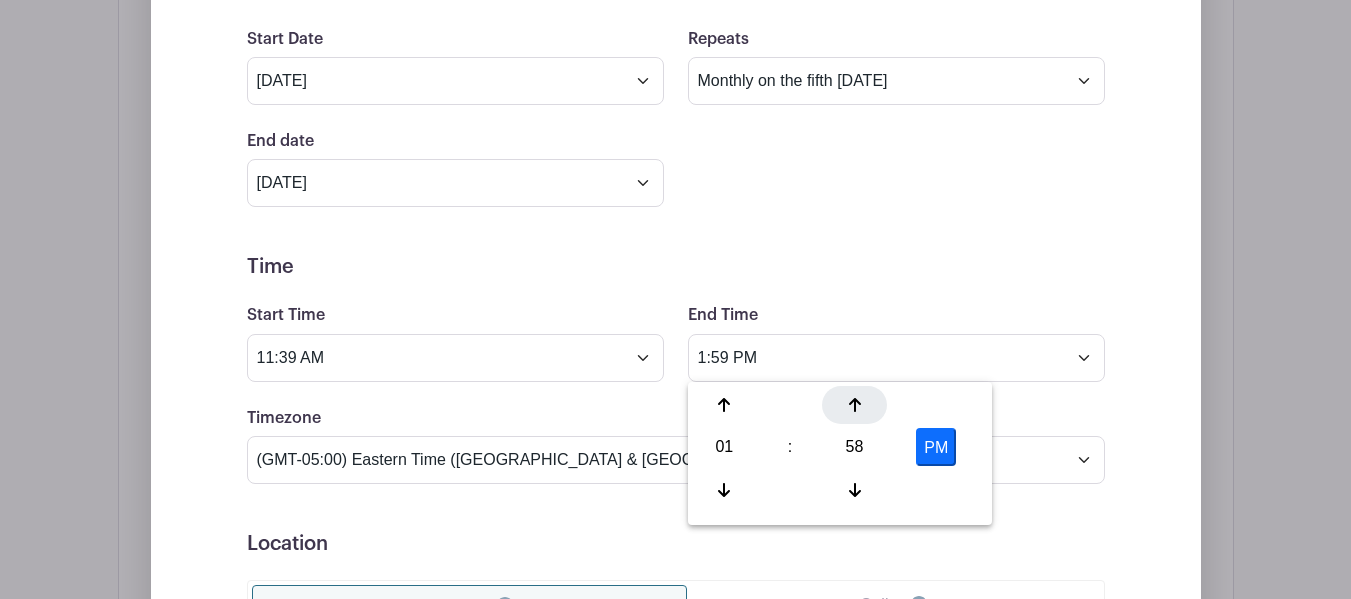 click 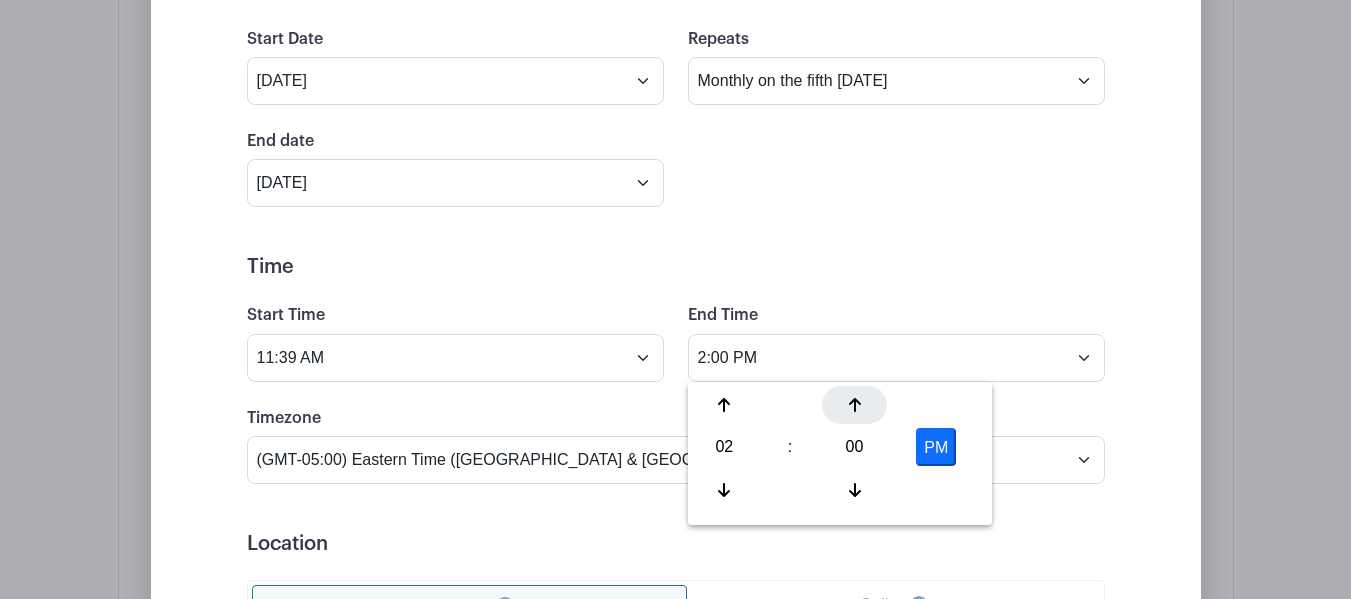 click 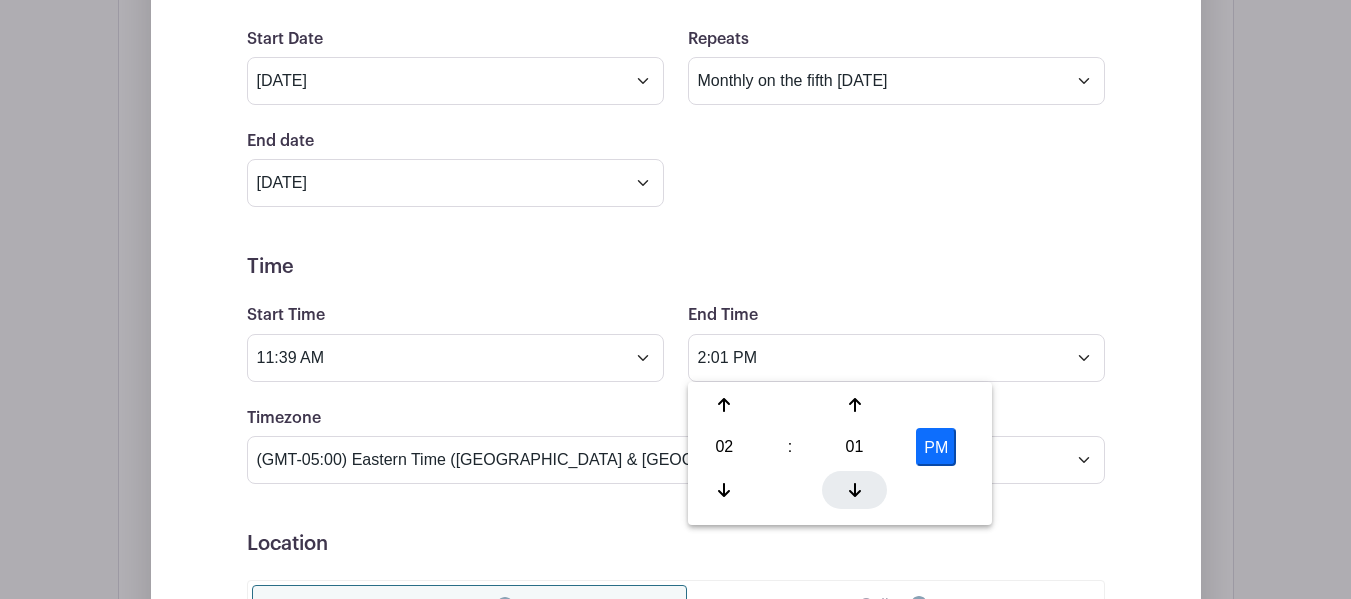 click 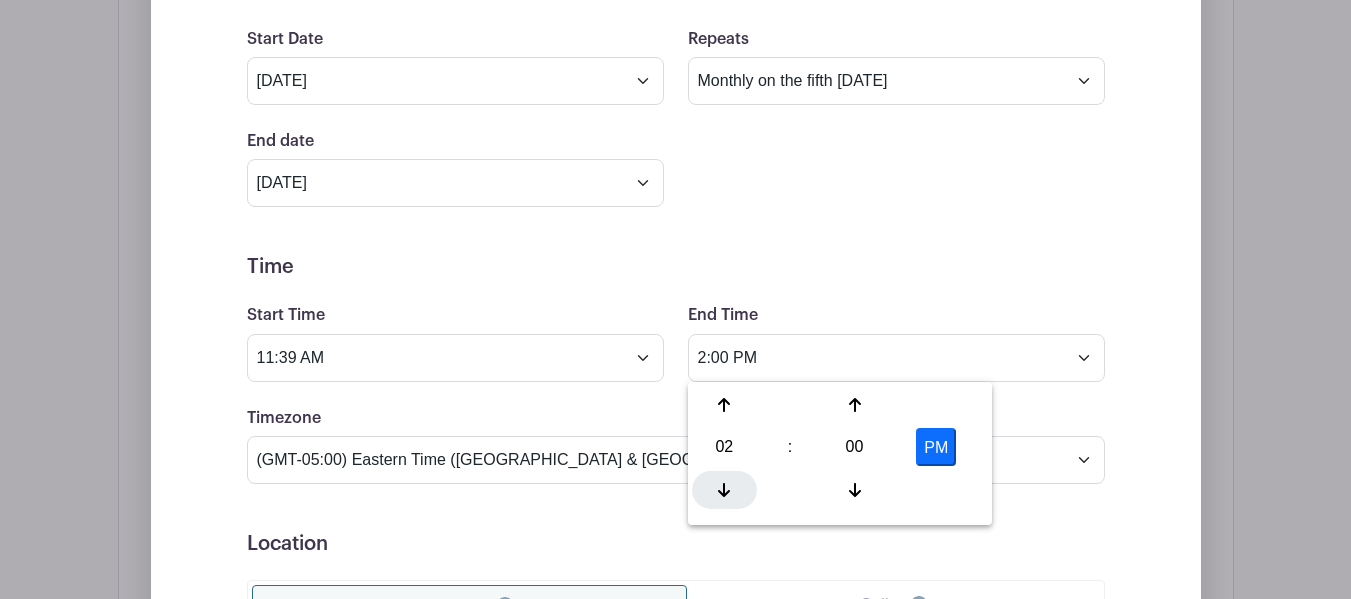 click 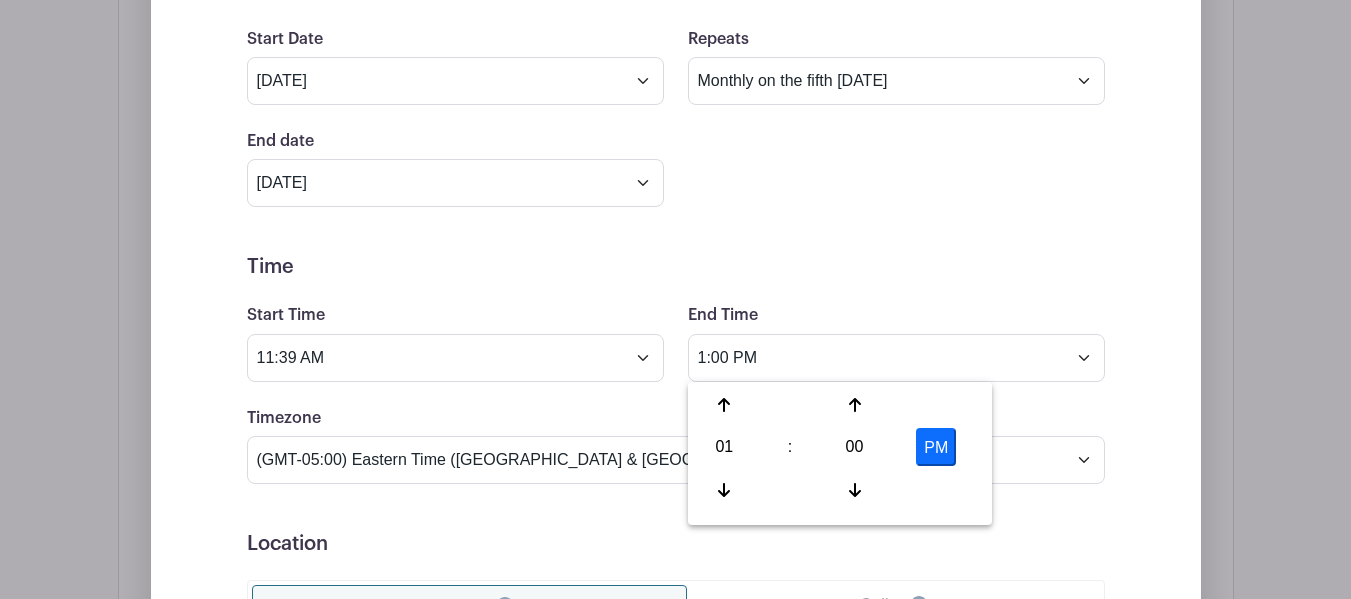 click on "End date
Nov 27 2025
Repeats every
1
Day
Week
Monthly on day 30" at bounding box center [676, 168] 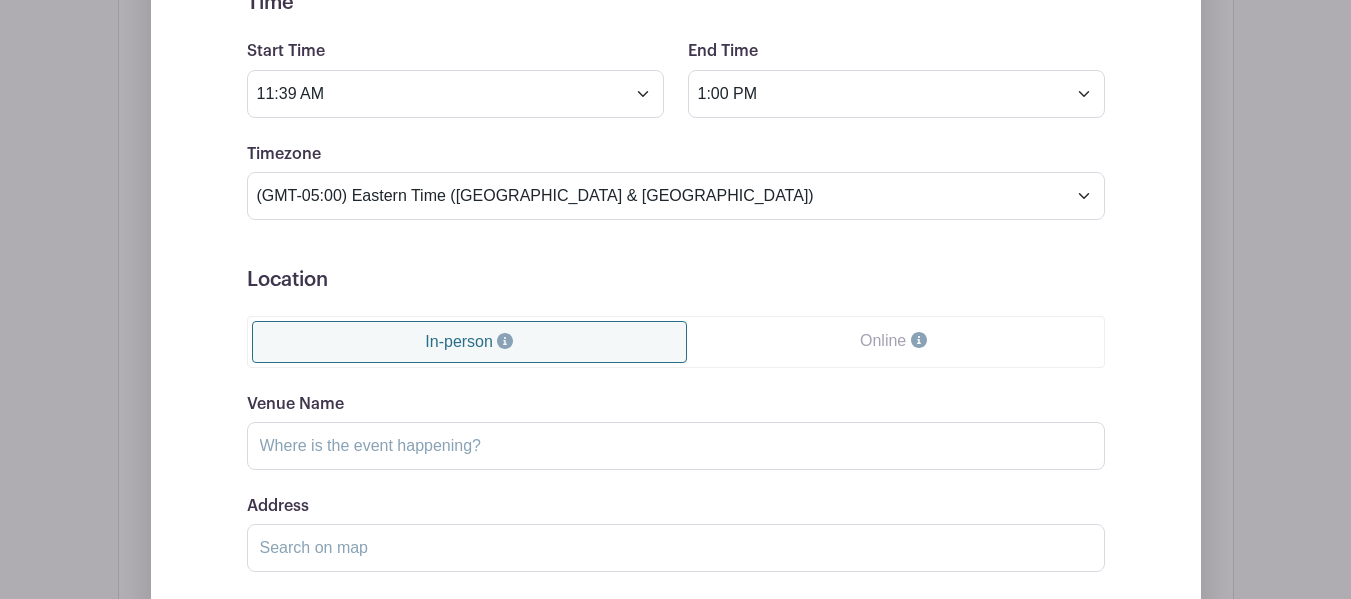 scroll, scrollTop: 1799, scrollLeft: 0, axis: vertical 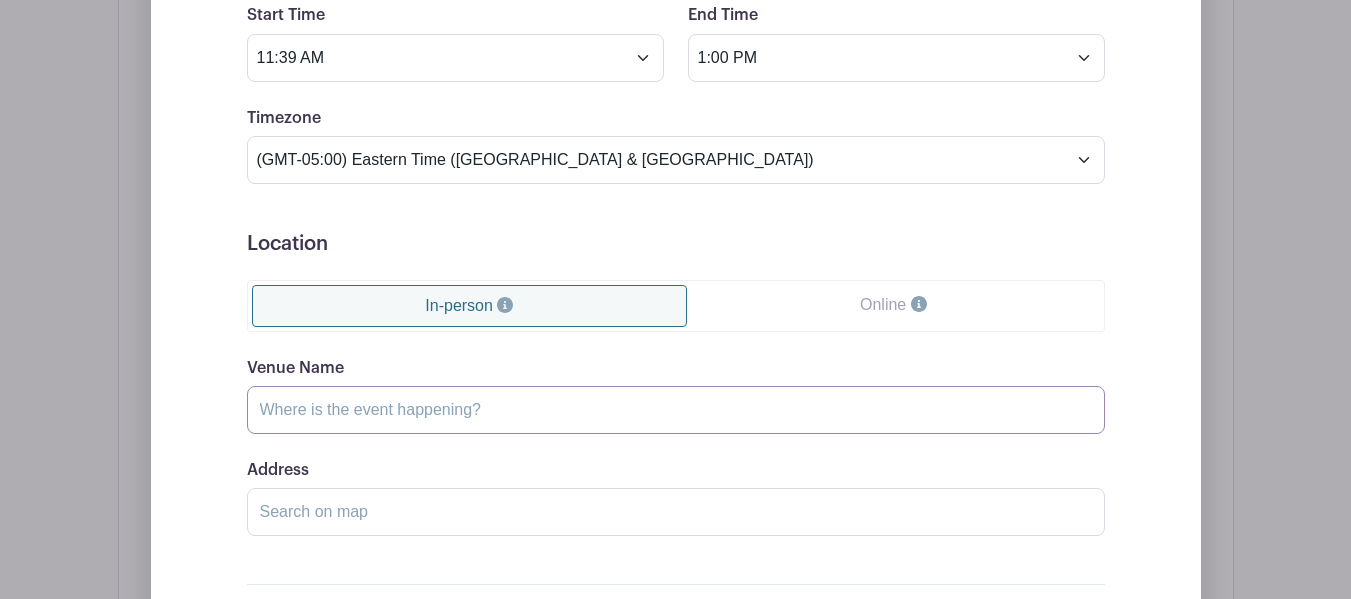 click on "Venue Name" at bounding box center [676, 410] 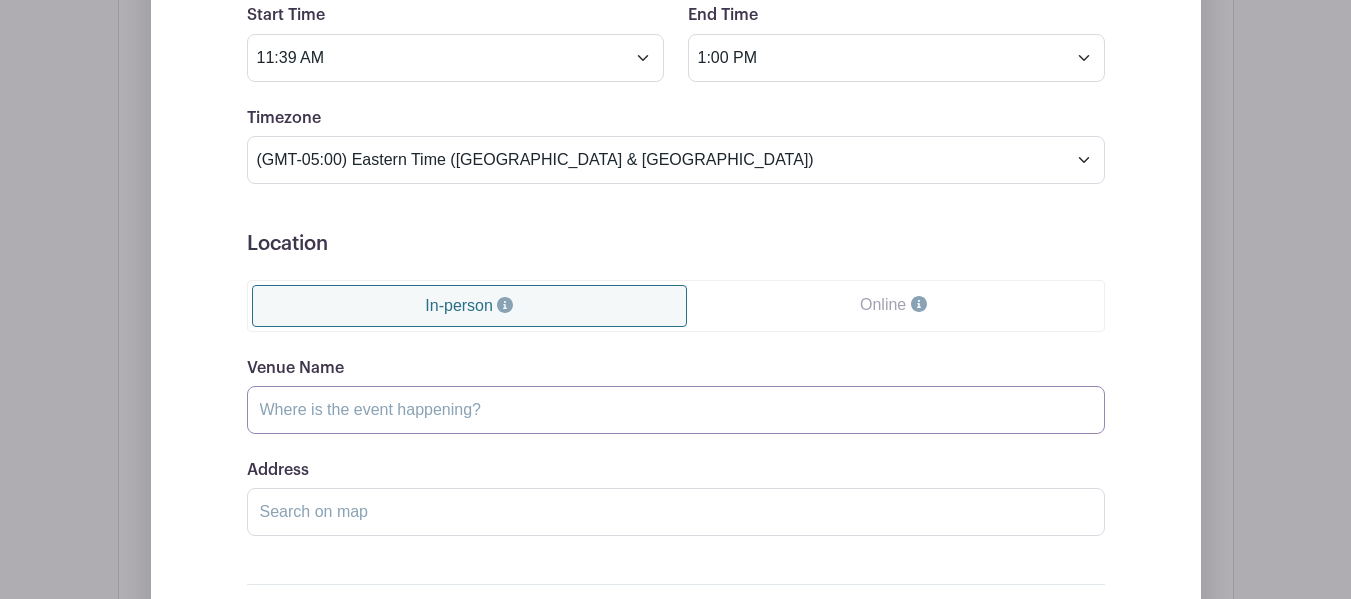 type on "Sayre Christian Village" 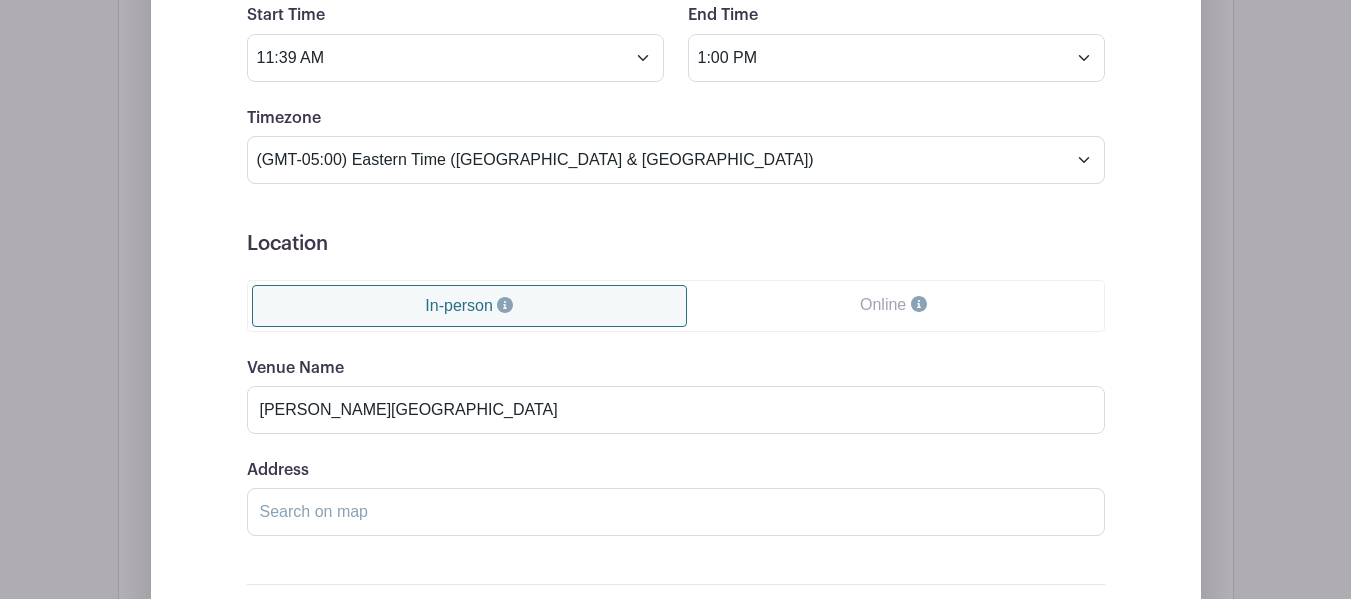 click on "Venue Name
Sayre Christian Village
Address
Drag & Drop the marker above to fine tune the location" at bounding box center [676, 446] 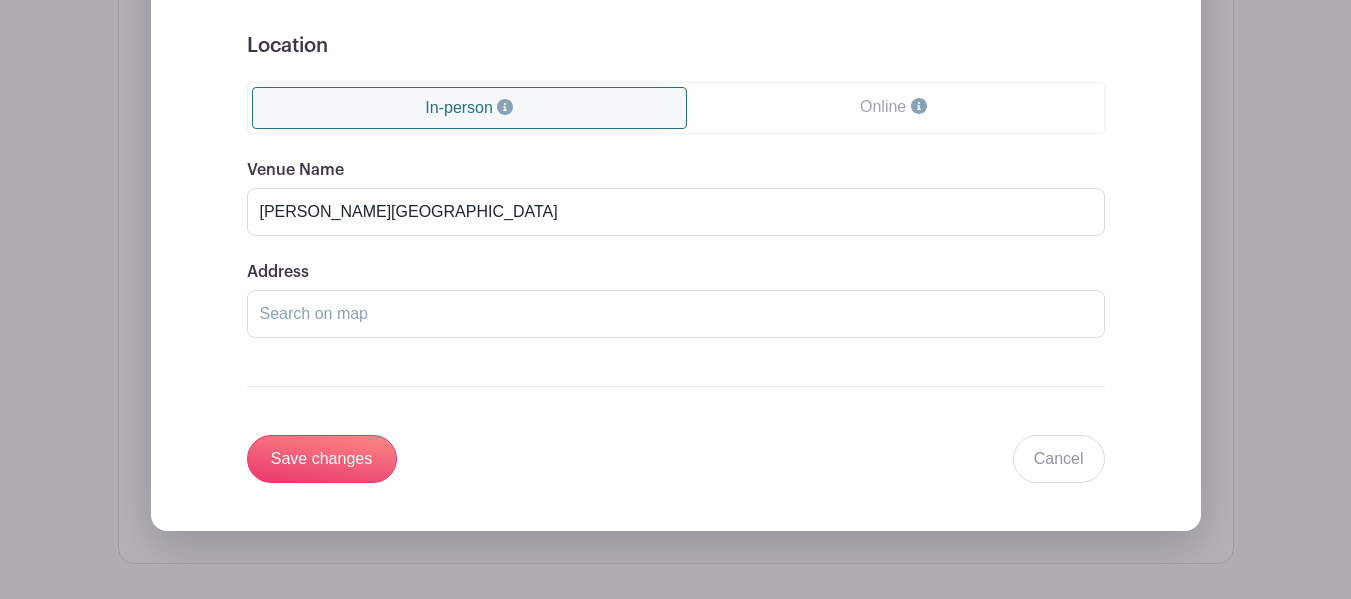 scroll, scrollTop: 1999, scrollLeft: 0, axis: vertical 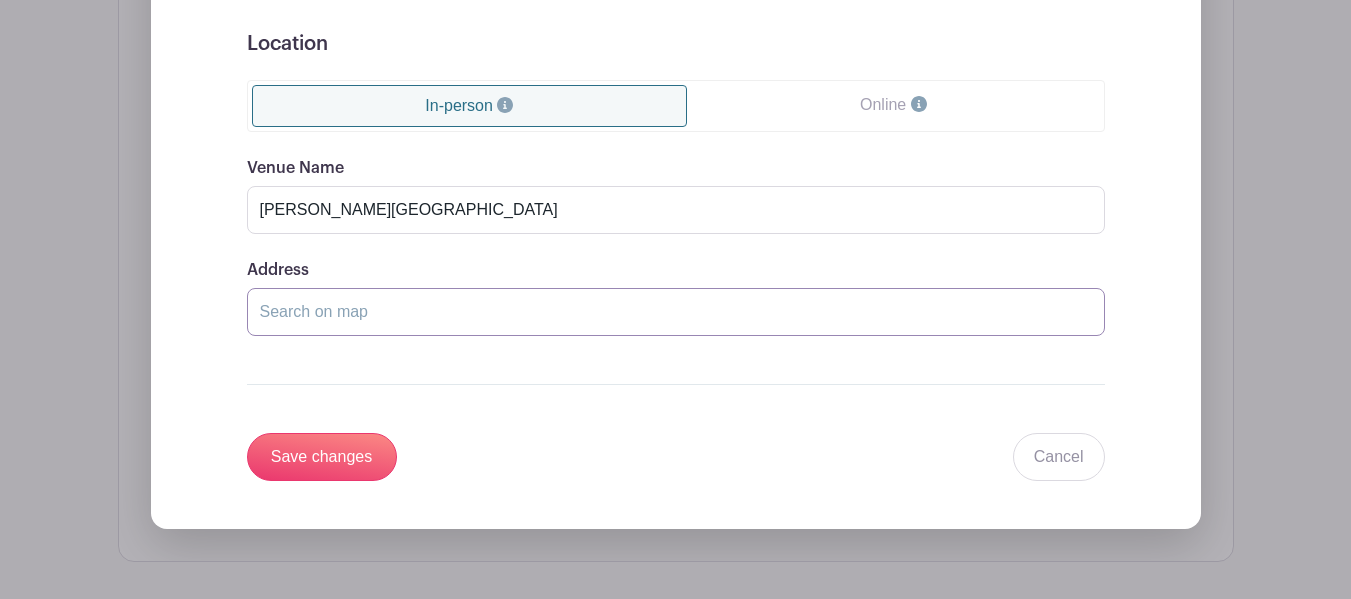 click on "Address" at bounding box center (676, 312) 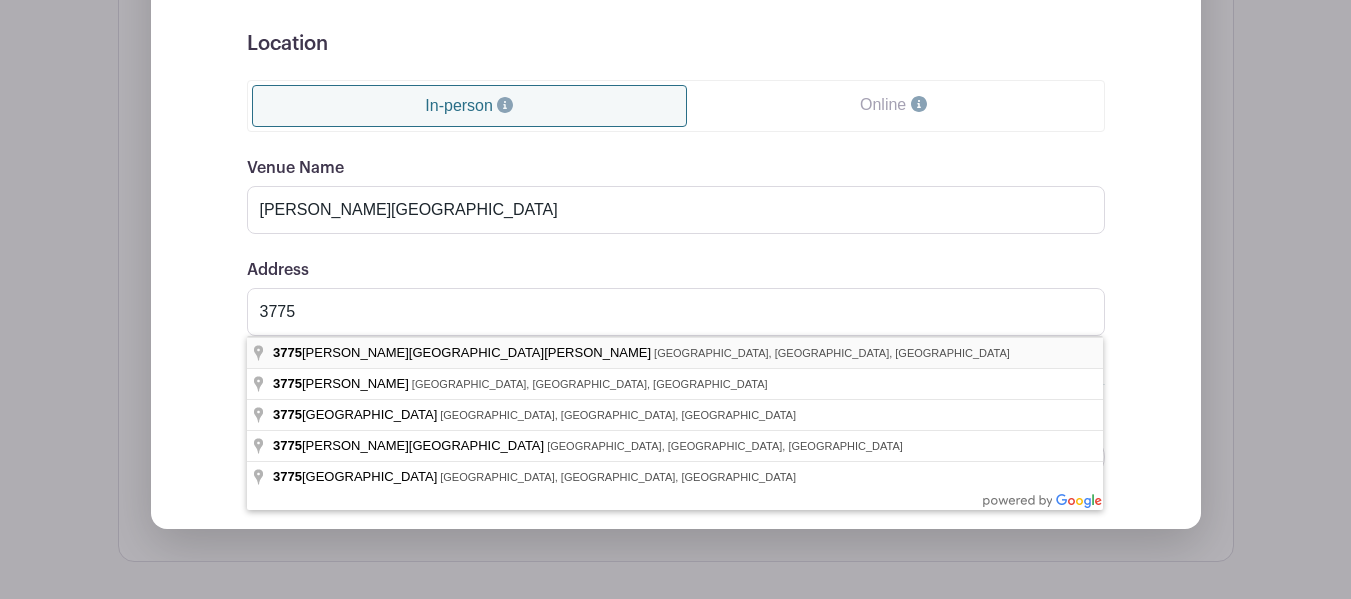 type on "3775 Belleau Wood Drive, Lexington, KY, USA" 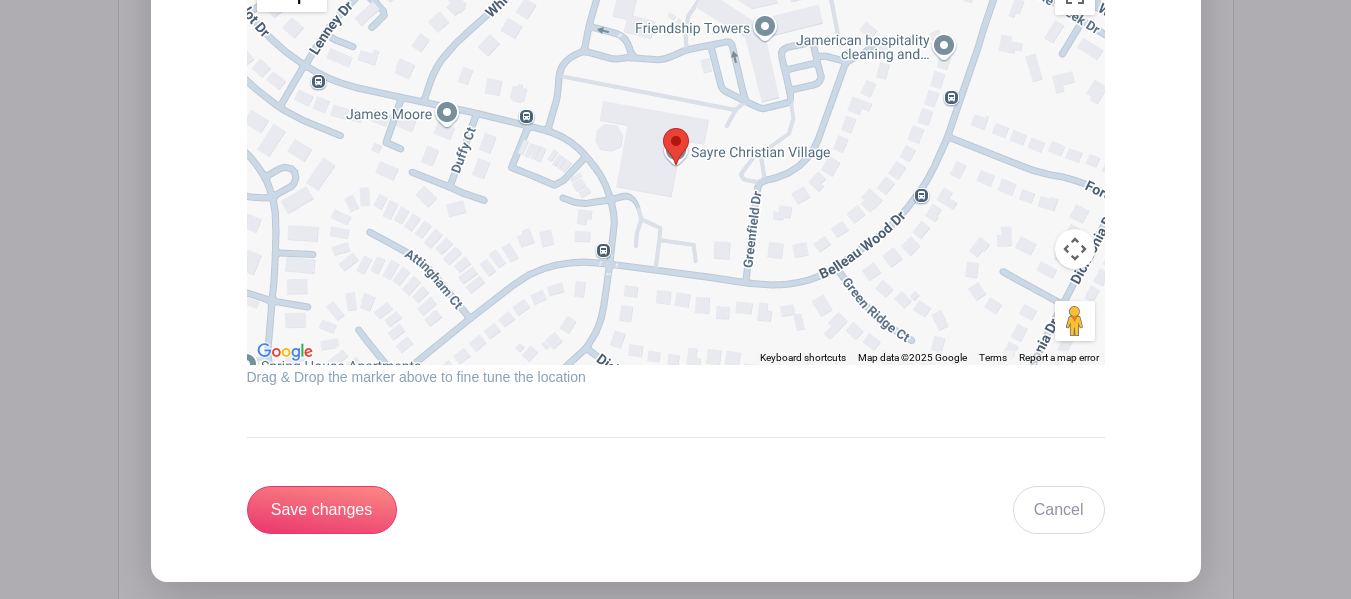 scroll, scrollTop: 2499, scrollLeft: 0, axis: vertical 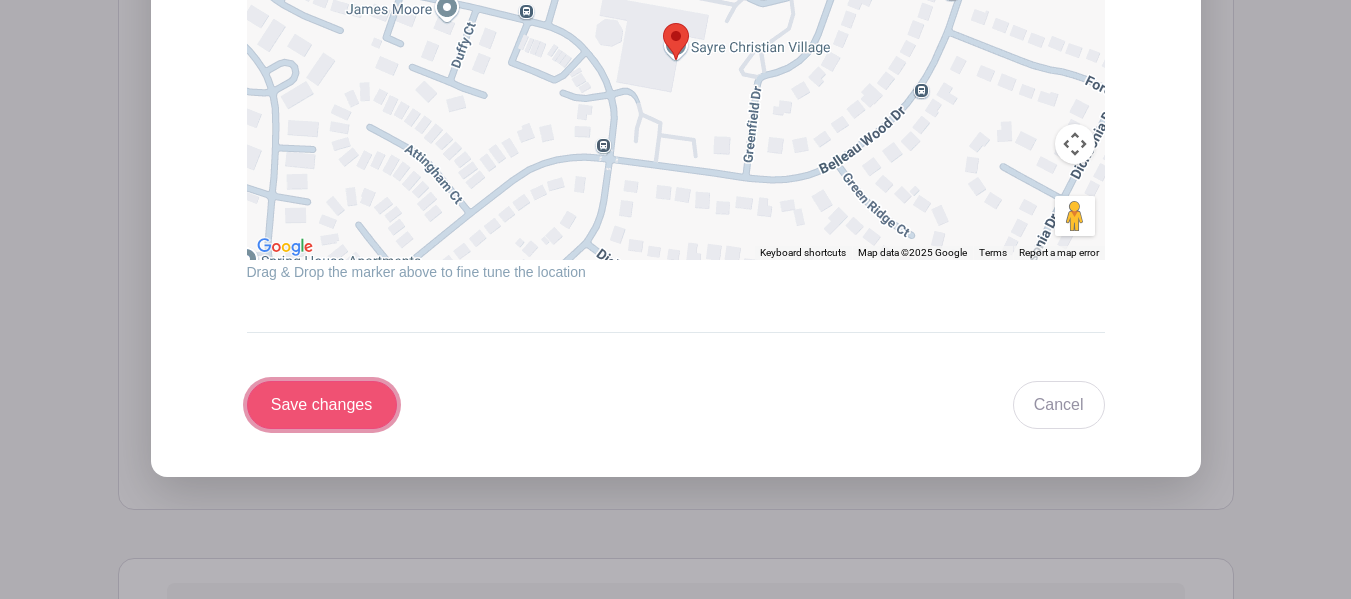 click on "Save changes" at bounding box center [322, 405] 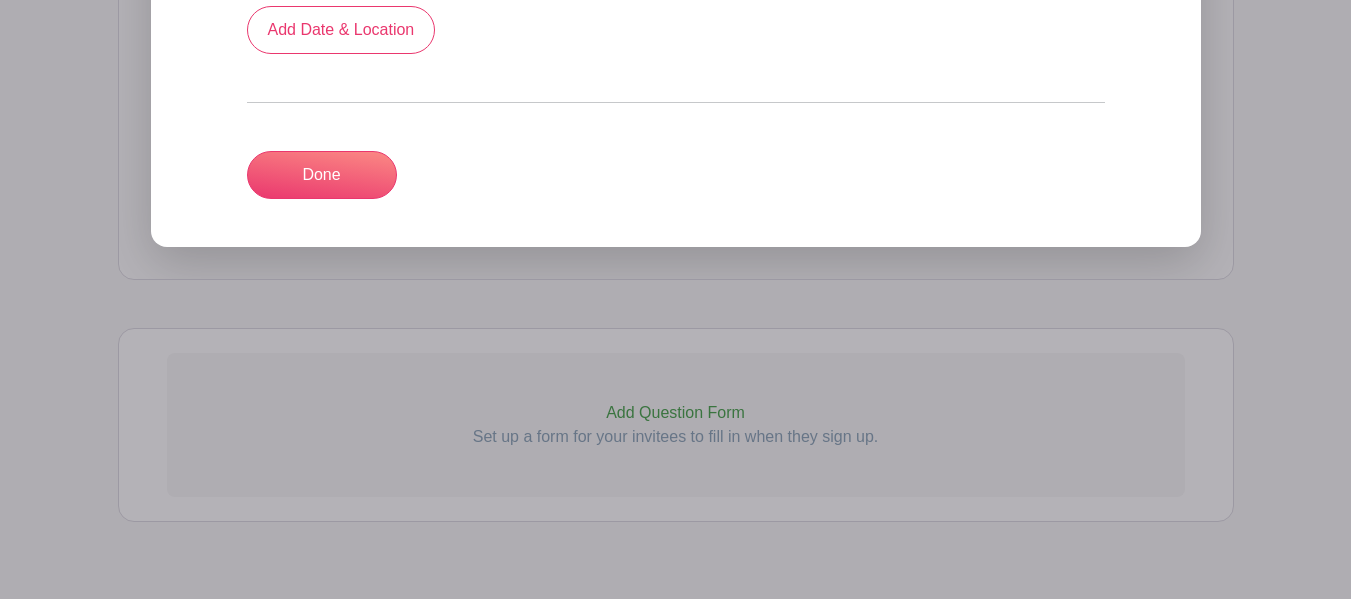 scroll, scrollTop: 1146, scrollLeft: 0, axis: vertical 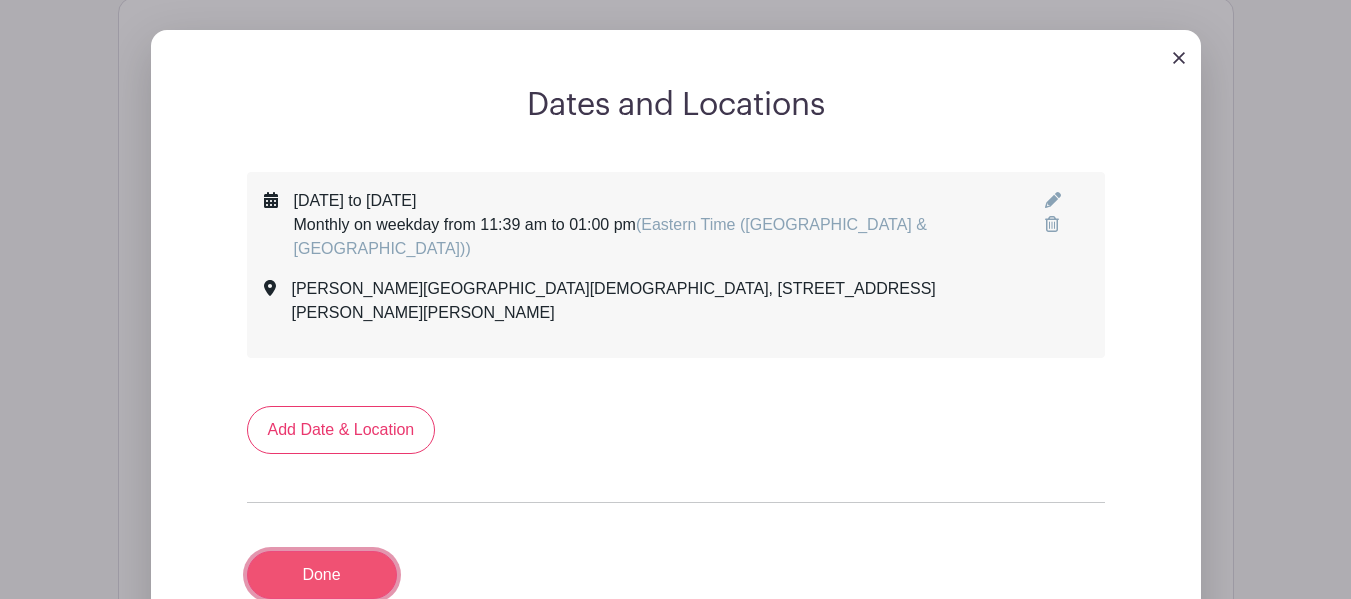 click on "Done" at bounding box center (322, 575) 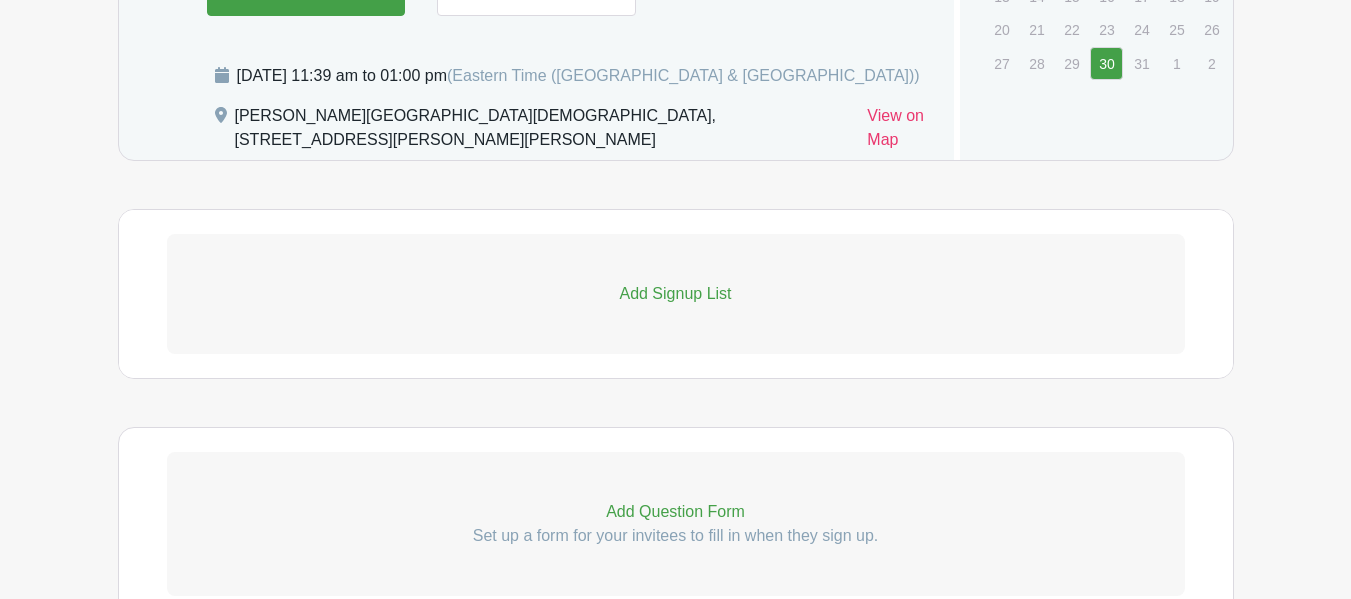 scroll, scrollTop: 1246, scrollLeft: 0, axis: vertical 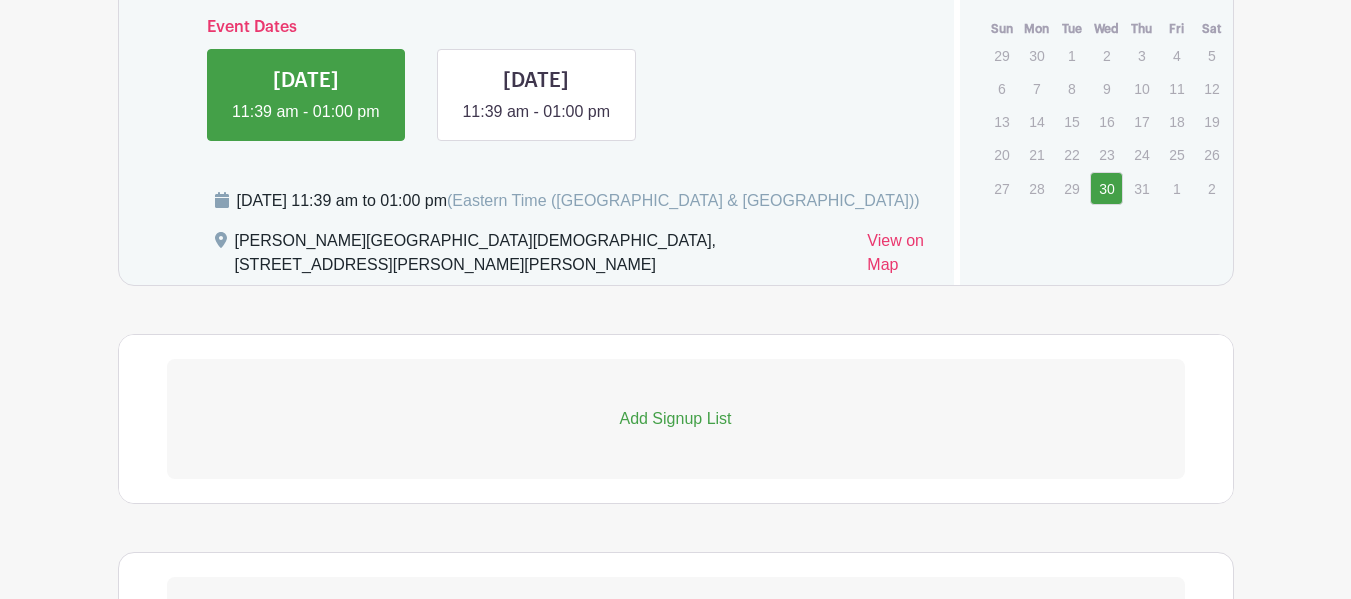 click on "Add Signup List" at bounding box center (676, 419) 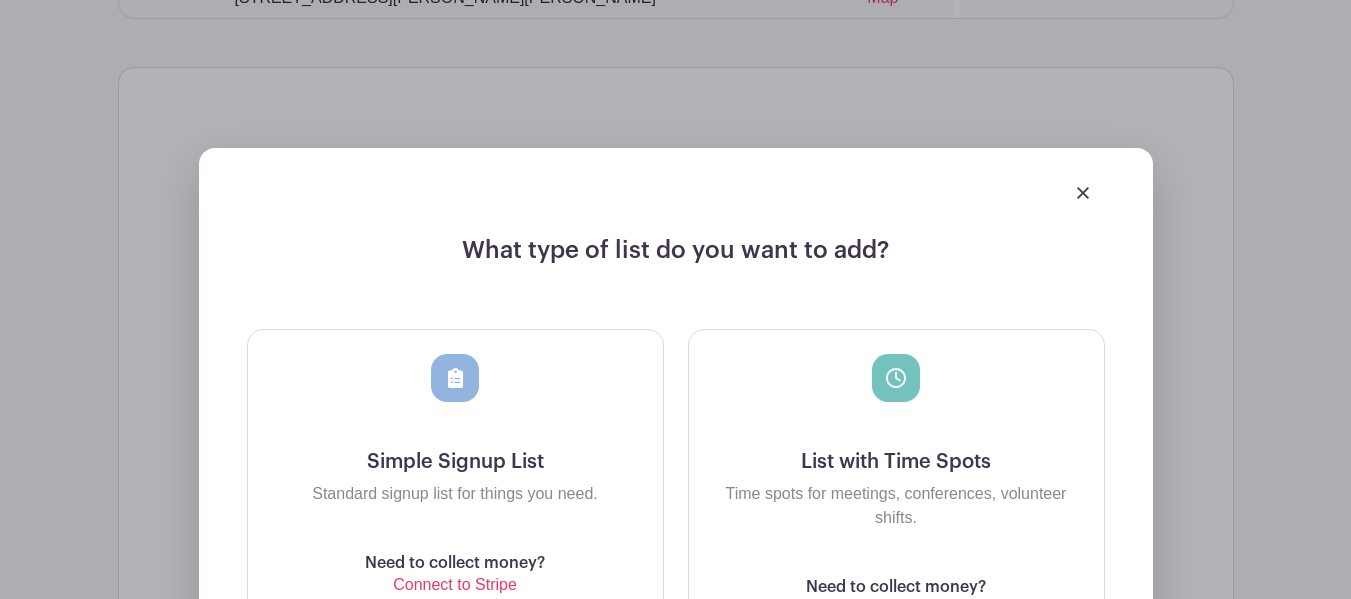 scroll, scrollTop: 1646, scrollLeft: 0, axis: vertical 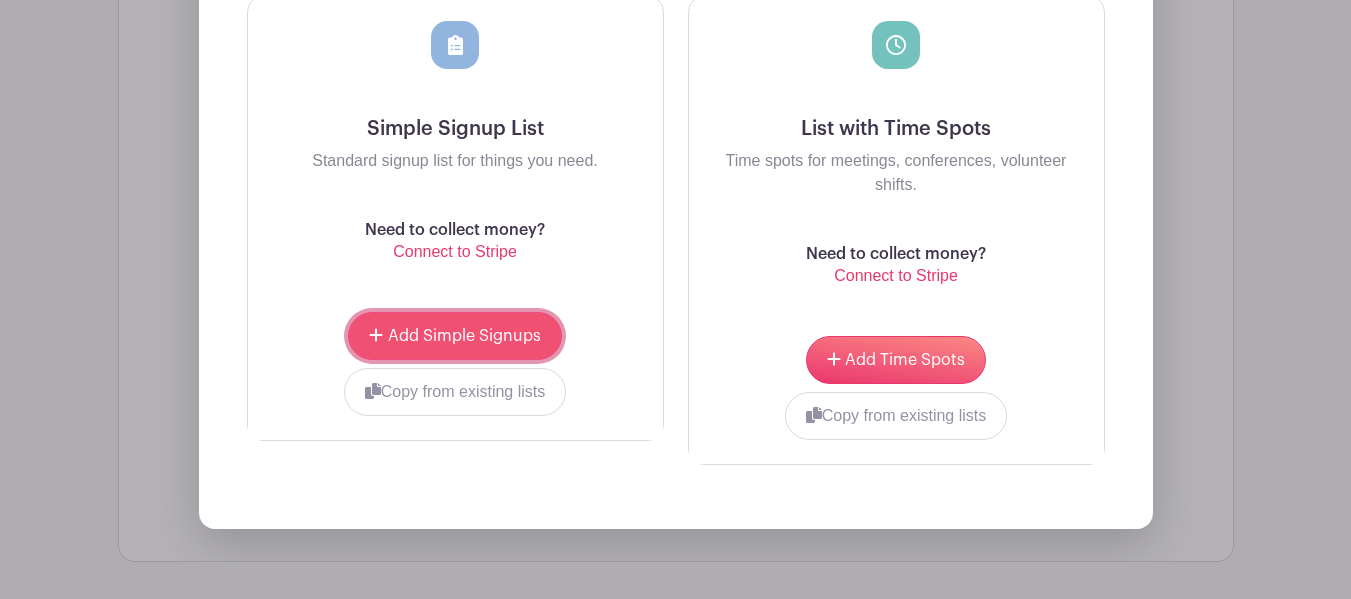 click on "Add Simple Signups" at bounding box center [454, 336] 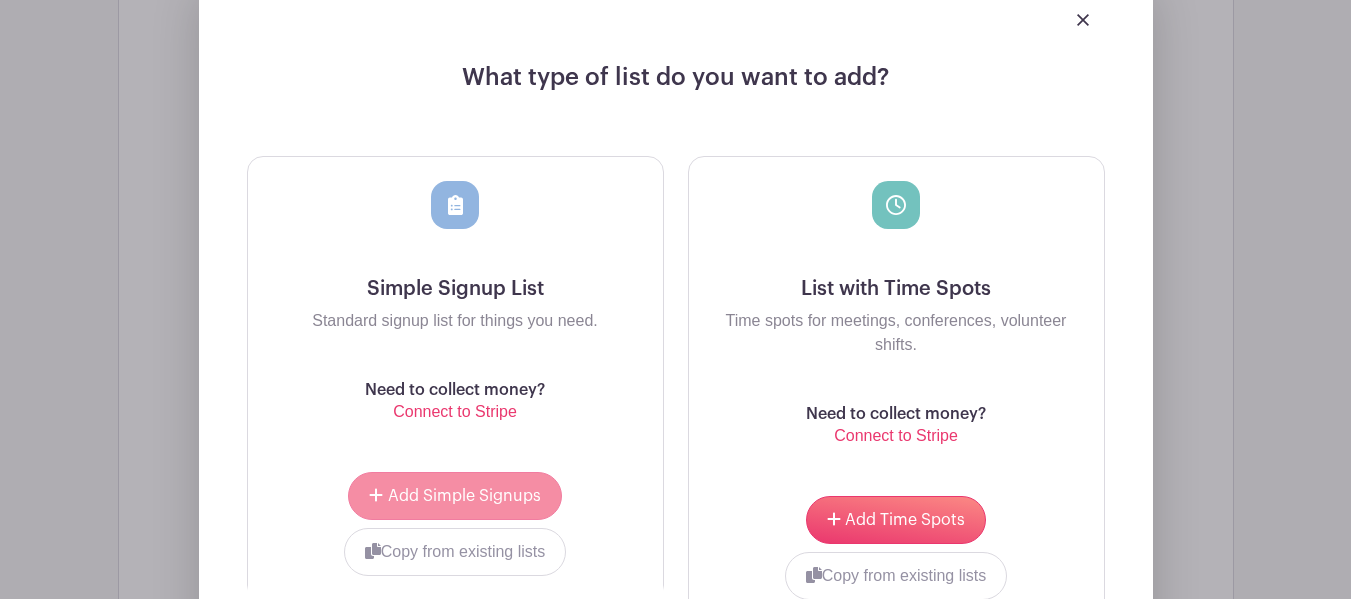 scroll, scrollTop: 2006, scrollLeft: 0, axis: vertical 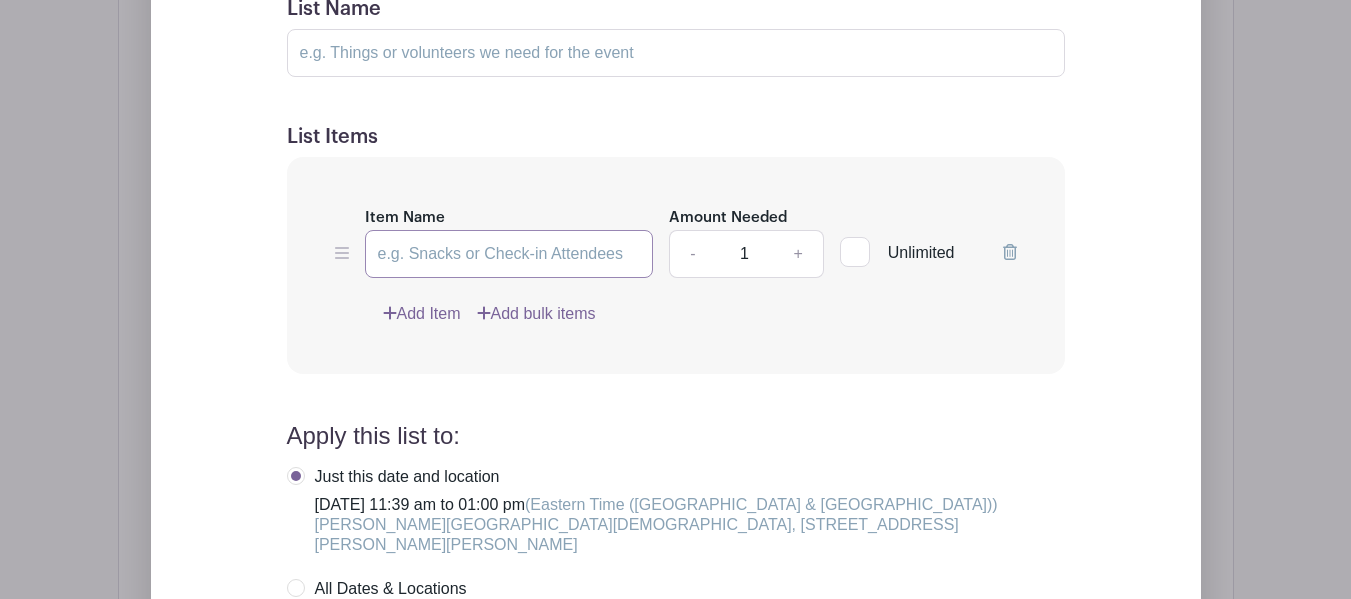 click on "Item Name" at bounding box center [509, 254] 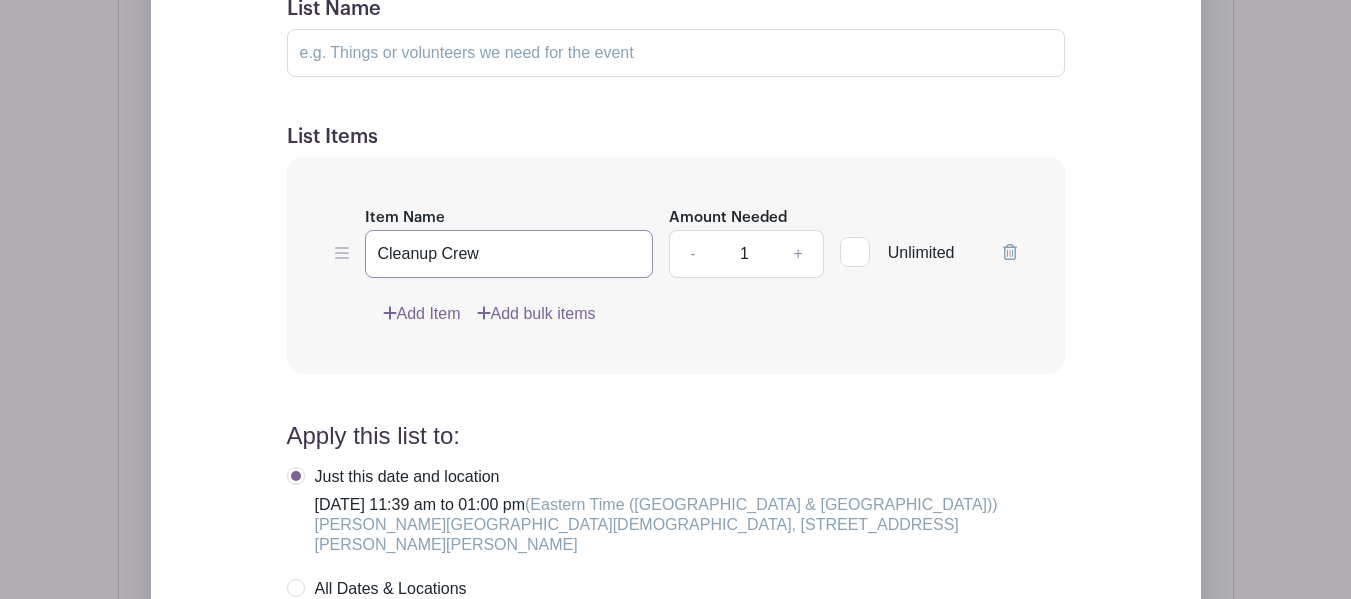 click on "Cleanup Crew" at bounding box center (509, 254) 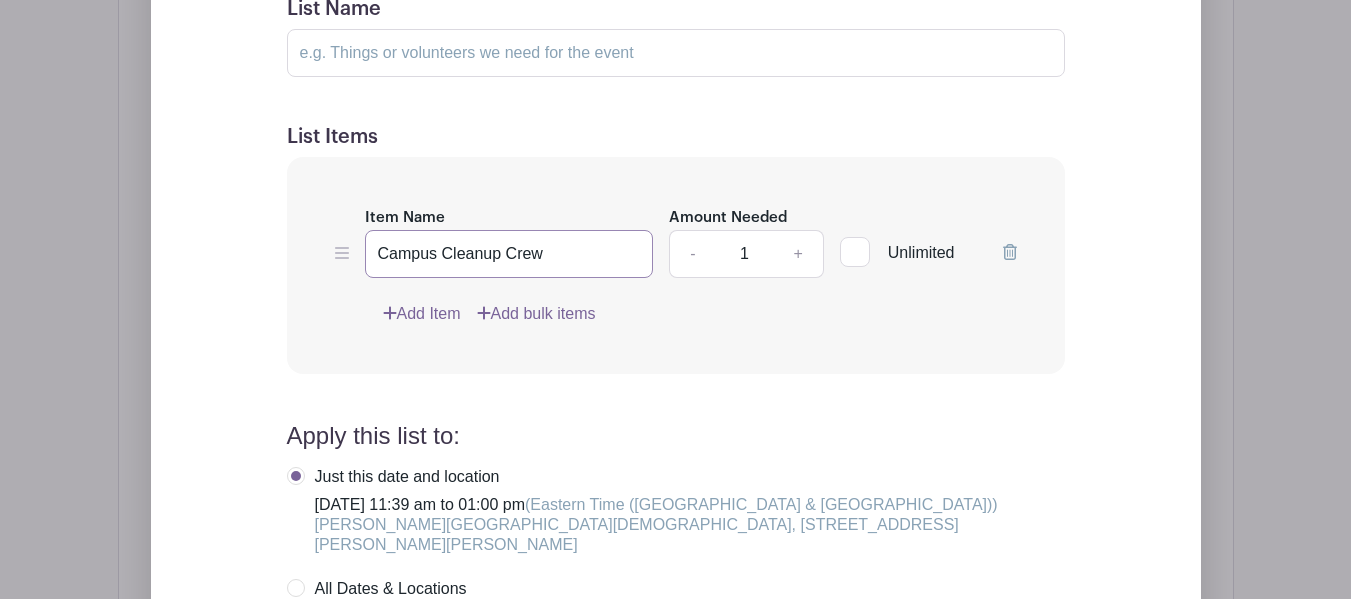 type on "Campus Cleanup Crew" 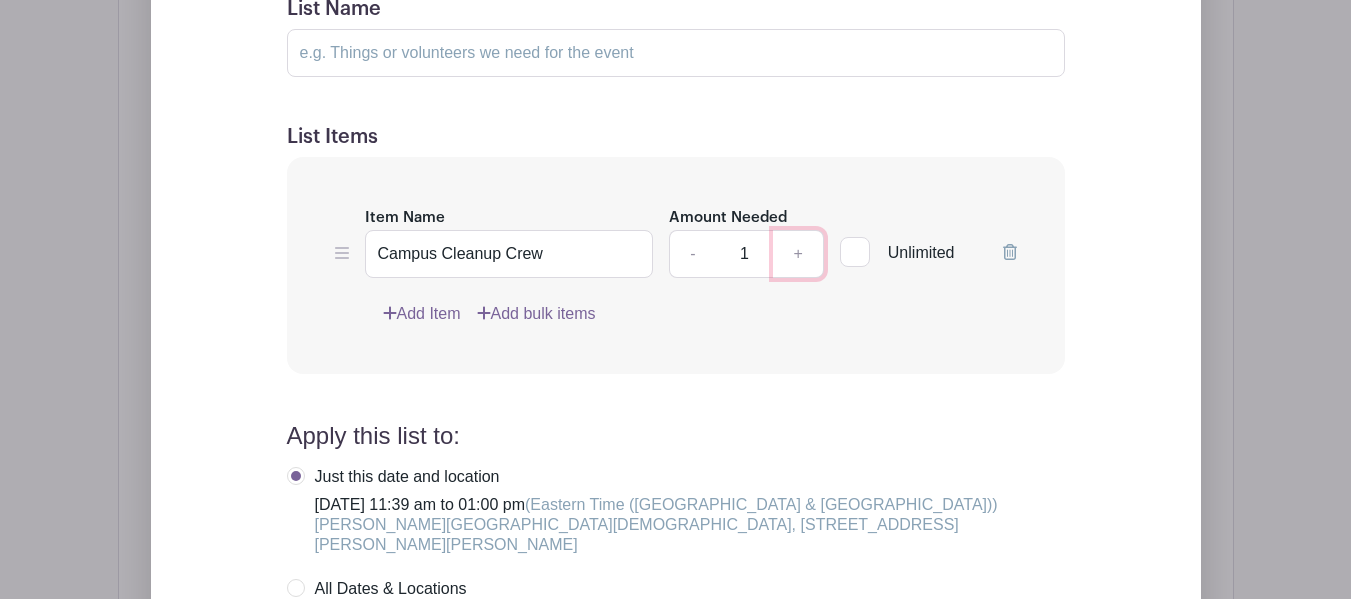 click on "+" at bounding box center [798, 254] 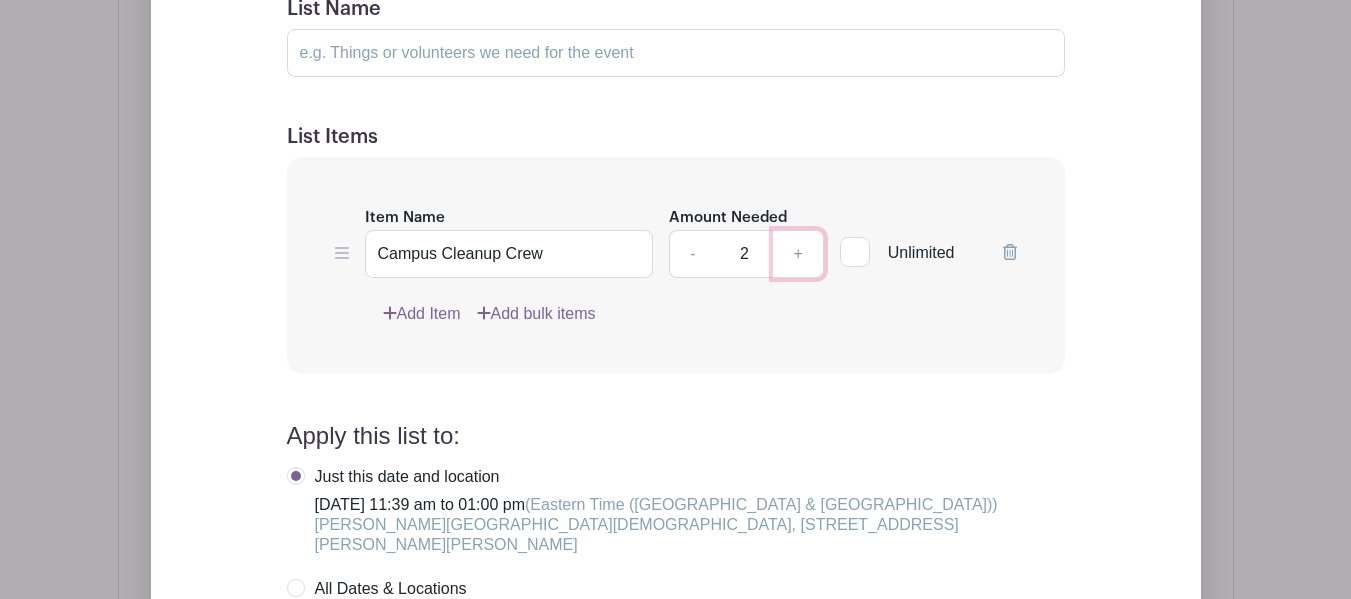 click on "+" at bounding box center [798, 254] 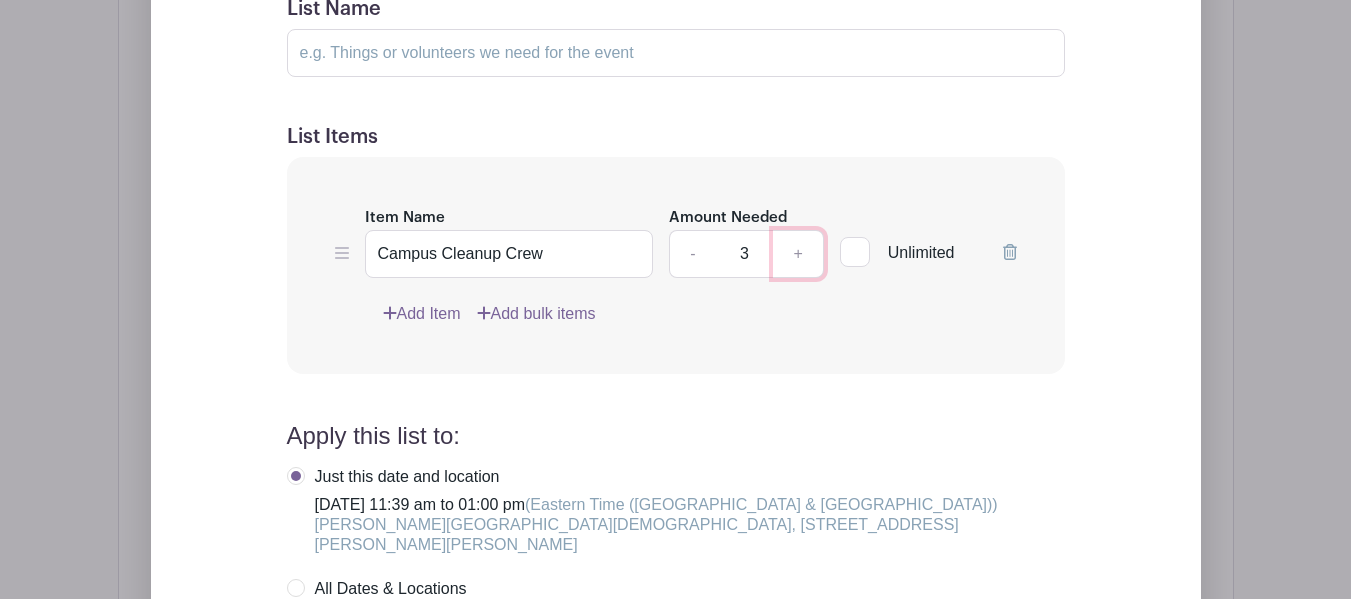 click on "+" at bounding box center [798, 254] 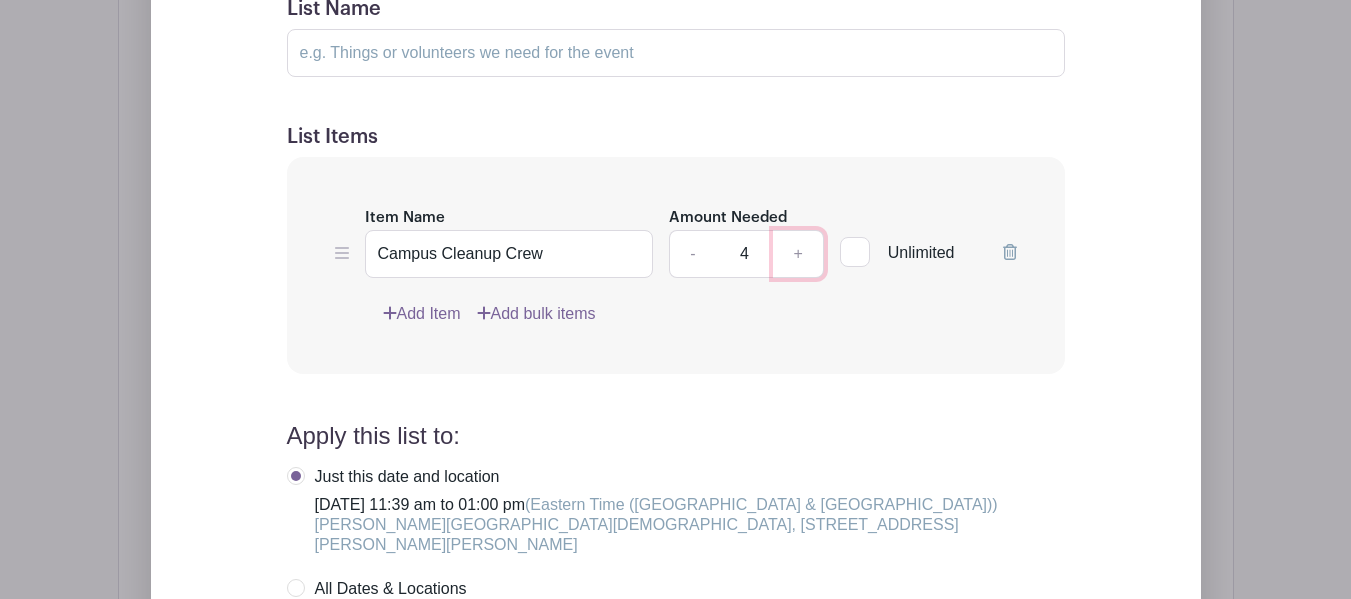 click on "+" at bounding box center [798, 254] 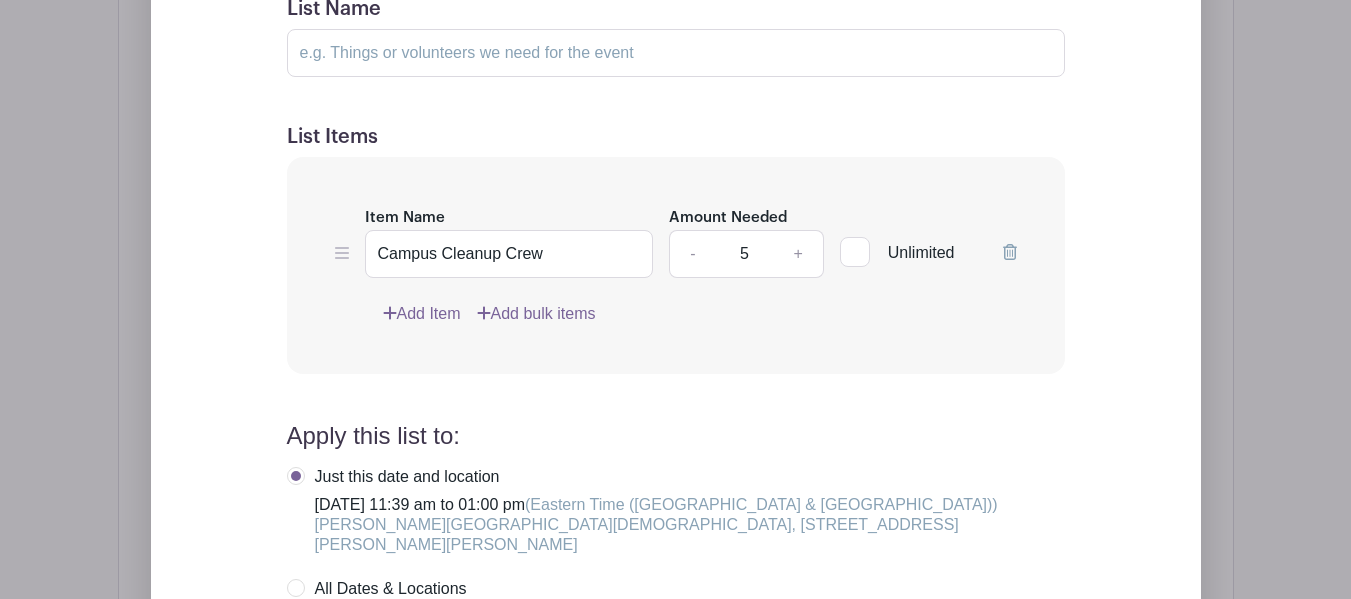 click on "List Name
List Items
Item Name
Campus Cleanup Crew
Amount Needed
-
5
+
Unlimited
Add Item
Add bulk items
Apply this list to:
Just this date and location
Wednesday, July 30, 2025 at 11:39 am to 01:00 pm  (Eastern Time (US & Canada))
Sayre Christian Village, 3775 Belleau Wood Drive, Lexington, KY, USA" at bounding box center [676, 452] 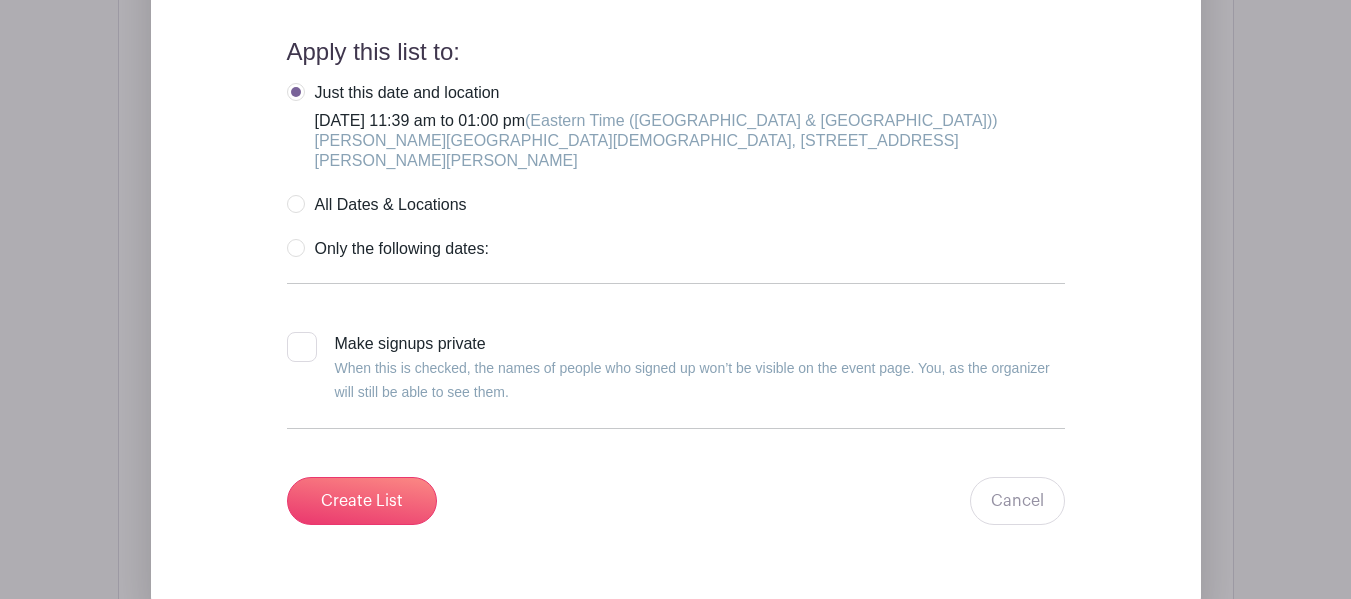 scroll, scrollTop: 2506, scrollLeft: 0, axis: vertical 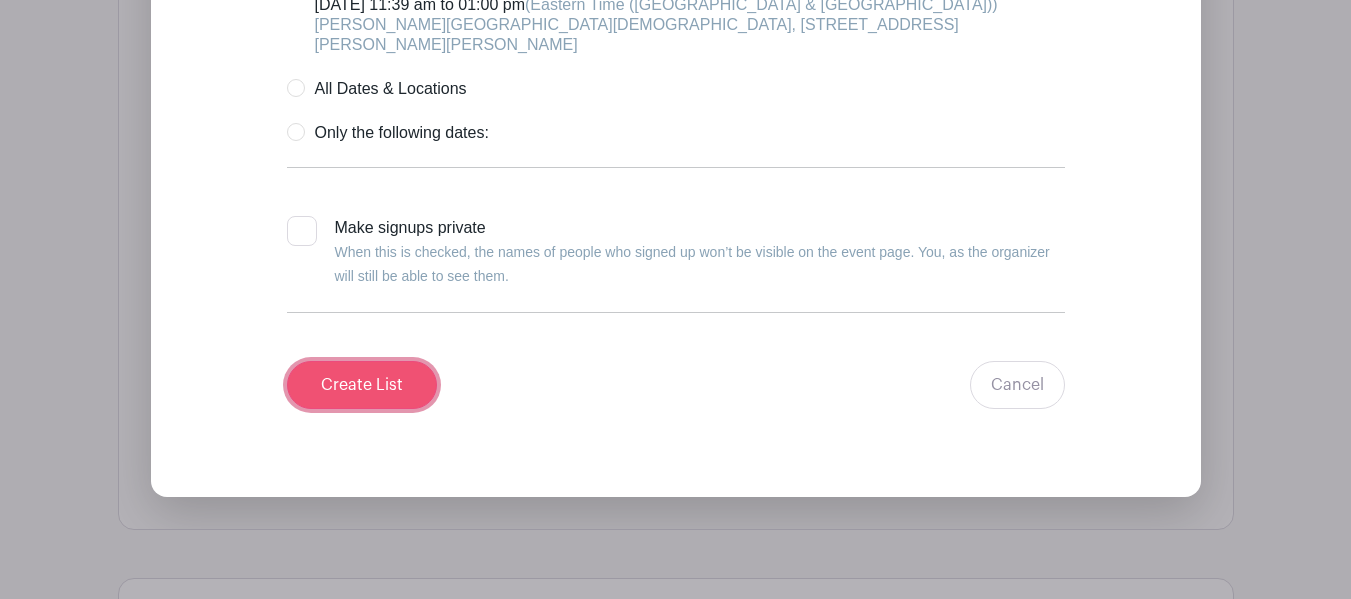 click on "Create List" at bounding box center (362, 385) 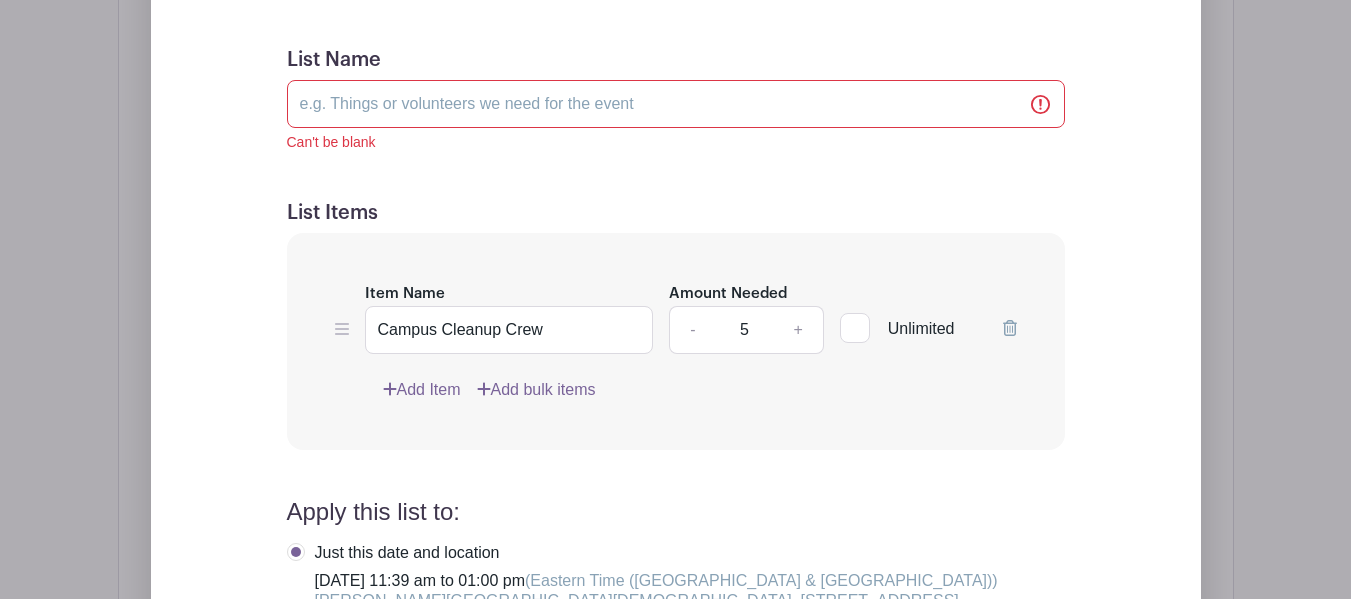 scroll, scrollTop: 1841, scrollLeft: 0, axis: vertical 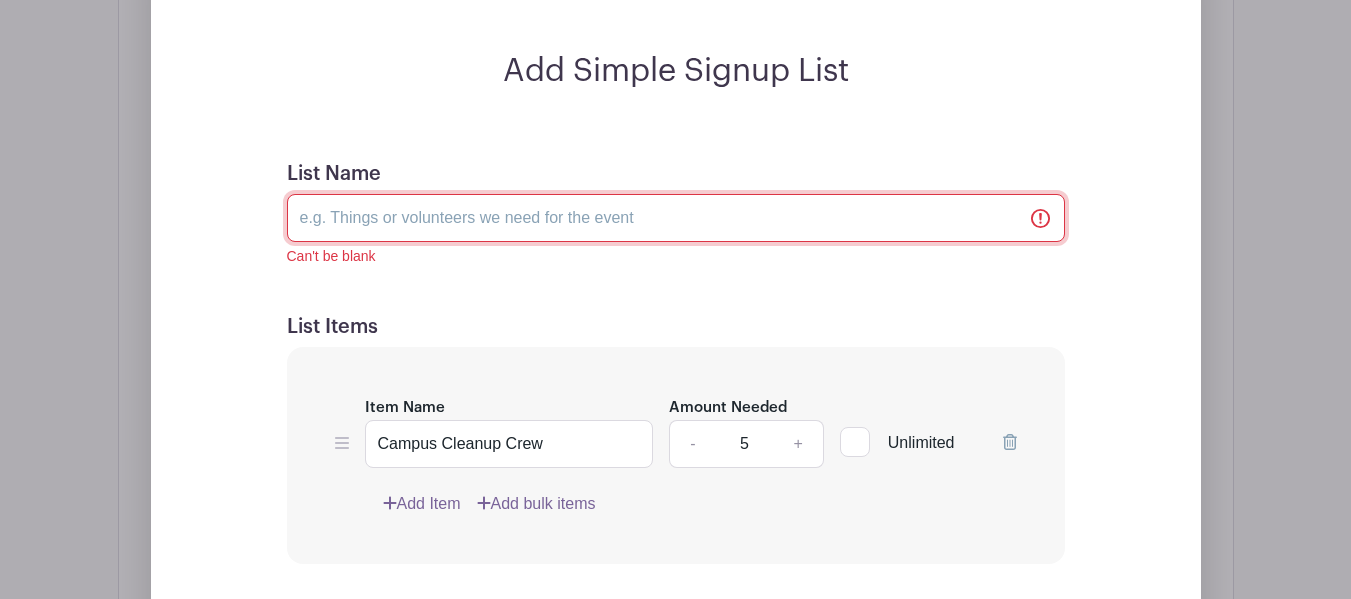 click on "List Name" at bounding box center (676, 218) 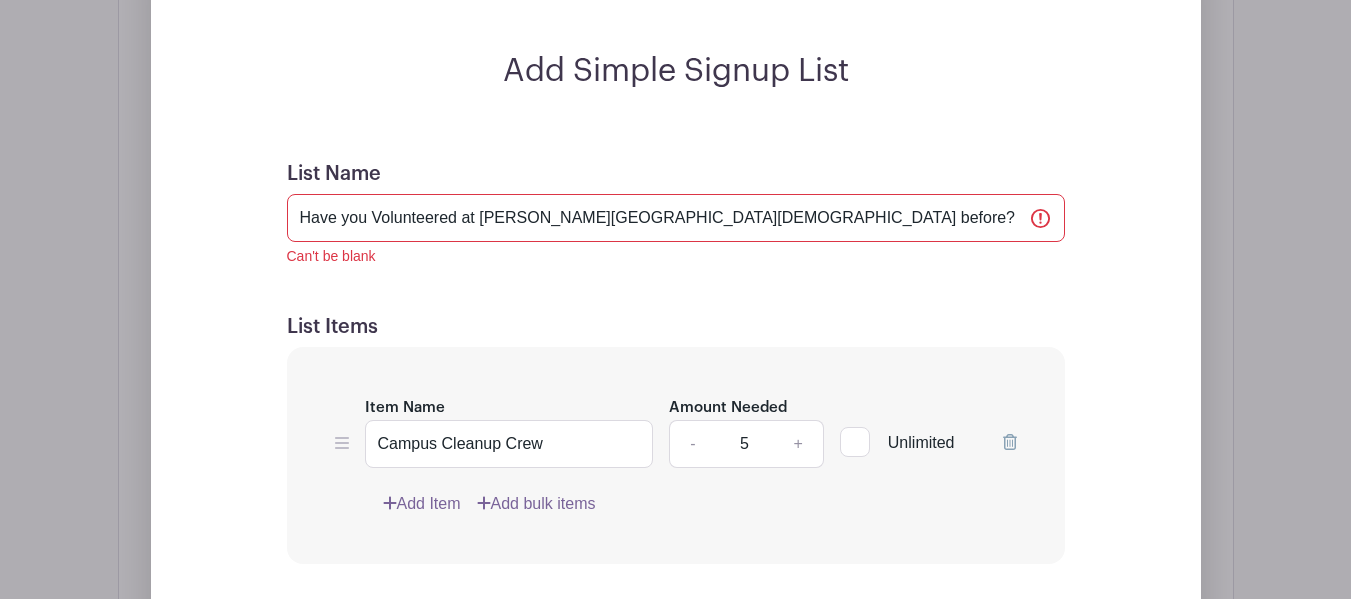 click on "Can't be blank" at bounding box center (676, 256) 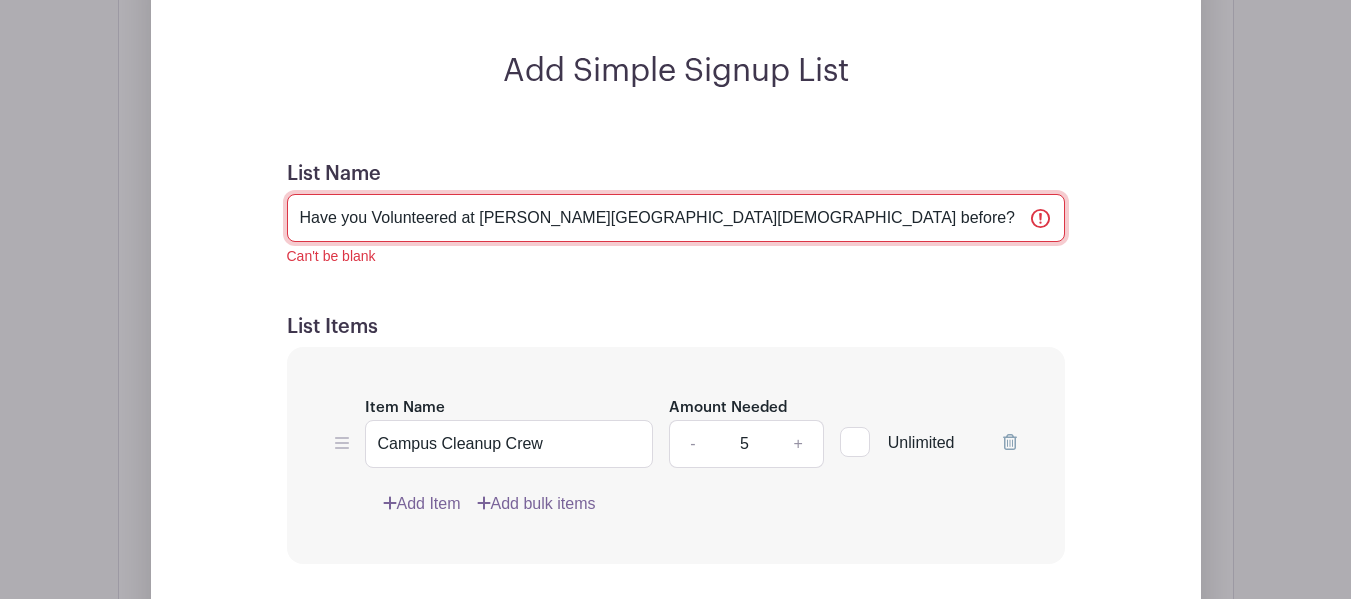 click on "Have you Volunteered at Sayre Christian Village before?" at bounding box center (676, 218) 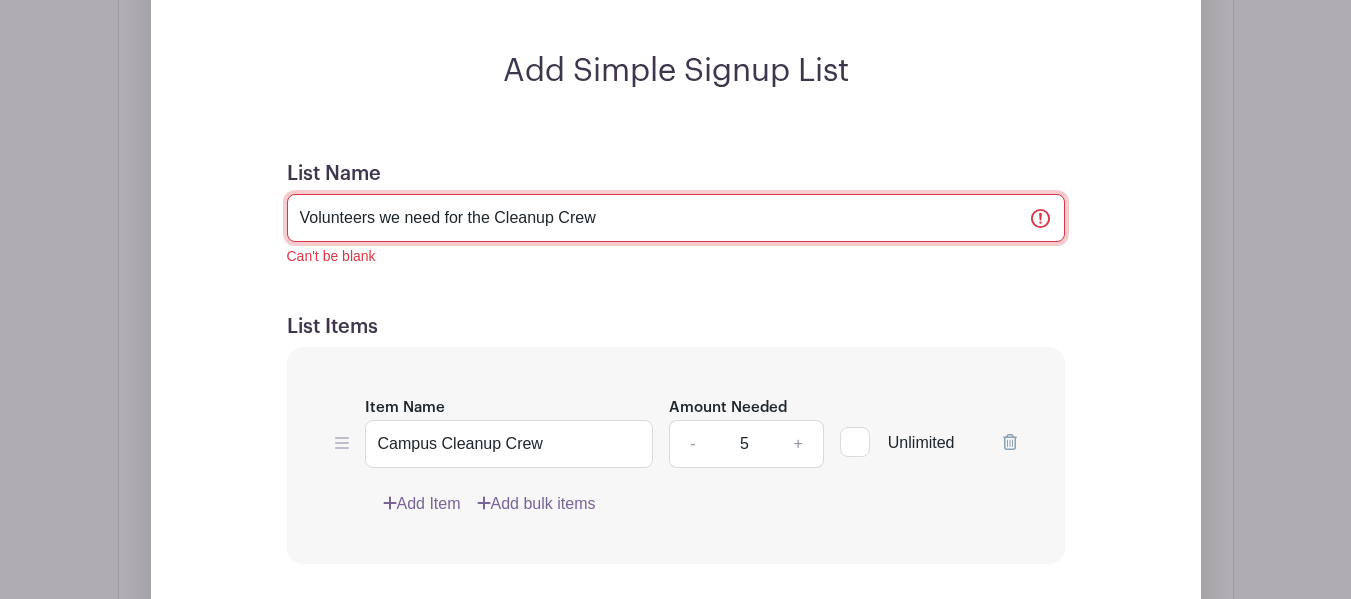 type on "Volunteers we need for the Cleanup Crew" 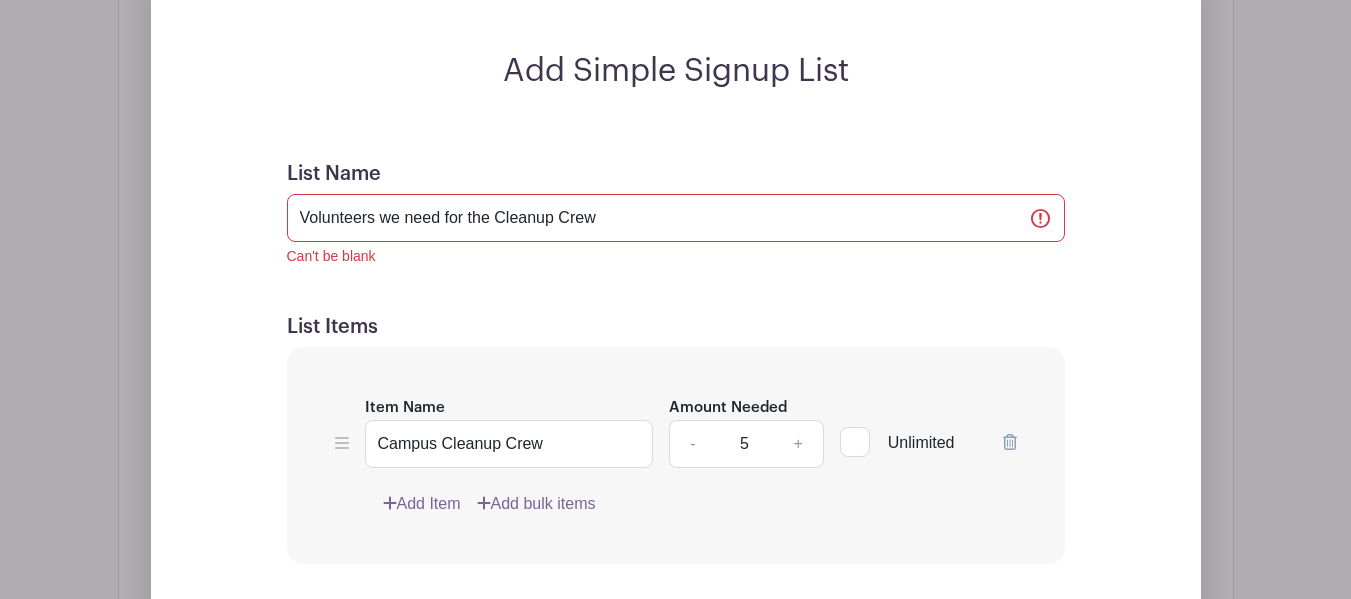 drag, startPoint x: 1114, startPoint y: 430, endPoint x: 1094, endPoint y: 417, distance: 23.853722 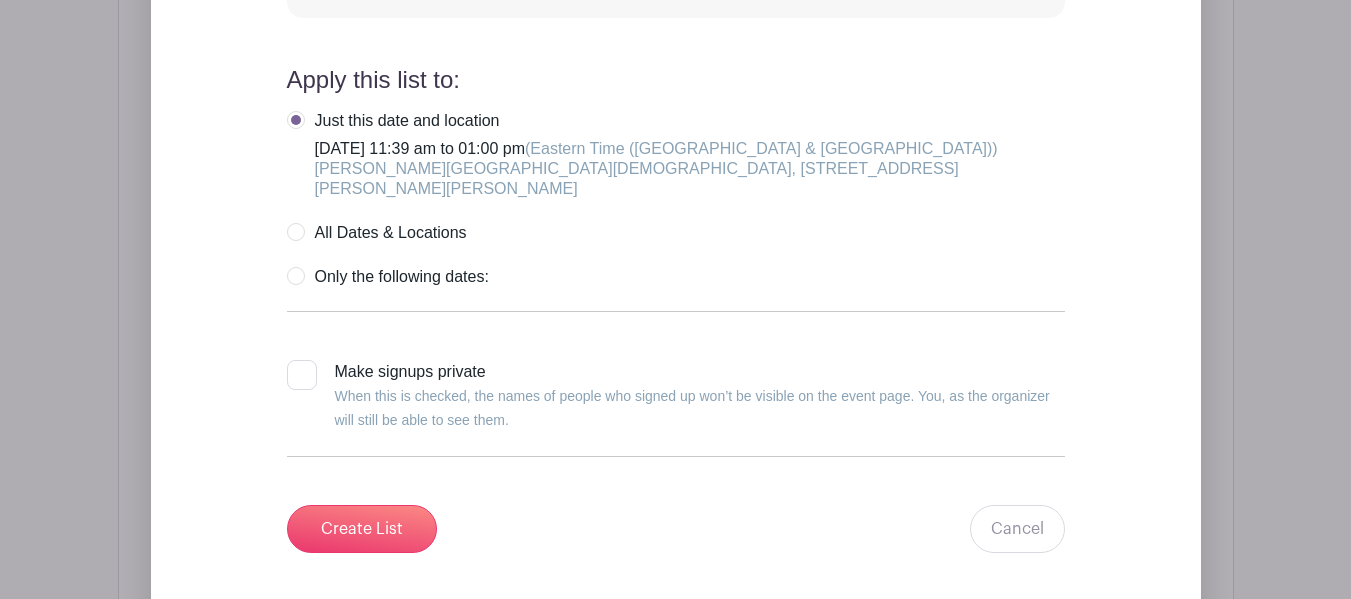 scroll, scrollTop: 2541, scrollLeft: 0, axis: vertical 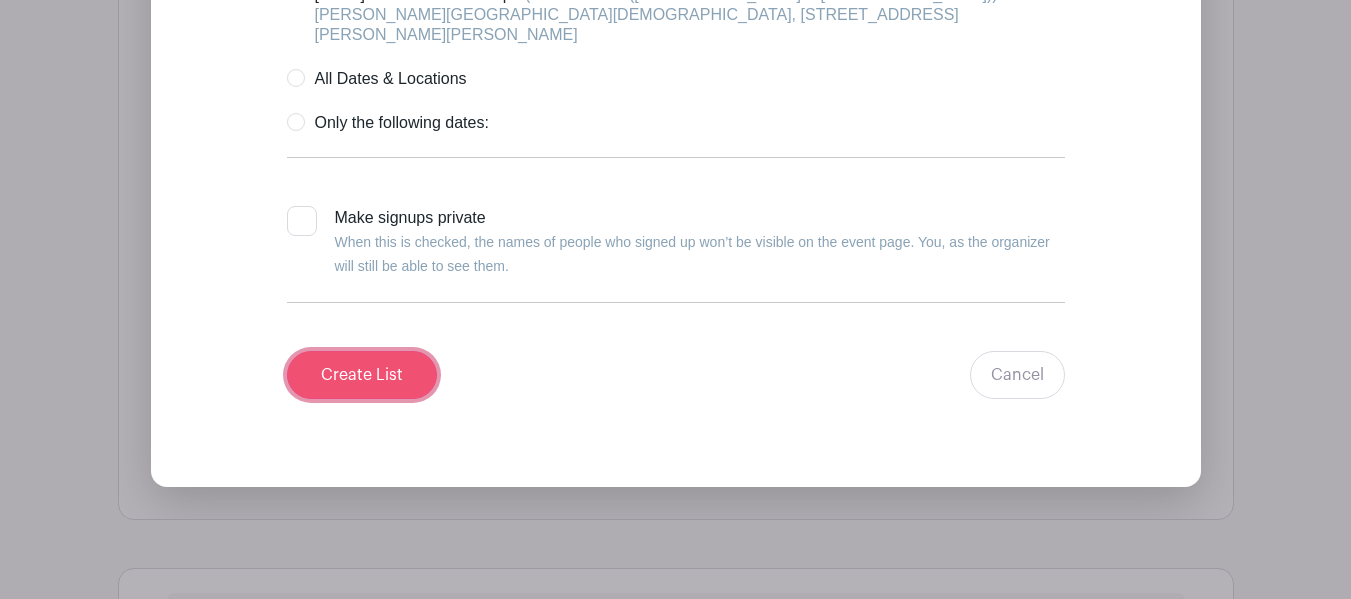 click on "Create List" at bounding box center (362, 375) 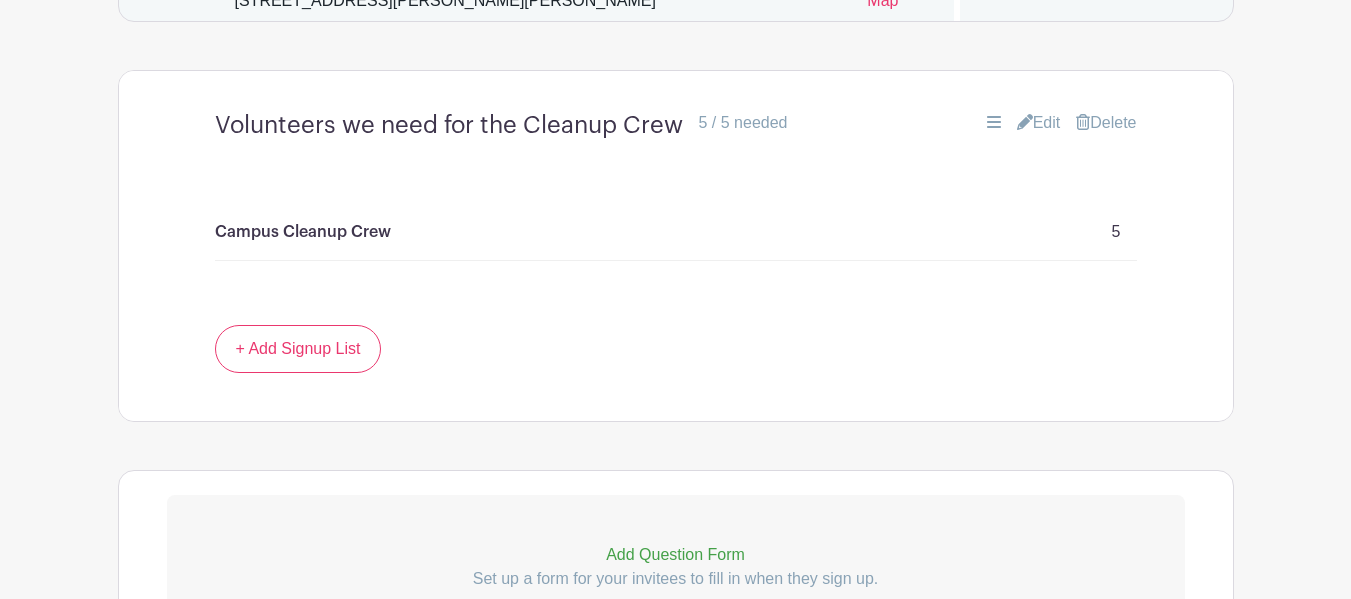 scroll, scrollTop: 1632, scrollLeft: 0, axis: vertical 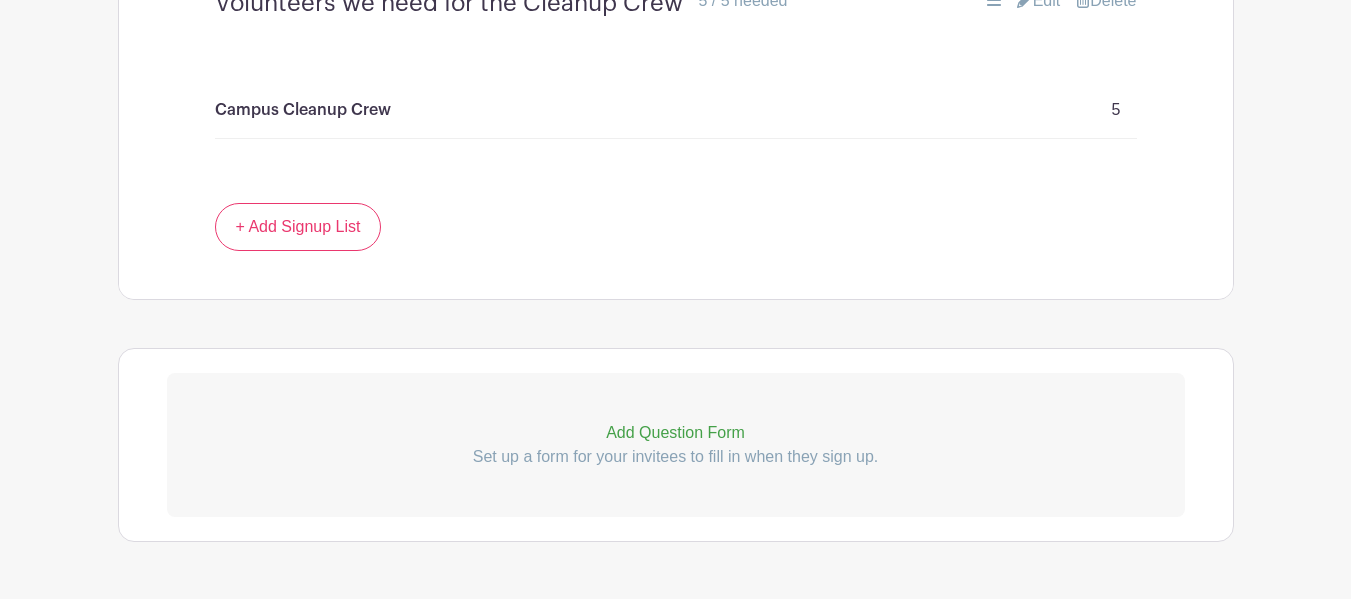 click on "Add Question Form" at bounding box center (676, 433) 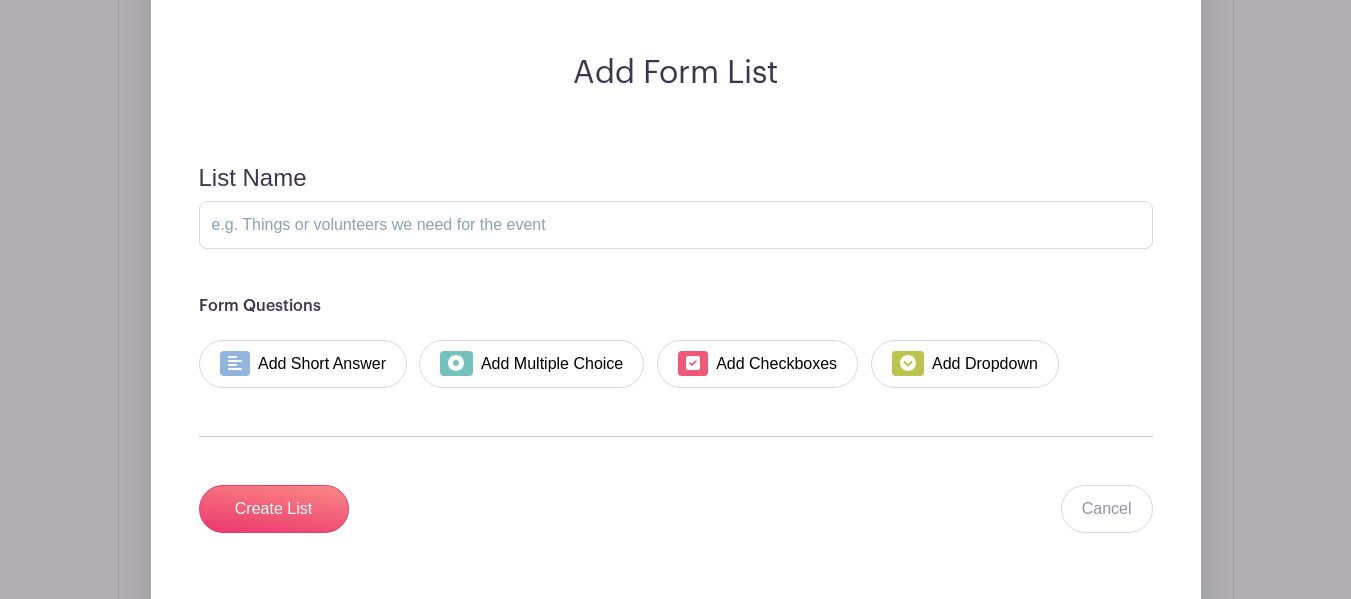 scroll, scrollTop: 2132, scrollLeft: 0, axis: vertical 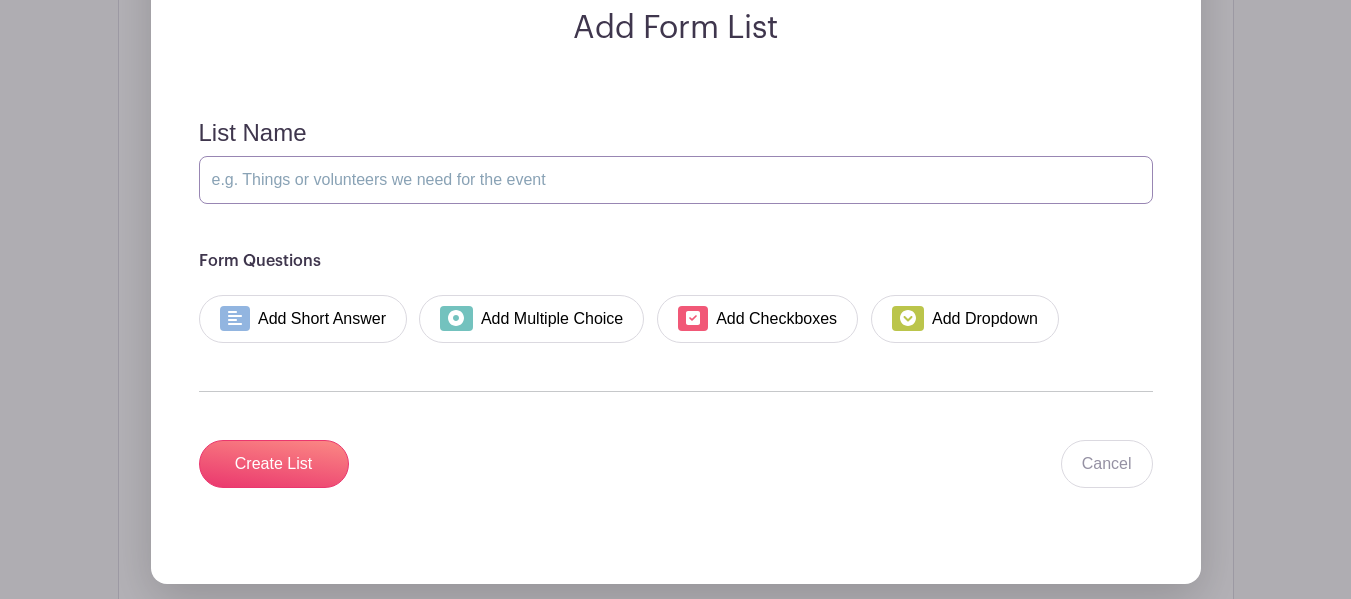 click on "List Name" at bounding box center [676, 180] 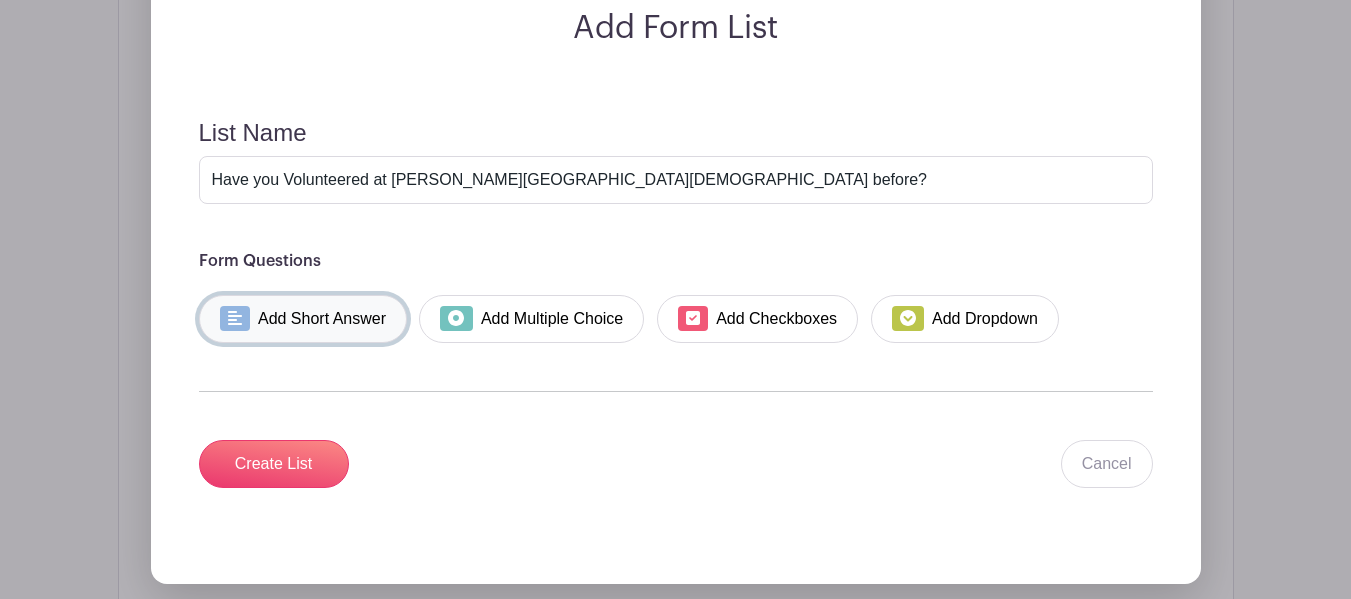 click on "Add Short Answer" at bounding box center (303, 319) 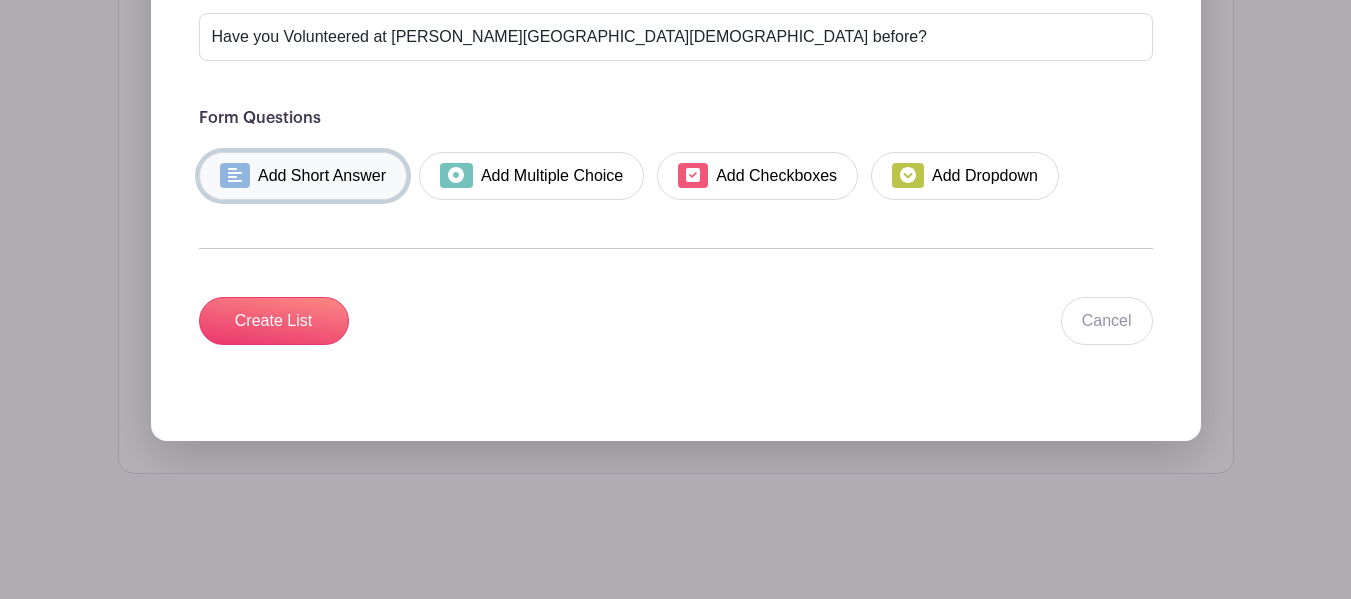 scroll, scrollTop: 2132, scrollLeft: 0, axis: vertical 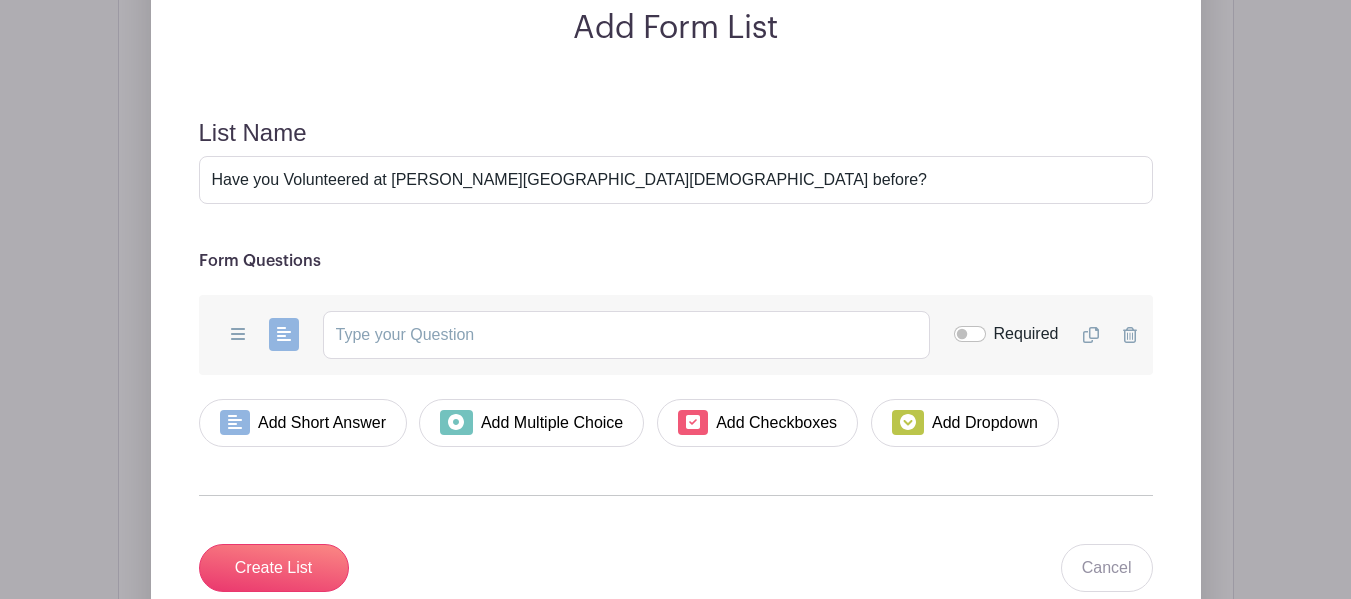 click 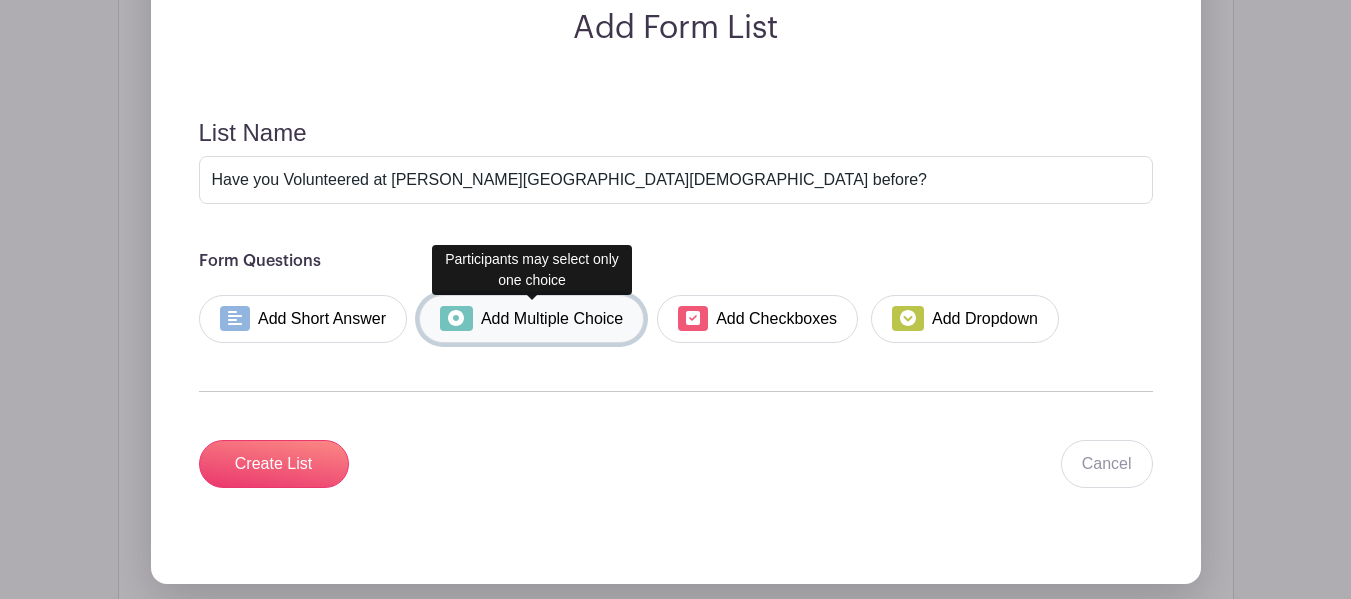 click on "Add Multiple Choice" at bounding box center [531, 319] 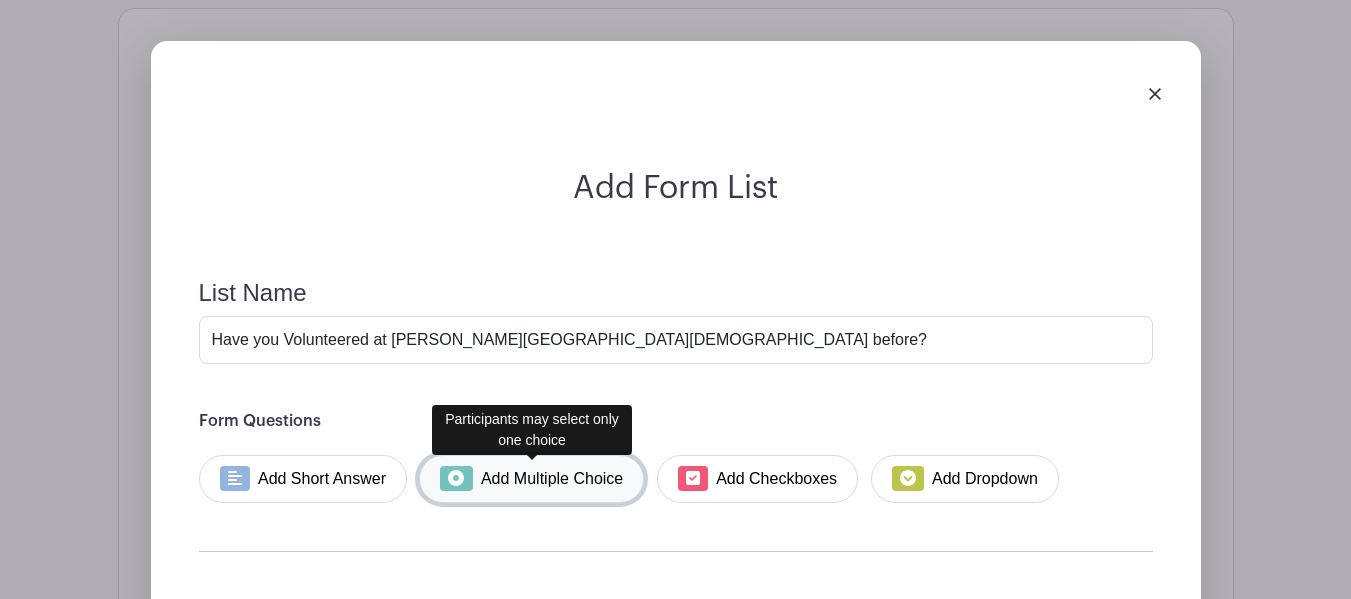 scroll, scrollTop: 2132, scrollLeft: 0, axis: vertical 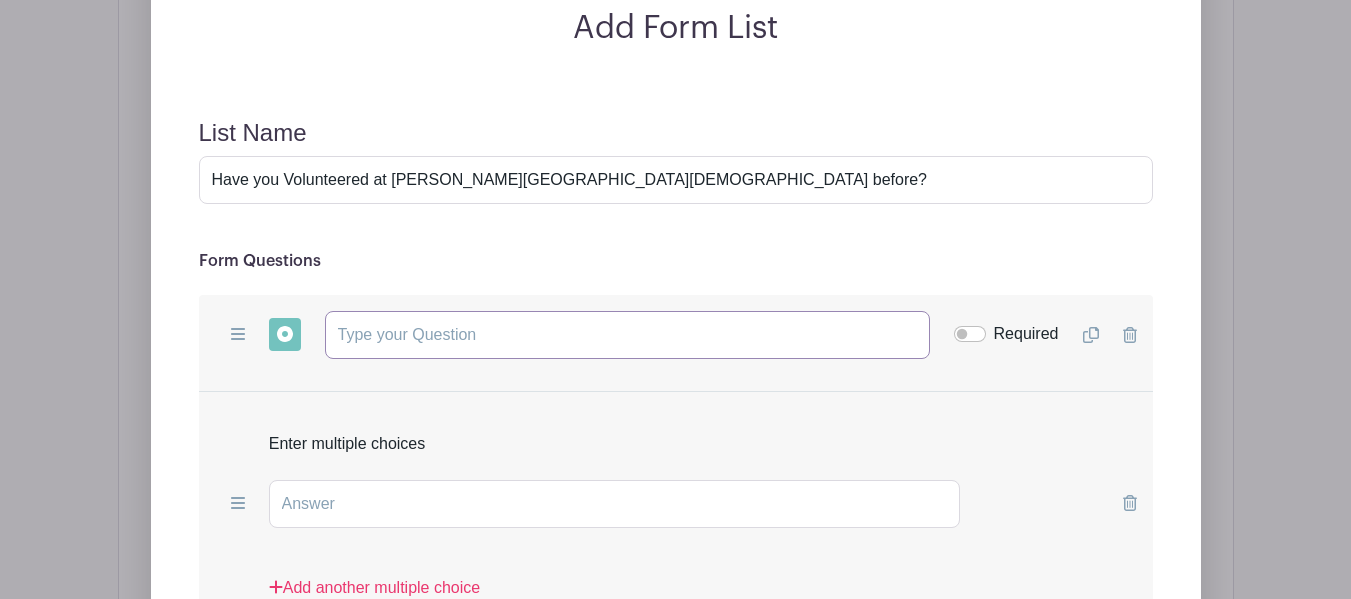 click at bounding box center (627, 335) 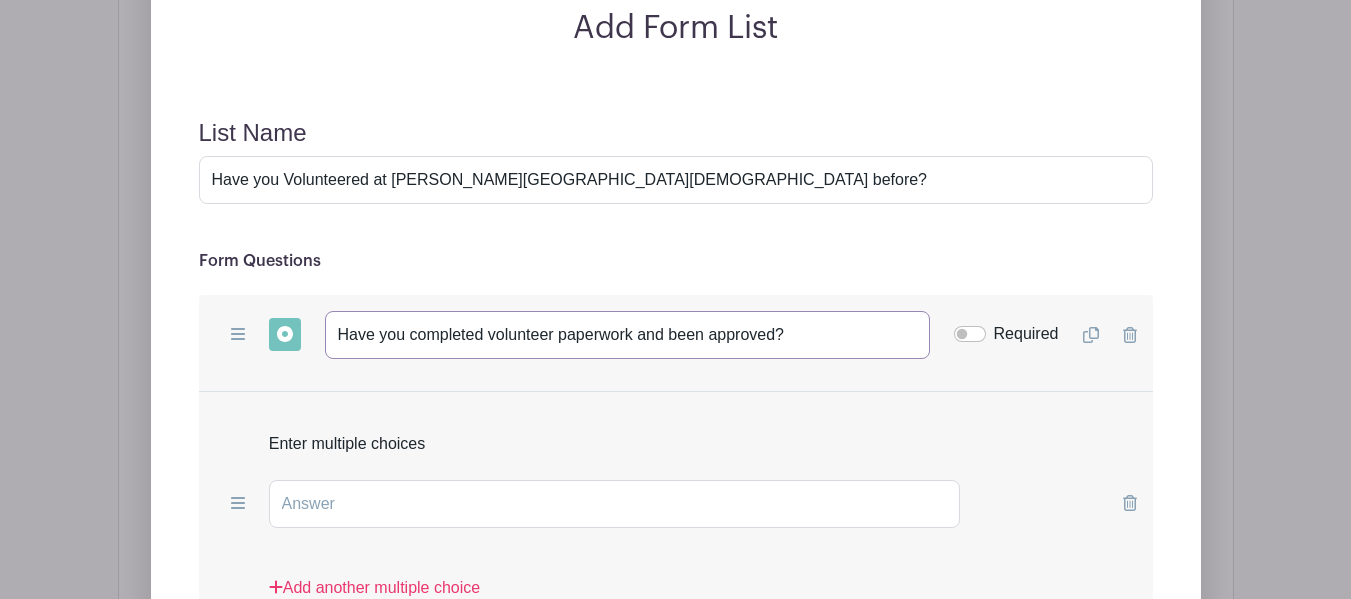 type on "Have you completed volunteer paperwork and been approved?" 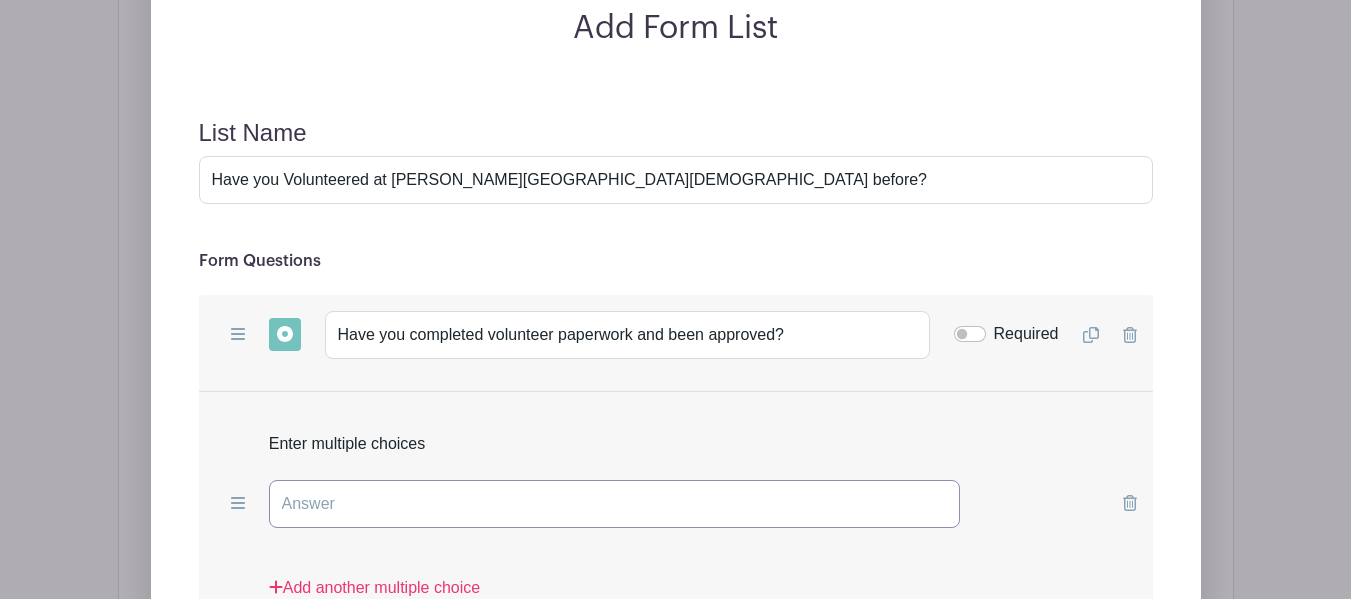 click at bounding box center (615, 504) 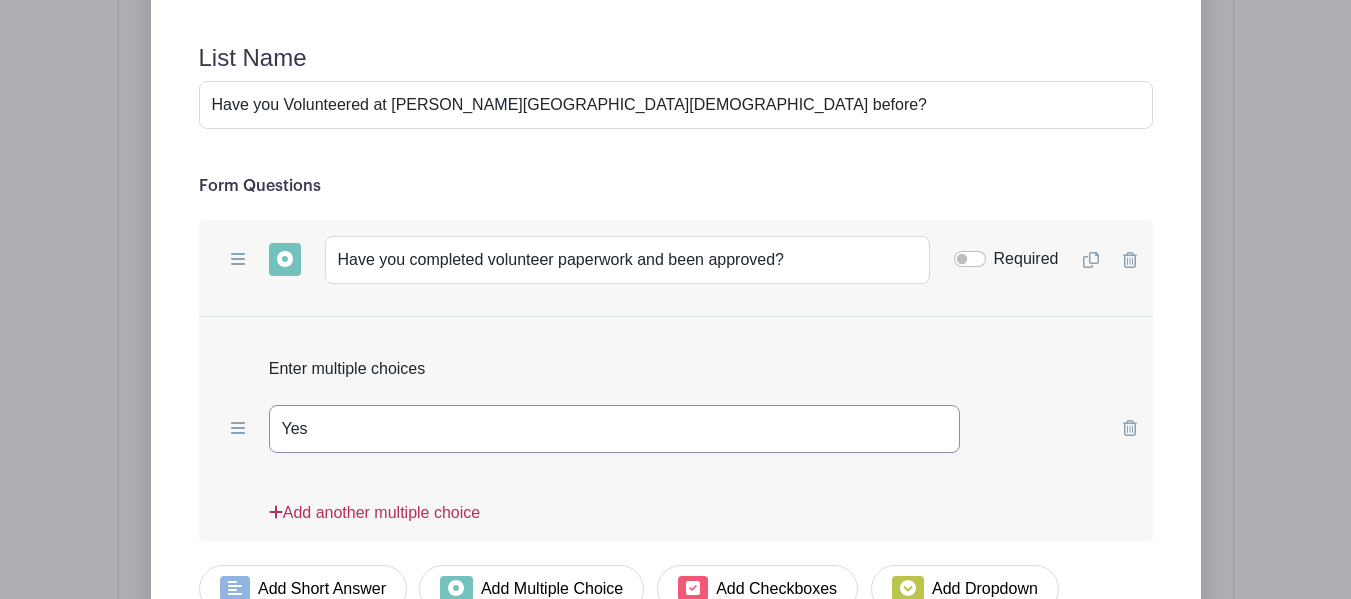 scroll, scrollTop: 2332, scrollLeft: 0, axis: vertical 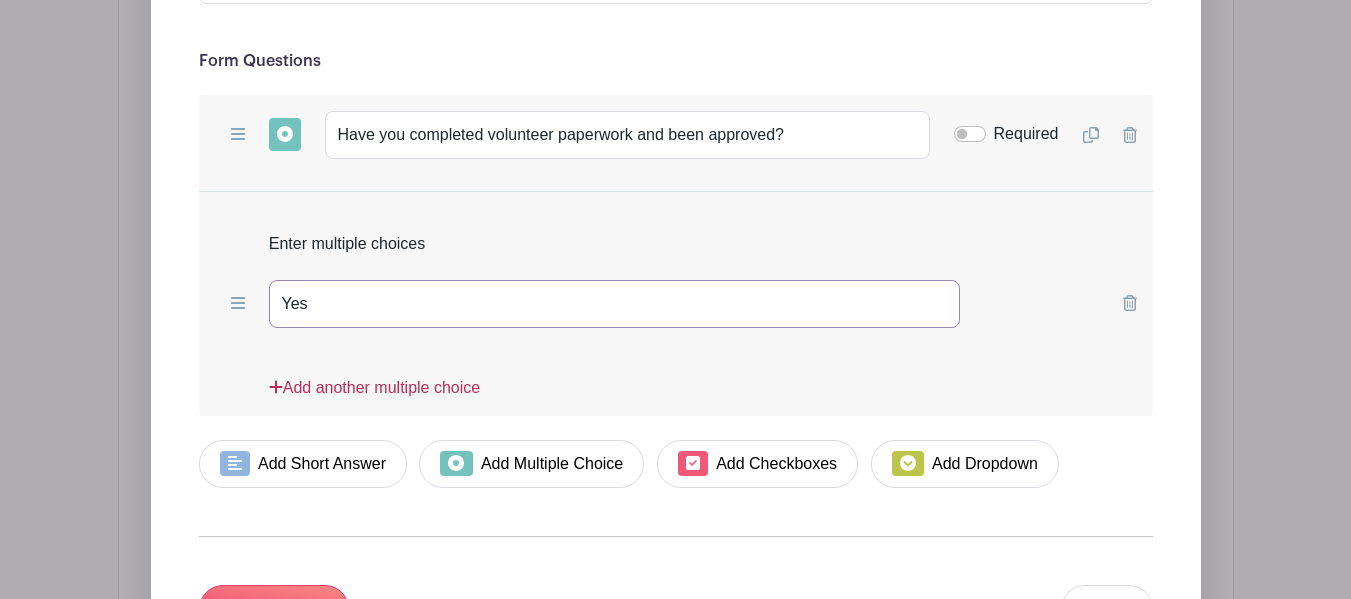 type on "Yes" 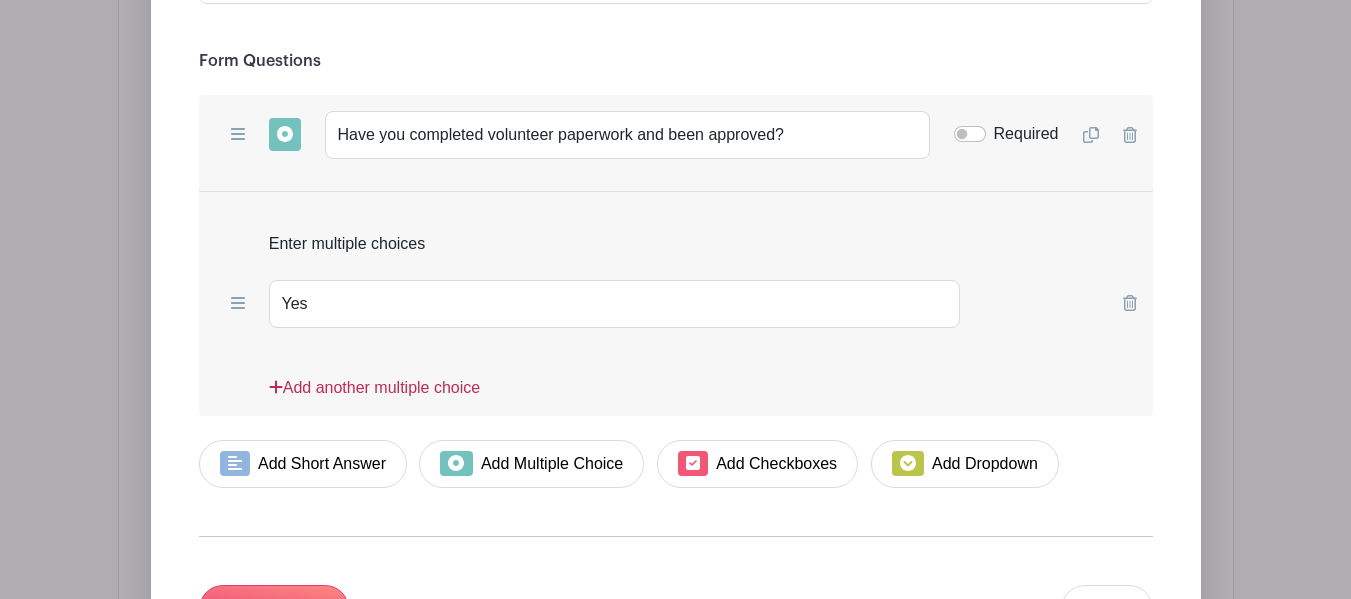 click on "Add another multiple choice" at bounding box center [374, 396] 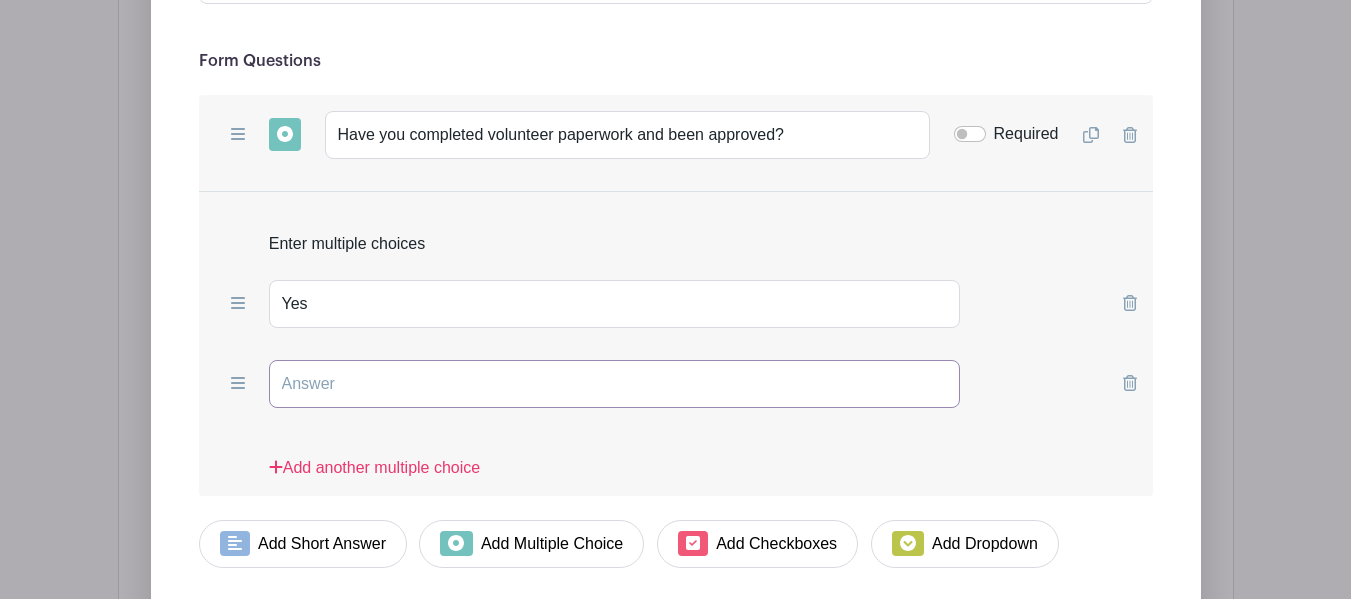 click at bounding box center [615, 384] 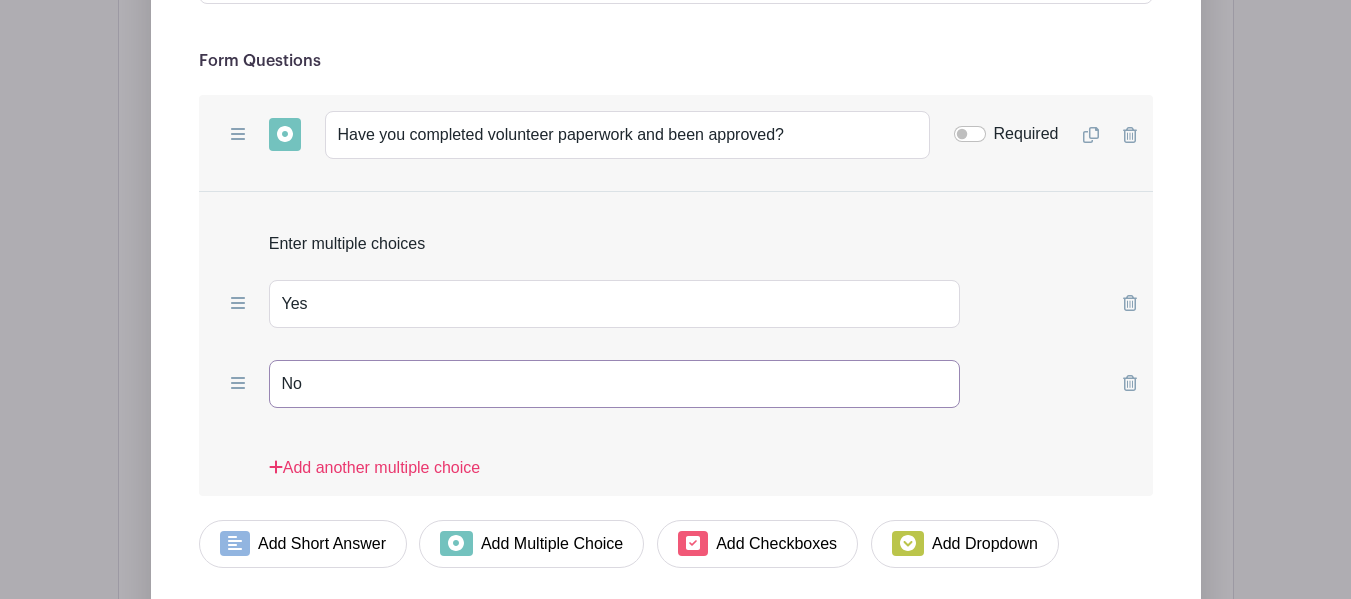 type on "No" 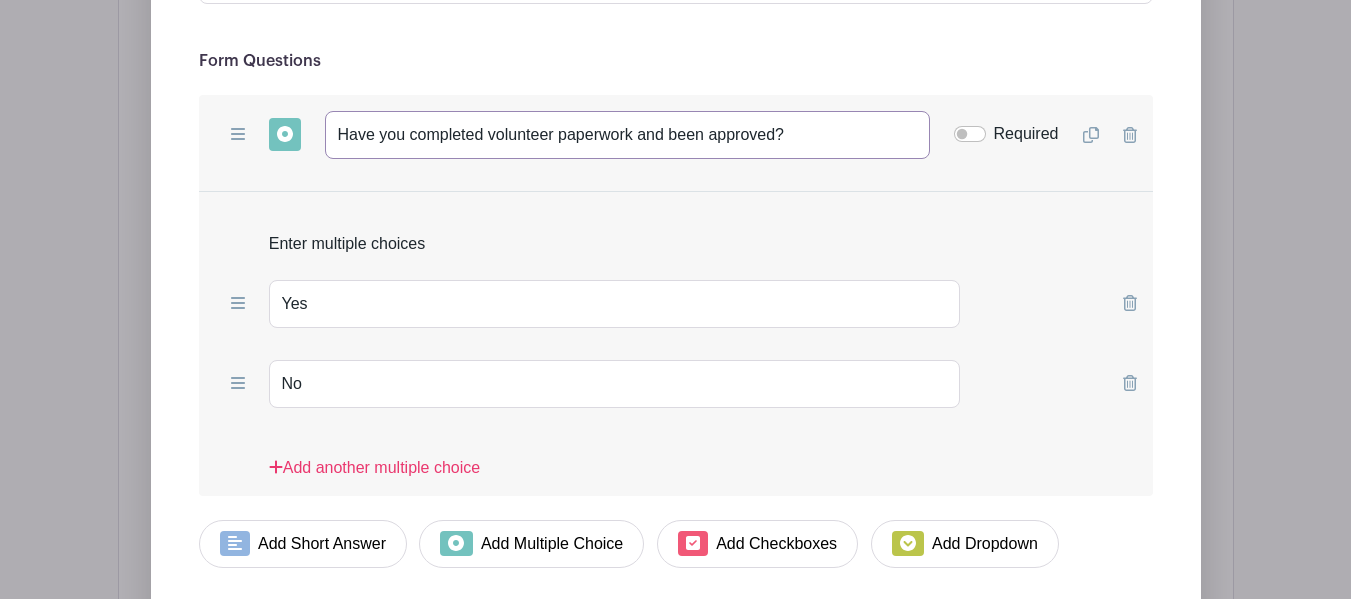 click on "Have you completed volunteer paperwork and been approved?" at bounding box center (627, 135) 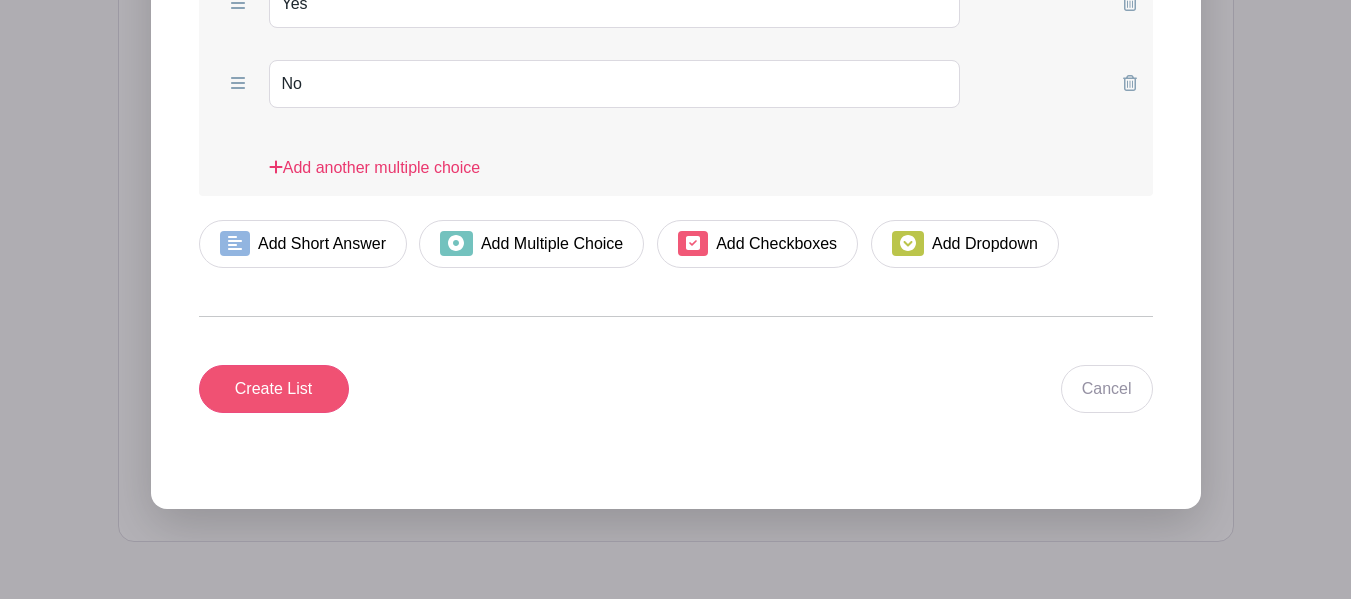 type on "Have you completed volunteer paperwork?" 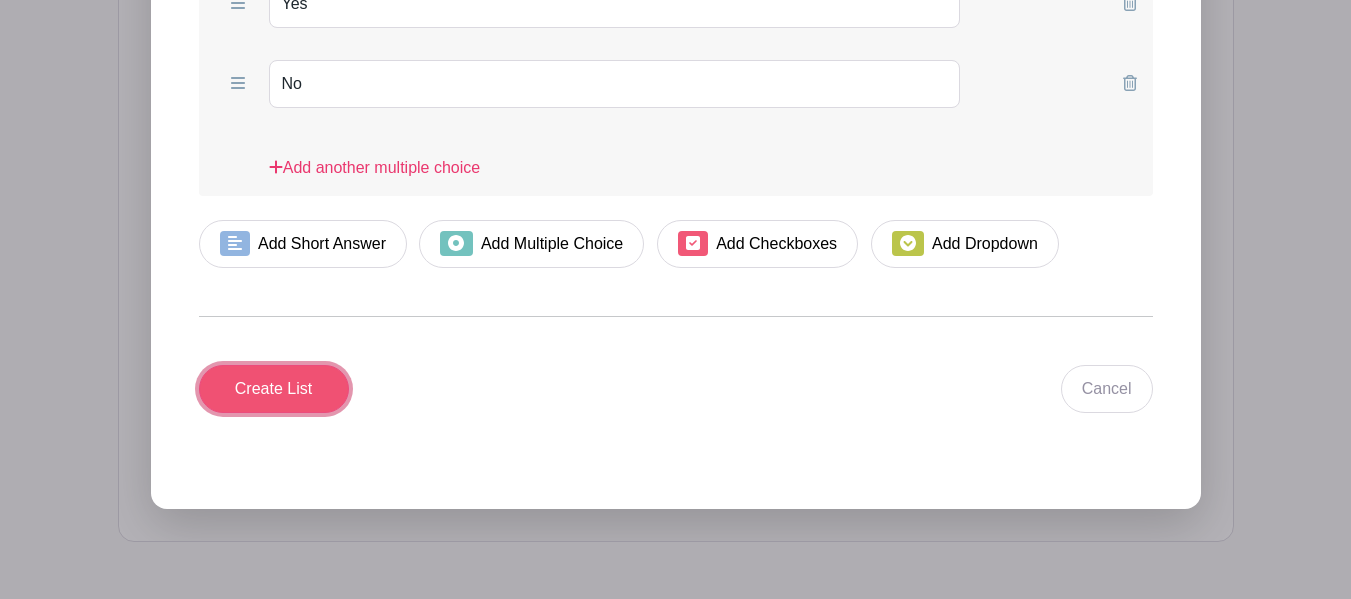 drag, startPoint x: 278, startPoint y: 391, endPoint x: 1303, endPoint y: 563, distance: 1039.331 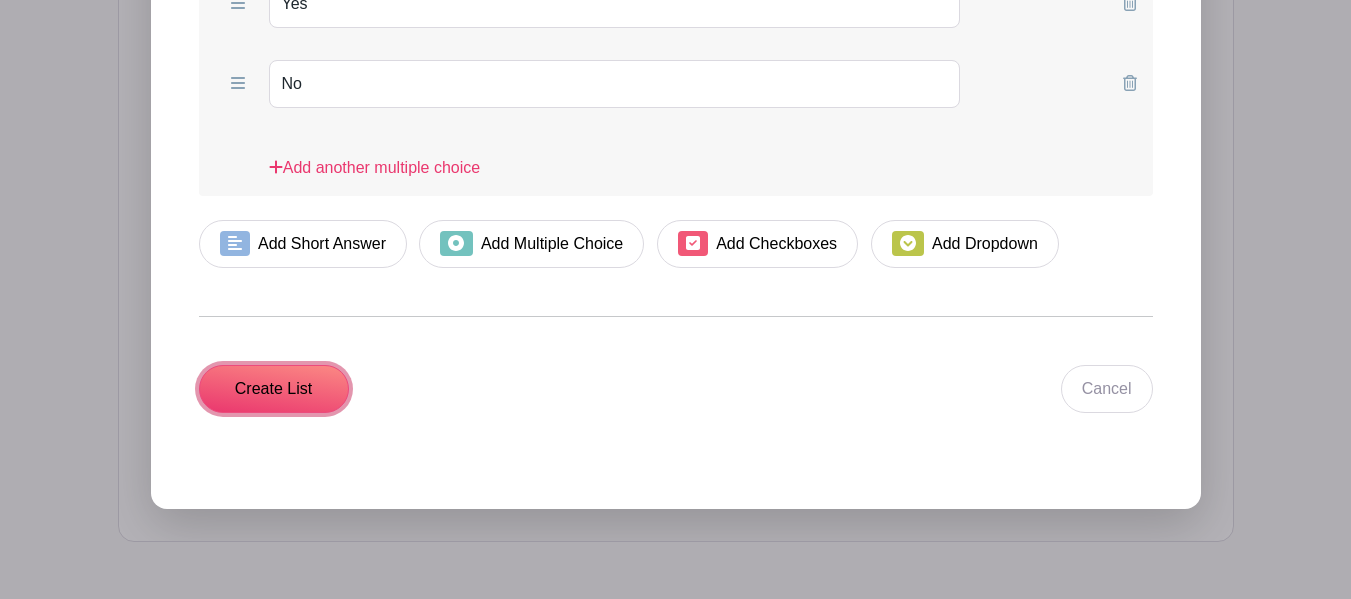 click on "Create List" at bounding box center [274, 389] 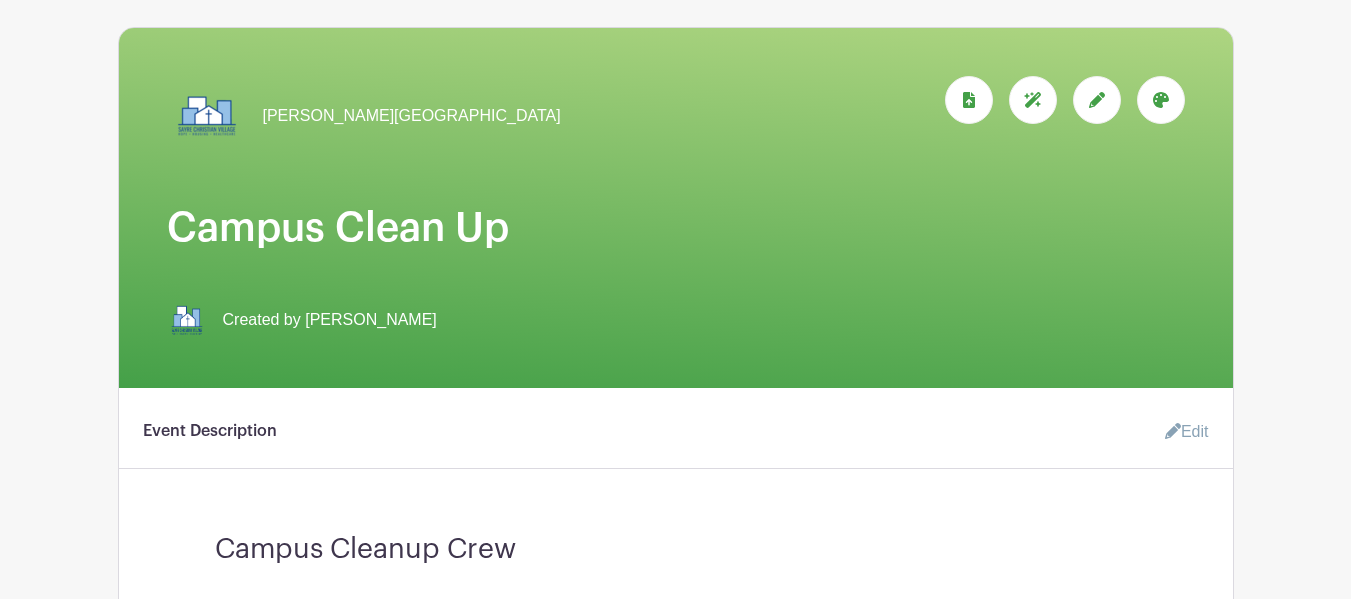 scroll, scrollTop: 0, scrollLeft: 0, axis: both 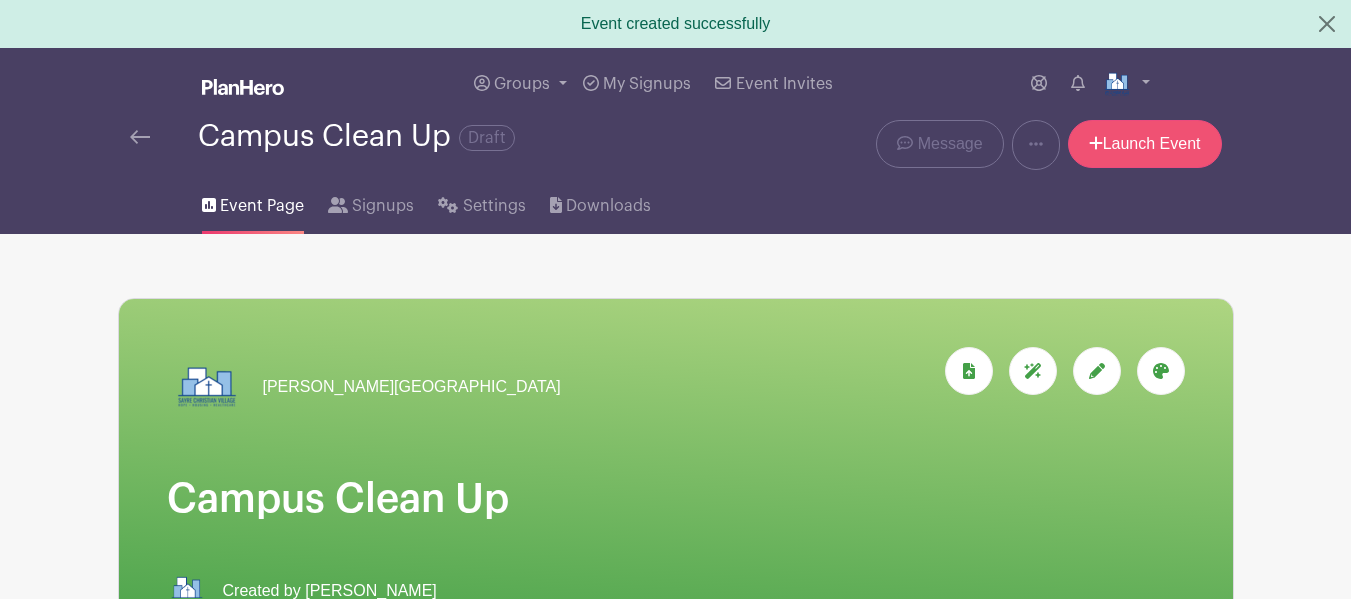 drag, startPoint x: 1123, startPoint y: 102, endPoint x: 1128, endPoint y: 124, distance: 22.561028 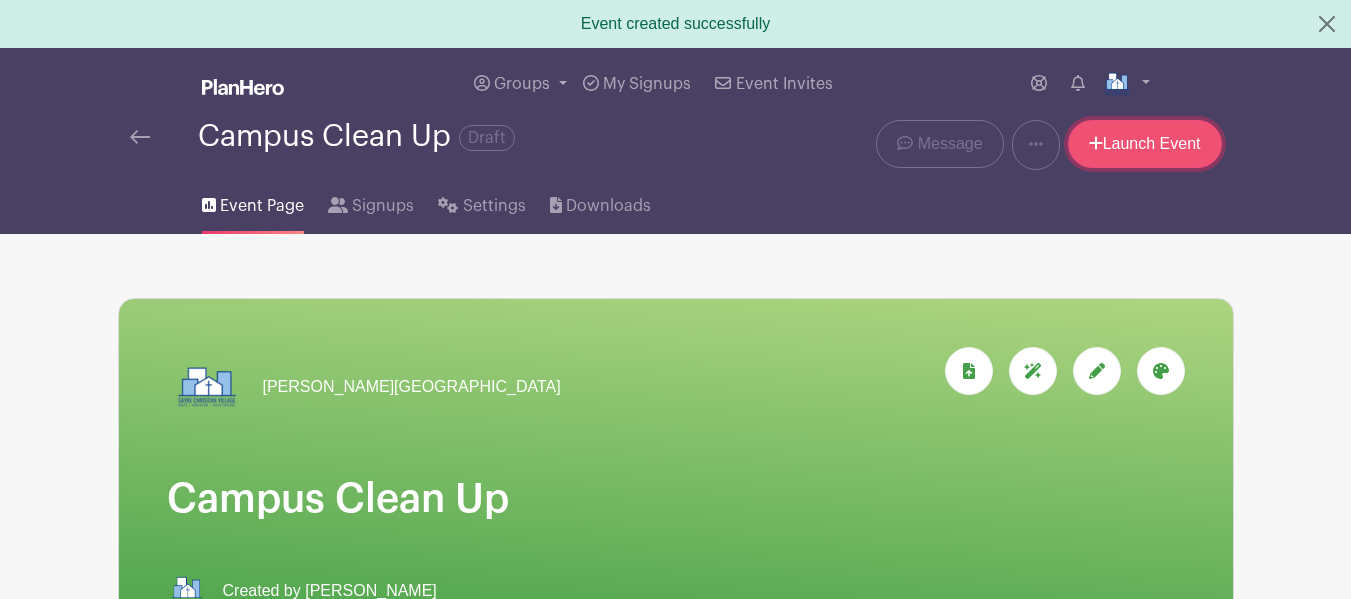 click on "Launch Event" at bounding box center (1145, 144) 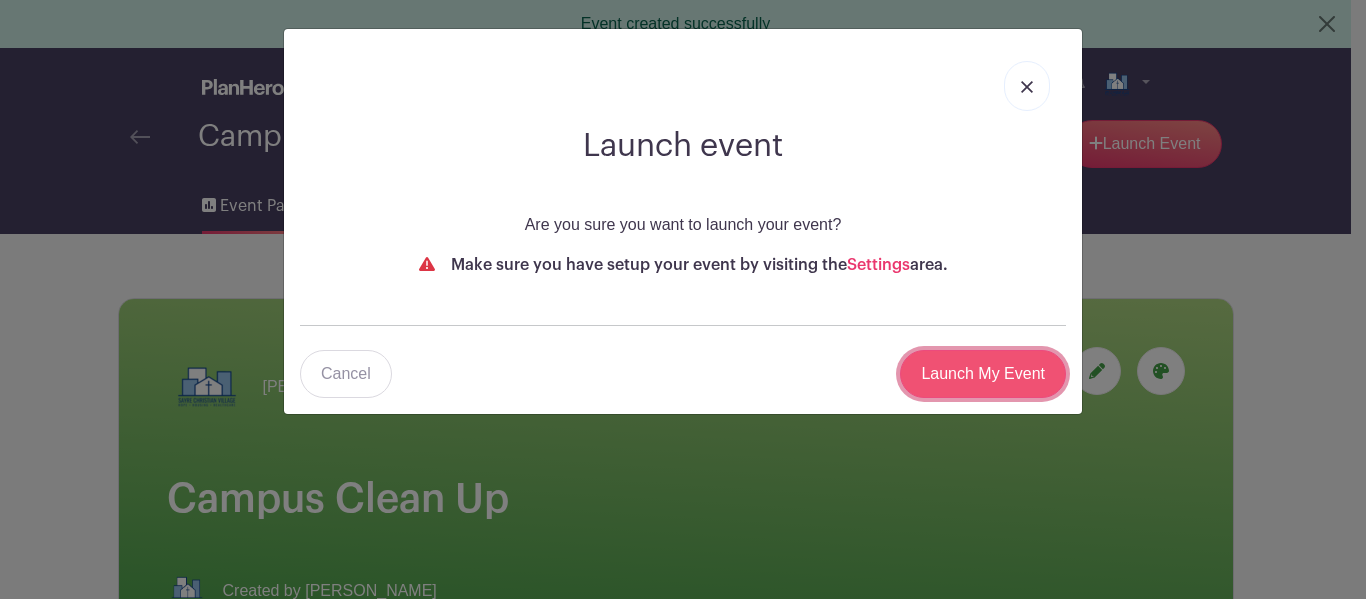 click on "Launch My Event" at bounding box center [983, 374] 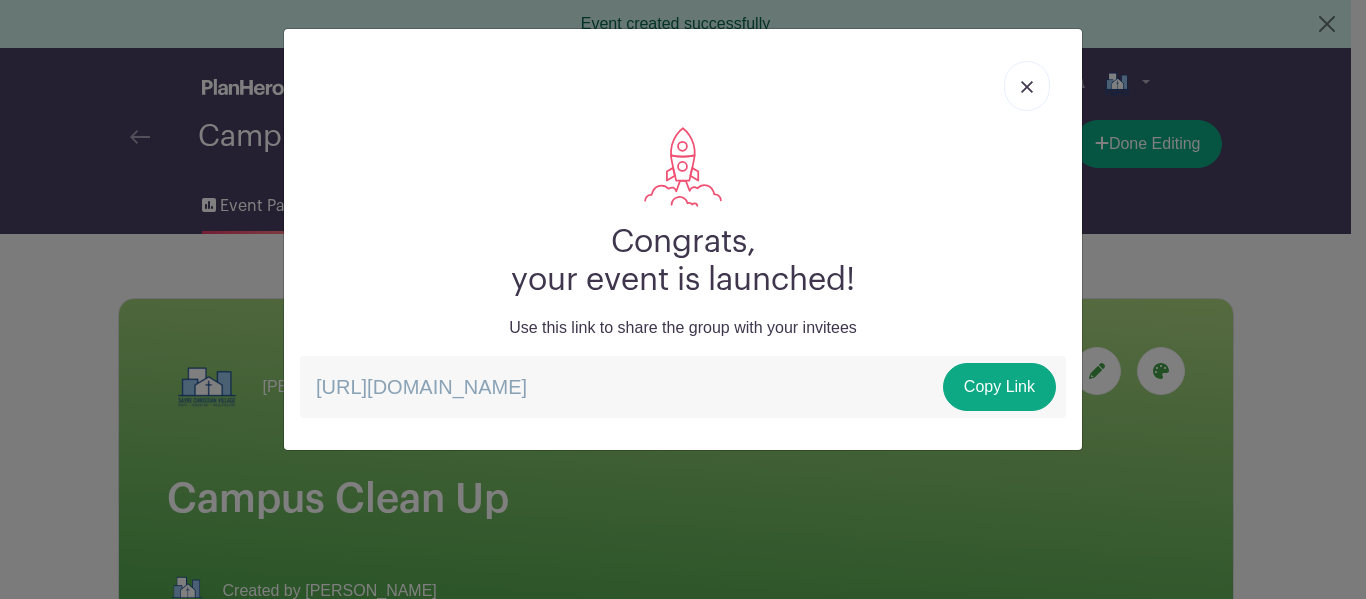 click at bounding box center (1027, 87) 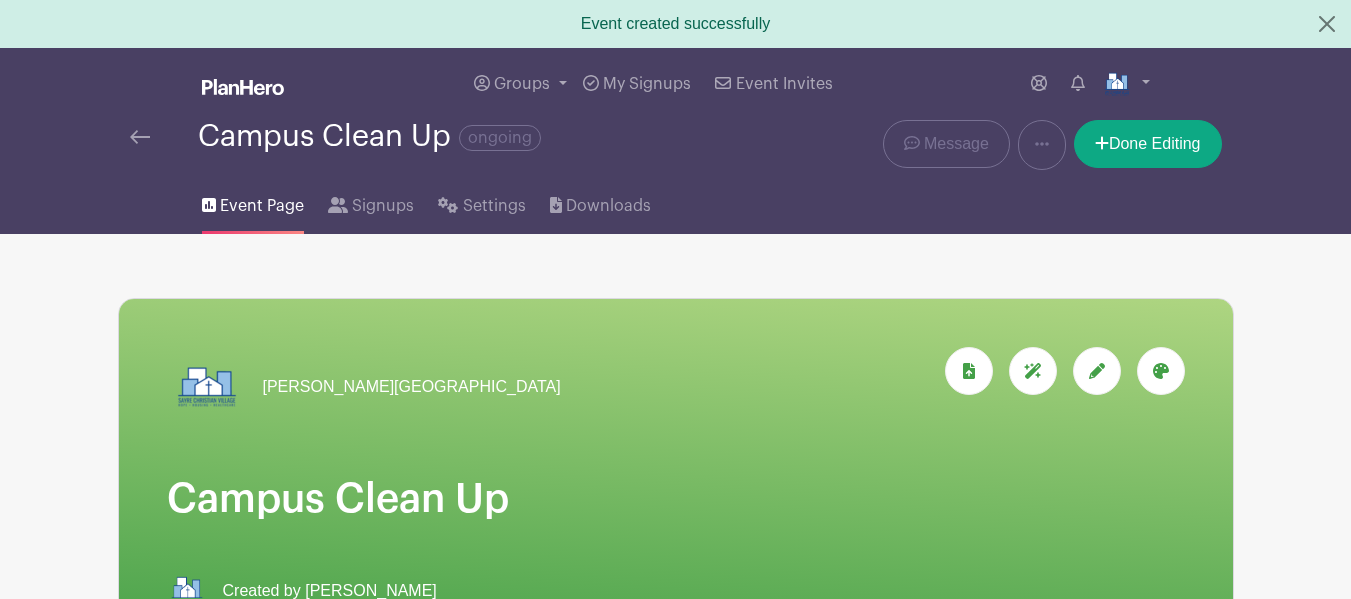 click at bounding box center [140, 137] 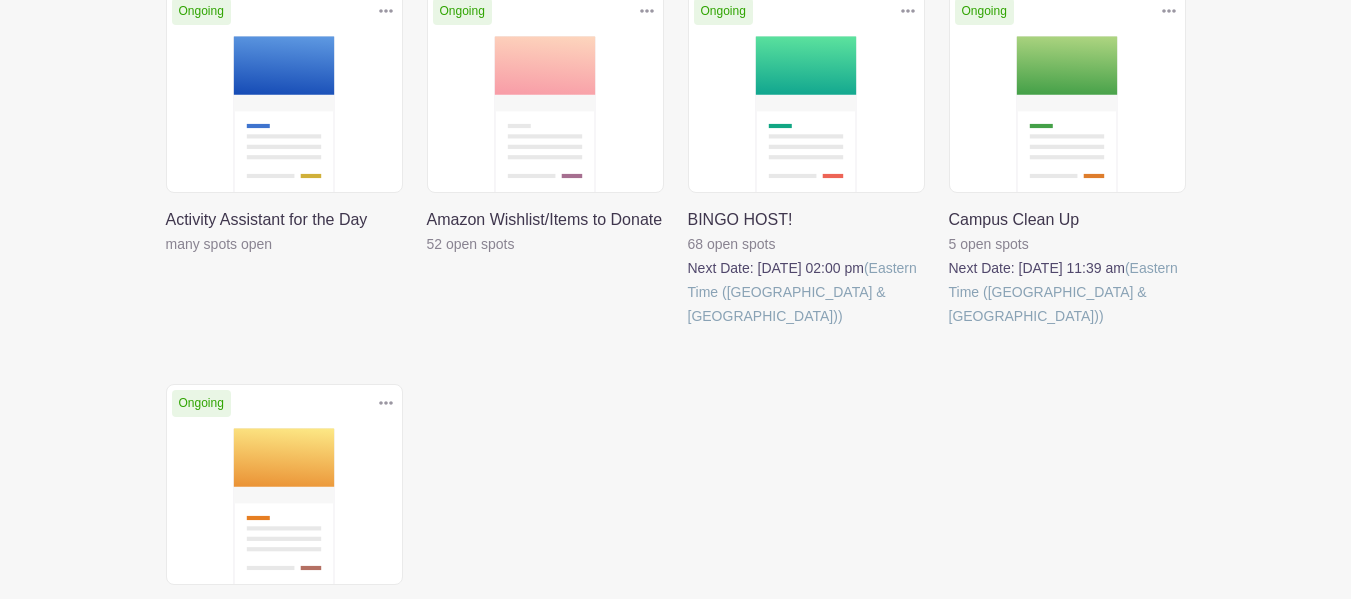 scroll, scrollTop: 386, scrollLeft: 0, axis: vertical 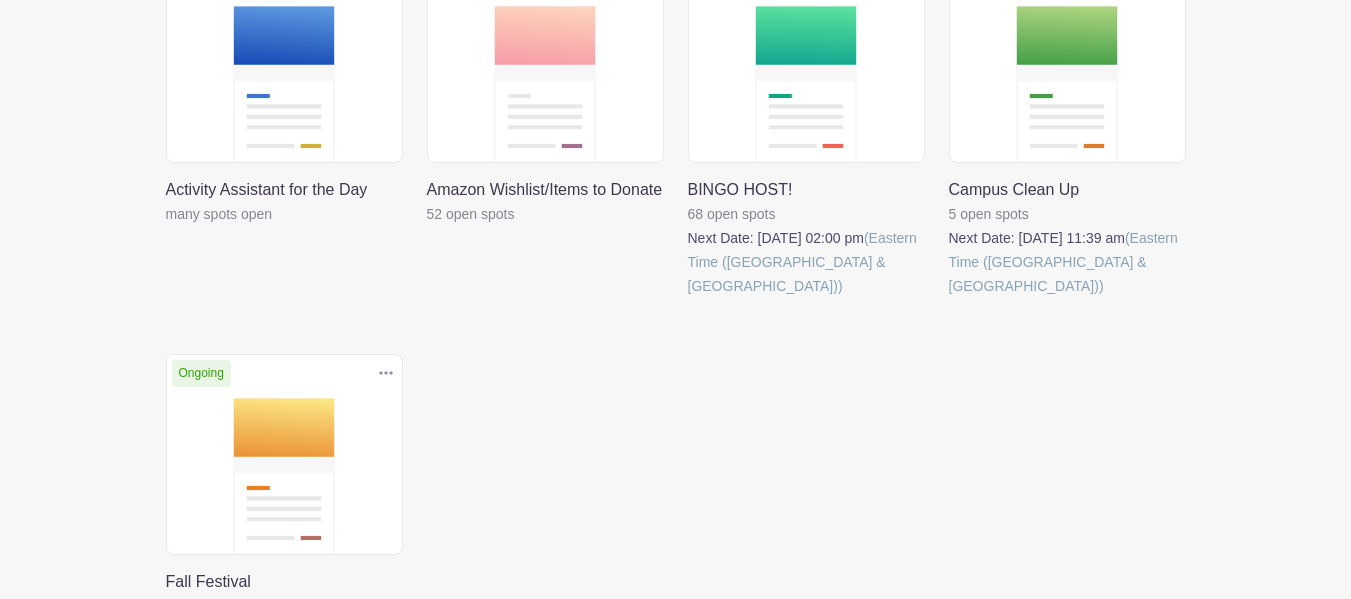 click at bounding box center (688, 298) 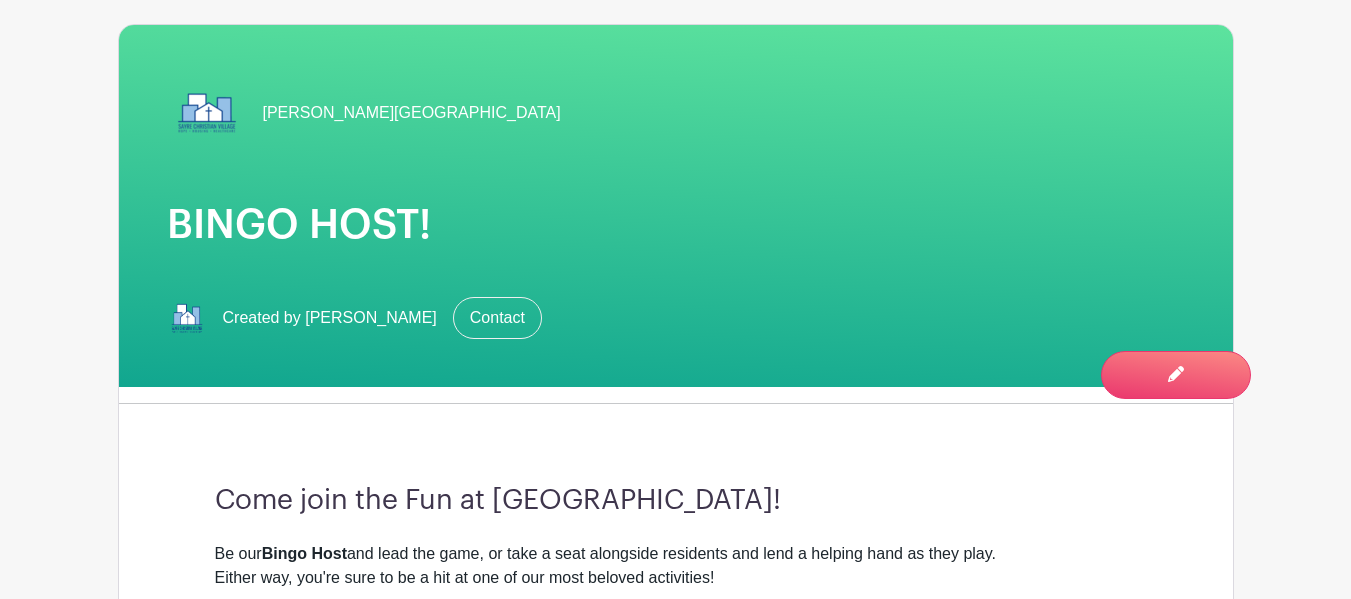 scroll, scrollTop: 100, scrollLeft: 0, axis: vertical 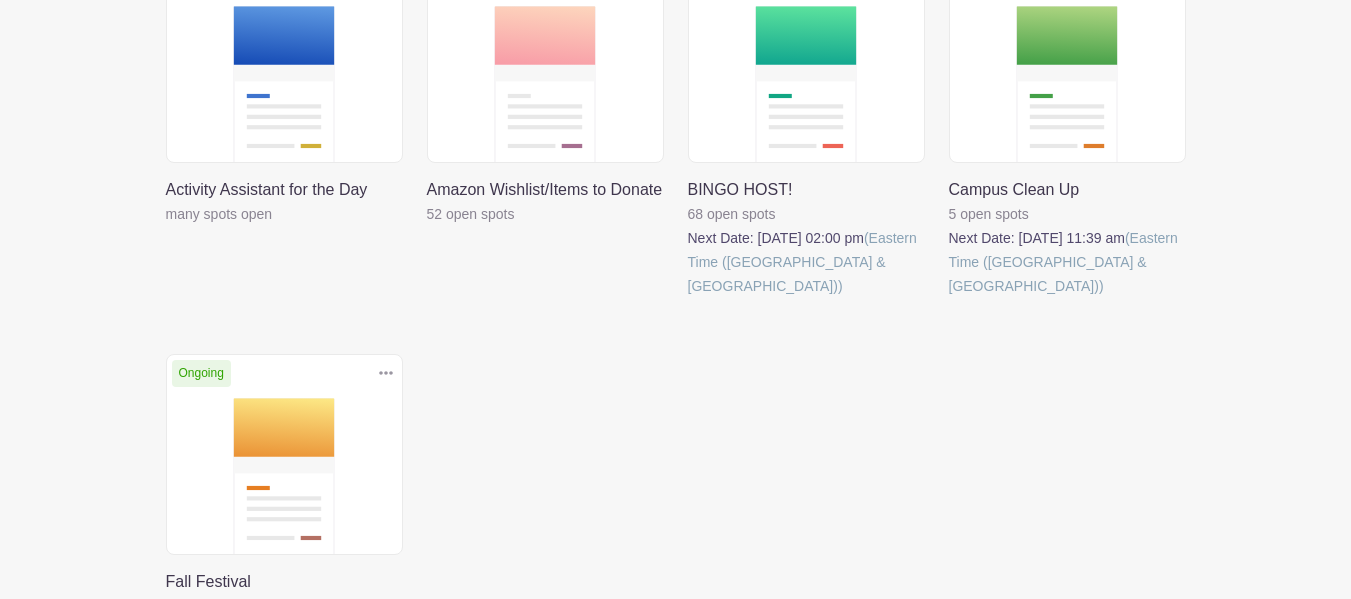 click at bounding box center (166, 226) 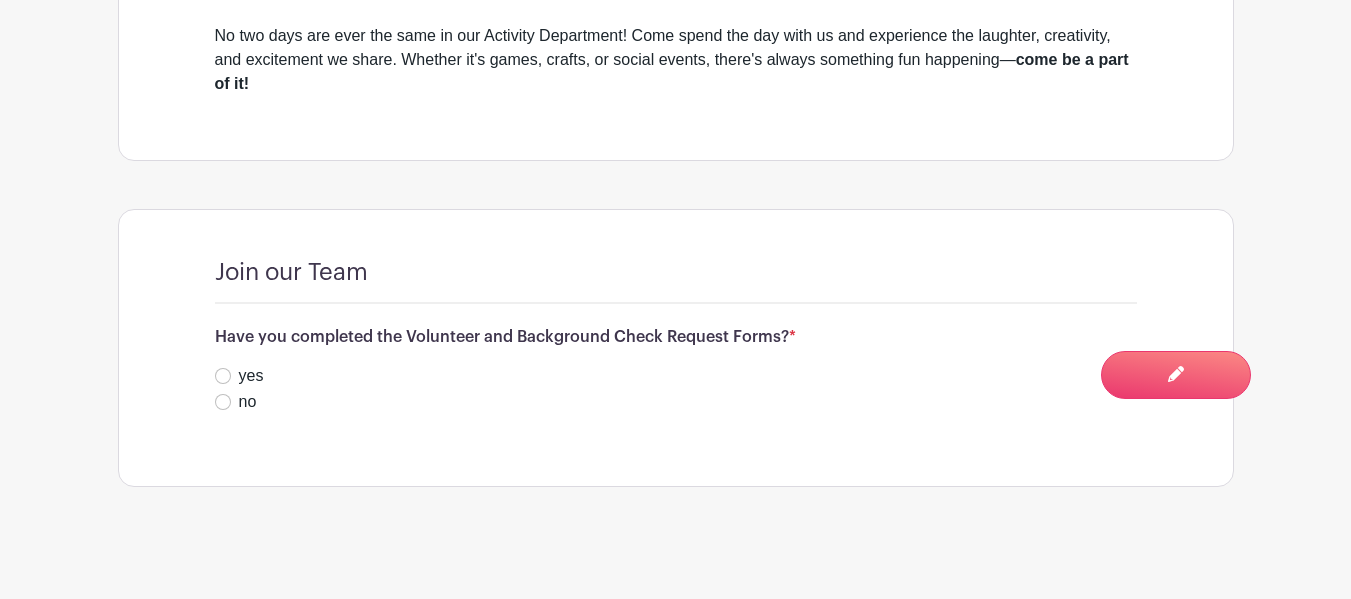 scroll, scrollTop: 755, scrollLeft: 0, axis: vertical 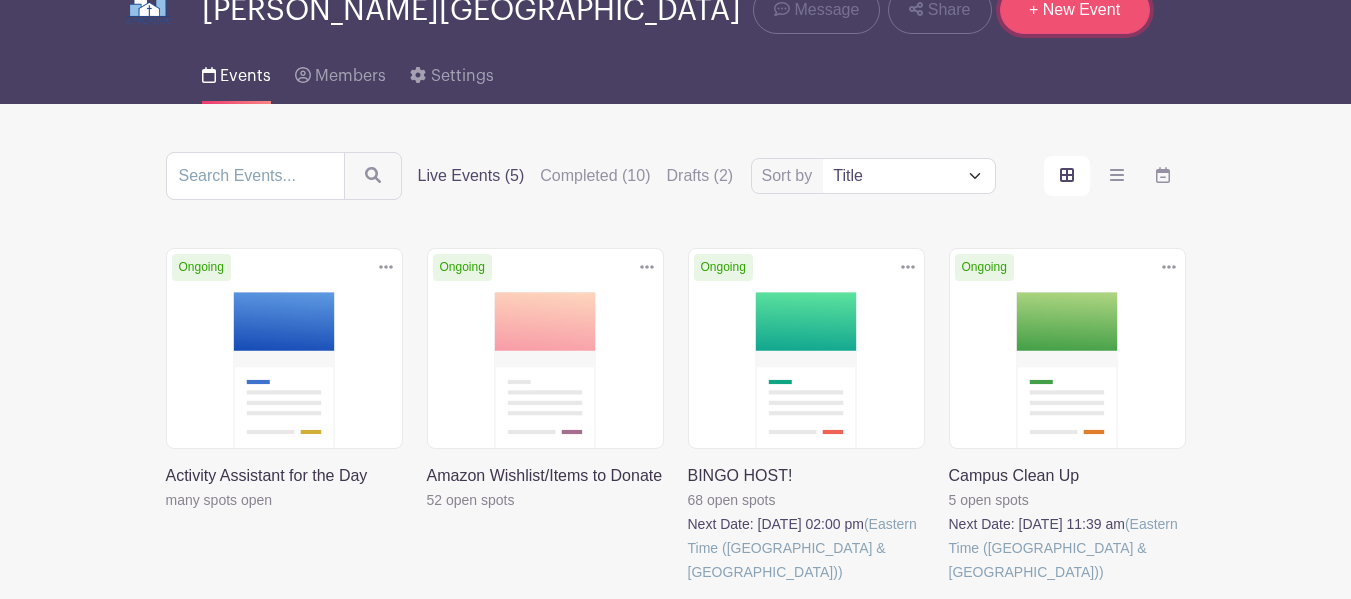 click on "+ New Event" at bounding box center [1075, 10] 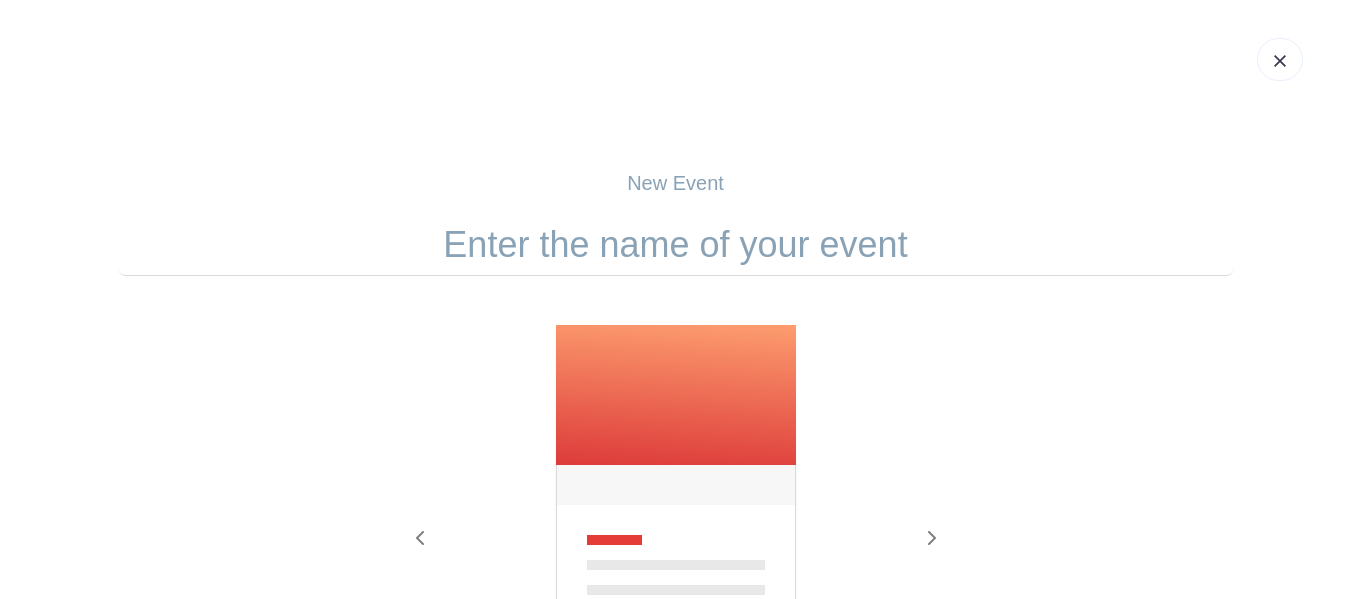 scroll, scrollTop: 200, scrollLeft: 0, axis: vertical 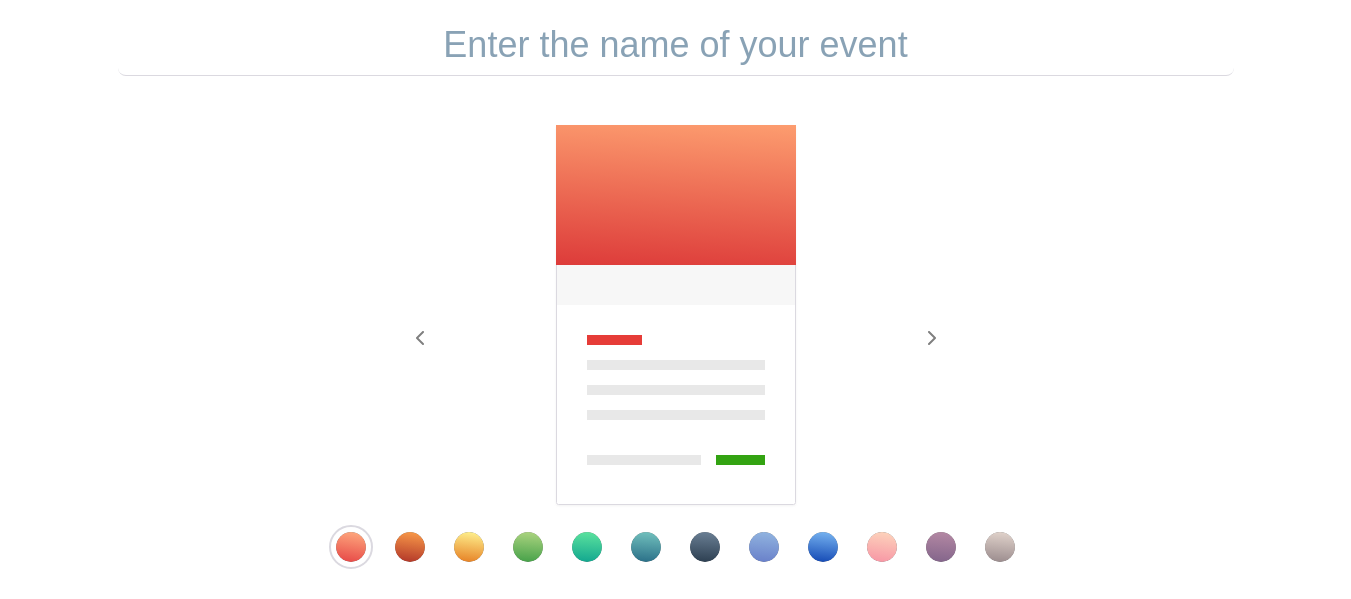 click at bounding box center (882, 547) 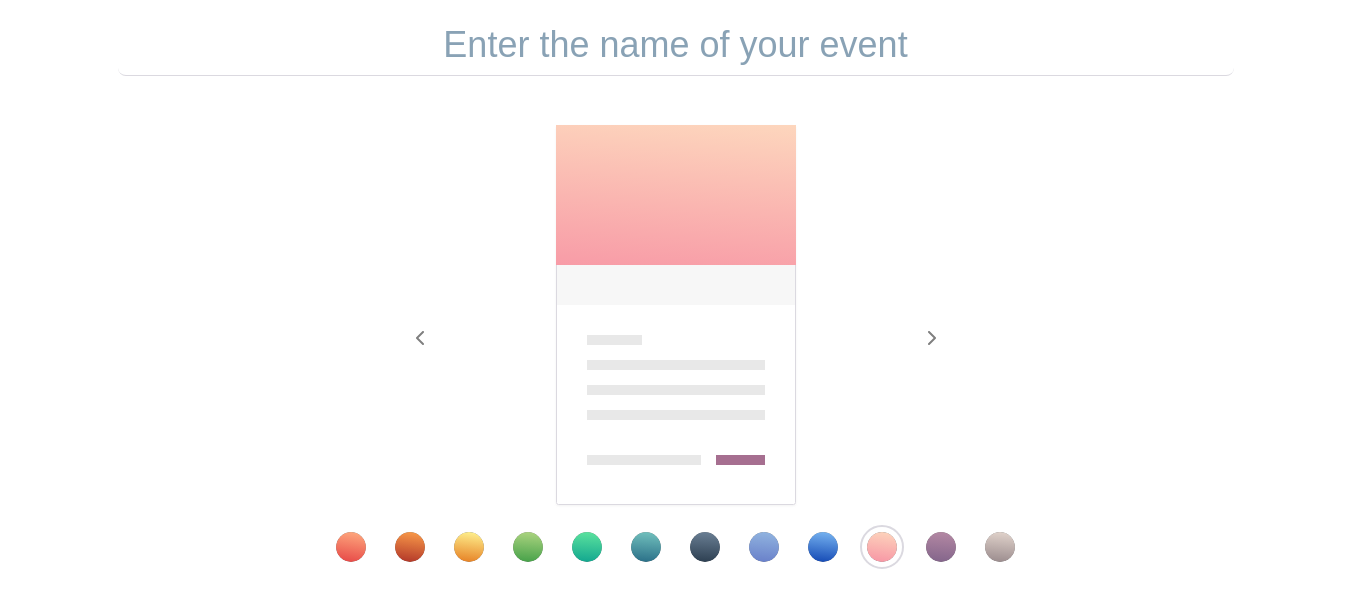 click at bounding box center (675, 547) 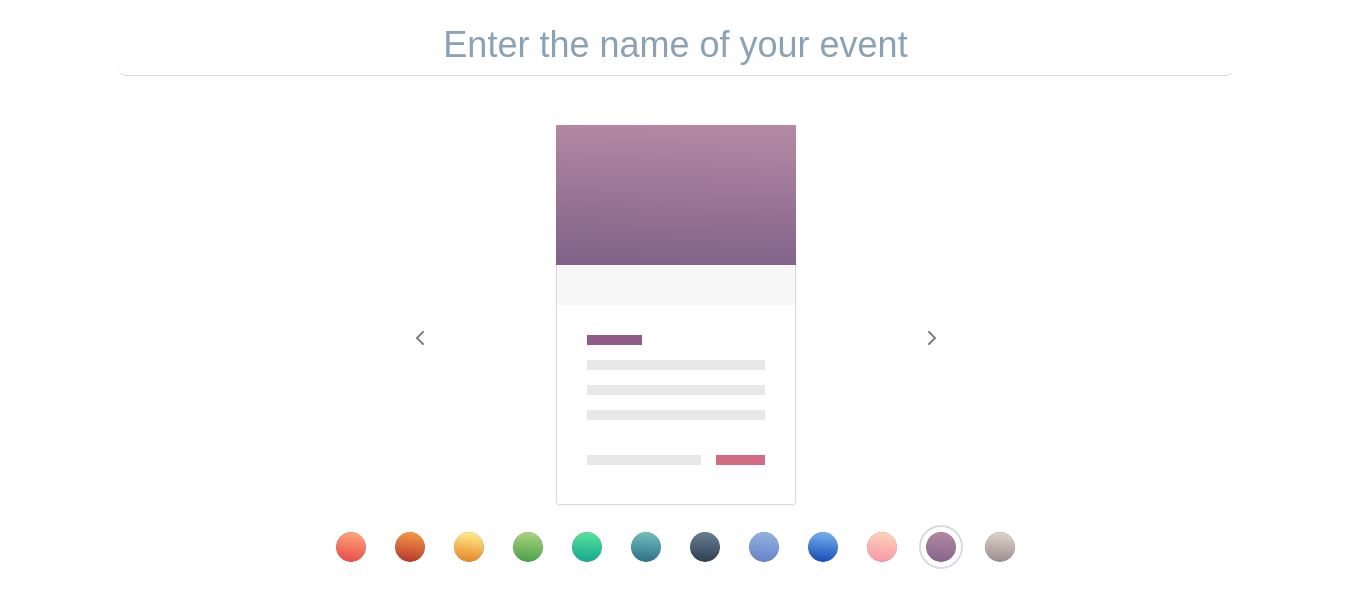 drag, startPoint x: 462, startPoint y: 445, endPoint x: 770, endPoint y: 553, distance: 326.38626 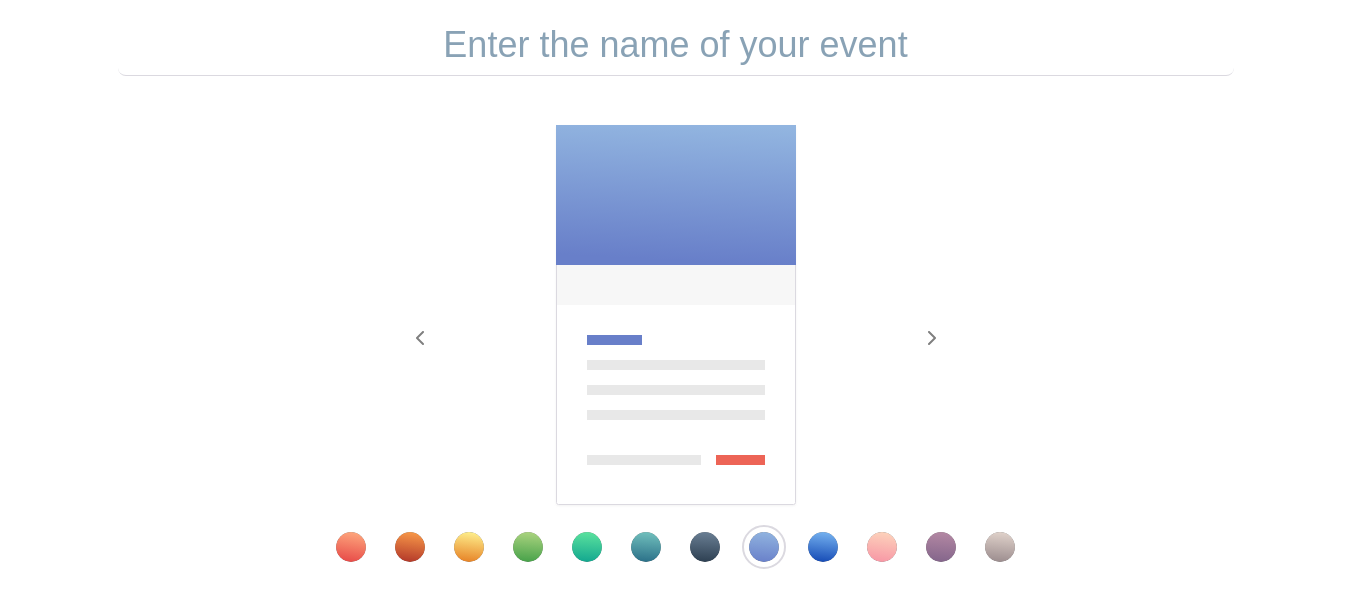 click at bounding box center [676, 45] 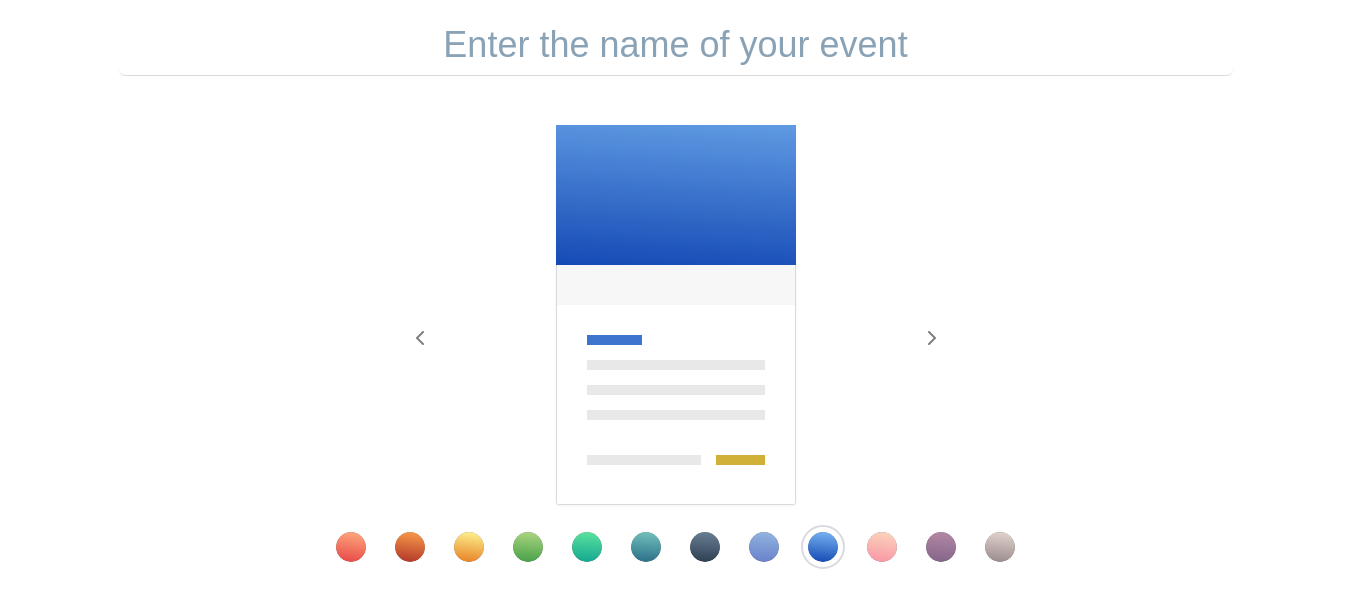 click at bounding box center [676, 45] 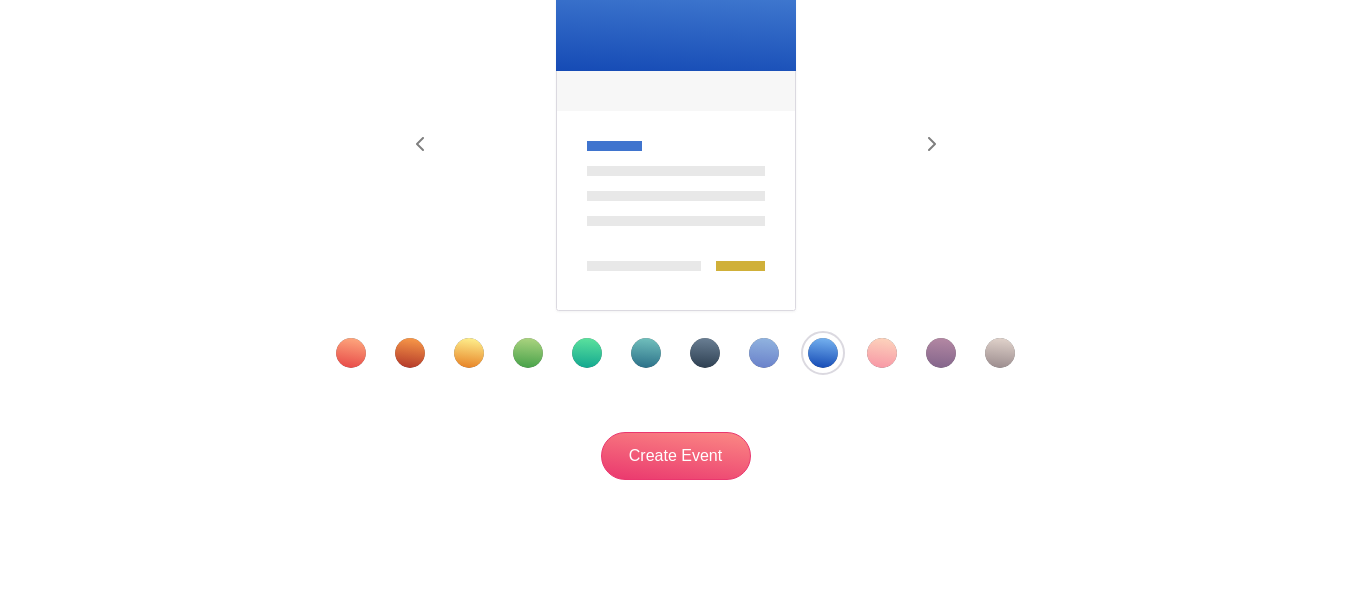scroll, scrollTop: 400, scrollLeft: 0, axis: vertical 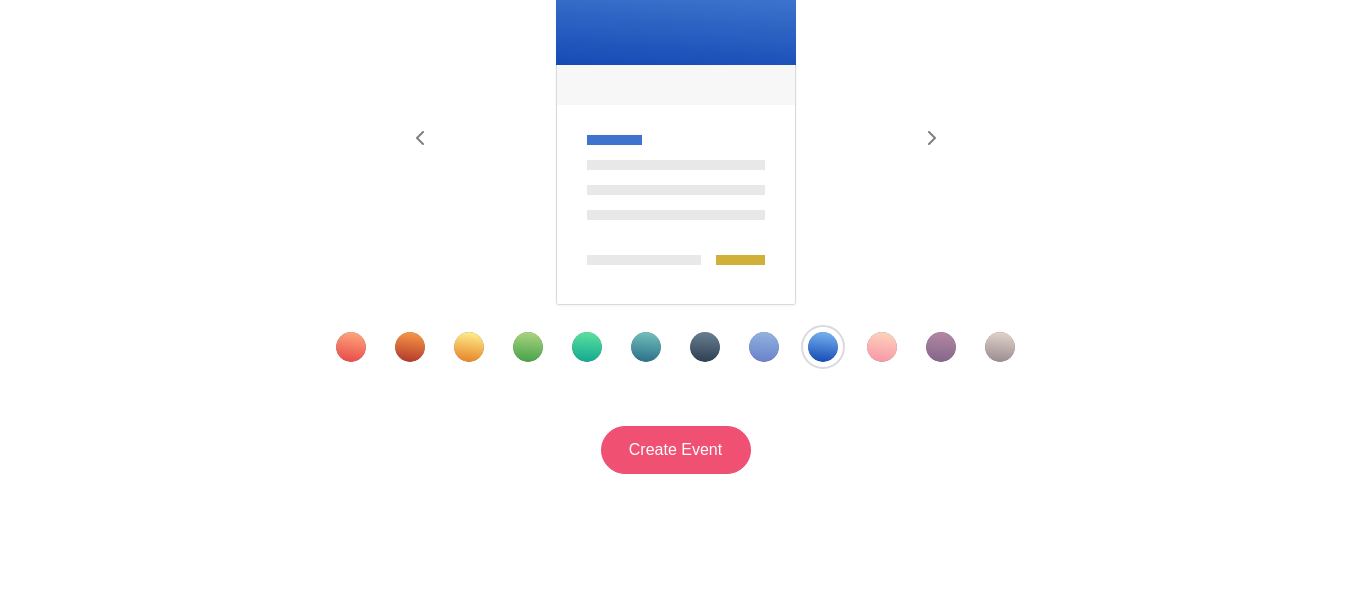 type on "Monthly Prayer Patrol" 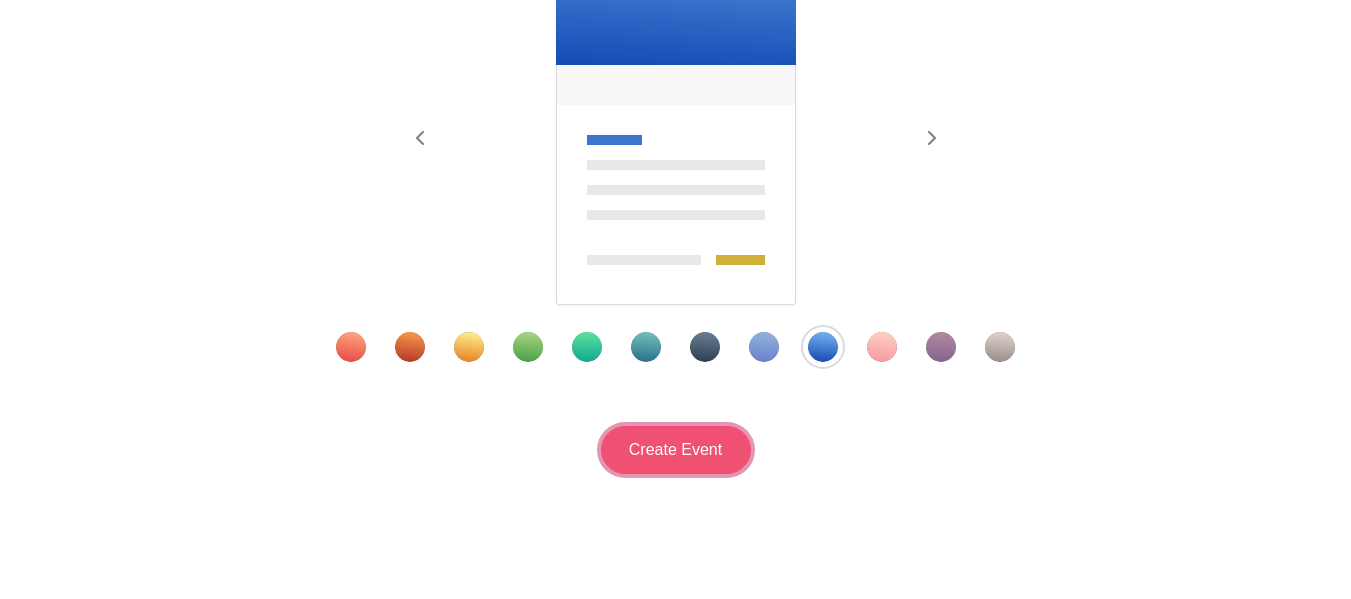 click on "Create Event" at bounding box center [676, 450] 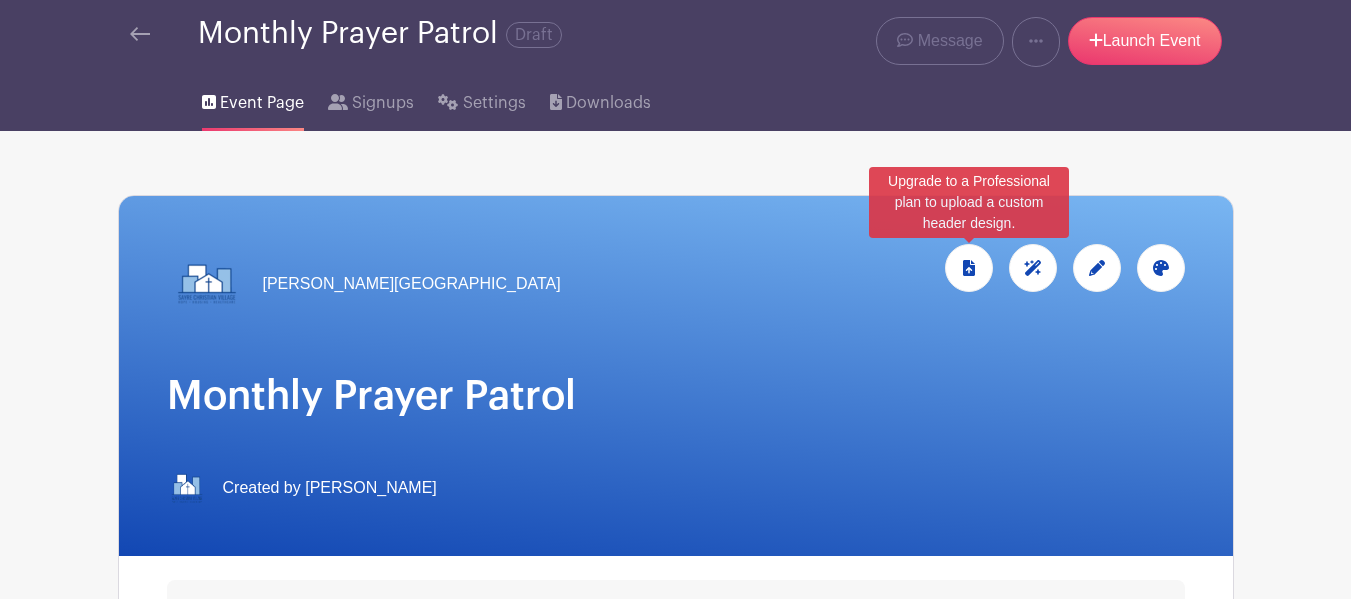 scroll, scrollTop: 200, scrollLeft: 0, axis: vertical 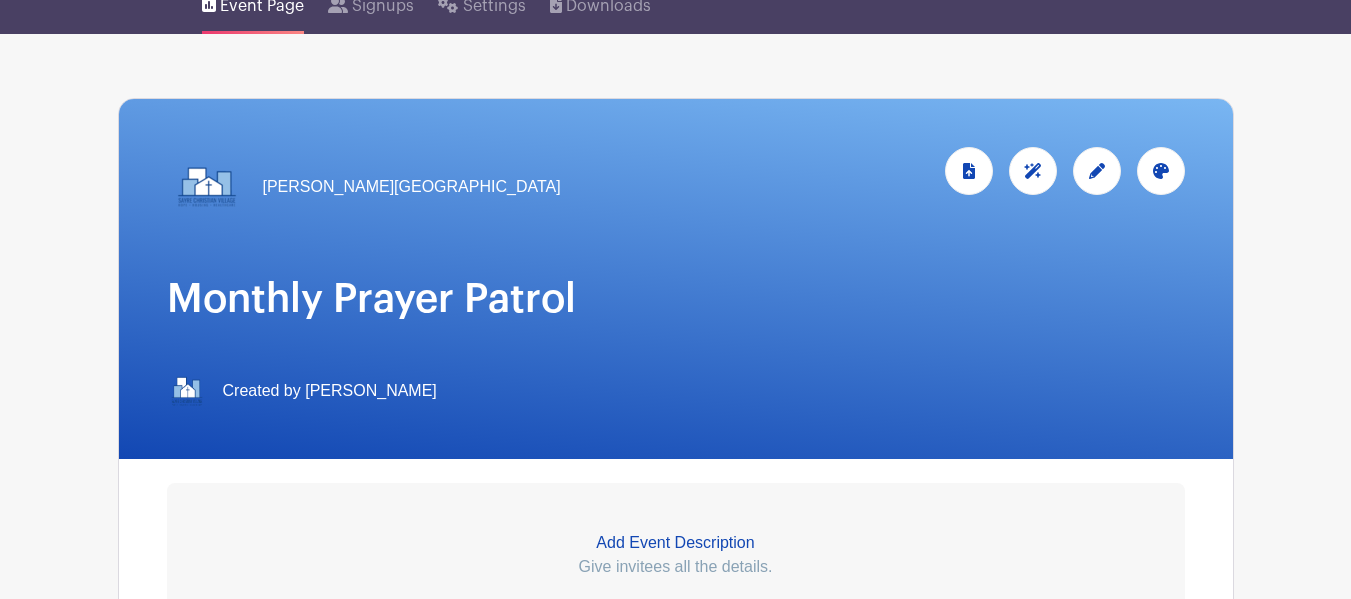 click on "Add Event Description" at bounding box center [676, 543] 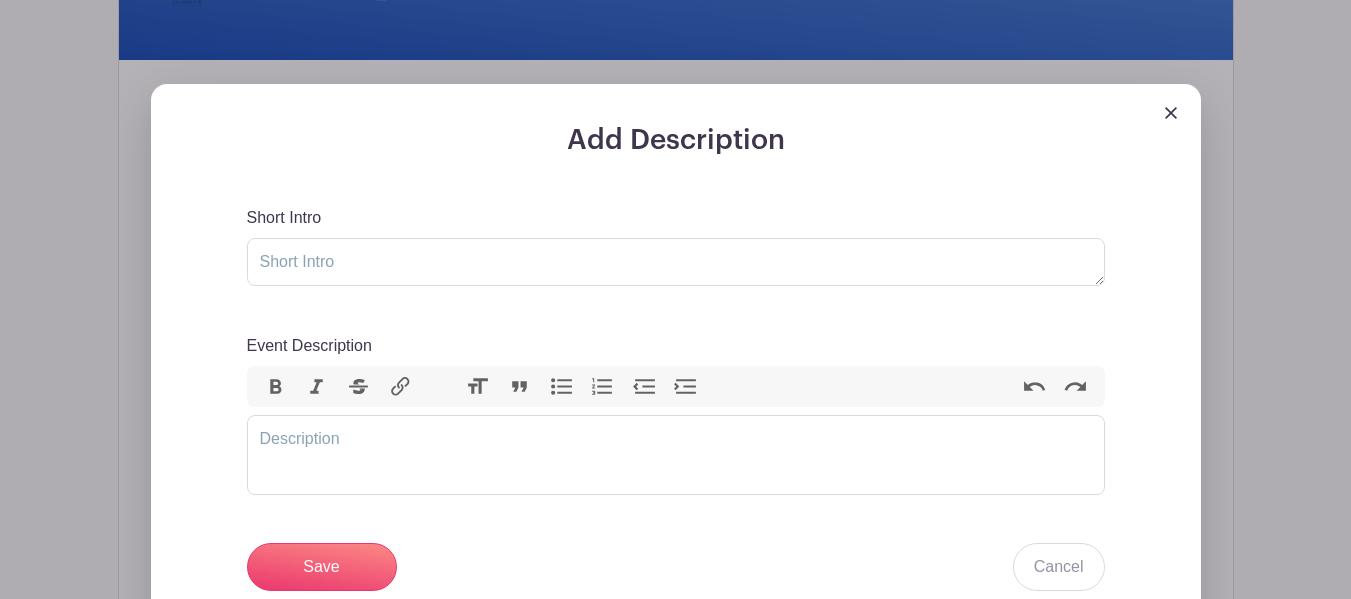 scroll, scrollTop: 600, scrollLeft: 0, axis: vertical 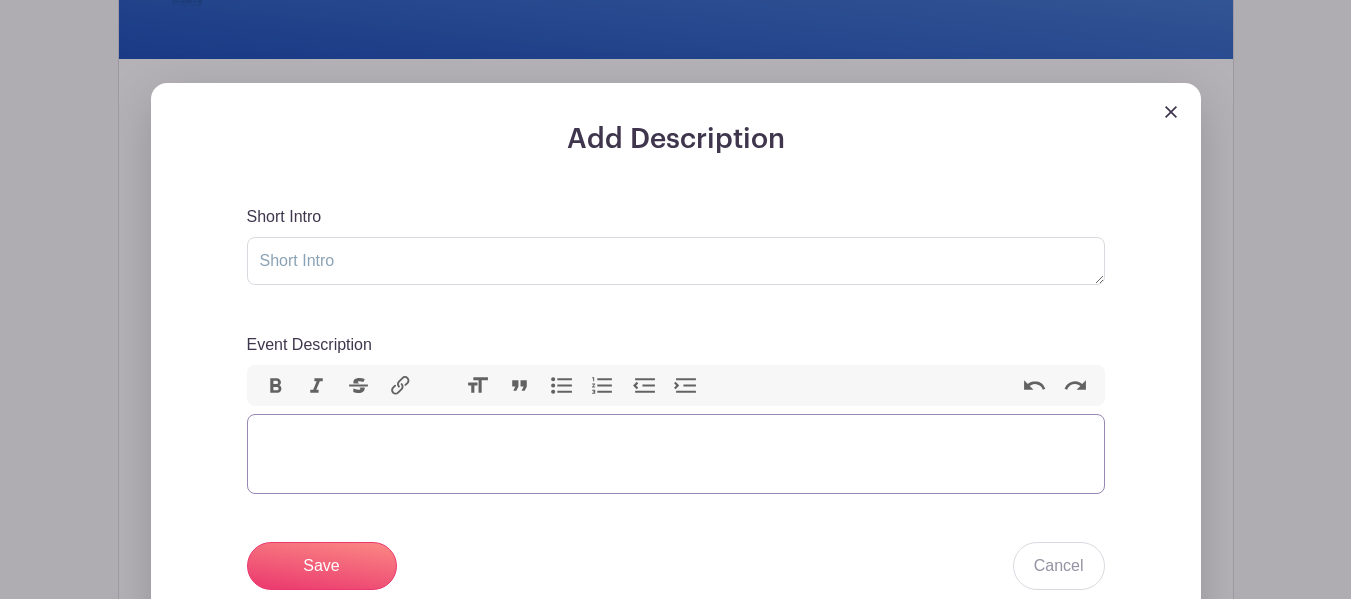 click at bounding box center (676, 454) 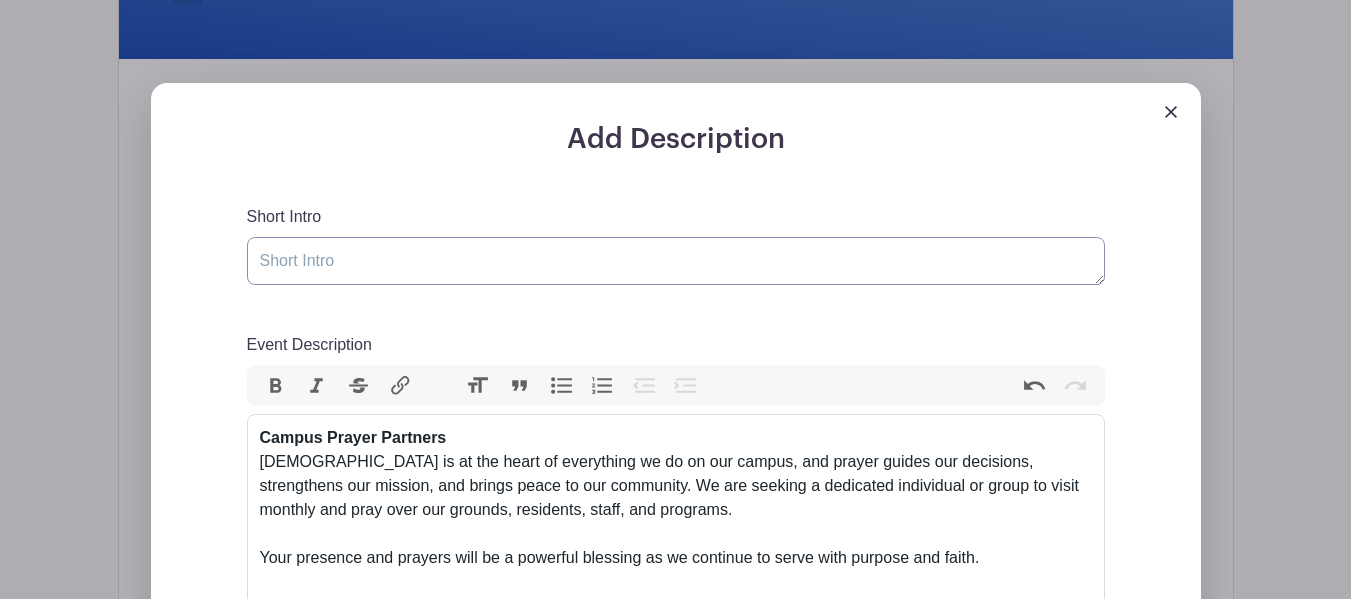 click on "Short Intro" at bounding box center [676, 261] 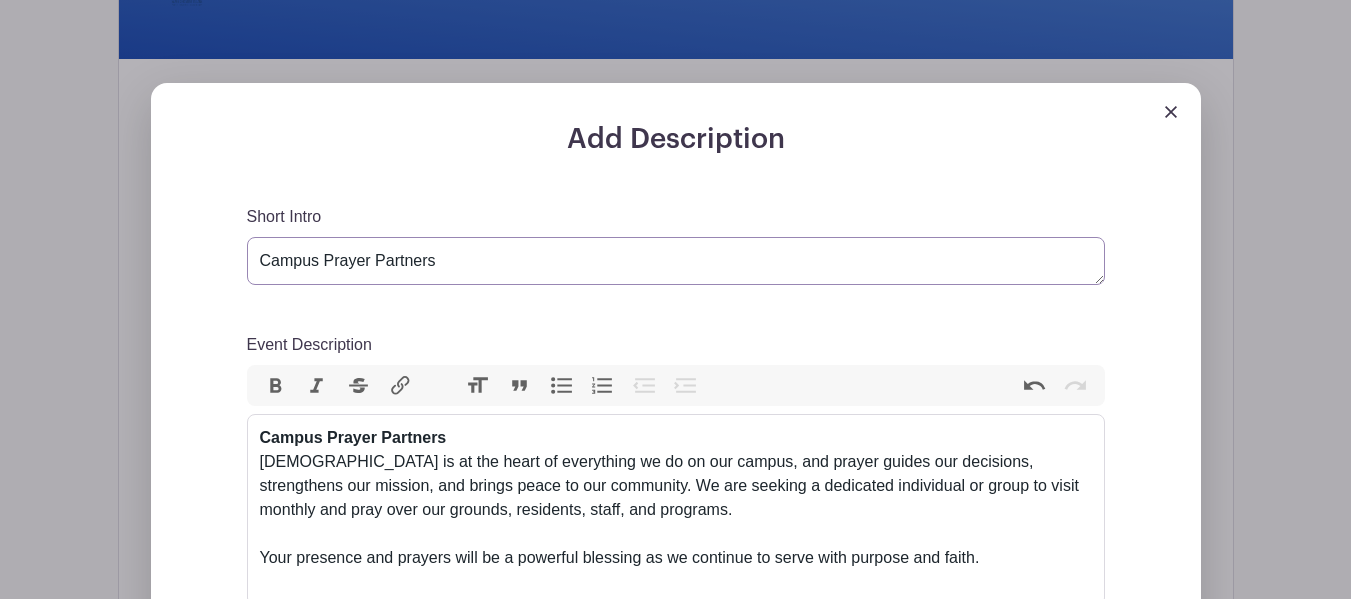 type on "Campus Prayer Partners" 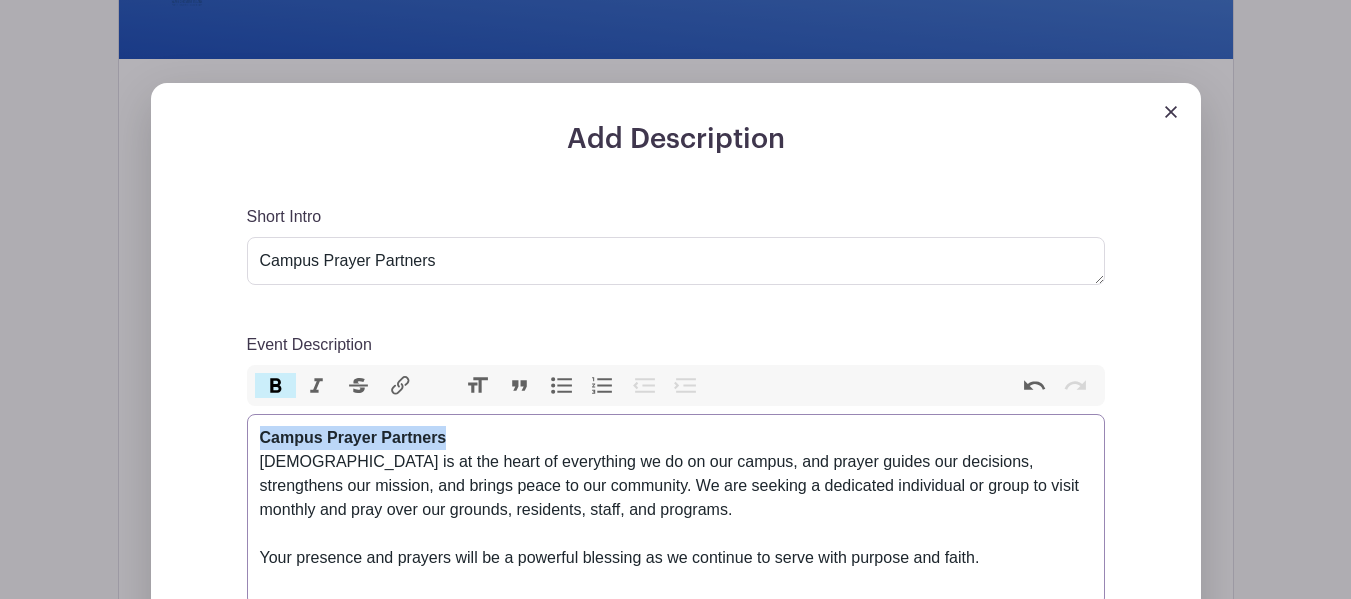 drag, startPoint x: 465, startPoint y: 437, endPoint x: 179, endPoint y: 439, distance: 286.007 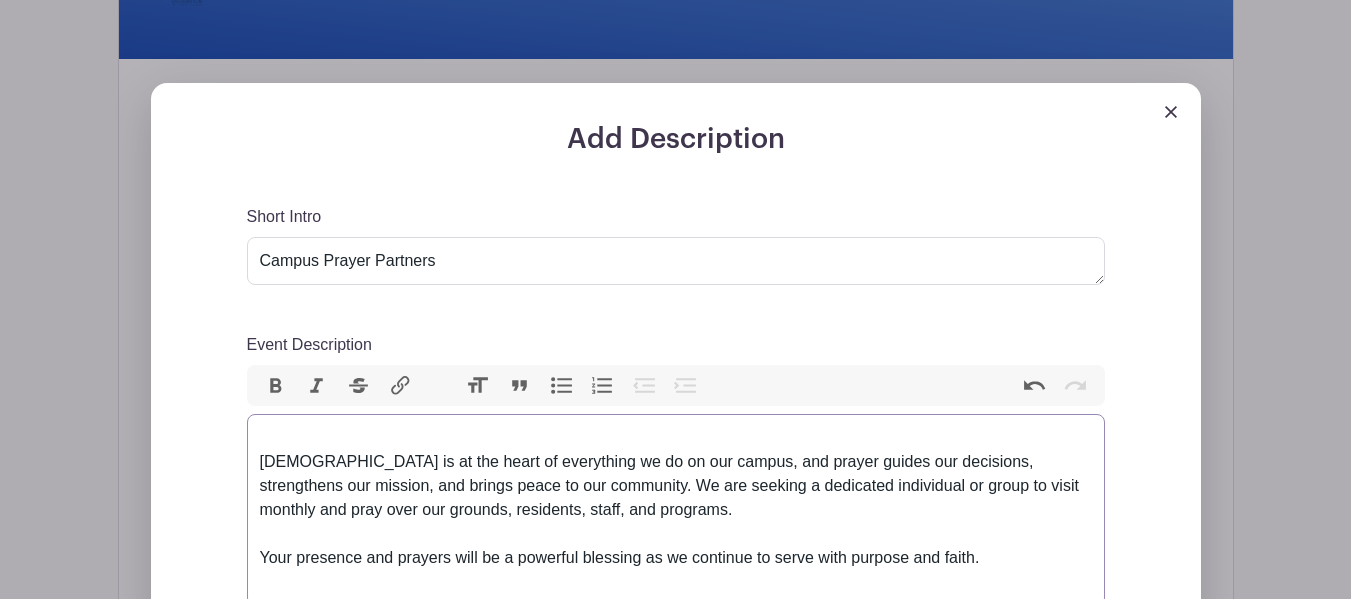 type on "<div><br> God is at the heart of everything we do on our campus, and prayer guides our decisions, strengthens our mission, and brings peace to our community. We are seeking a dedicated individual or group to visit monthly and pray over our grounds, residents, staff, and programs.<br><br></div><div>Your presence and prayers will be a powerful blessing as we continue to serve with purpose and faith.<br><br></div>" 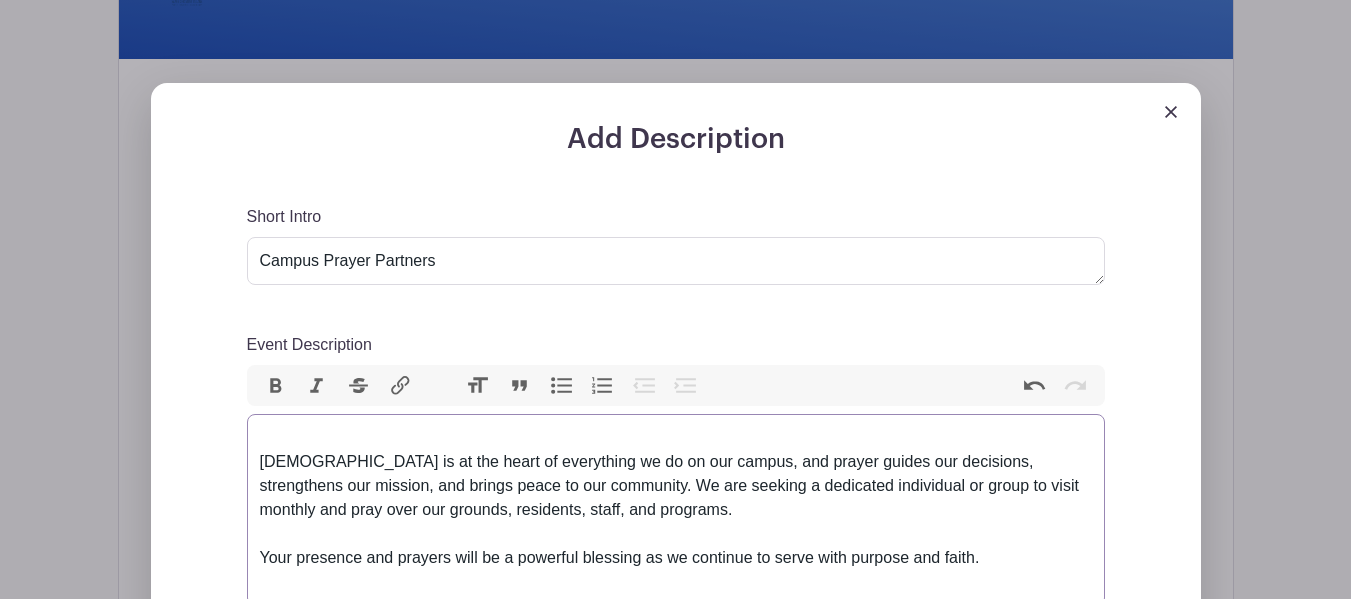 click on "God is at the heart of everything we do on our campus, and prayer guides our decisions, strengthens our mission, and brings peace to our community. We are seeking a dedicated individual or group to visit monthly and pray over our grounds, residents, staff, and programs." at bounding box center (676, 486) 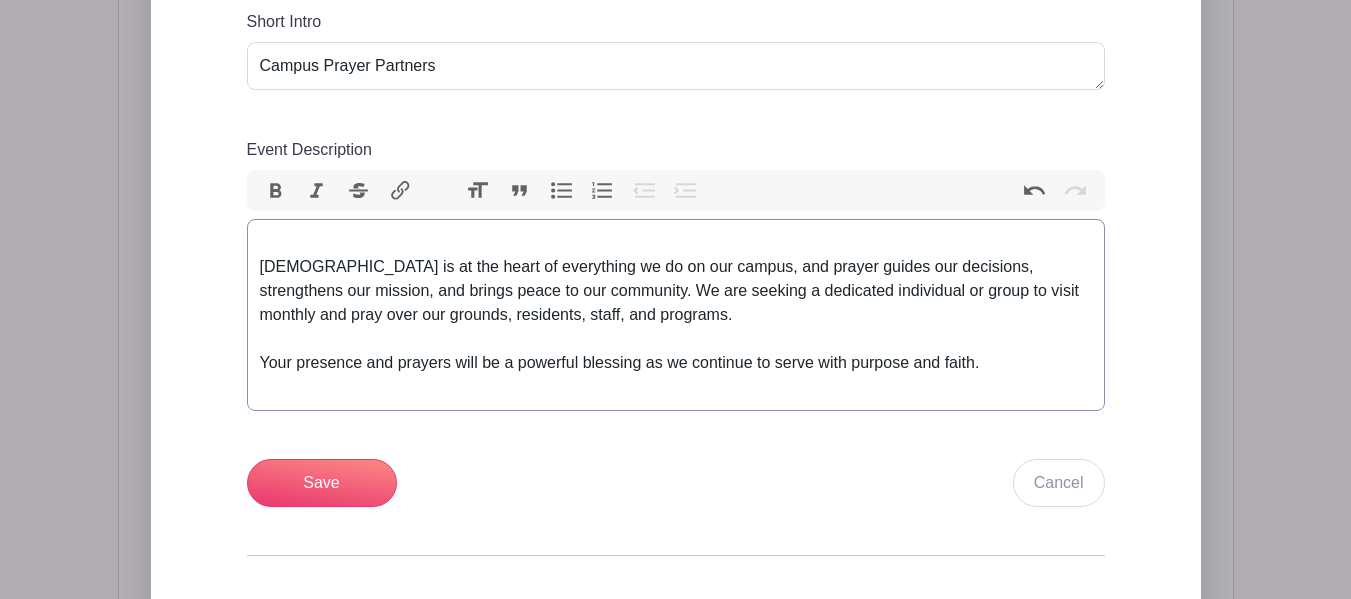 scroll, scrollTop: 800, scrollLeft: 0, axis: vertical 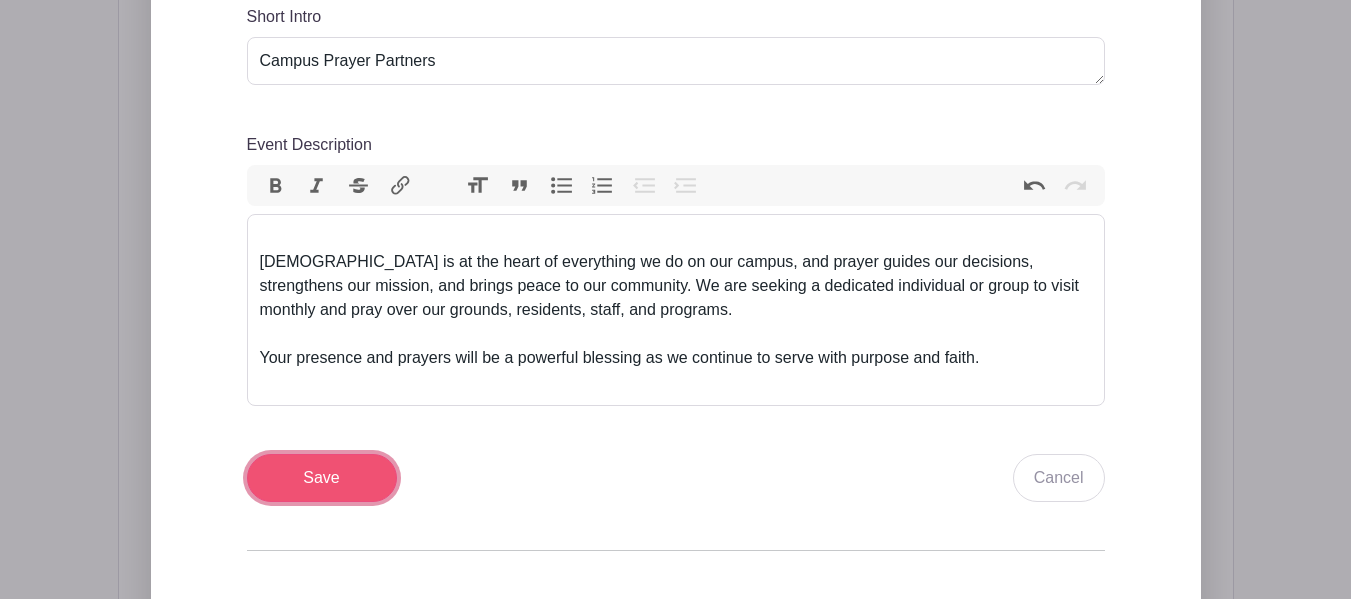 click on "Save" at bounding box center (322, 478) 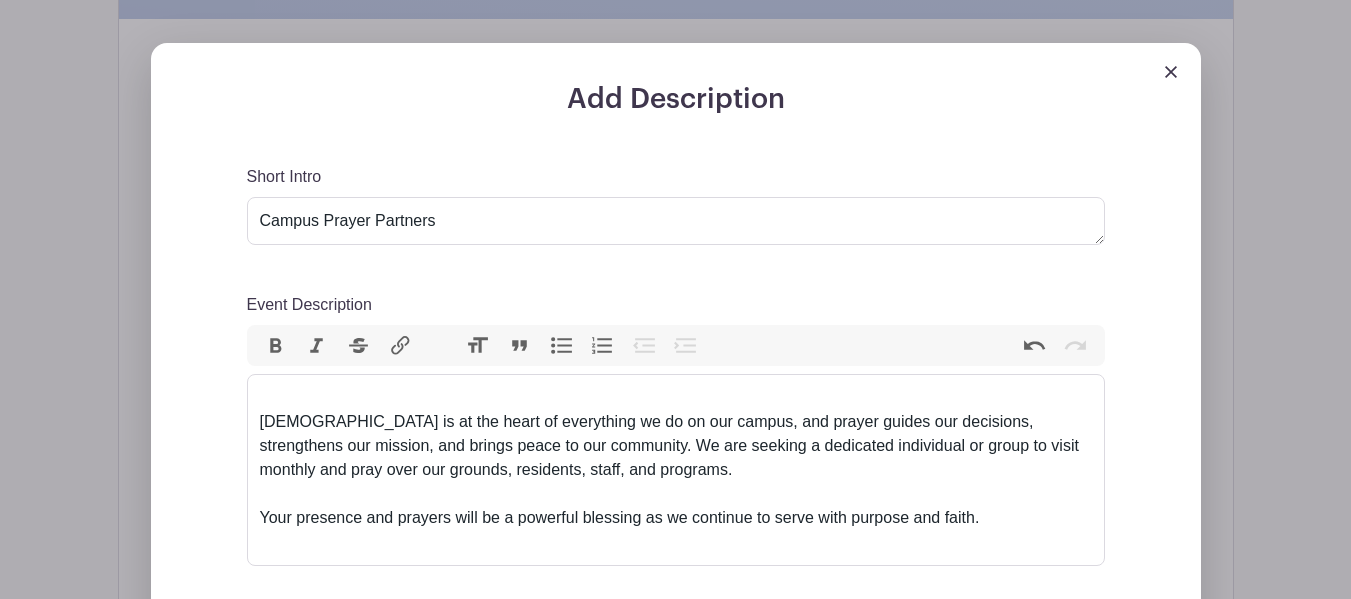 scroll, scrollTop: 960, scrollLeft: 0, axis: vertical 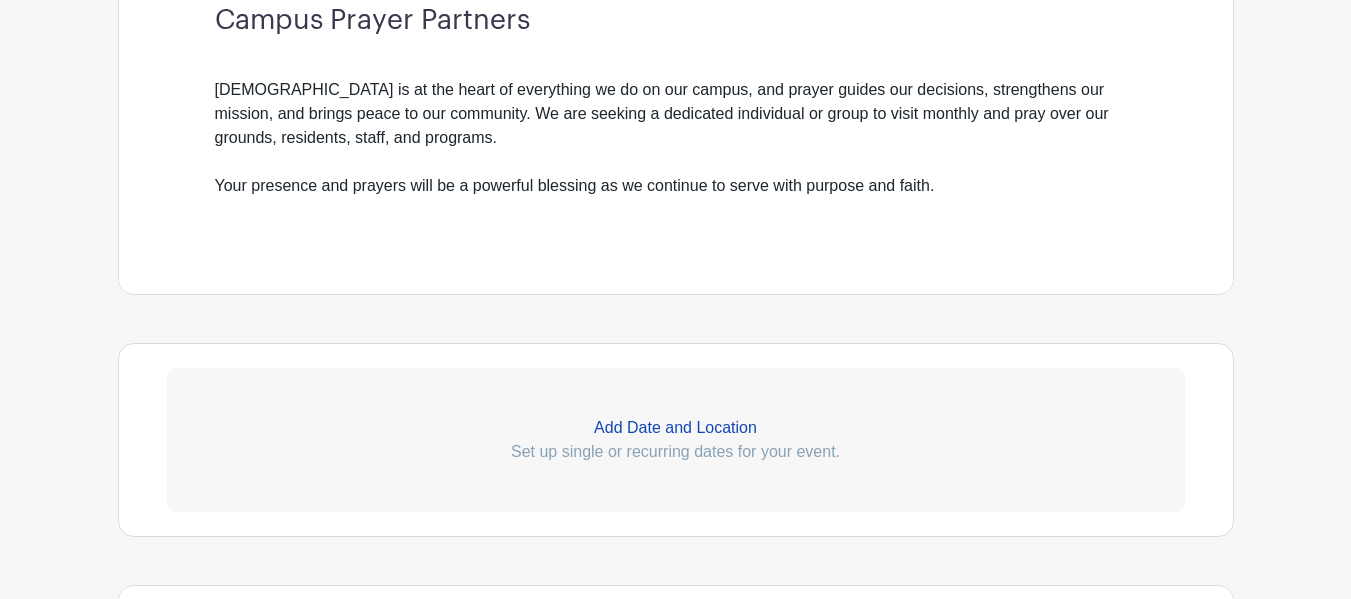 click on "Add Date and Location" at bounding box center [676, 428] 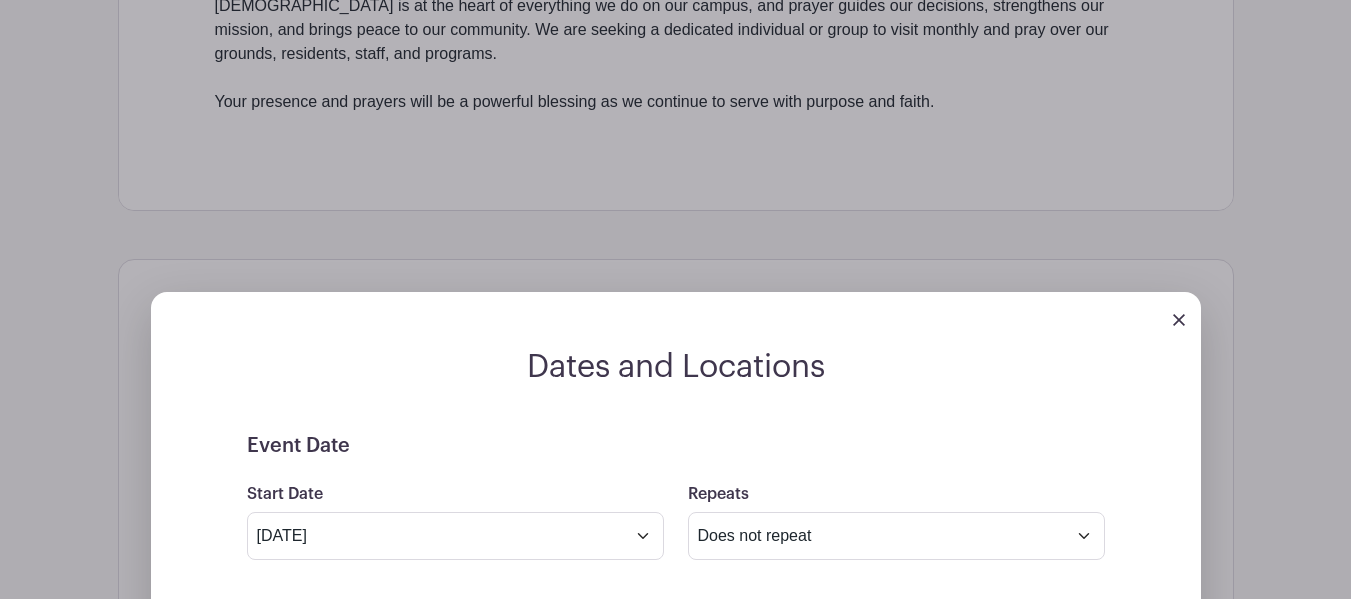 scroll, scrollTop: 1160, scrollLeft: 0, axis: vertical 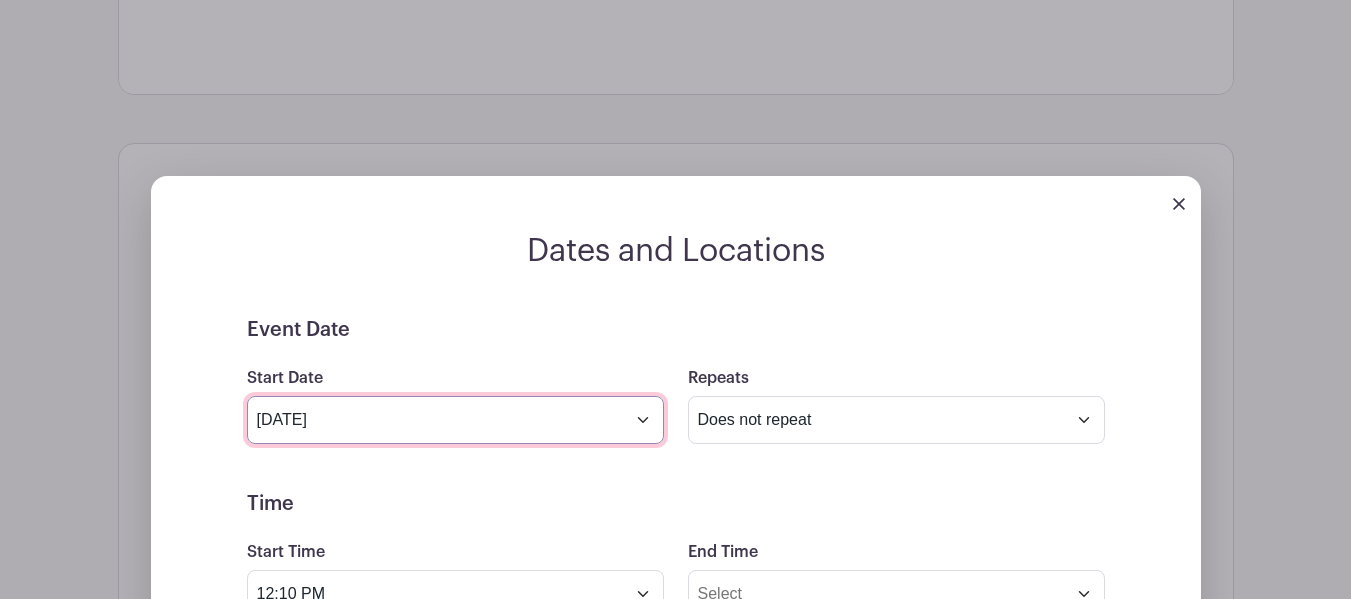 click on "Jul 3 2025" at bounding box center (455, 420) 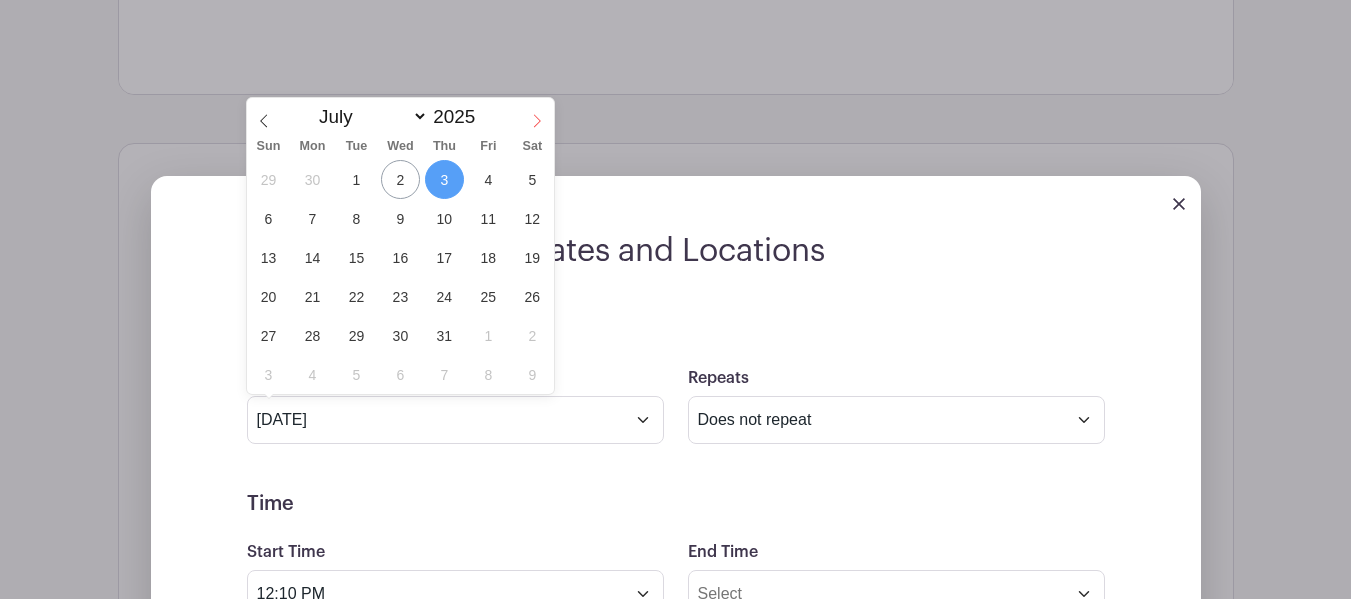 click 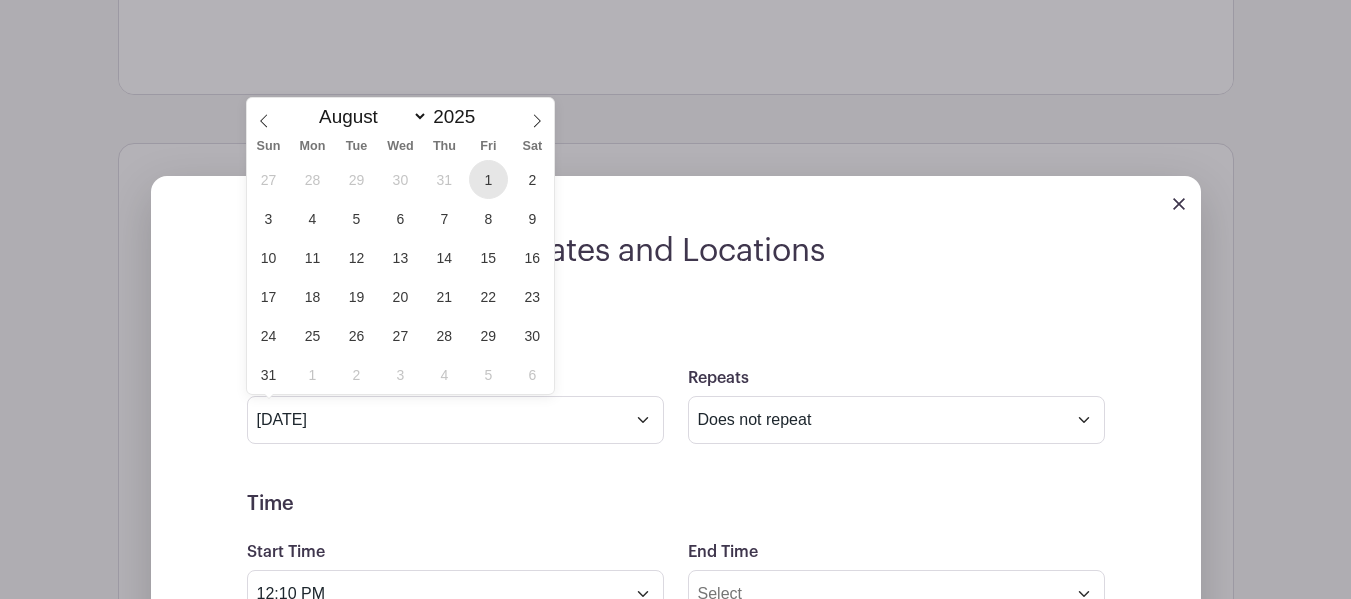 click on "1" at bounding box center [488, 179] 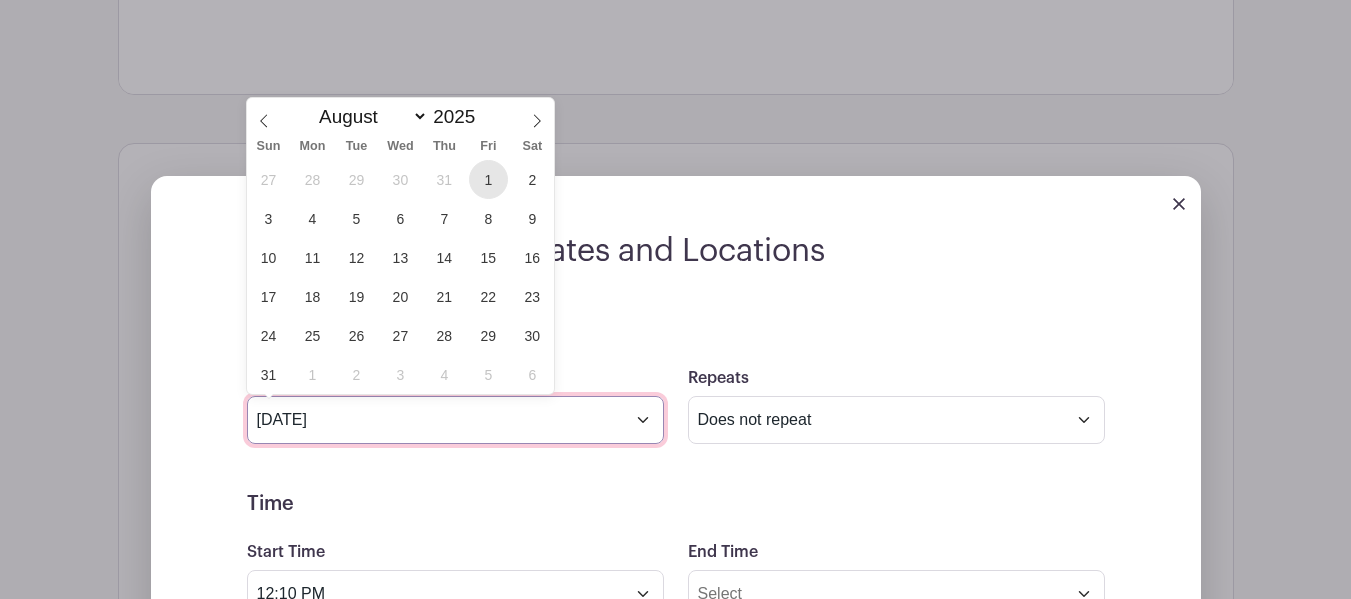 type on "Aug 1 2025" 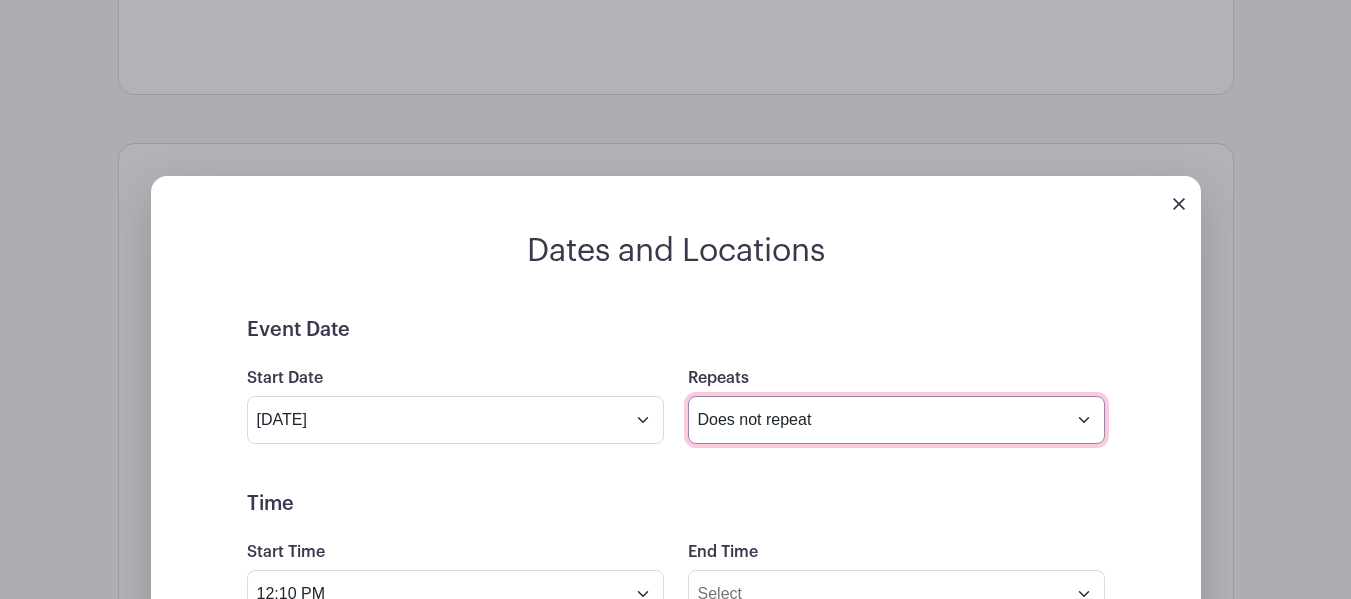 click on "Does not repeat
Daily
Weekly
Monthly on day 1
Monthly on the first Friday
Other..." at bounding box center (896, 420) 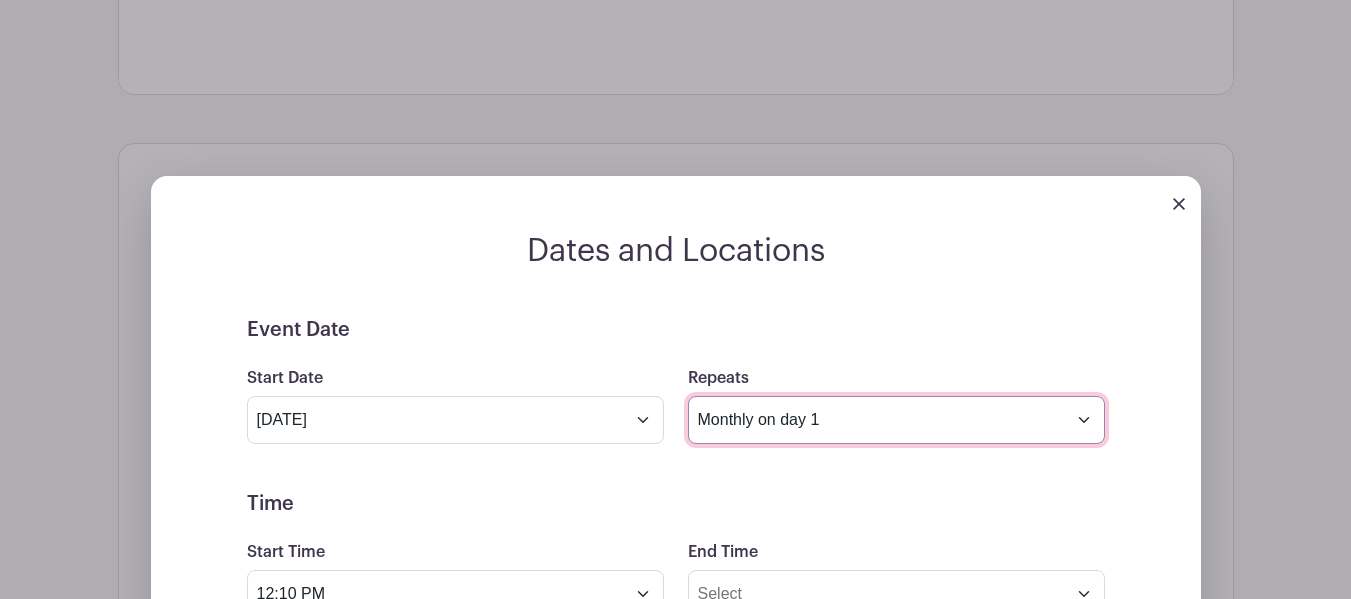 click on "Does not repeat
Daily
Weekly
Monthly on day 1
Monthly on the first Friday
Other..." at bounding box center (896, 420) 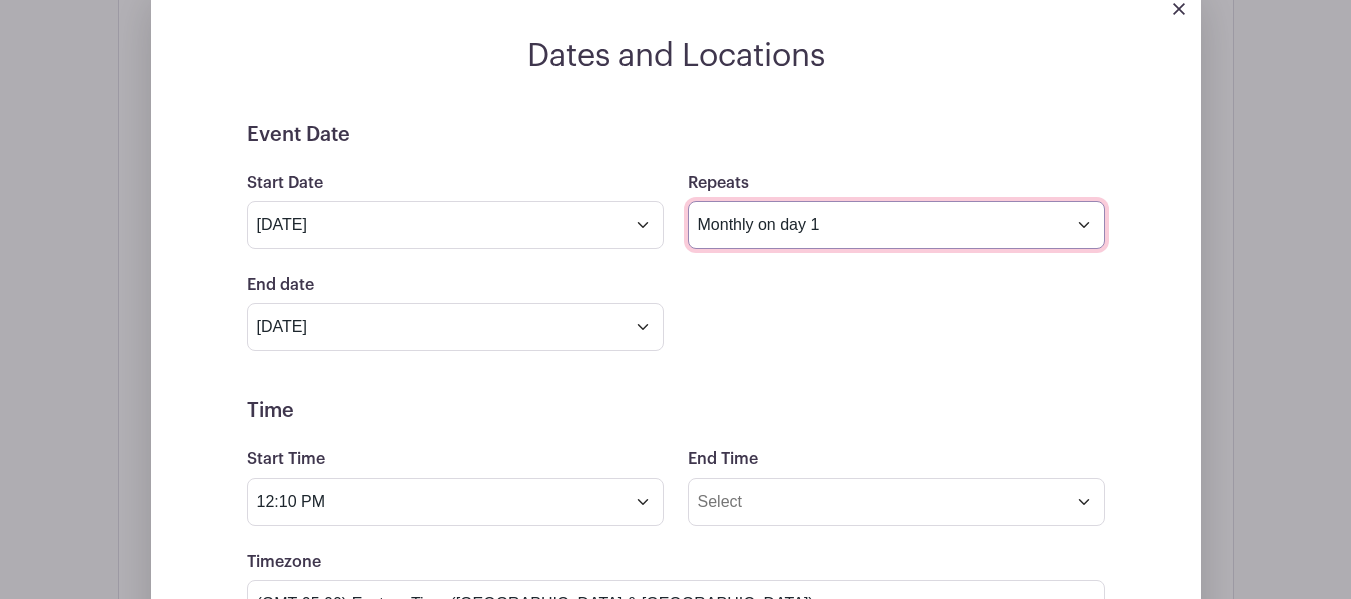 scroll, scrollTop: 1360, scrollLeft: 0, axis: vertical 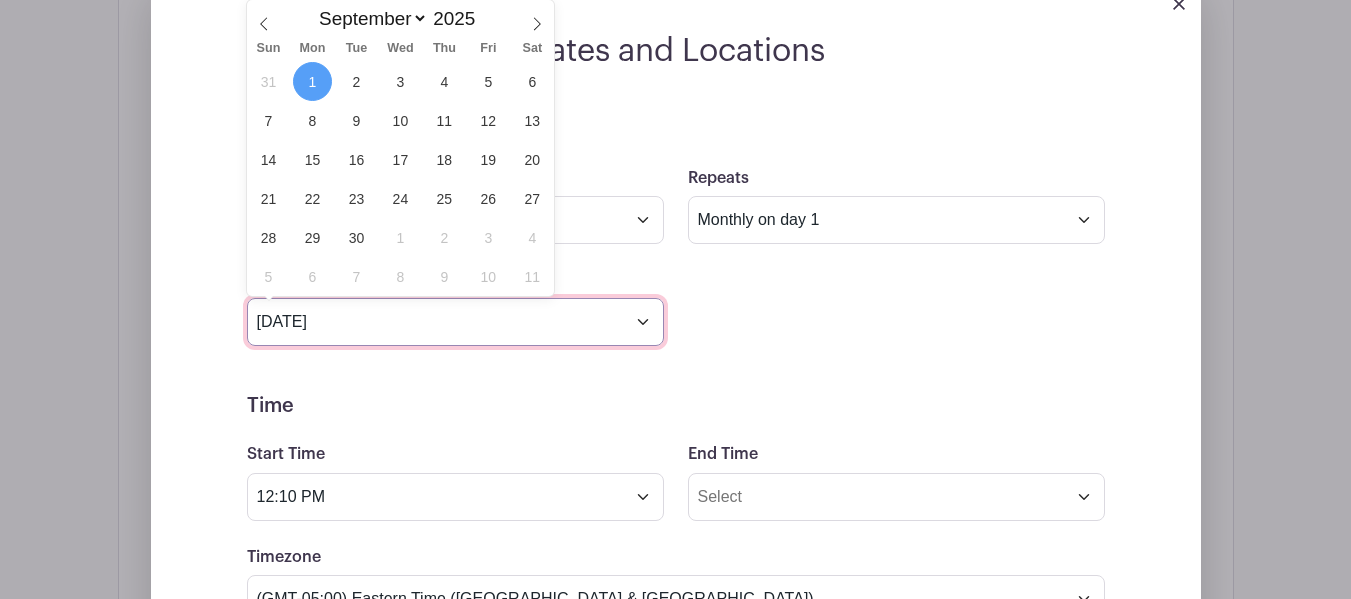 click on "Sep 1 2025" at bounding box center [455, 322] 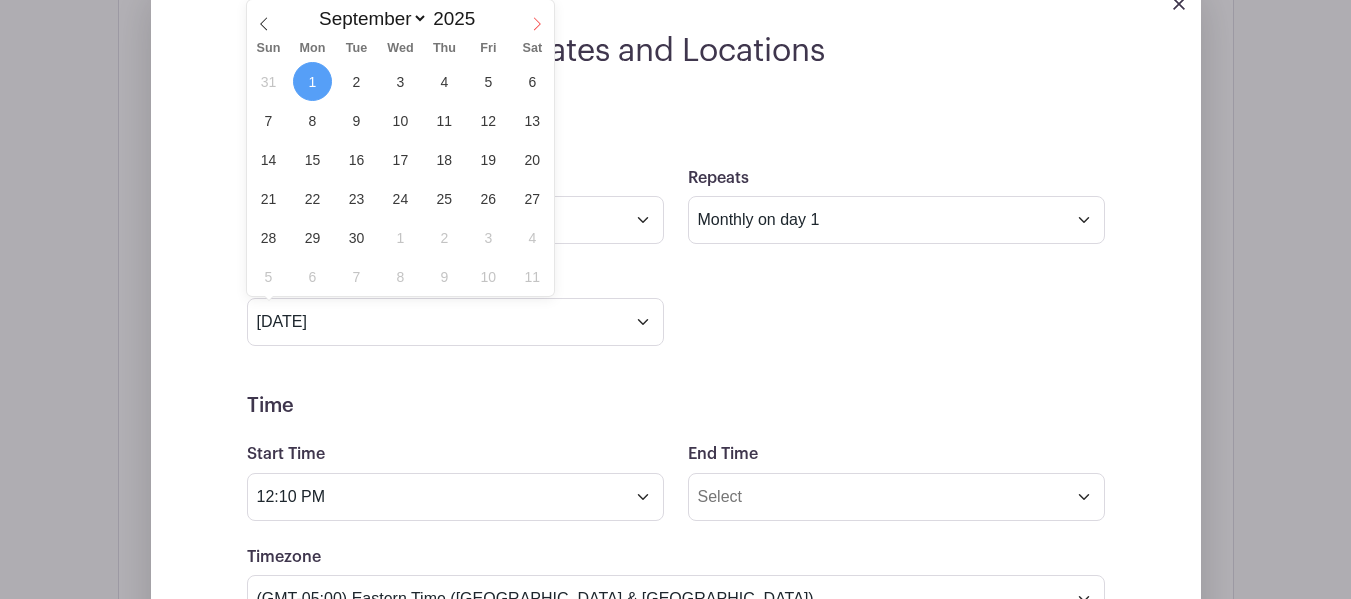 click 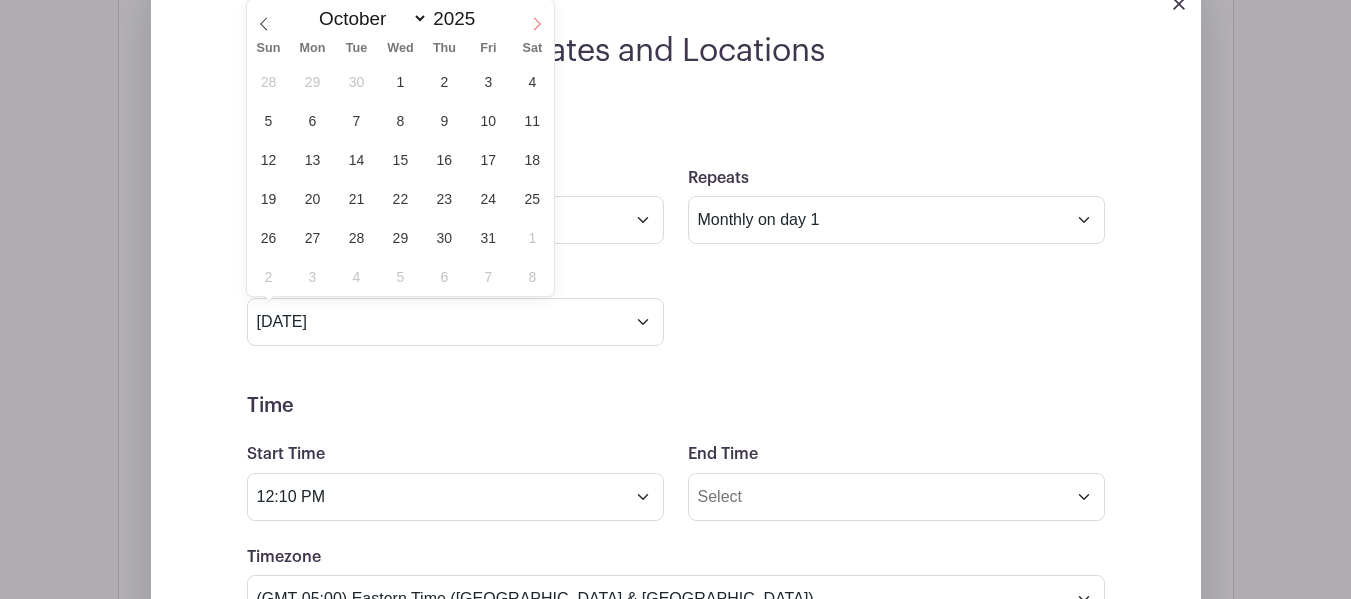 click 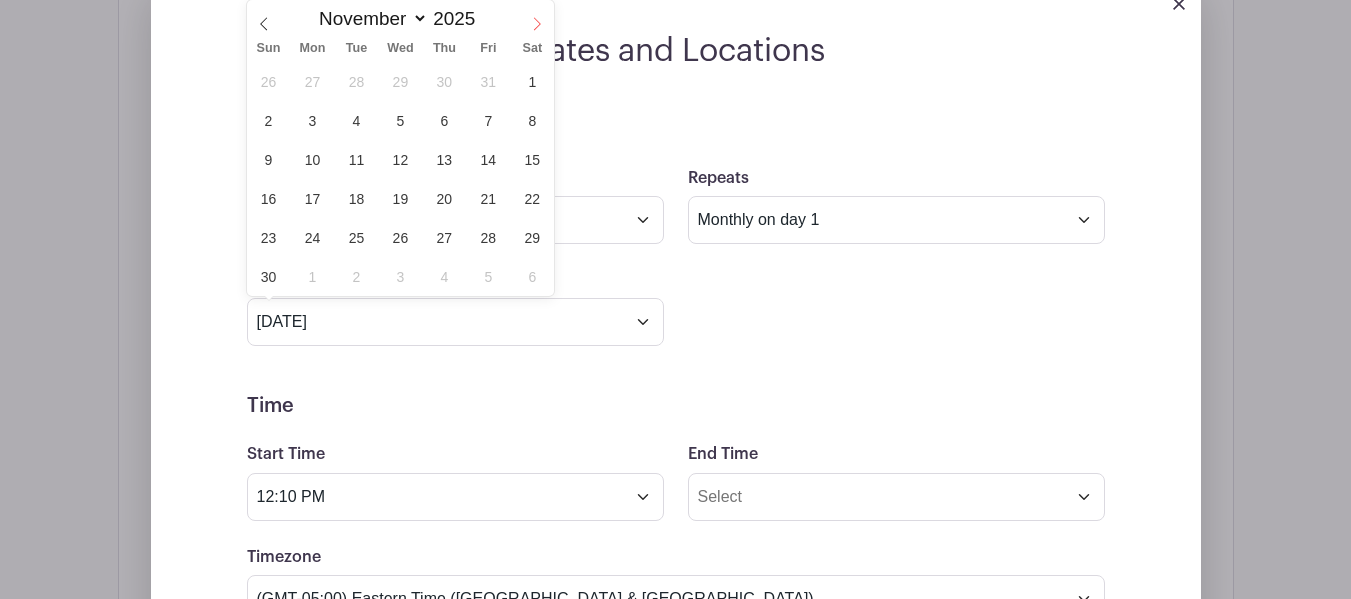 click 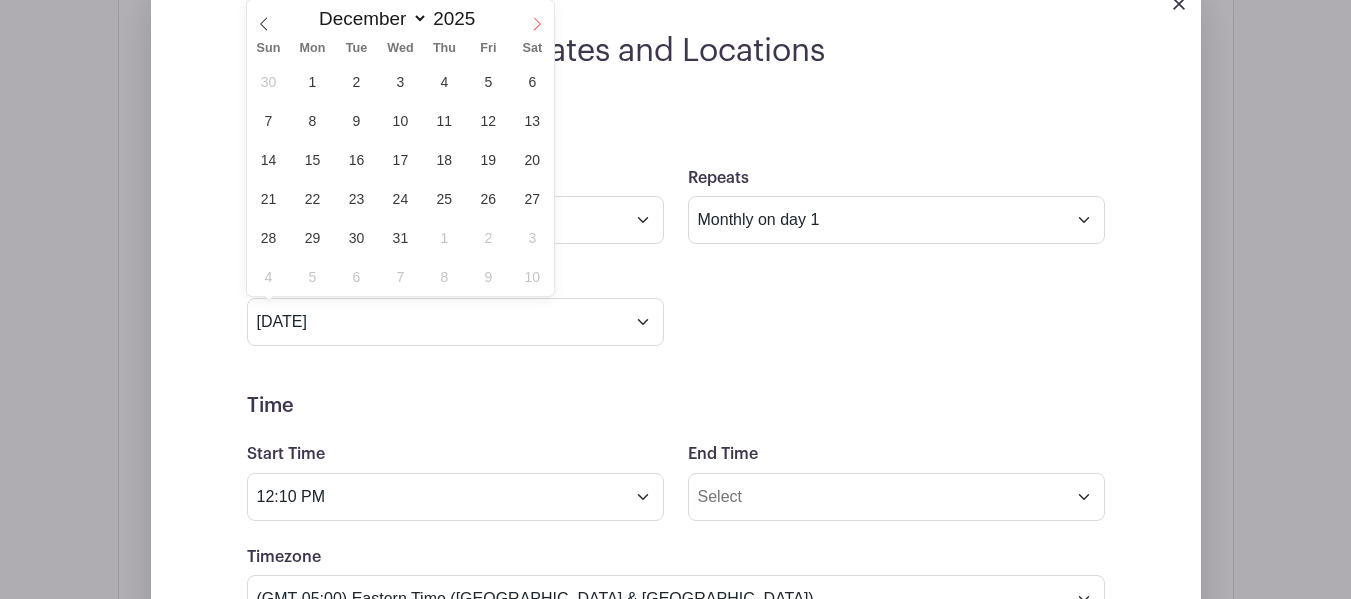 click 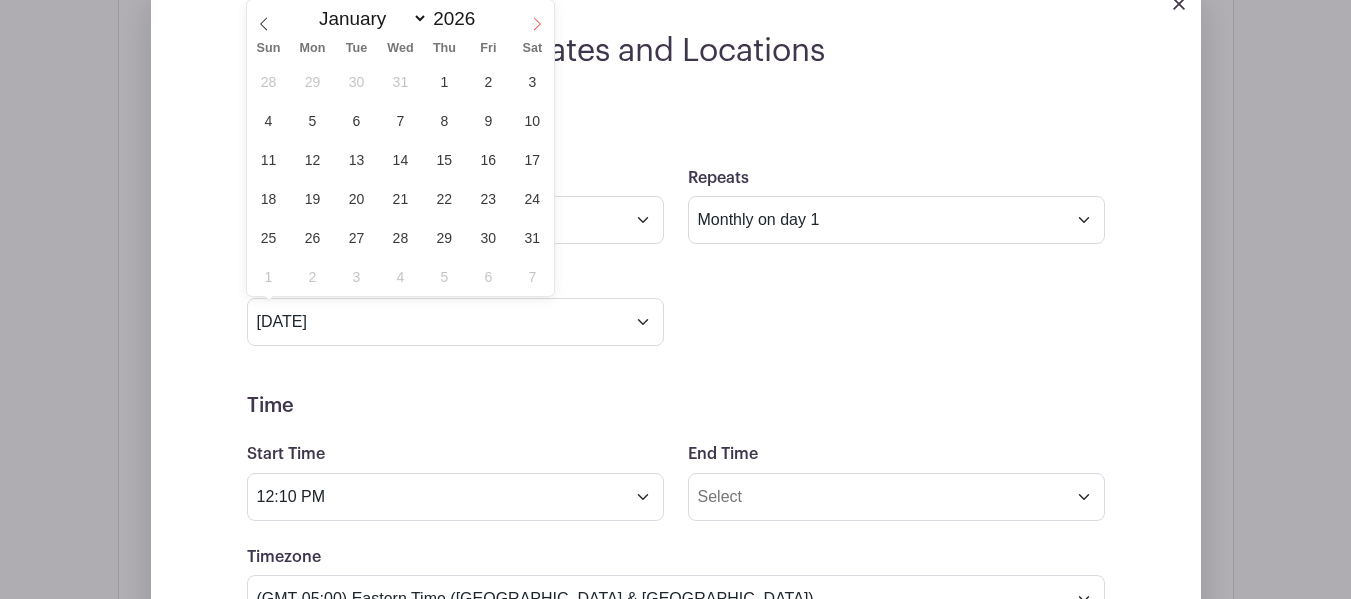 click 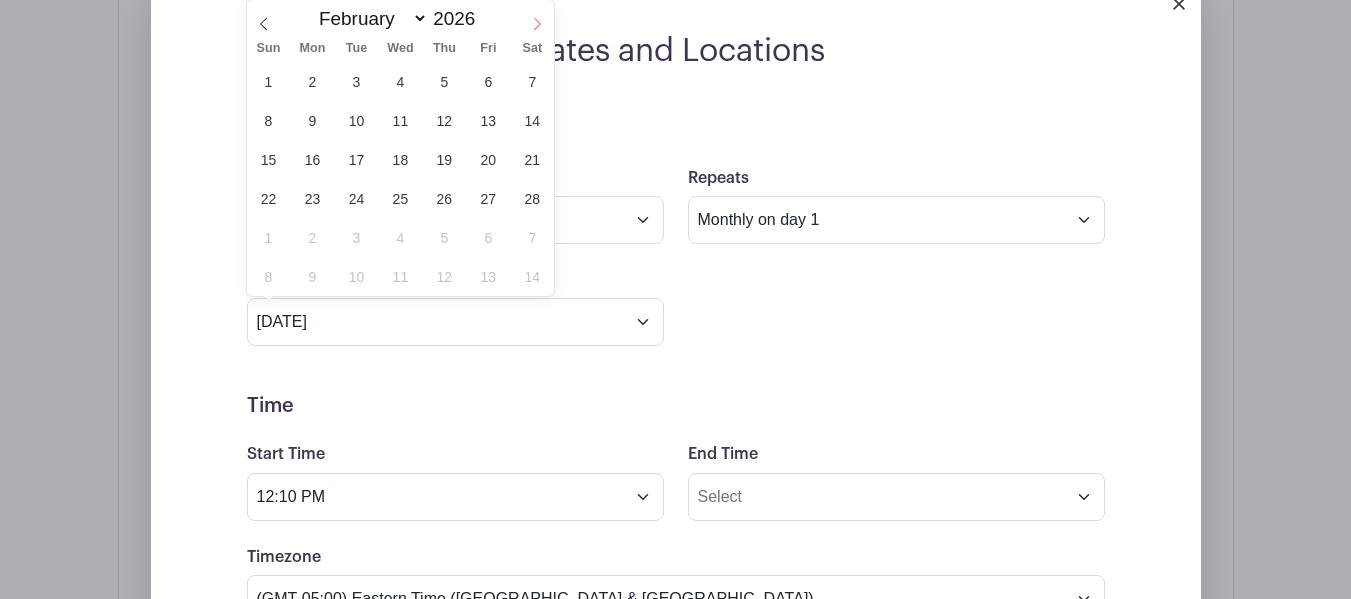 click 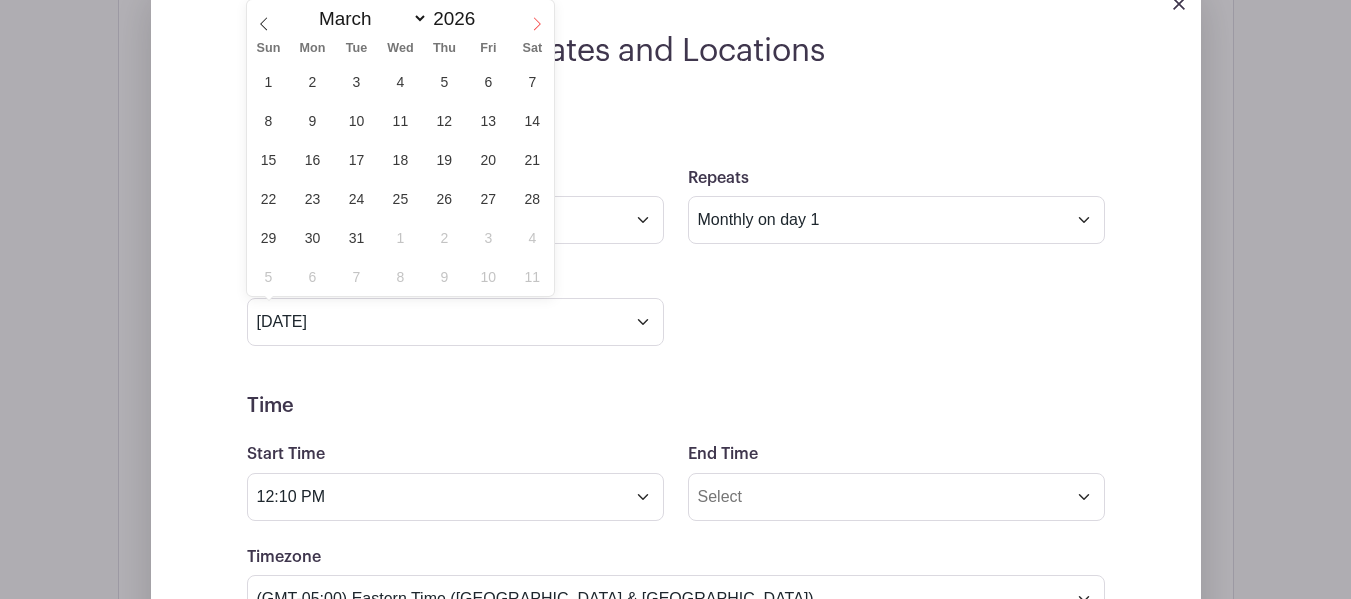 click 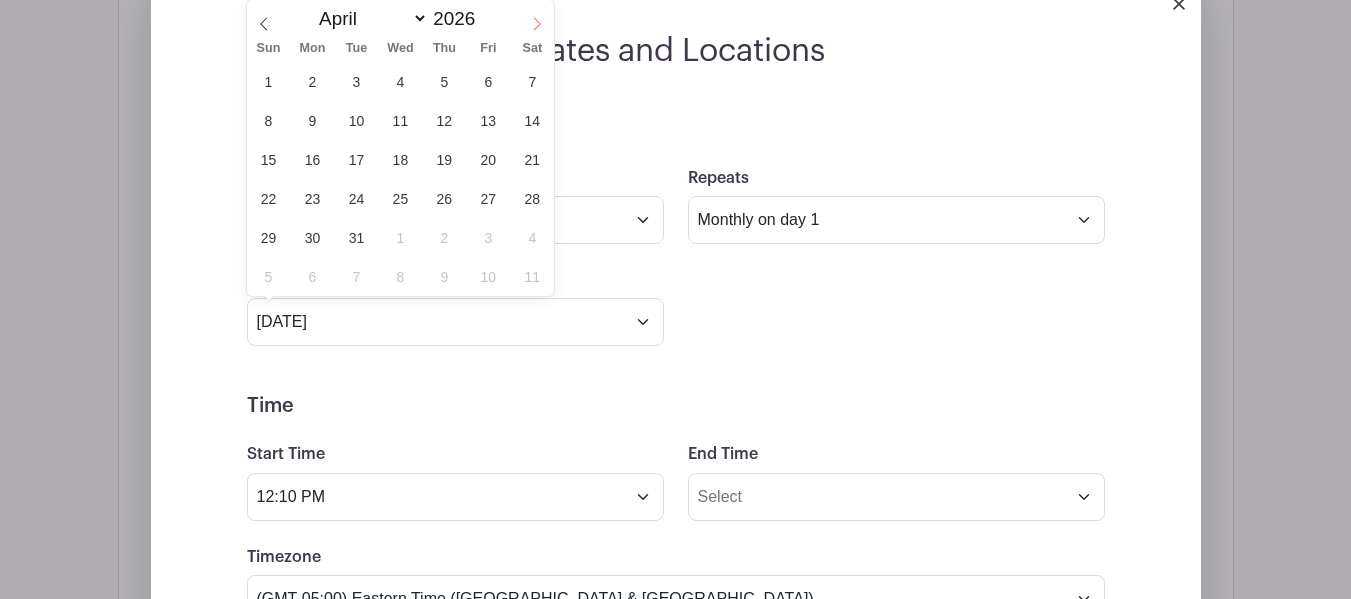 click 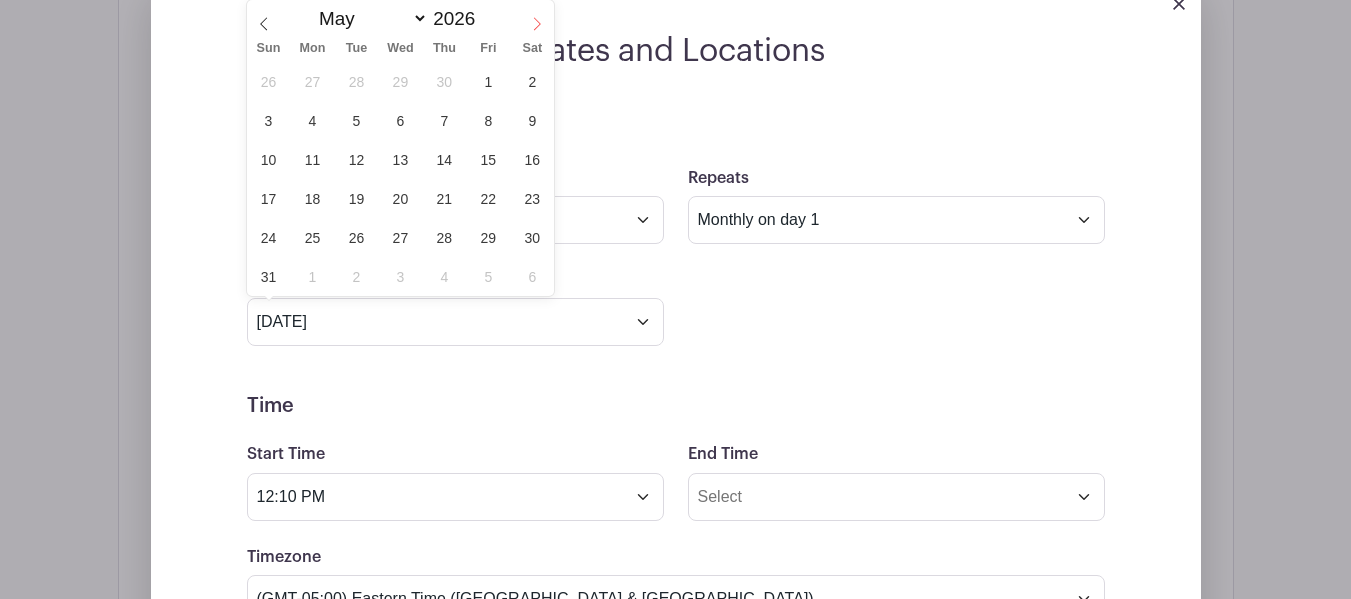 click 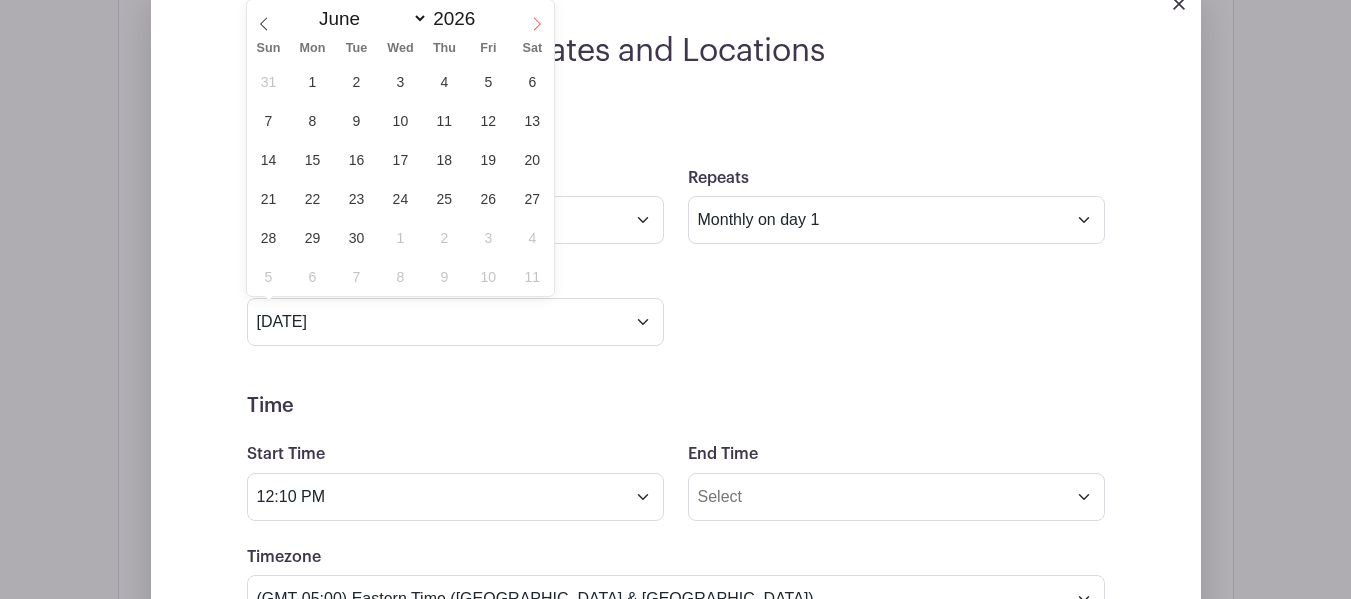 click 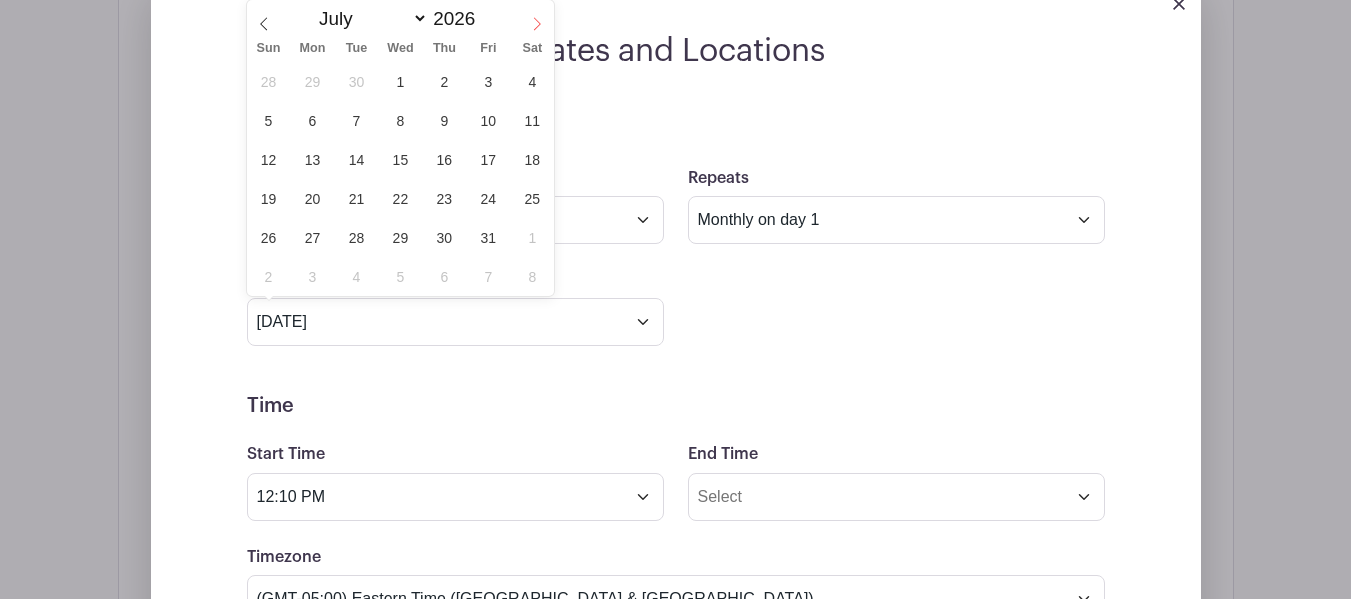 click 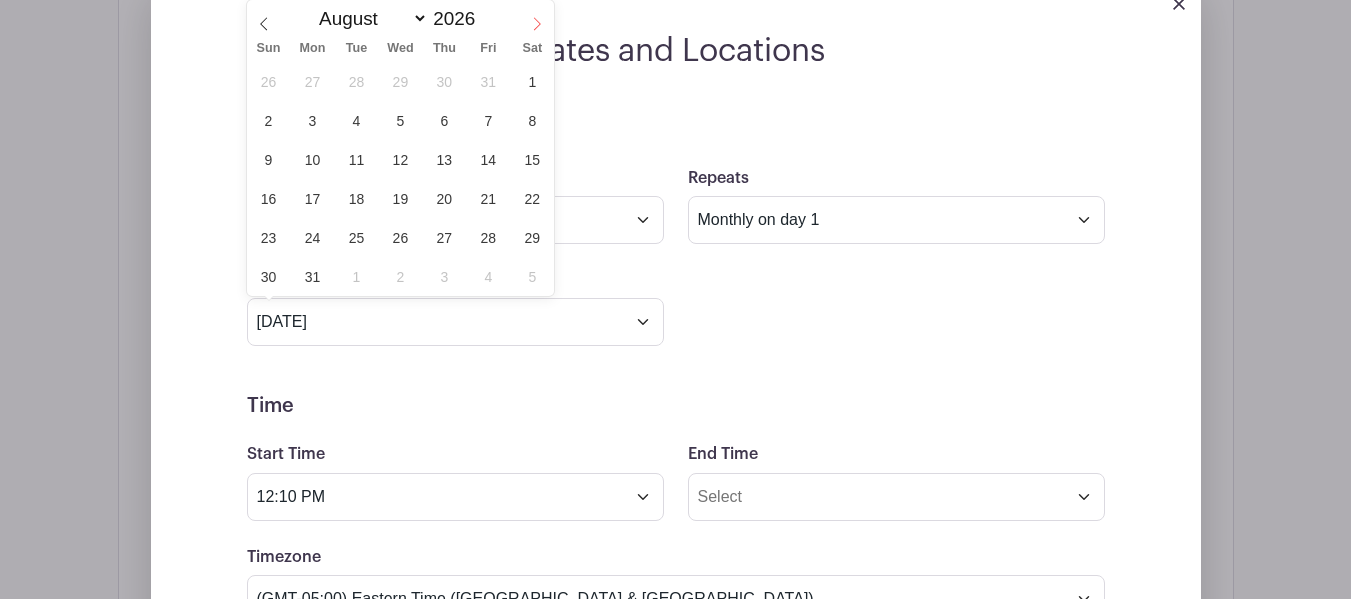 click 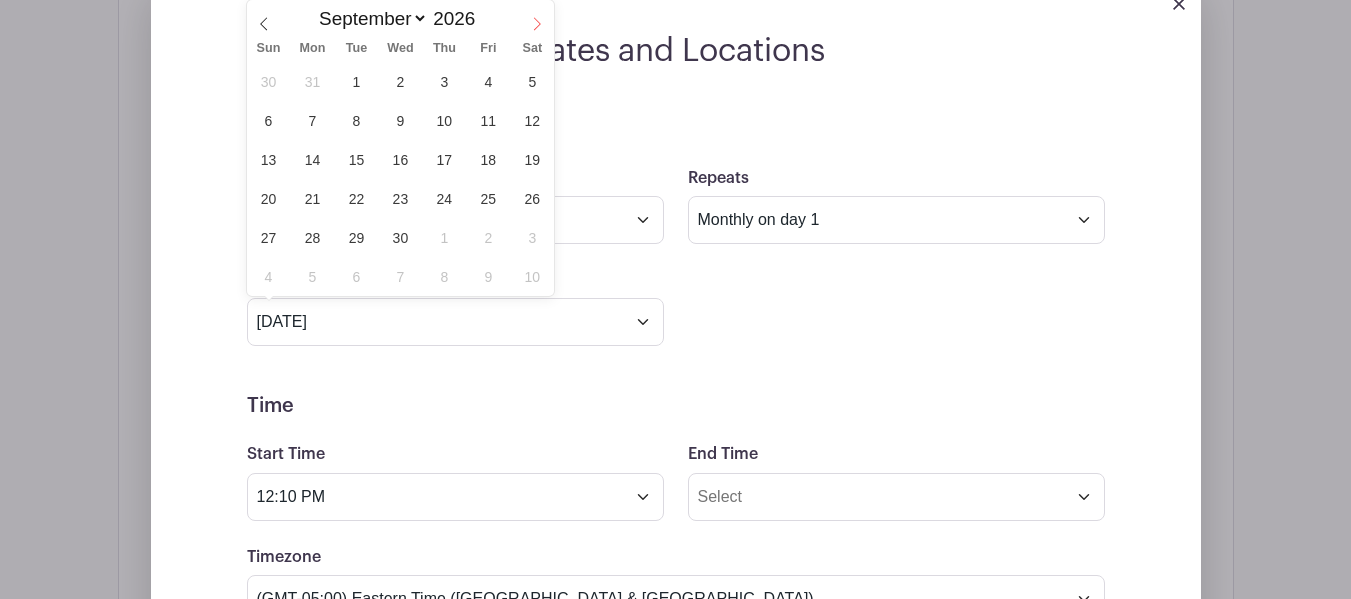 click 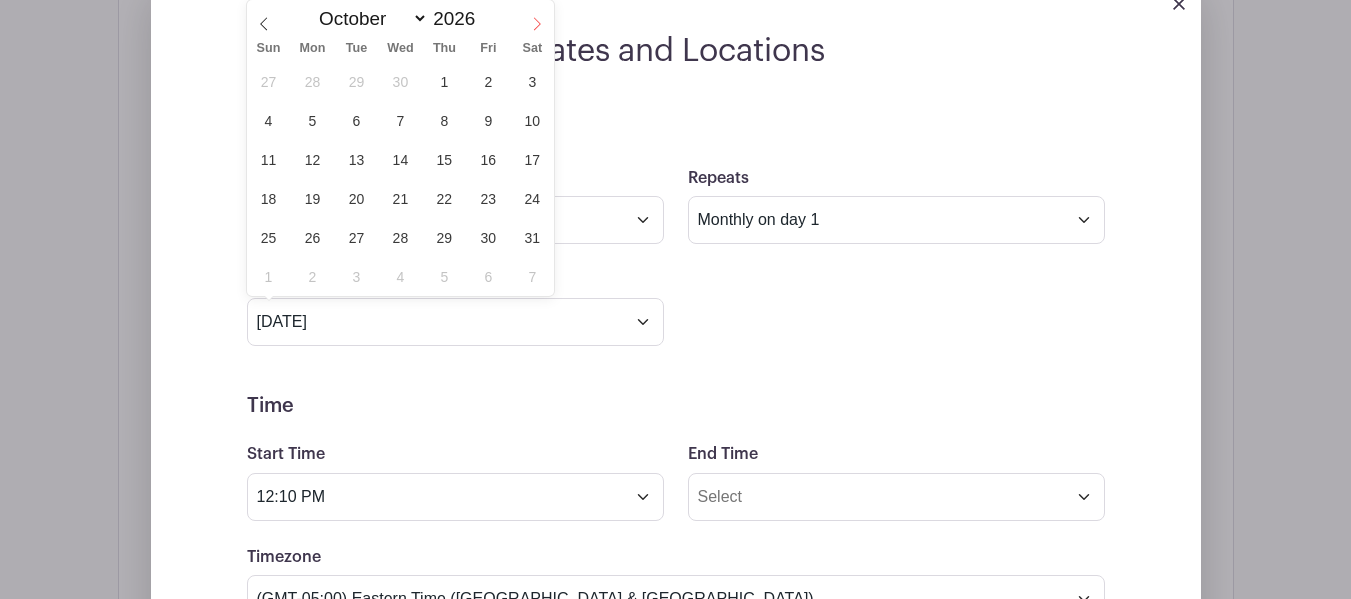 click 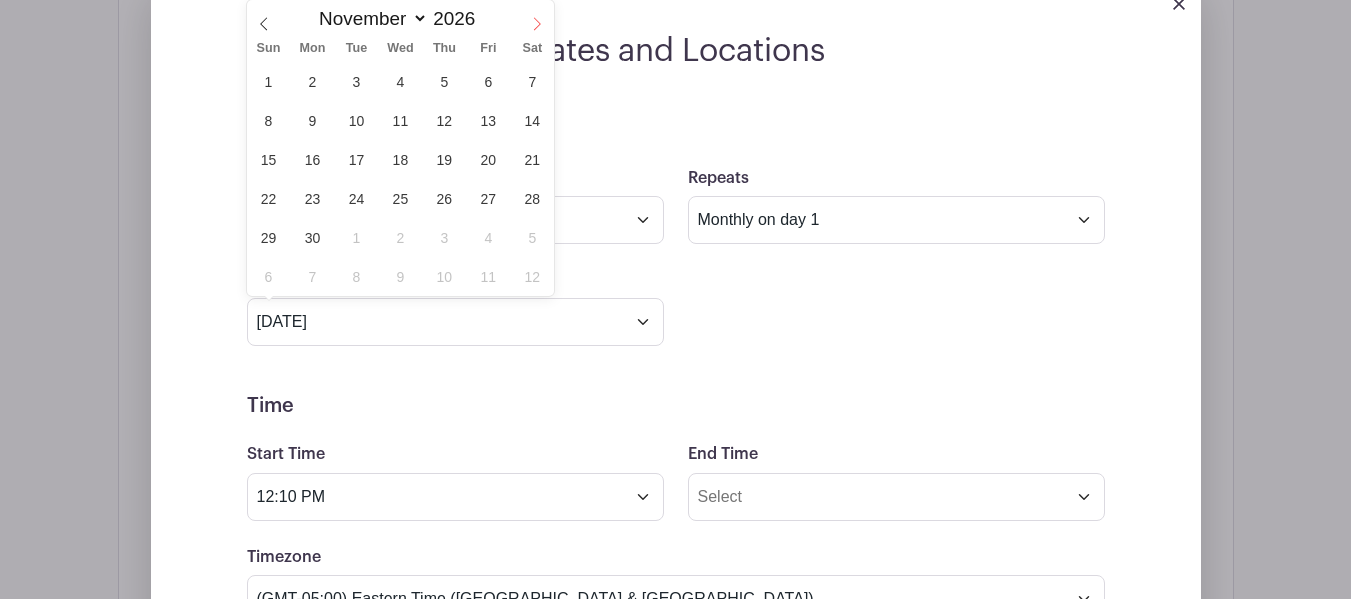 click 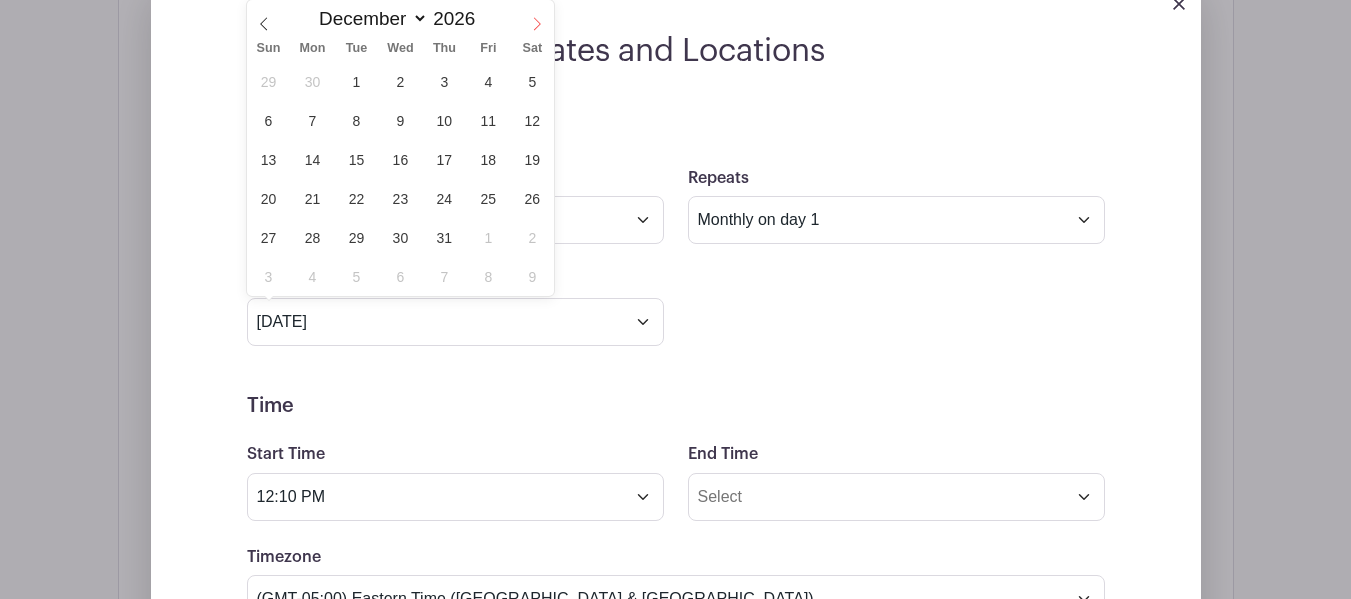 click 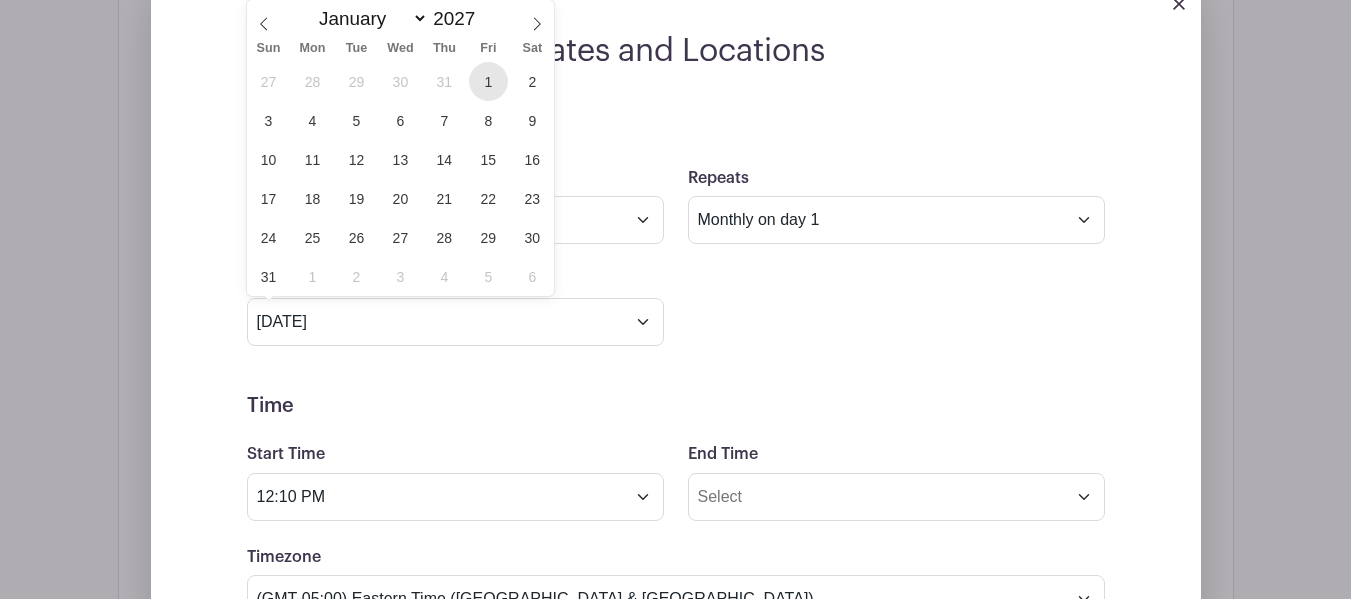 click on "1" at bounding box center [488, 81] 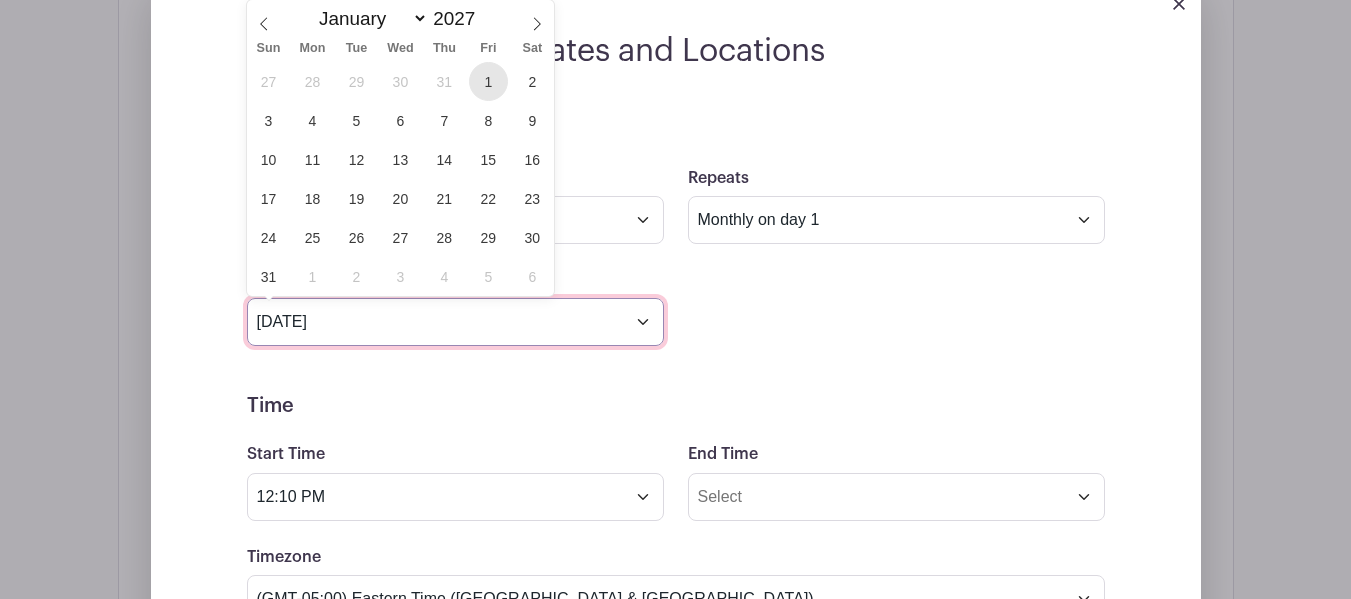 type on "Jan 1 2027" 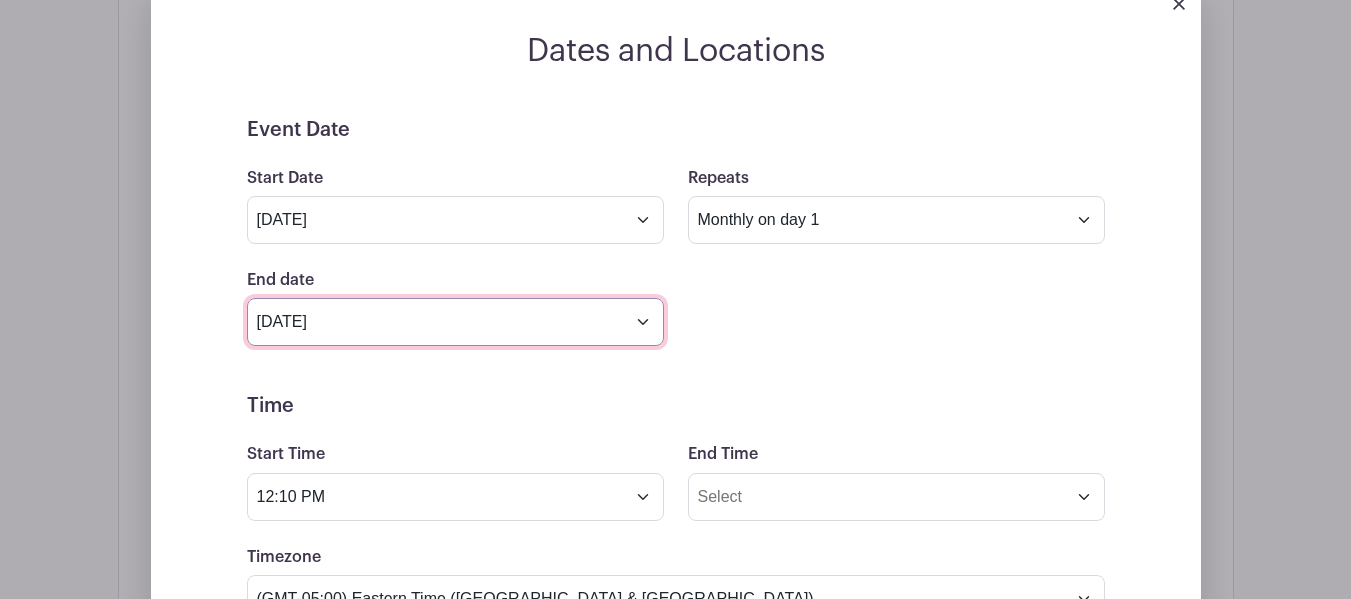 scroll, scrollTop: 1460, scrollLeft: 0, axis: vertical 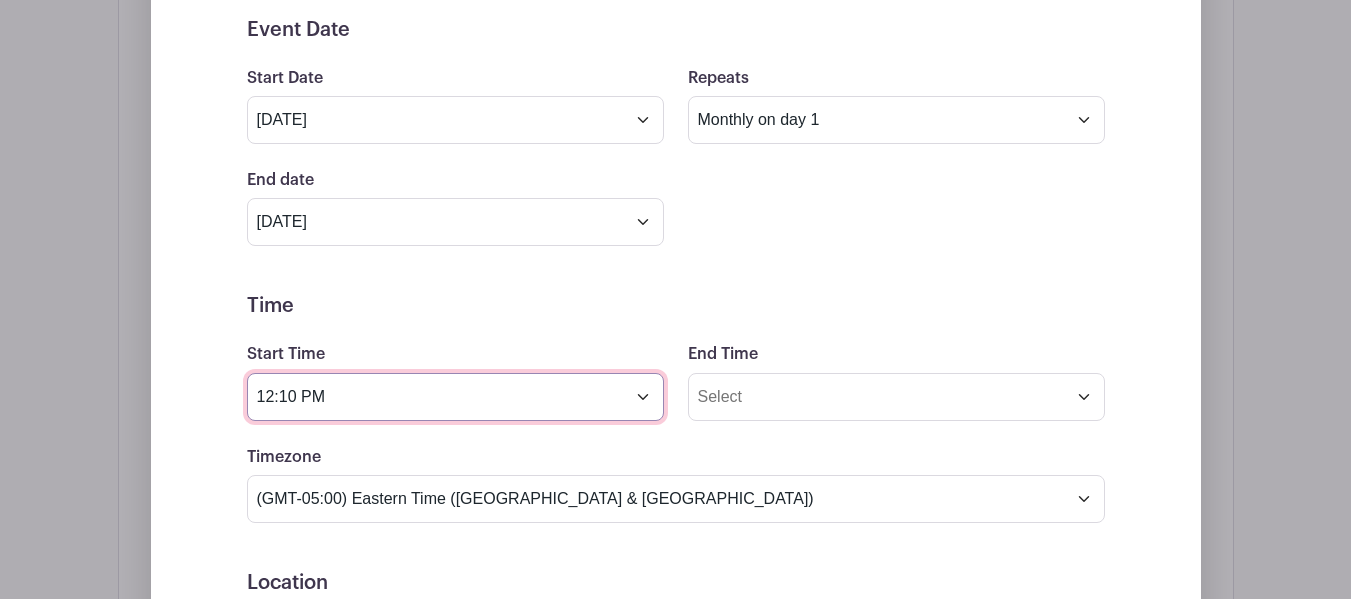 click on "12:10 PM" at bounding box center (455, 397) 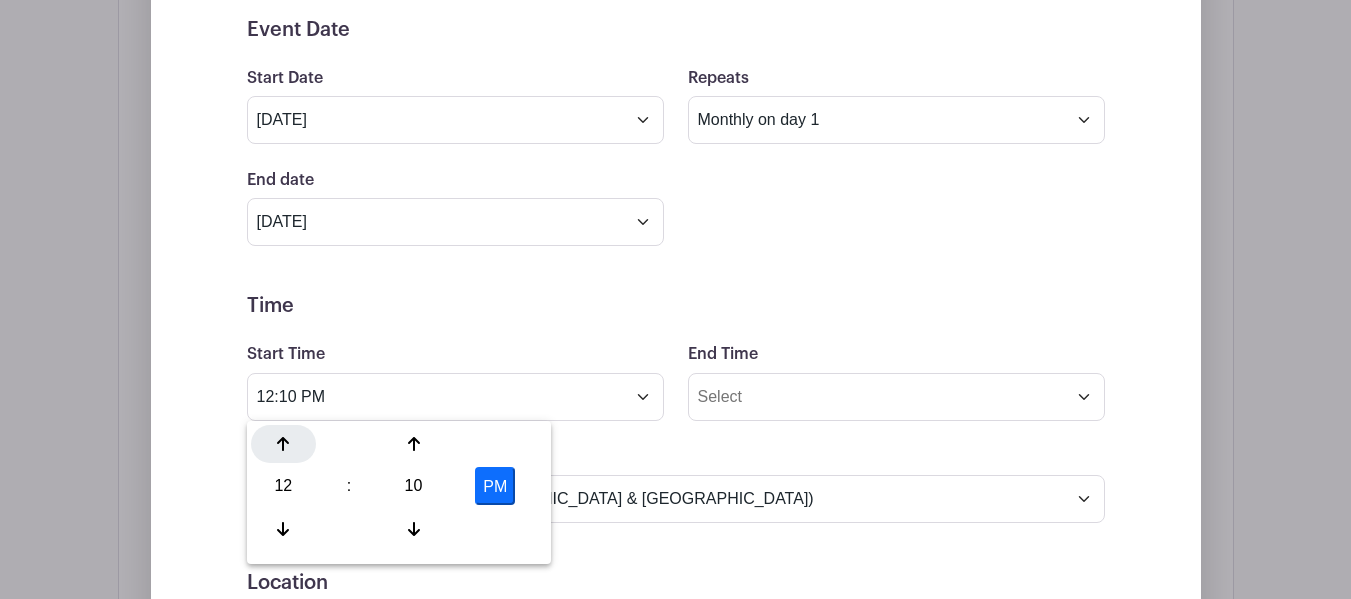 click 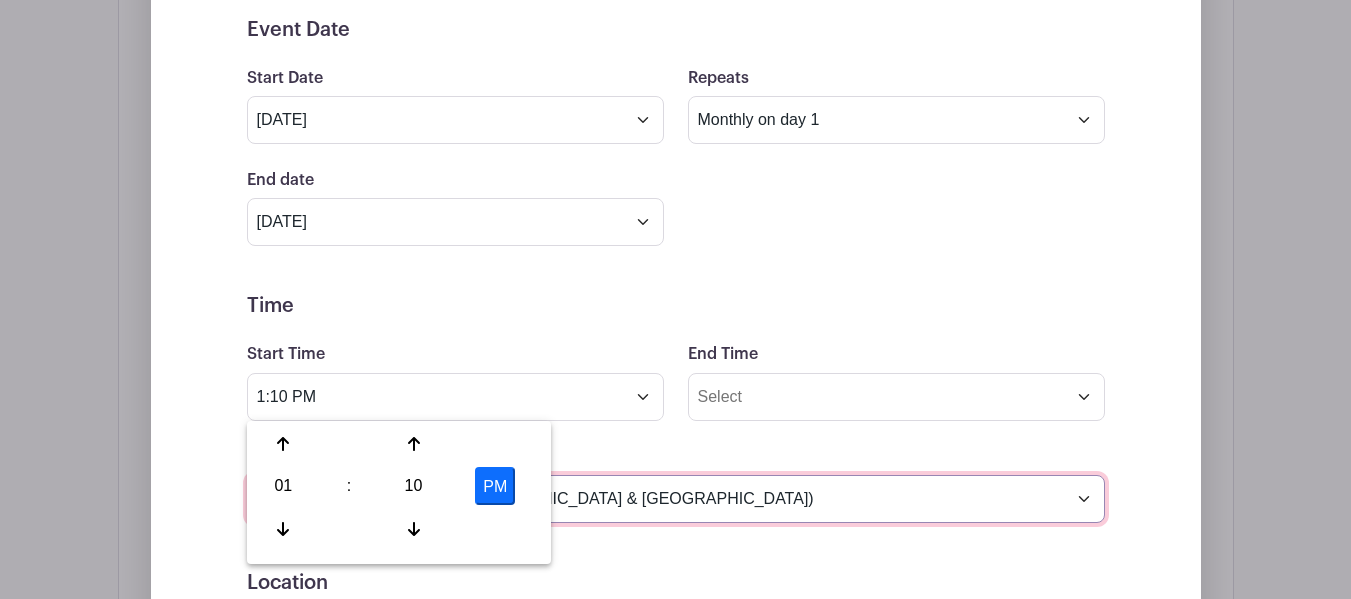 click on "(GMT-12:00) International Date Line West
(GMT-11:00) American Samoa
(GMT-11:00) Midway Island
(GMT-10:00) Hawaii
(GMT-09:00) Alaska
(GMT-08:00) Pacific Time (US & Canada)
(GMT-08:00) Tijuana
(GMT-07:00) Arizona
(GMT-07:00) Mazatlan
(GMT-07:00) Mountain Time (US & Canada)
(GMT-06:00) Central America
(GMT-06:00) Central Time (US & Canada)
(GMT-06:00) Chihuahua
(GMT-06:00) Guadalajara
(GMT-06:00) Mexico City
(GMT-06:00) Monterrey
(GMT-06:00) Saskatchewan
(GMT-05:00) Bogota
(GMT-05:00) Eastern Time (US & Canada)
(GMT-05:00) Indiana (East)
(GMT-05:00) Lima
(GMT-05:00) Quito
(GMT-04:00) Atlantic Time (Canada)
(GMT-04:00) Caracas
(GMT-04:00) Georgetown
(GMT-04:00) La Paz
(GMT-04:00) Puerto Rico
(GMT-04:00) Santiago
(GMT-03:30) Newfoundland
(GMT-03:00) Brasilia
(GMT-03:00) Buenos Aires
(GMT-03:00) Montevideo
(GMT-02:00) Greenland
(GMT-02:00) Mid-Atlantic
(GMT-01:00) Azores
(GMT-01:00) Cape Verde Is.
(GMT+00:00) Casablanca
(GMT+00:00) Dublin" at bounding box center [676, 499] 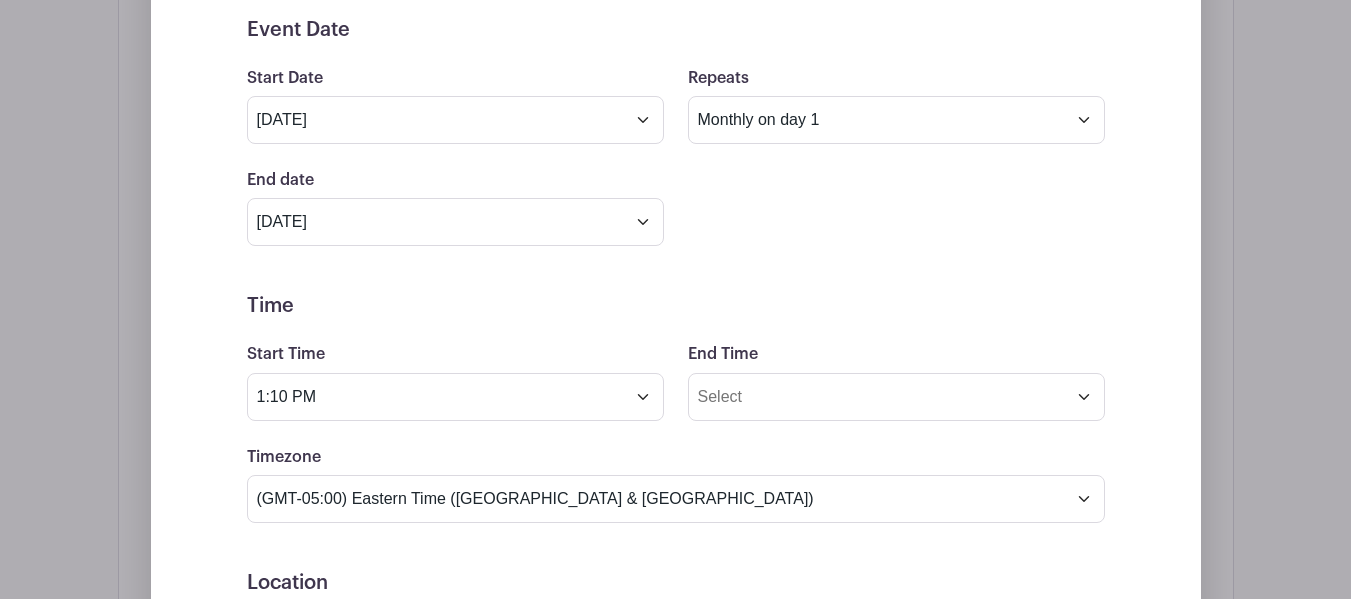 click on "Dates and Locations
Event Date
Start Date
Aug 1 2025
Repeats
Does not repeat
Daily
Weekly
Monthly on day 1
Monthly on the first Friday
Other...
End date
Jan 1 2027
Repeats every
1
Day
Week
Monthly on day 1
Select Repeating Days
Sun
Mon
Tue
Wed
Thu
Fri
Sat
Time
Start Time
1:10 PM
End Time
Timezone" at bounding box center [676, 472] 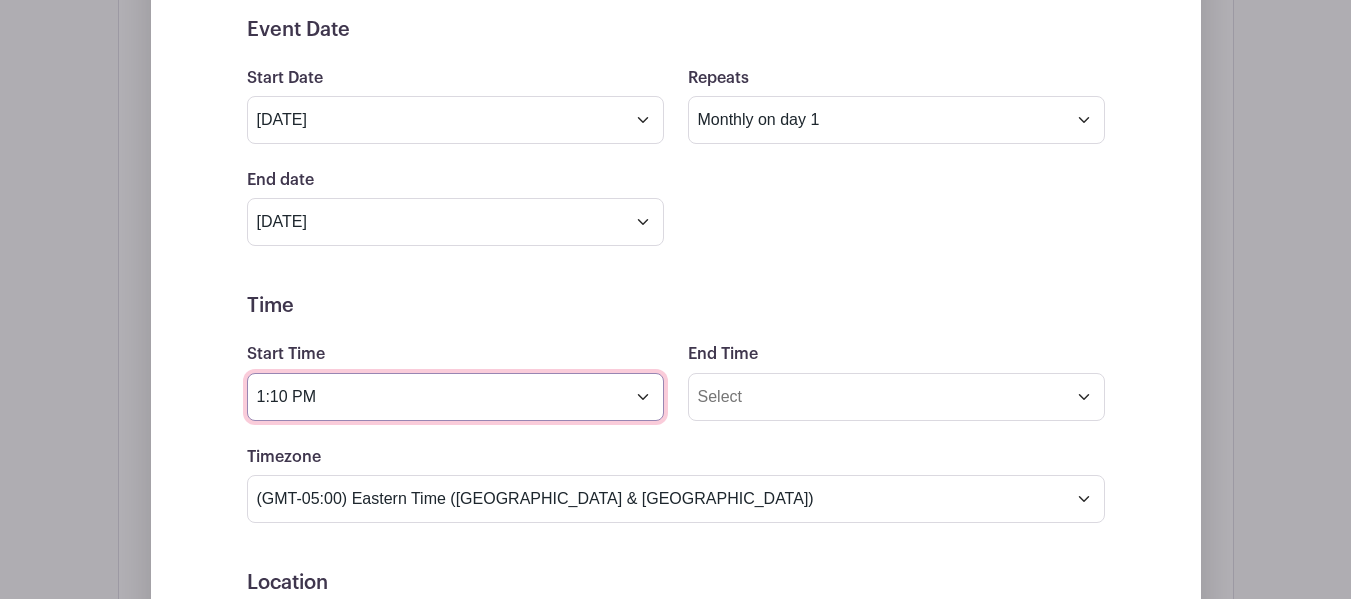 click on "1:10 PM" at bounding box center [455, 397] 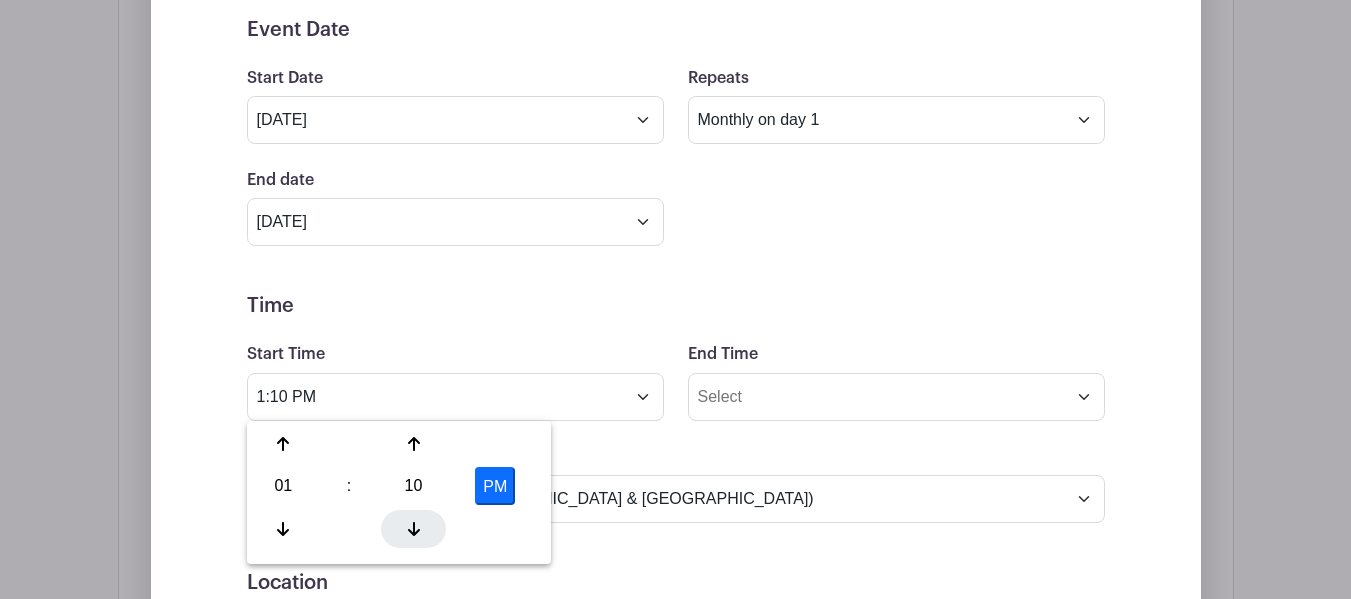 click at bounding box center [413, 529] 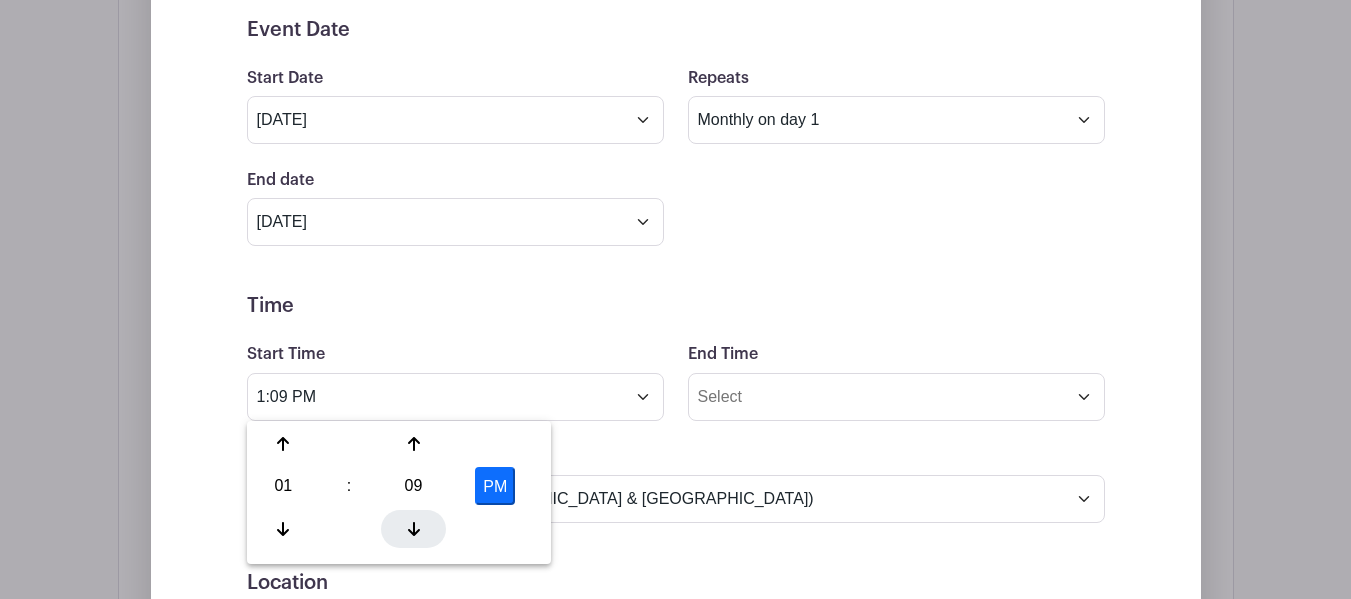 click 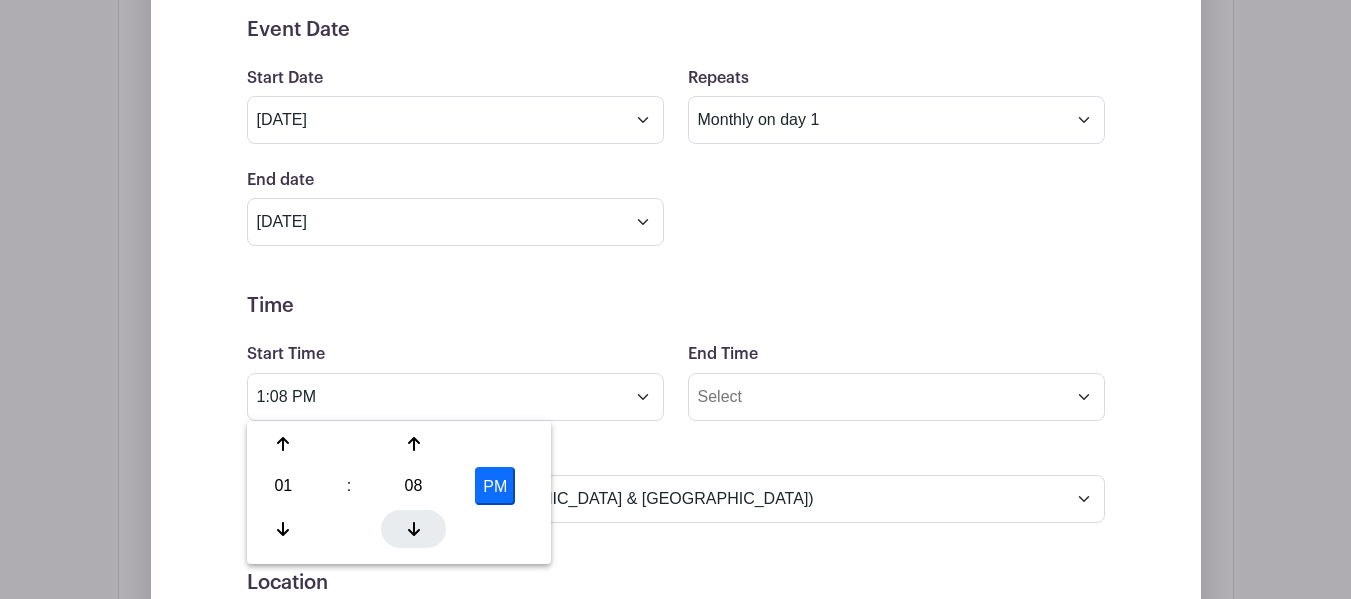 click 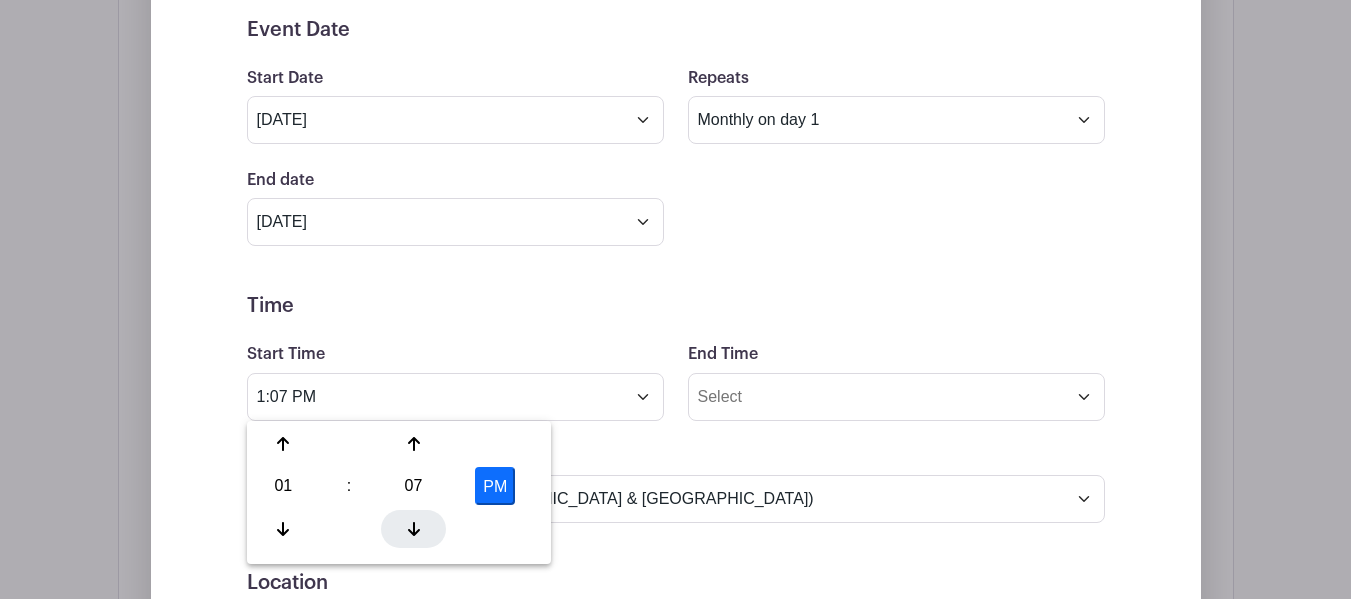 click 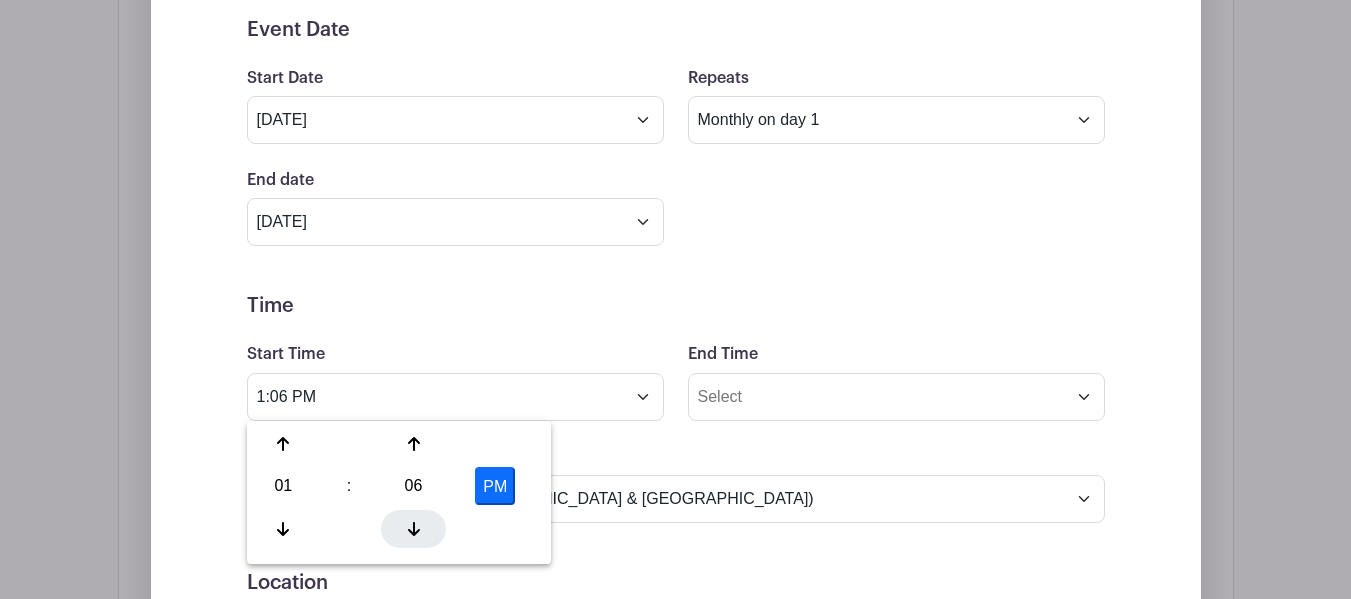 click 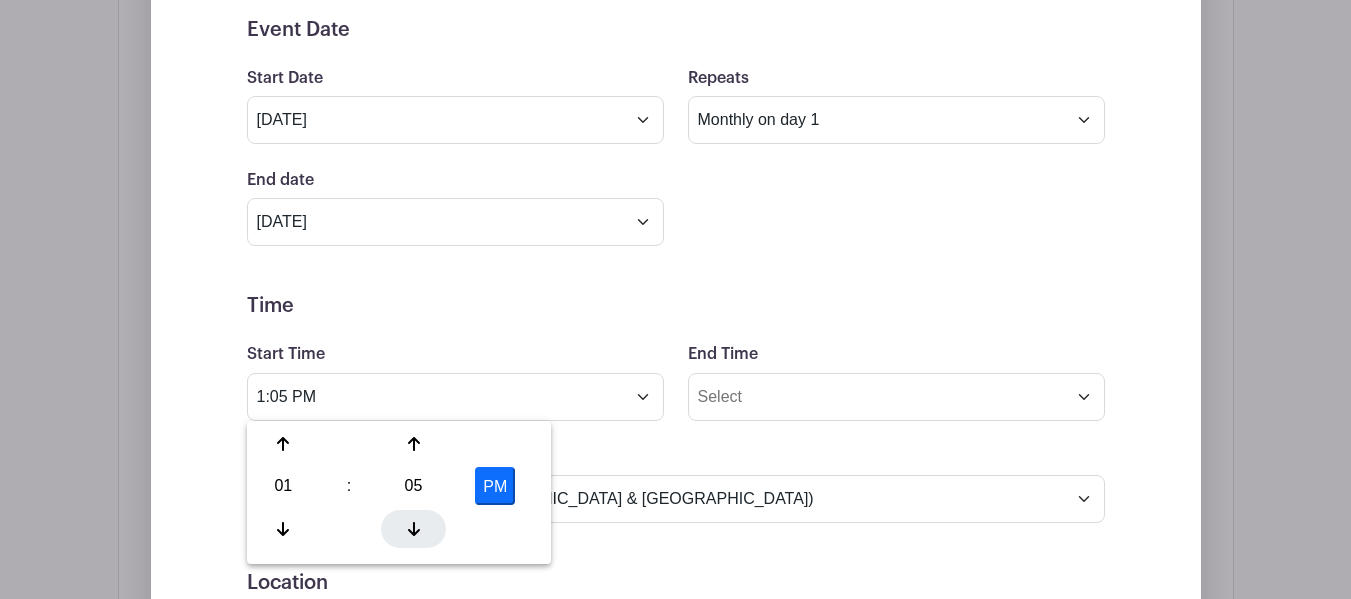 click 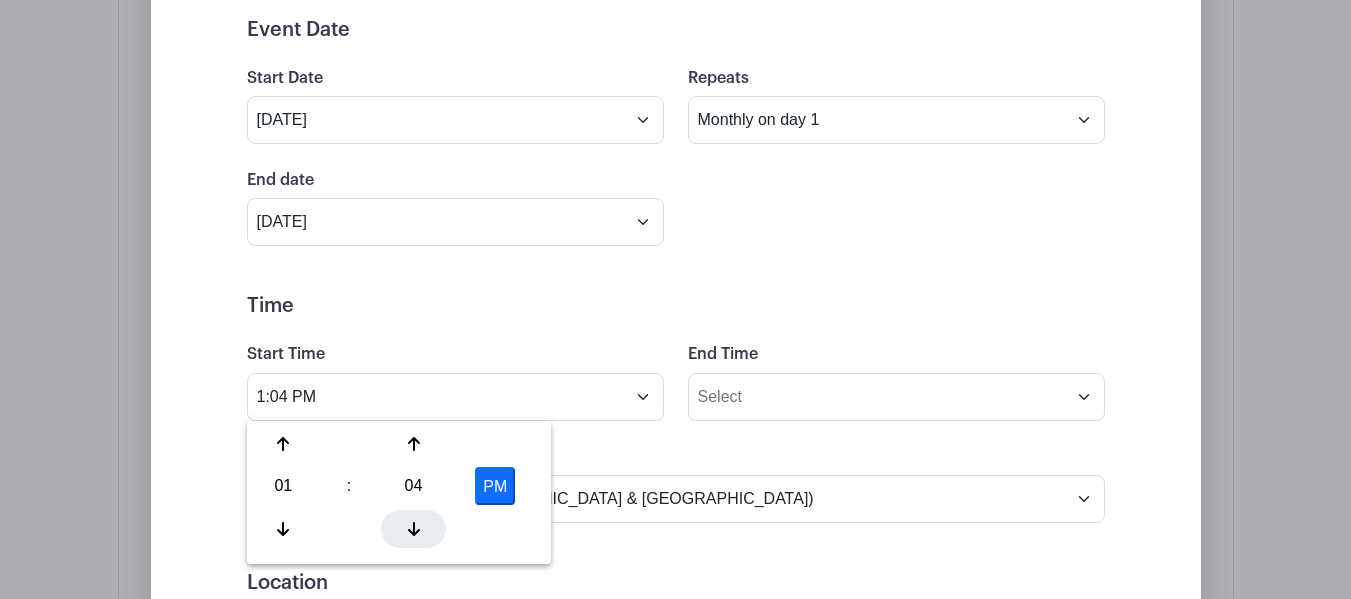click 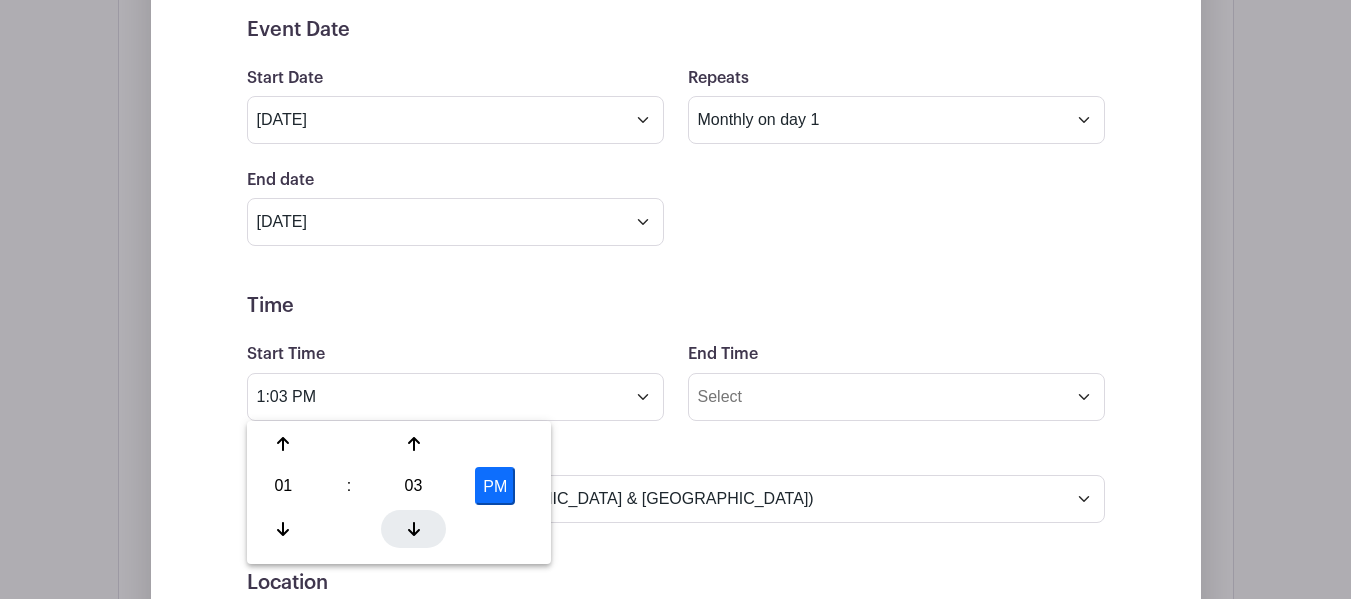 click 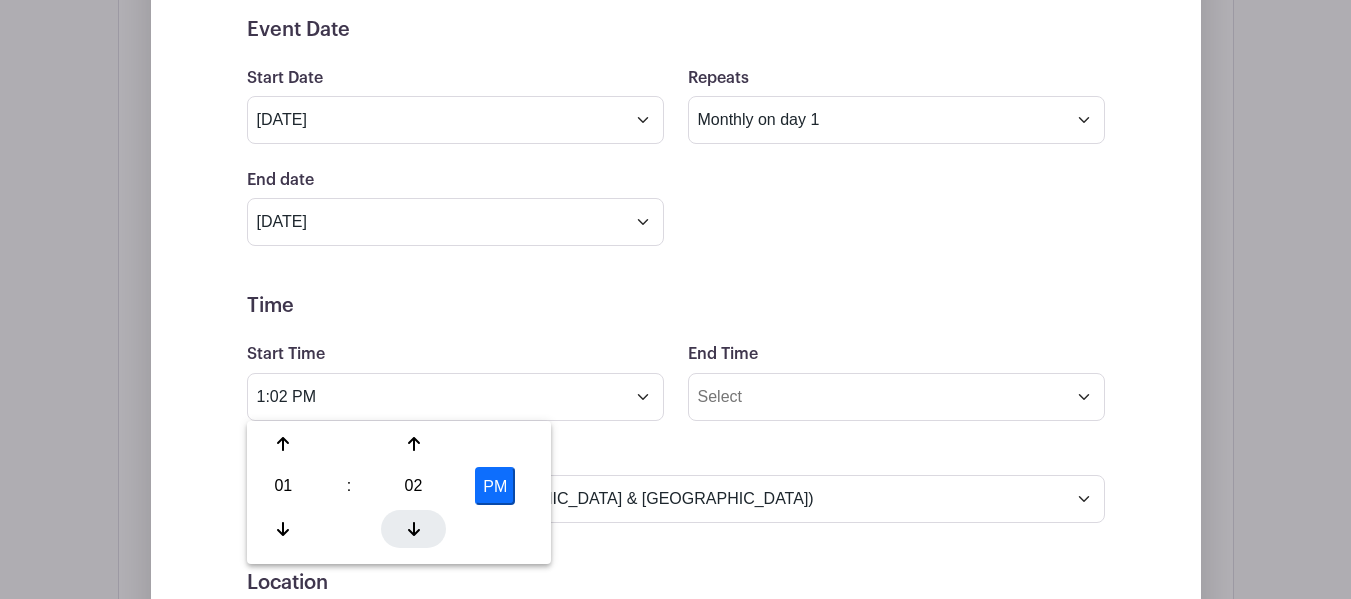 click 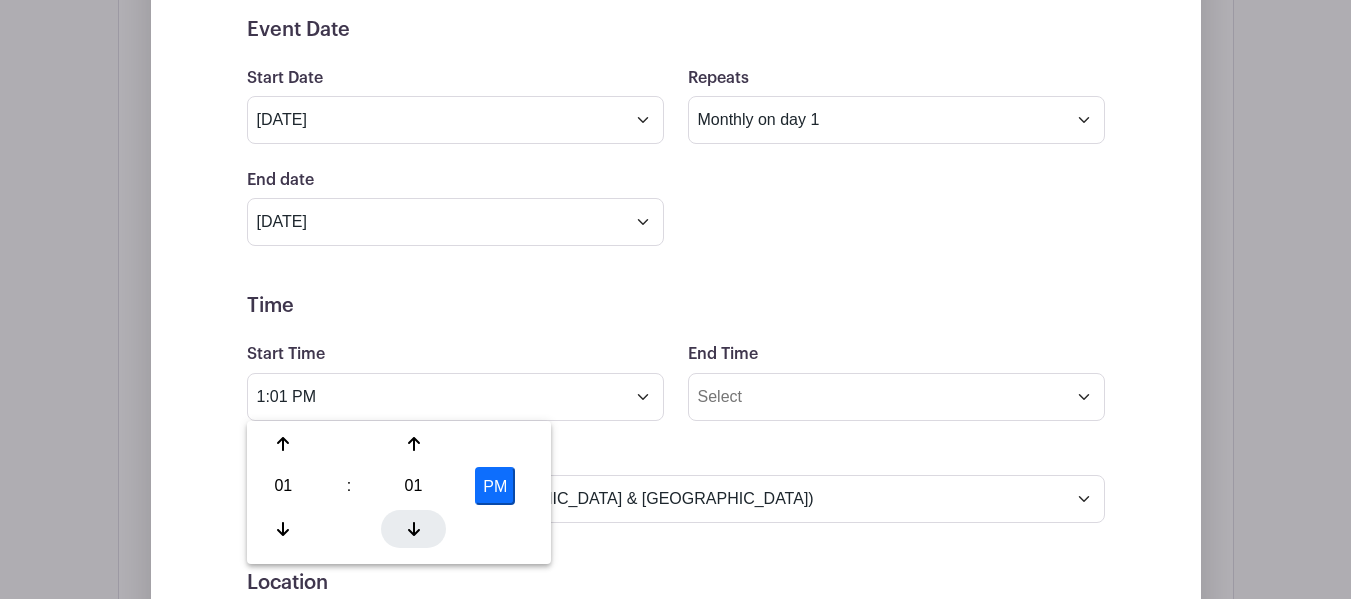 click 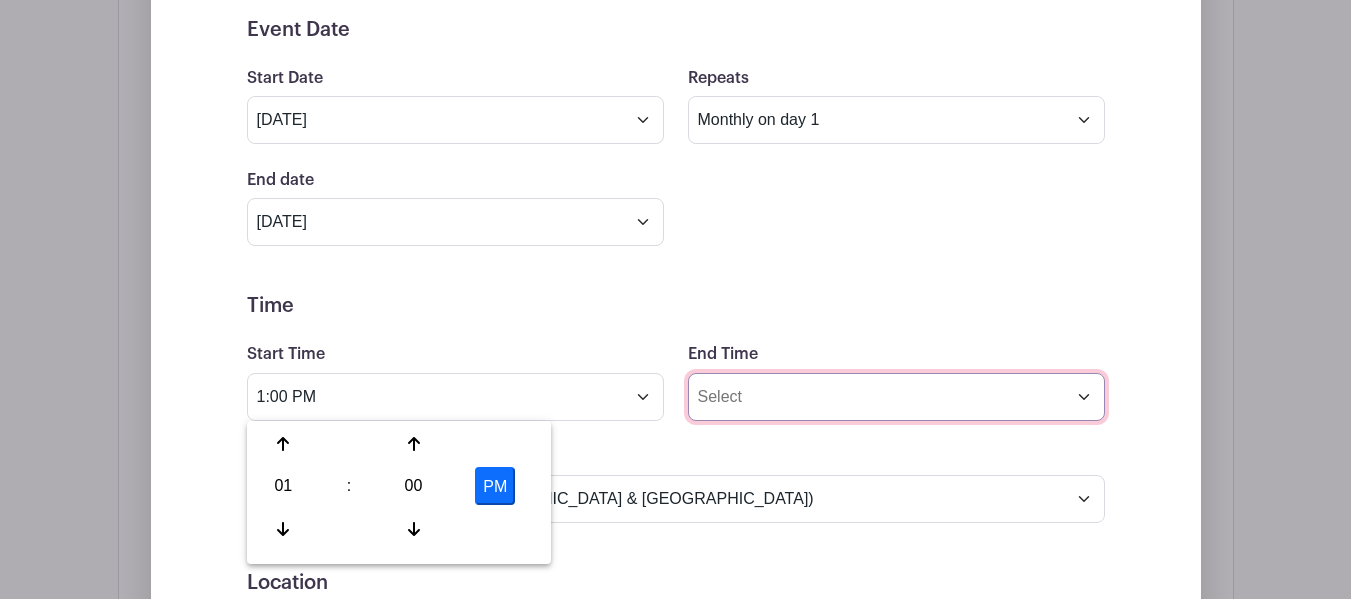 click on "End Time" at bounding box center [896, 397] 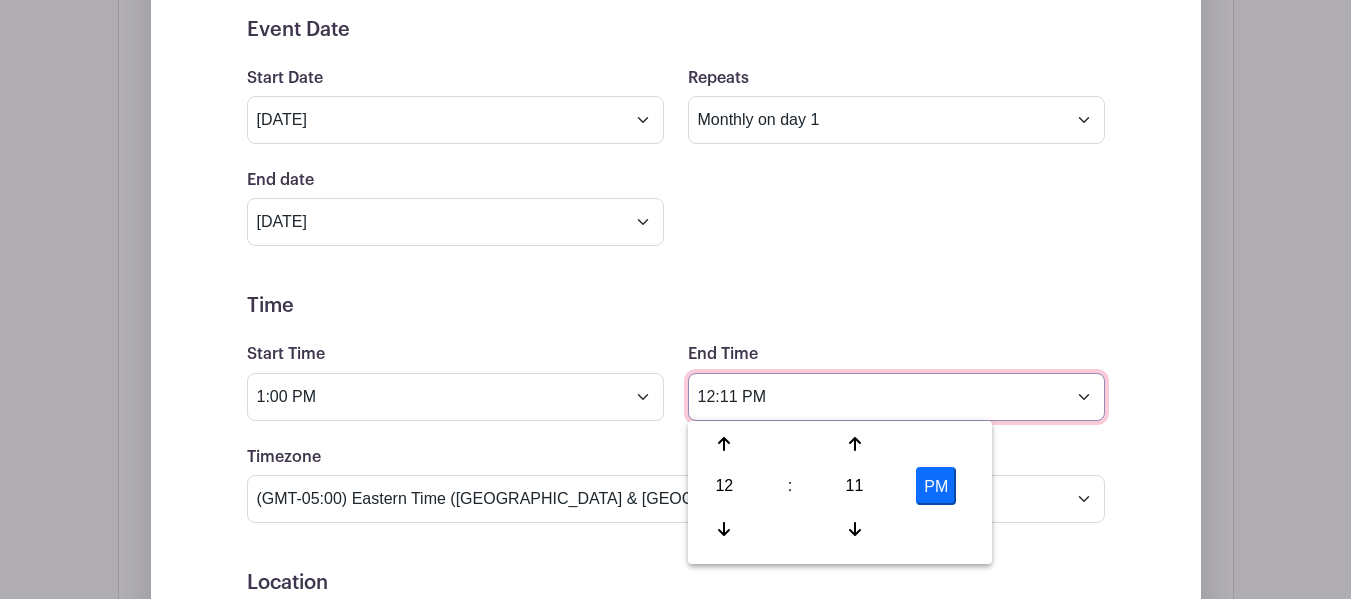 click on "12:11 PM" at bounding box center (896, 397) 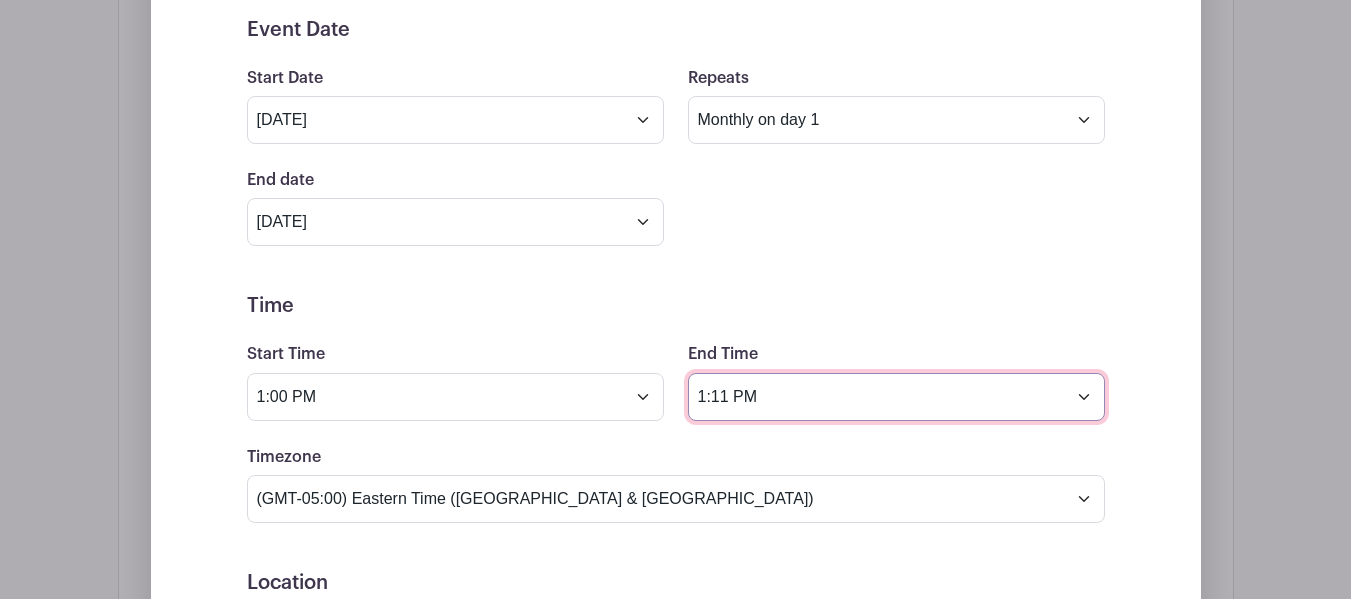 click on "1:11 PM" at bounding box center (896, 397) 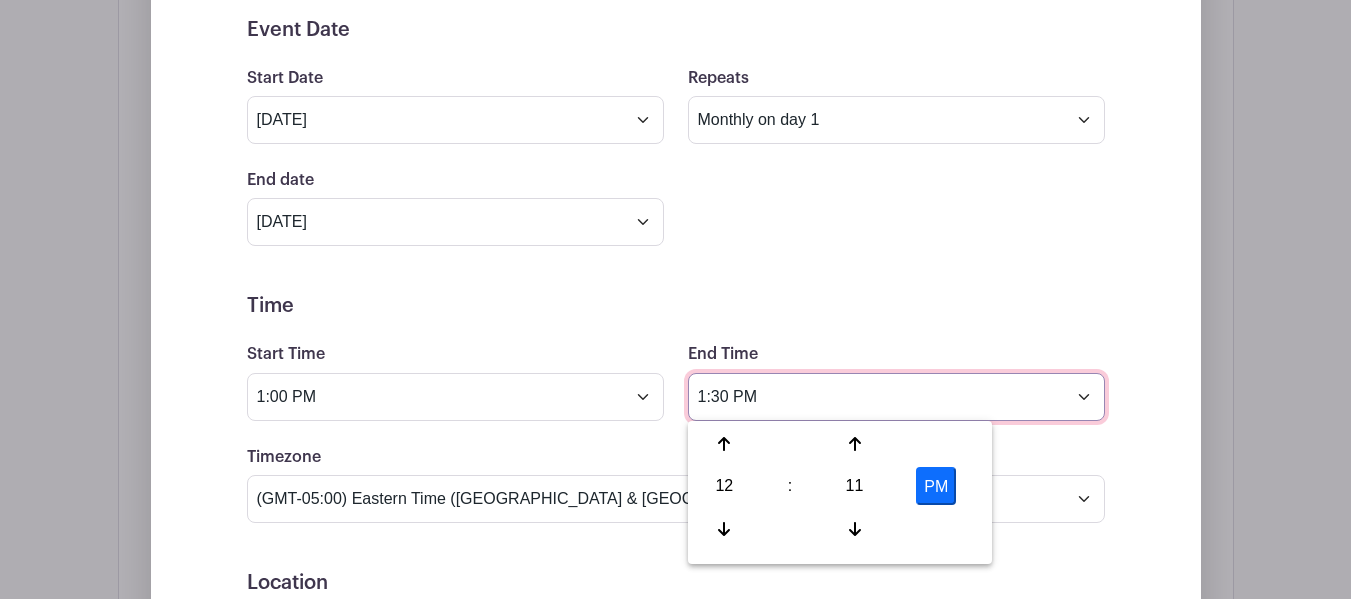 type on "1:30 PM" 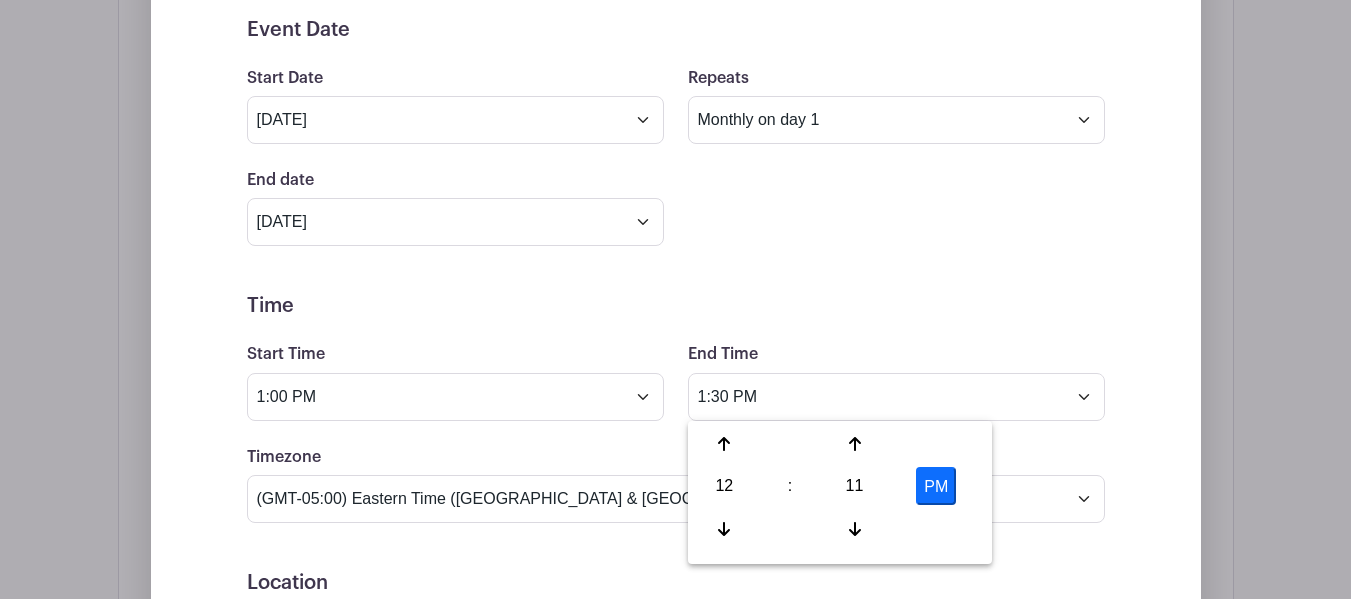 click on "End Time
1:30 PM" at bounding box center [896, 381] 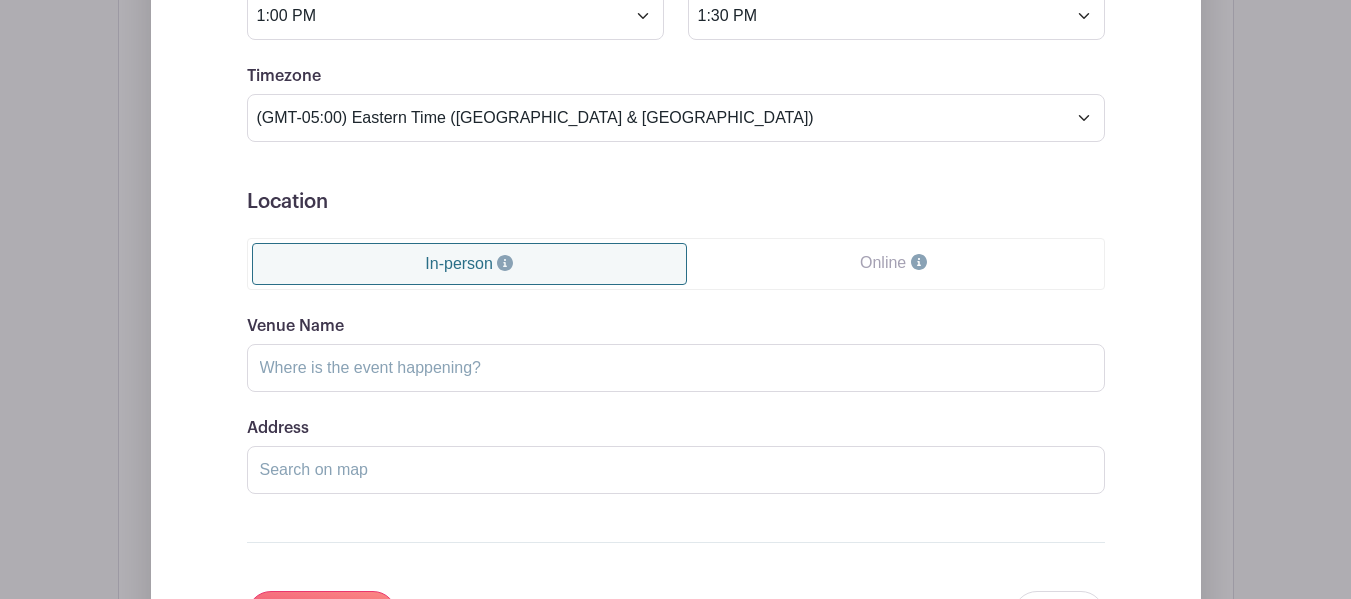 scroll, scrollTop: 1860, scrollLeft: 0, axis: vertical 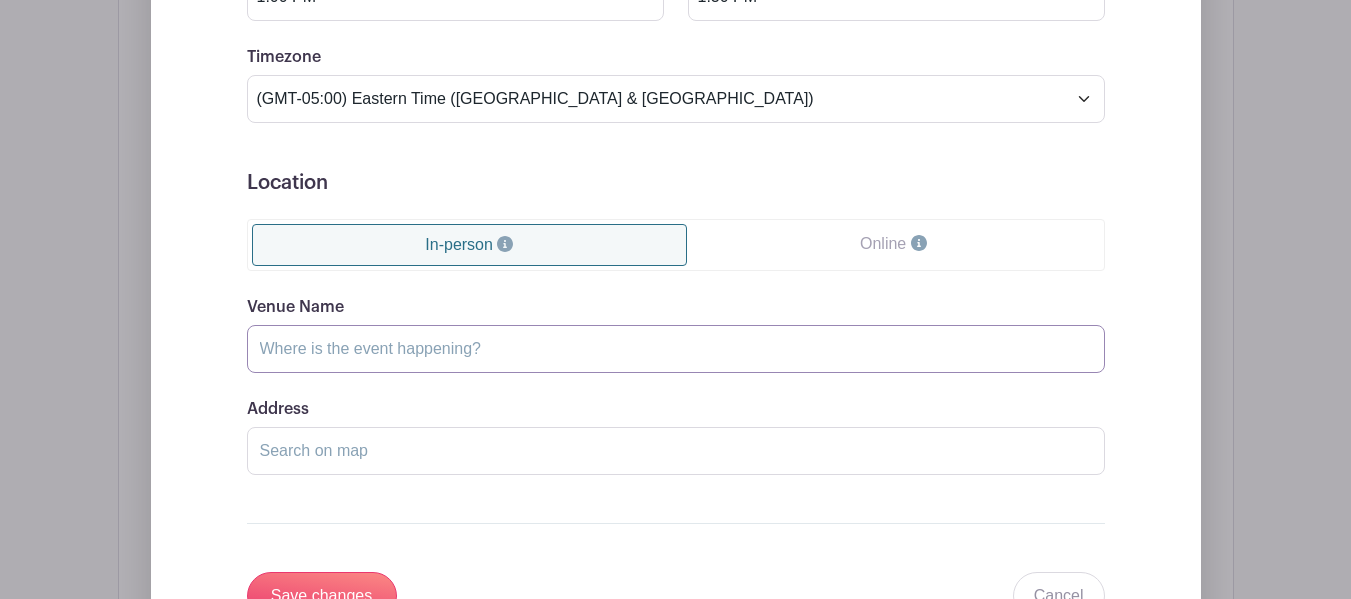 click on "Venue Name" at bounding box center [676, 349] 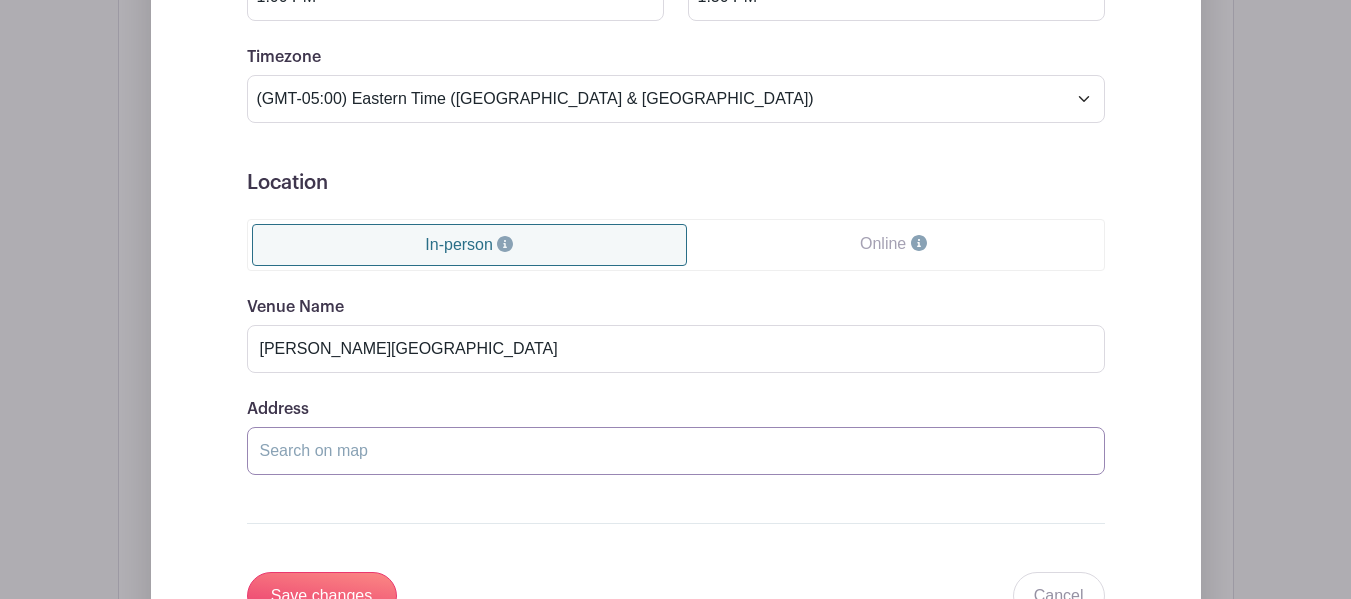 click on "Address" at bounding box center [676, 451] 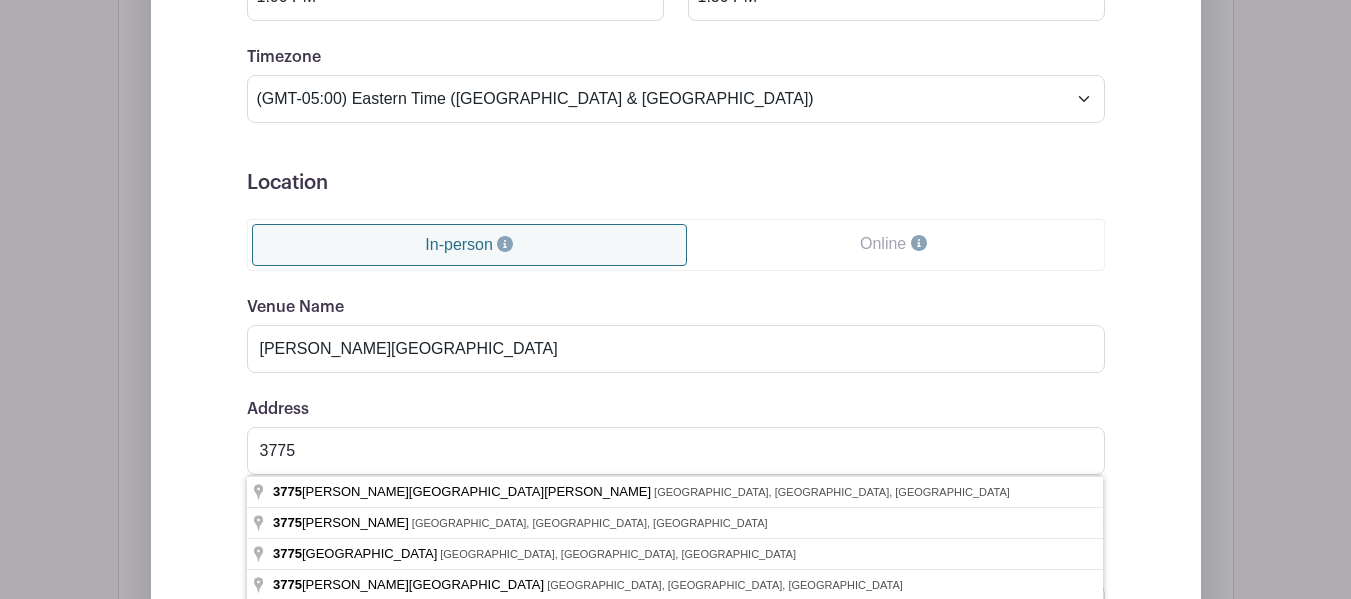 type on "3775 Belleau Wood Drive, Lexington, KY, USA" 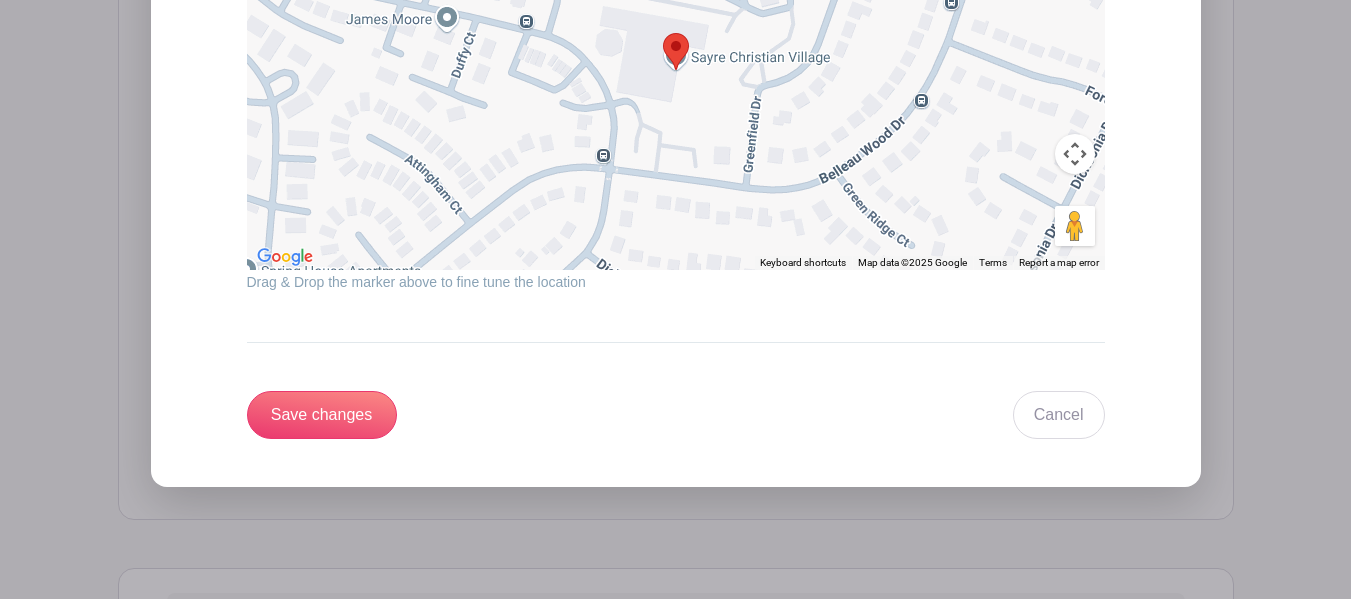 scroll, scrollTop: 2660, scrollLeft: 0, axis: vertical 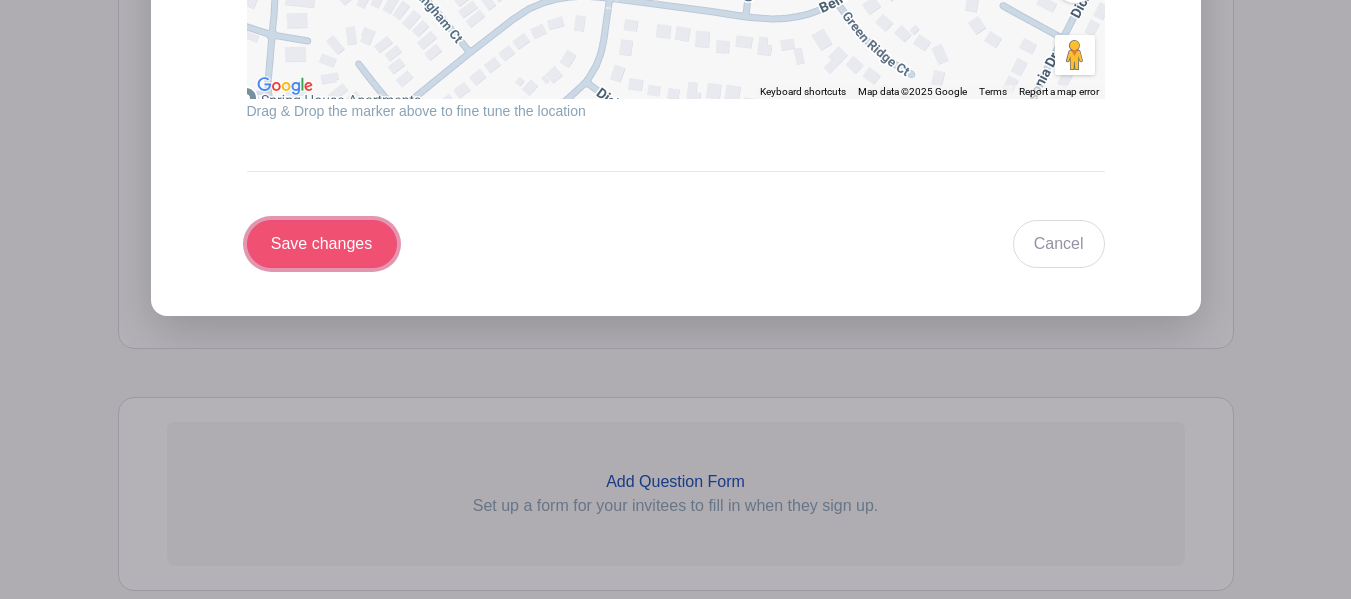 click on "Save changes" at bounding box center (322, 244) 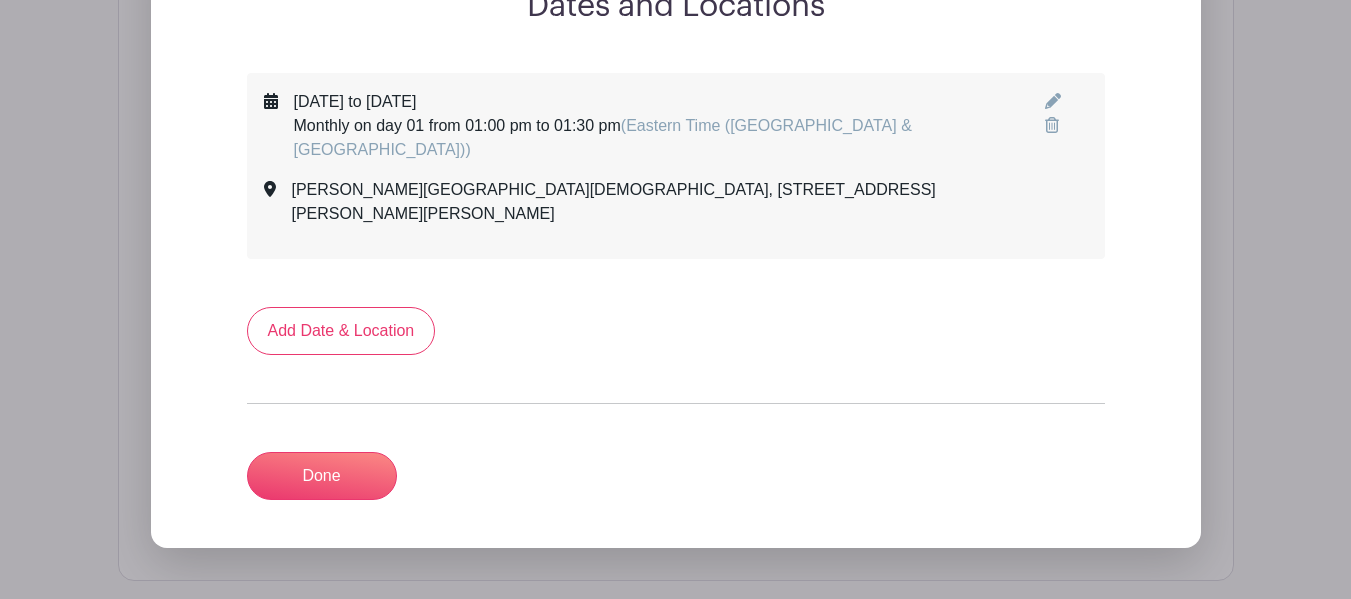 scroll, scrollTop: 1246, scrollLeft: 0, axis: vertical 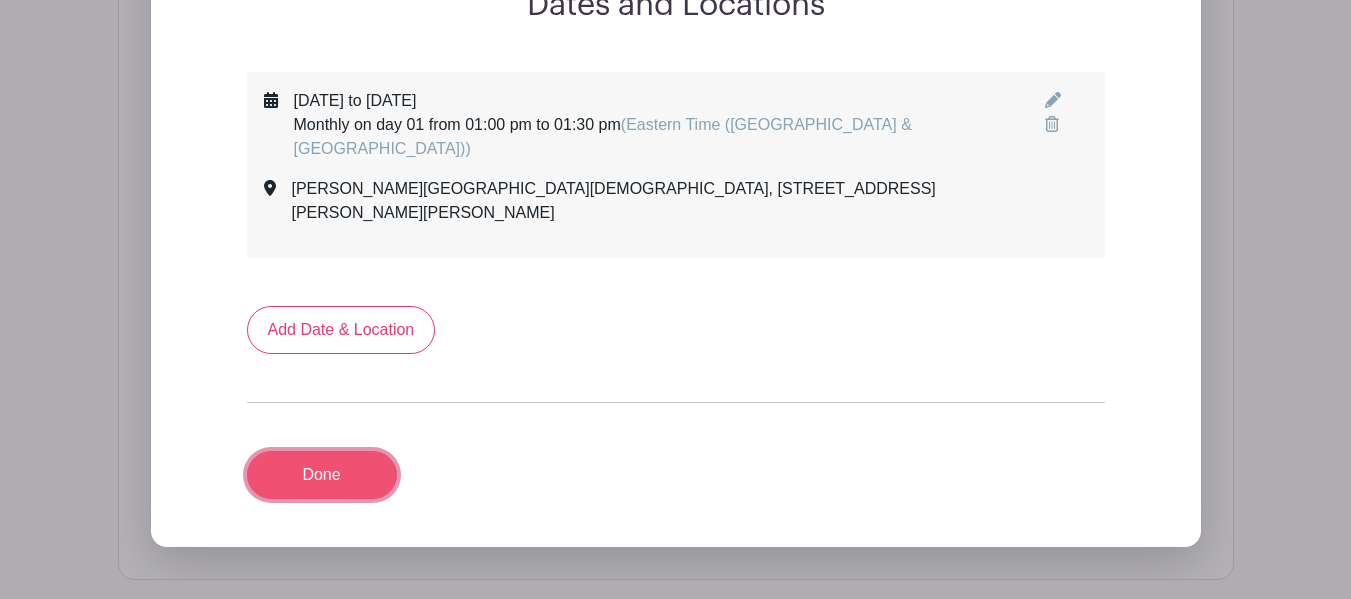 click on "Done" at bounding box center [322, 475] 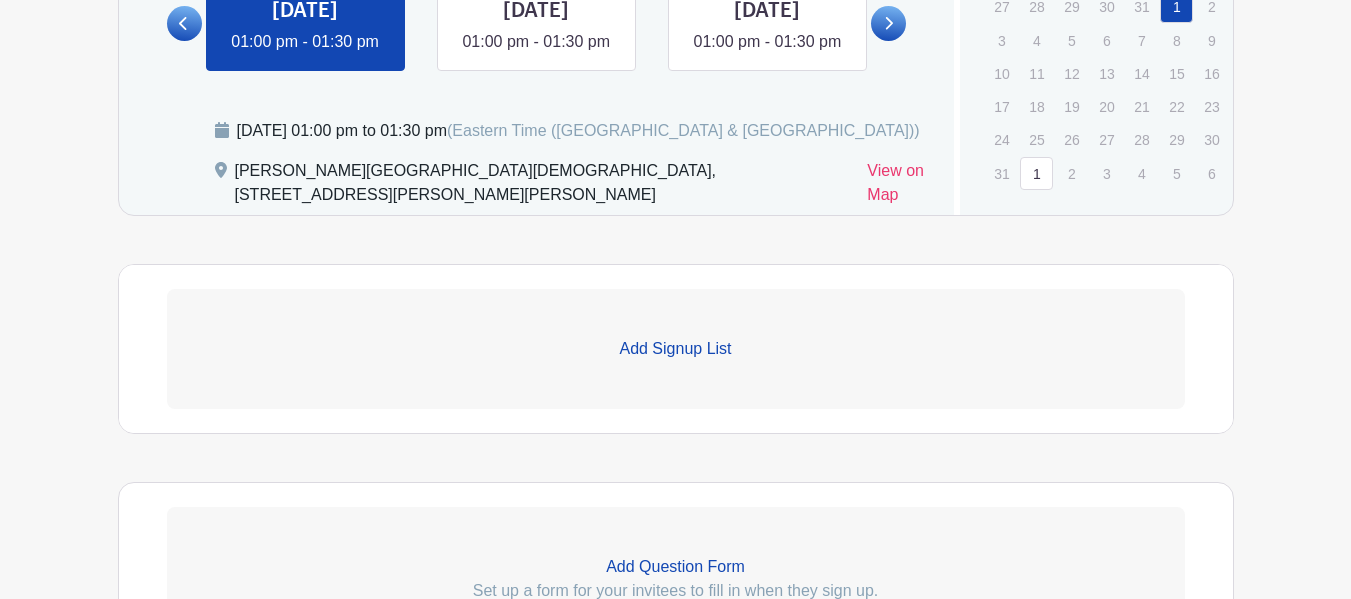 scroll, scrollTop: 1404, scrollLeft: 0, axis: vertical 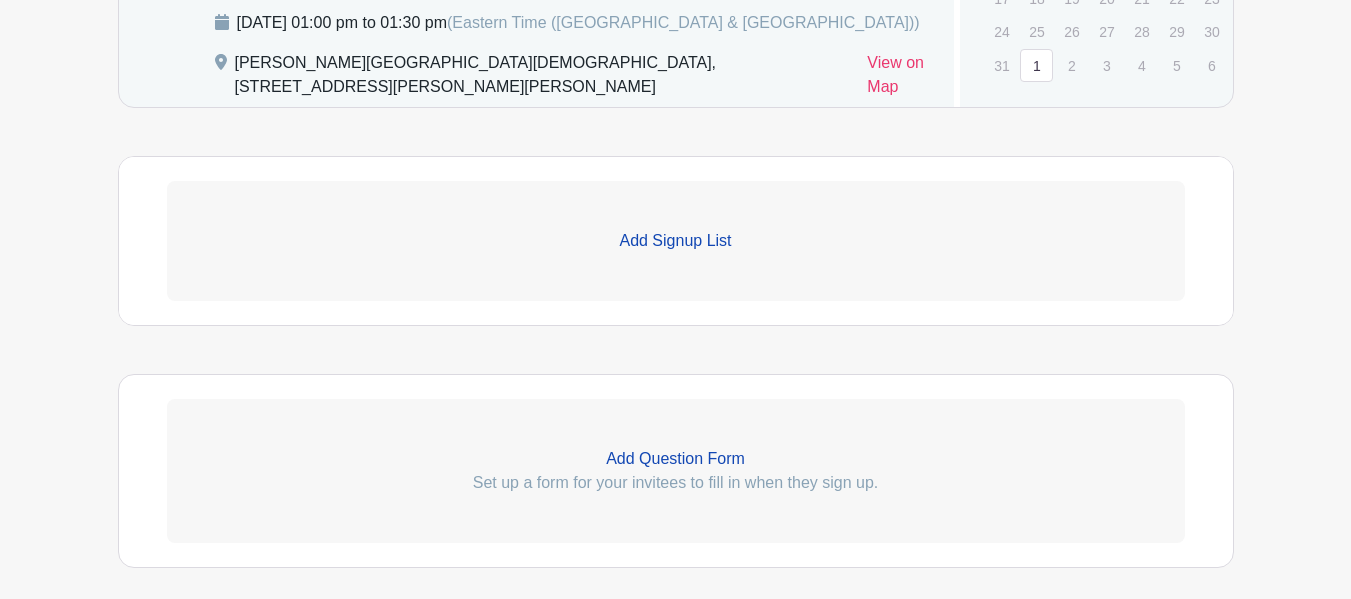 click on "Add Signup List" at bounding box center (676, 241) 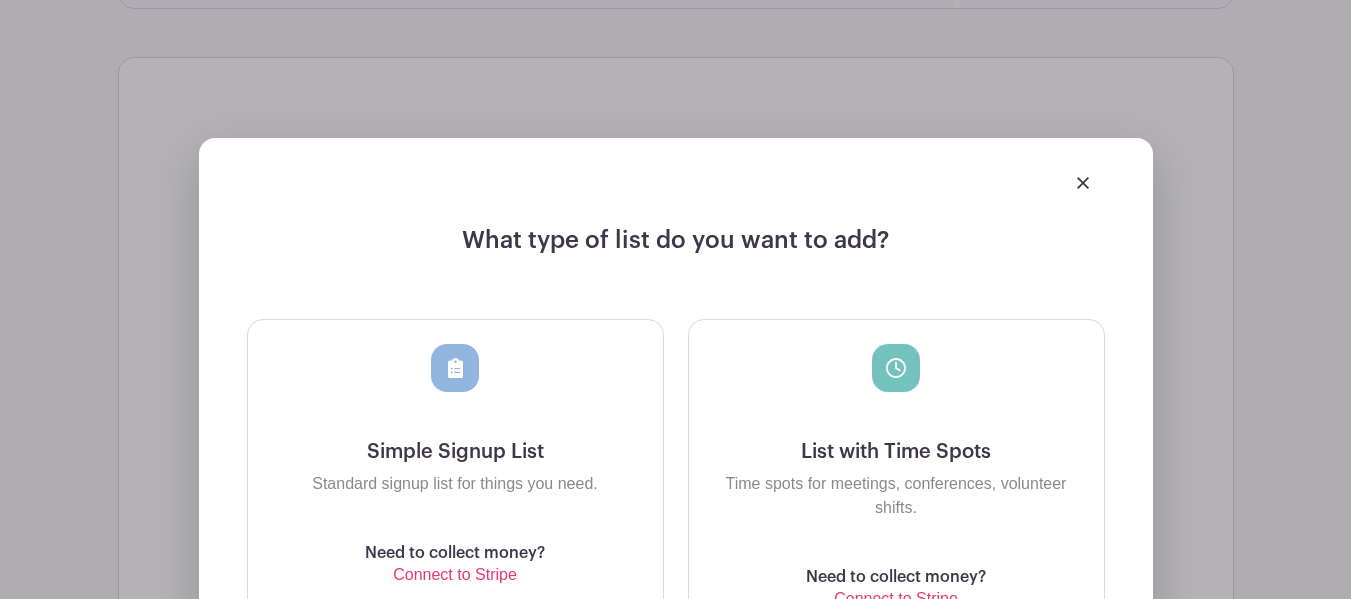 scroll, scrollTop: 1504, scrollLeft: 0, axis: vertical 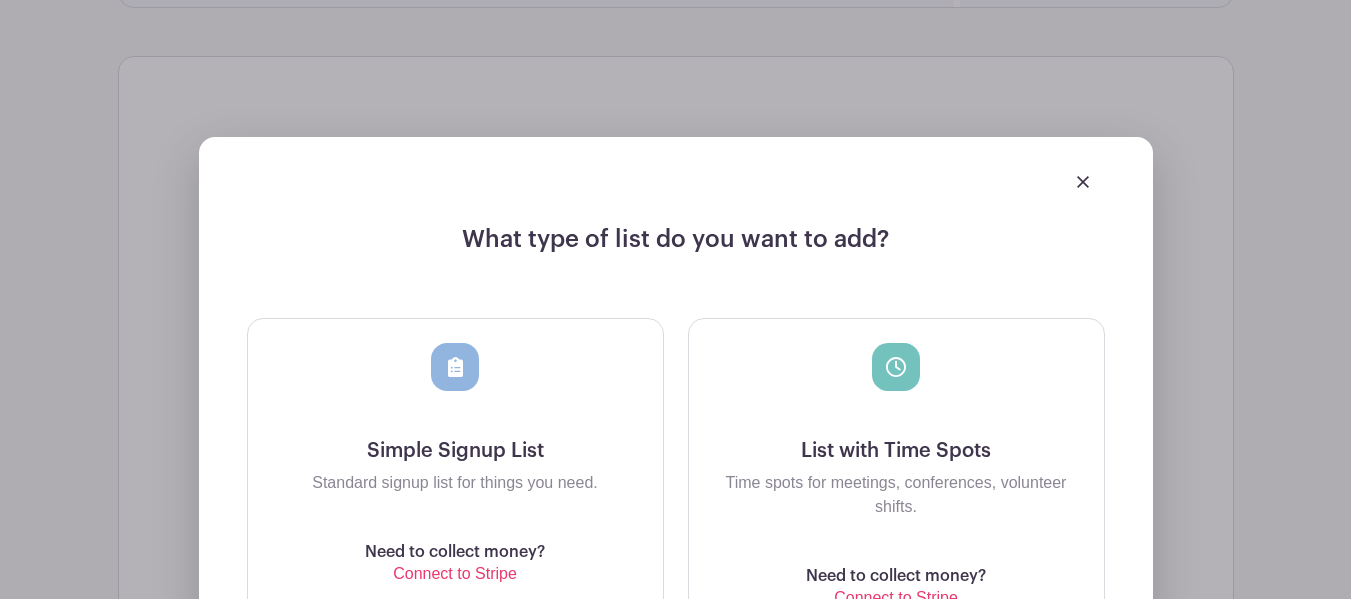 click at bounding box center (455, 391) 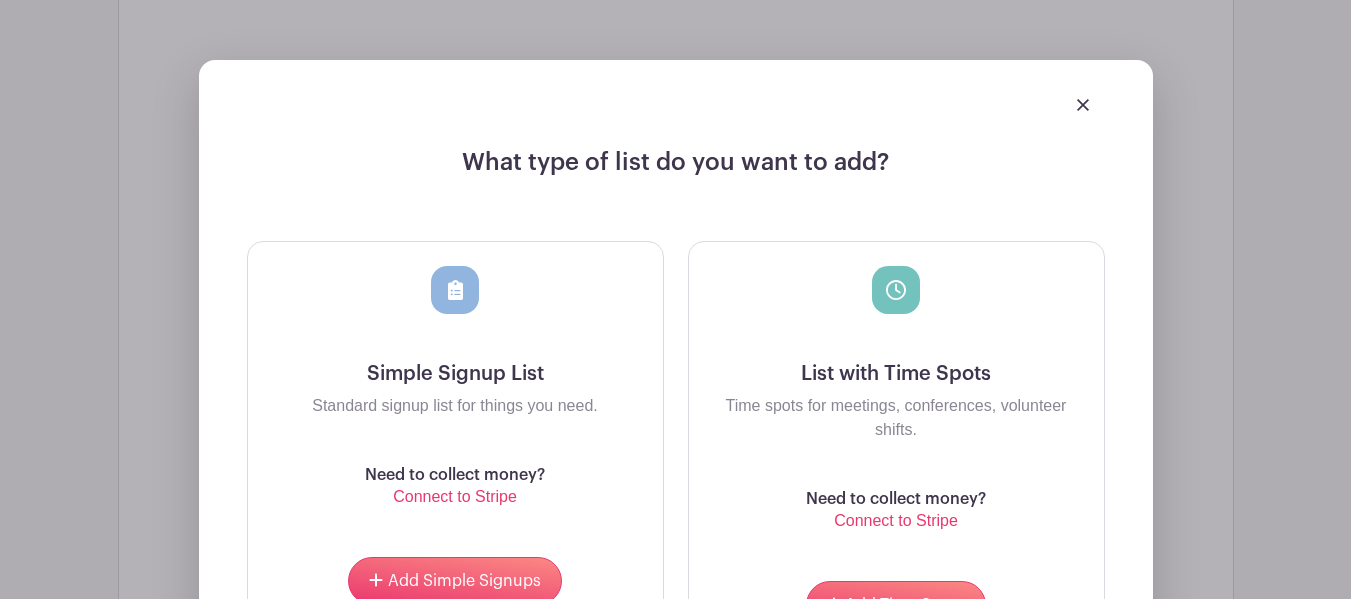 scroll, scrollTop: 1704, scrollLeft: 0, axis: vertical 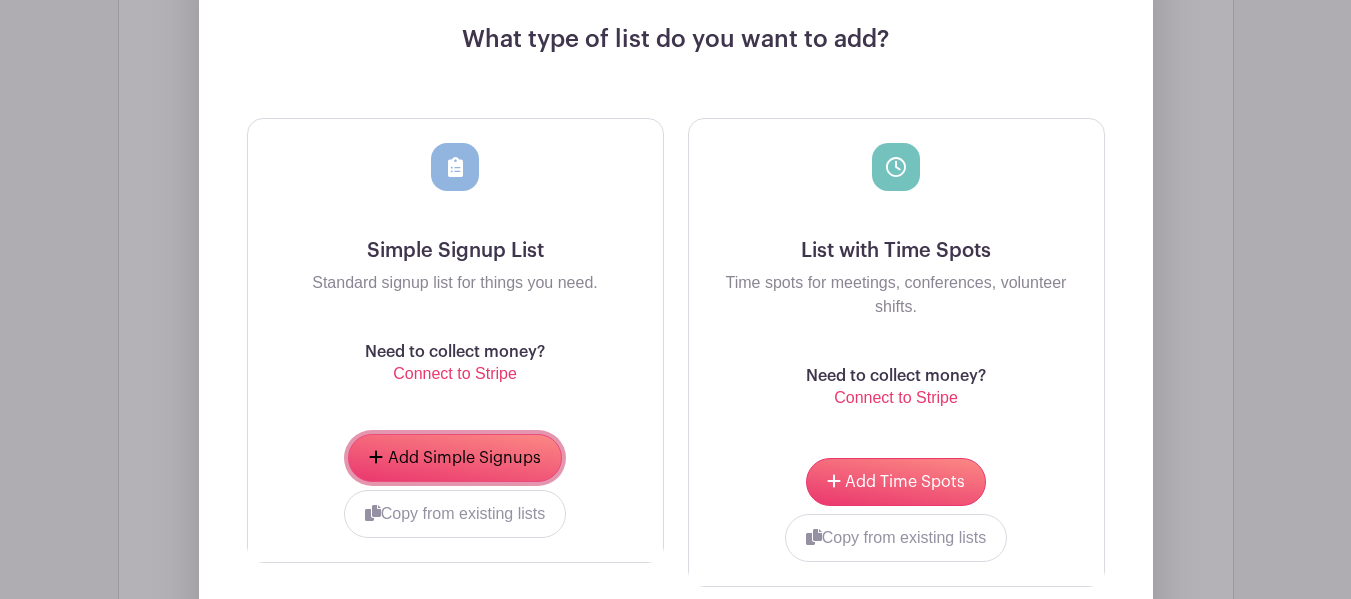click on "Add Simple Signups" at bounding box center (464, 458) 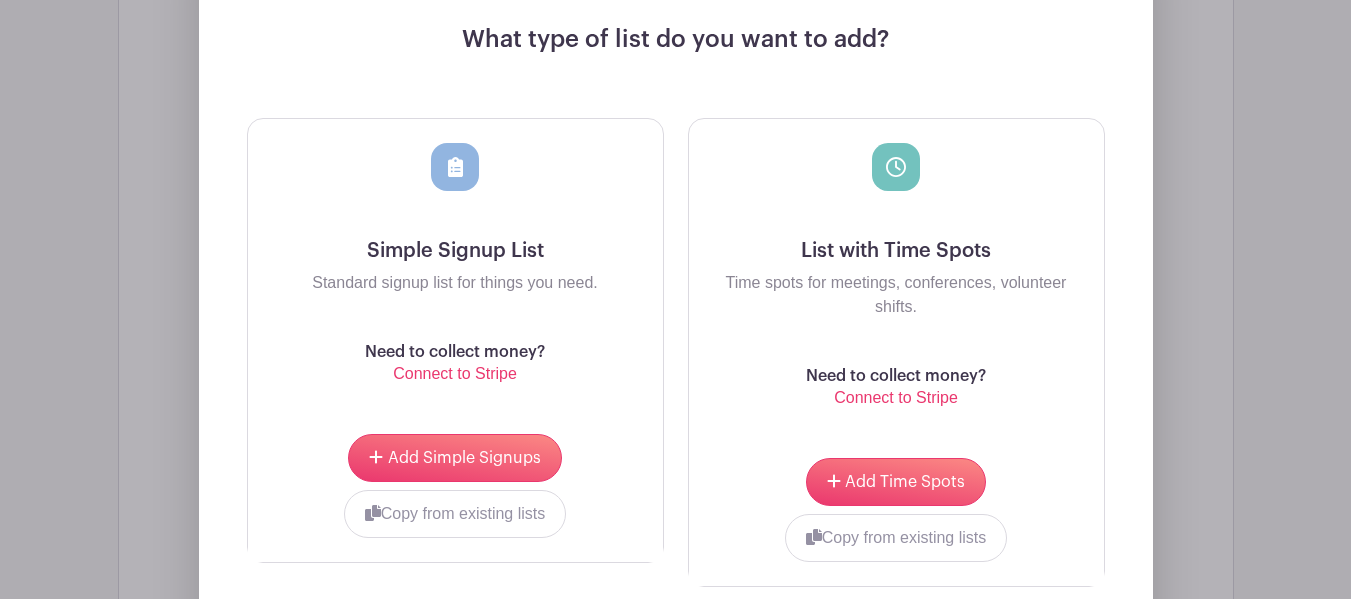 scroll, scrollTop: 1864, scrollLeft: 0, axis: vertical 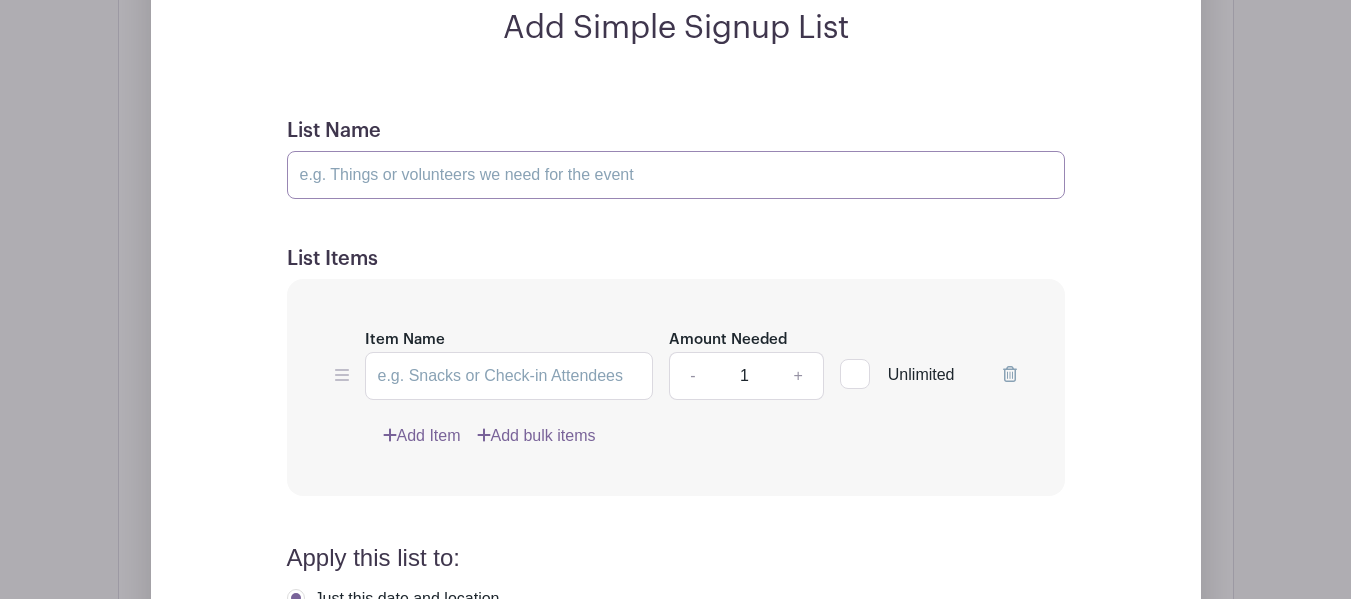 click on "List Name" at bounding box center [676, 175] 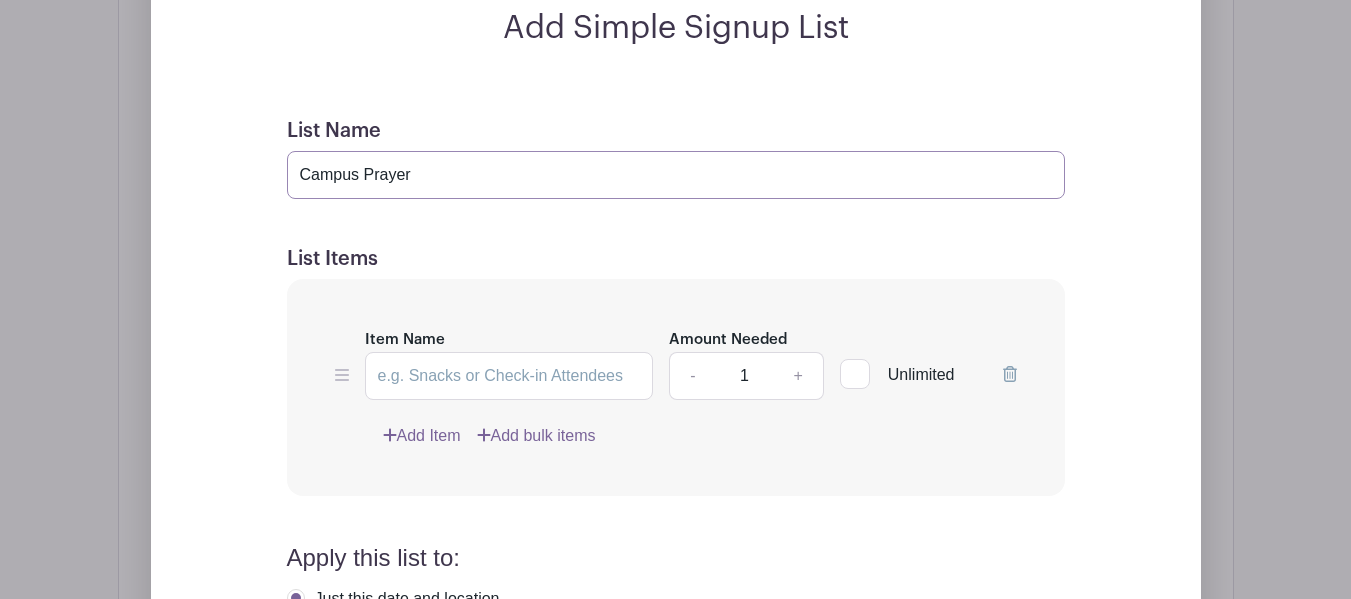 type on "Campus Prayer" 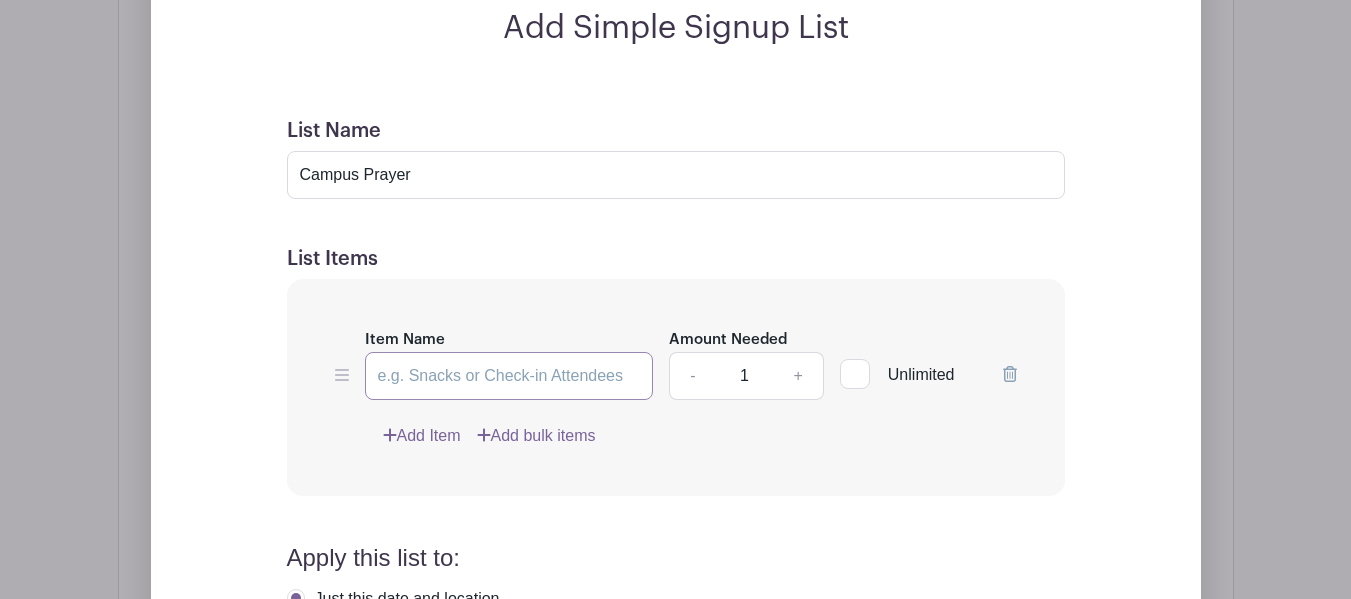 click on "Item Name" at bounding box center (509, 376) 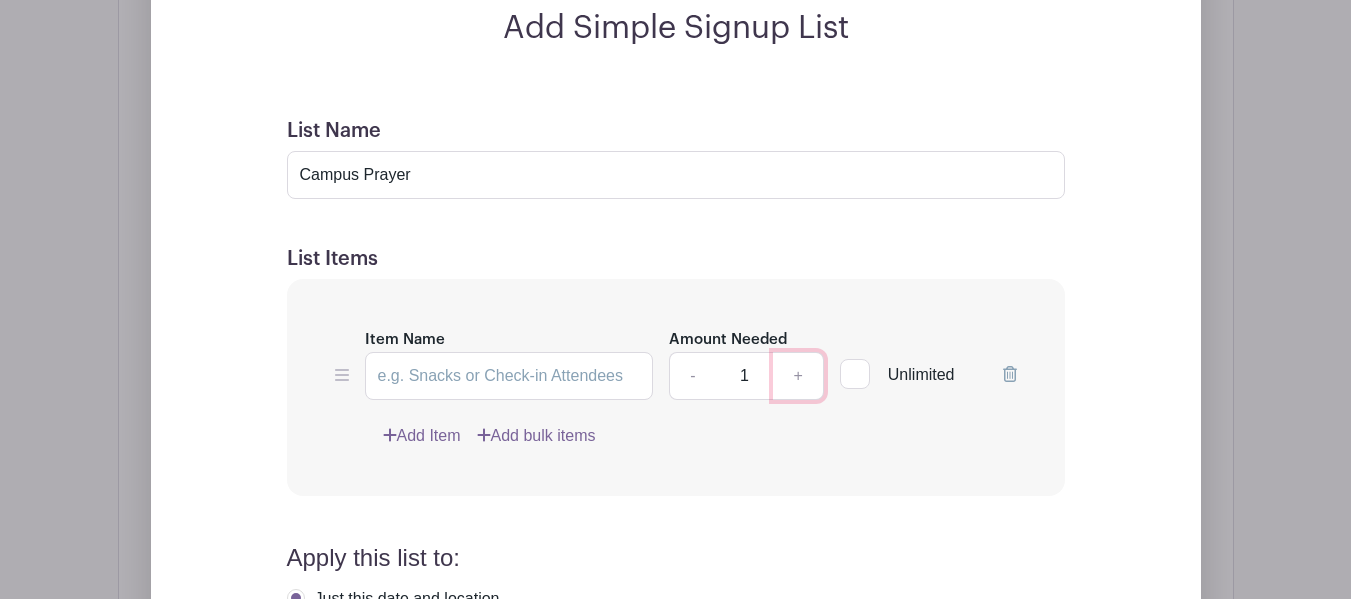 click on "+" at bounding box center [798, 376] 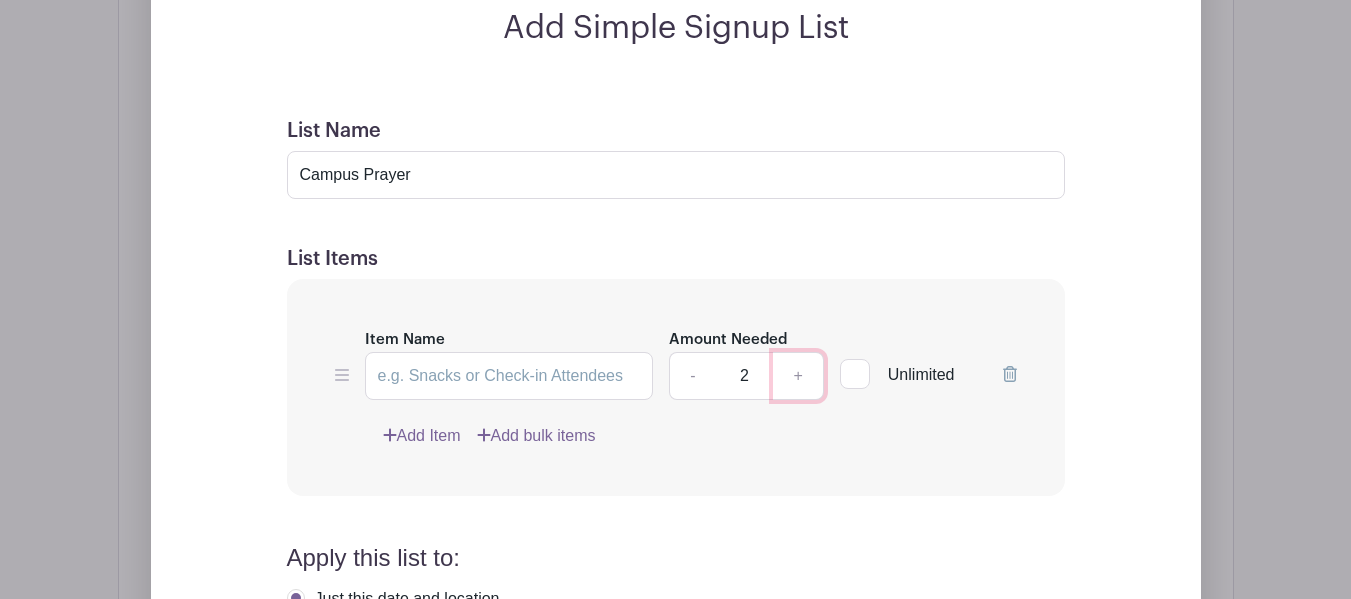 click on "+" at bounding box center [798, 376] 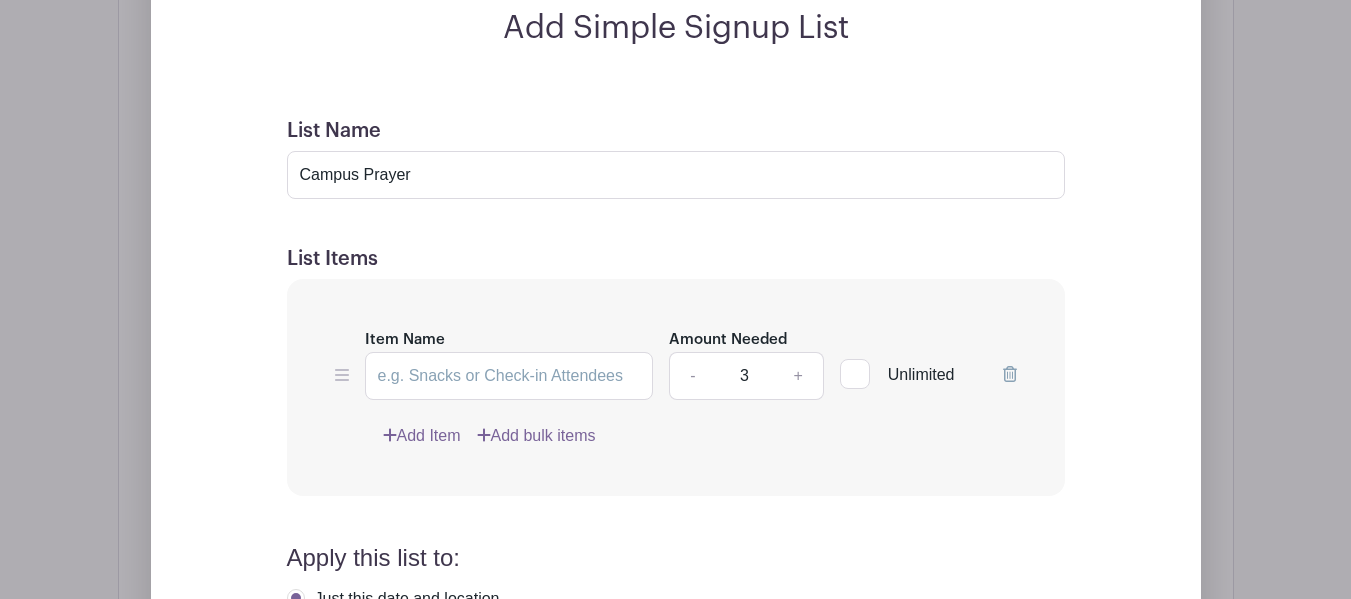 click on "Item Name
Amount Needed
-
3
+
Unlimited
Add Item
Add bulk items" at bounding box center [676, 387] 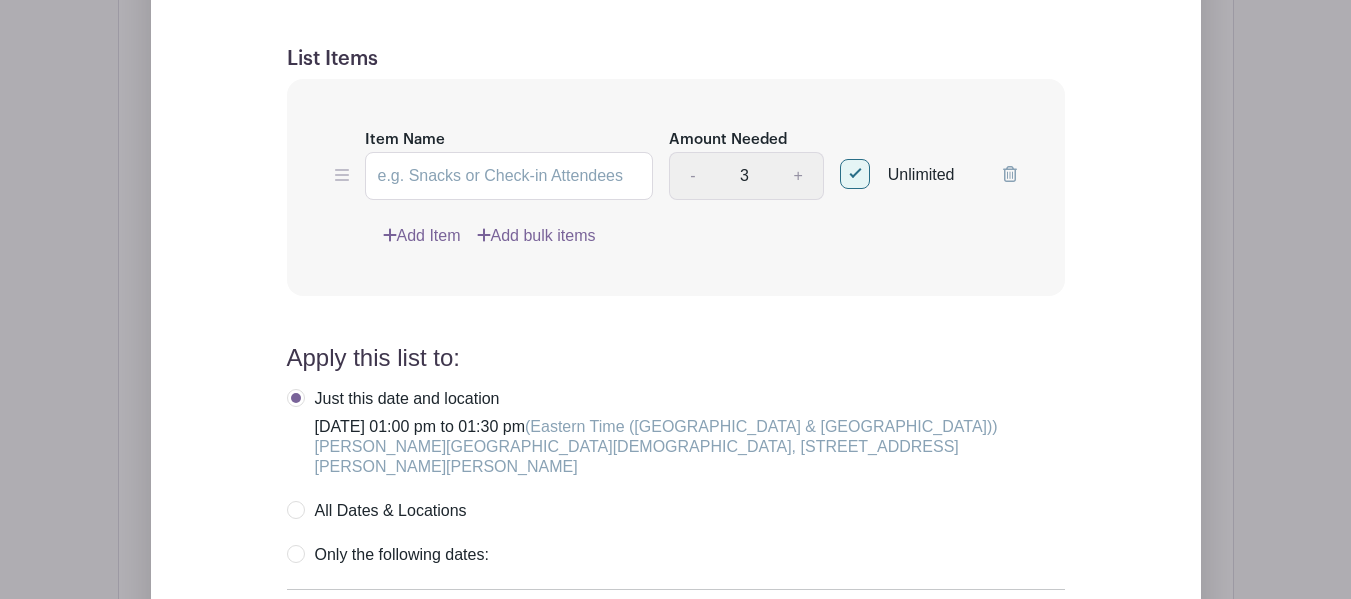 scroll, scrollTop: 2164, scrollLeft: 0, axis: vertical 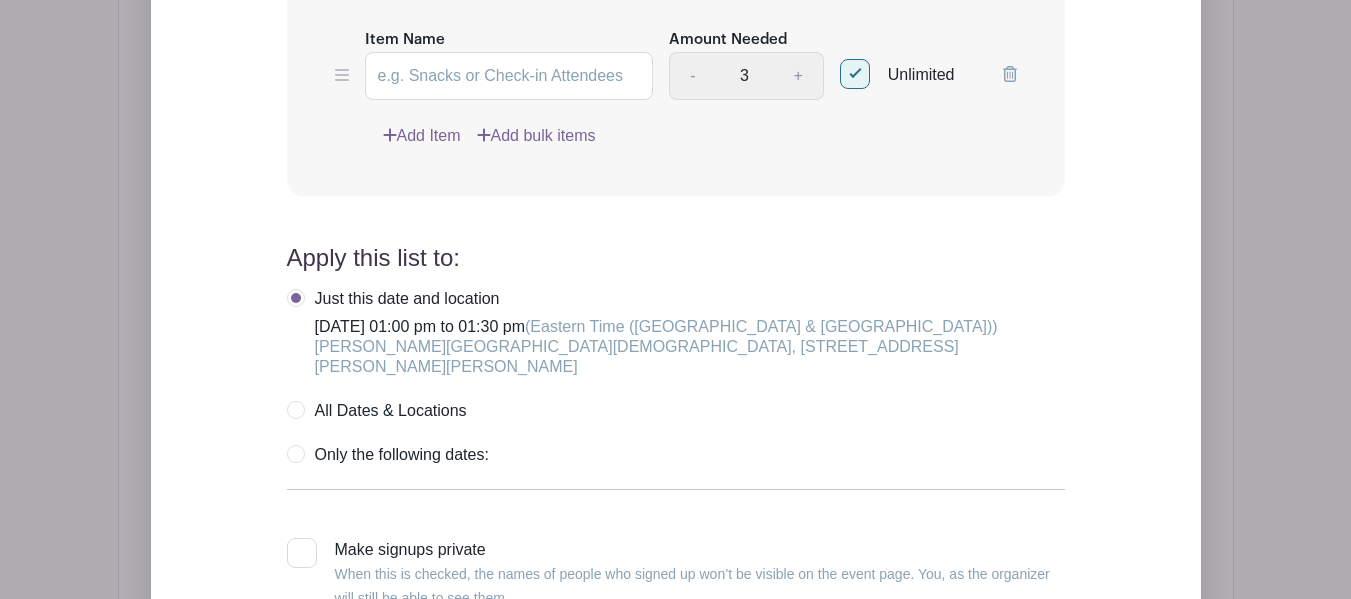 click on "Just this date and location
Friday, August 01, 2025 at 01:00 pm to 01:30 pm  (Eastern Time (US & Canada))
Sayre Christian Village, 3775 Belleau Wood Drive, Lexington, KY, USA
All Dates & Locations
Only the following dates:
Friday, August 01, 2025 at 01:00 pm to 01:30 pm  (Eastern Time (US & Canada))
Sayre Christian Village, 3775 Belleau Wood Drive, Lexington, KY, USA
Monday, September 01, 2025 at 01:00 pm to 01:30 pm" at bounding box center (676, 377) 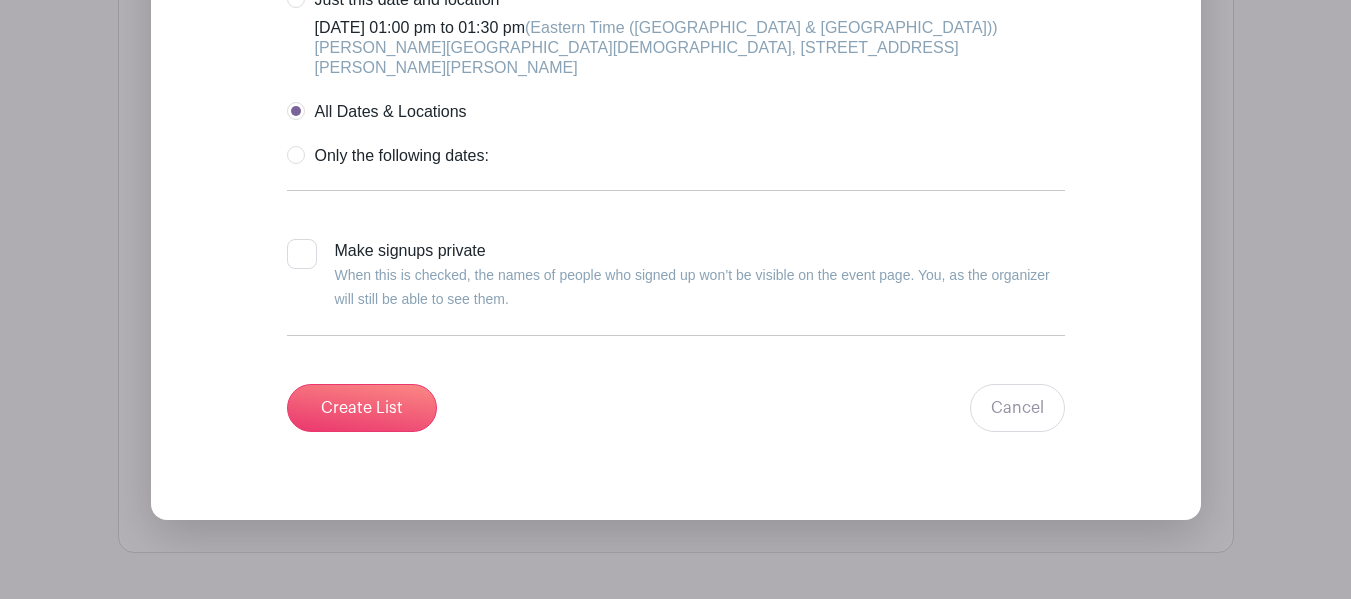 scroll, scrollTop: 2464, scrollLeft: 0, axis: vertical 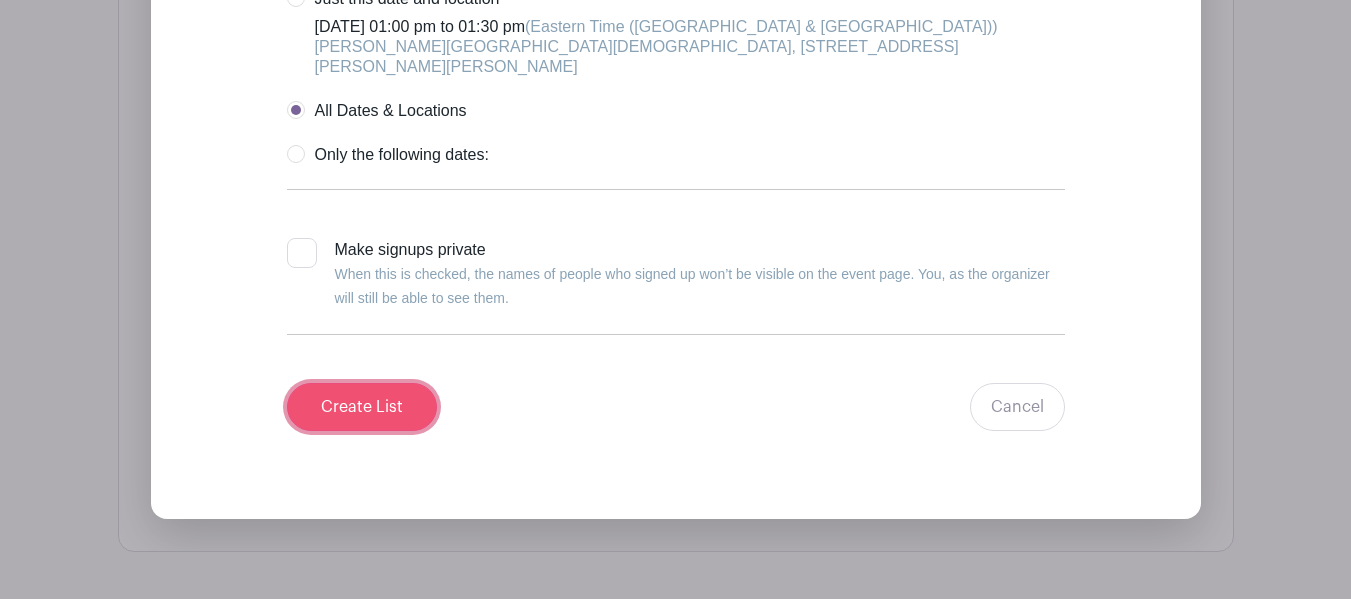 click on "Create List" at bounding box center (362, 407) 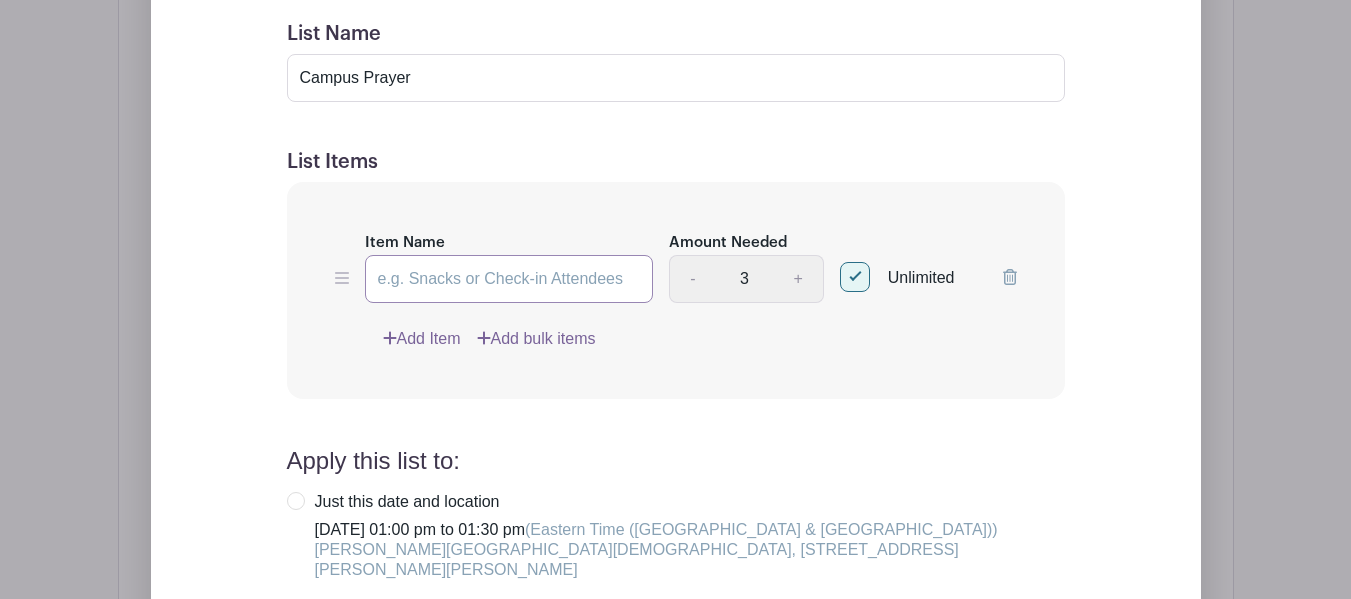 scroll, scrollTop: 1947, scrollLeft: 0, axis: vertical 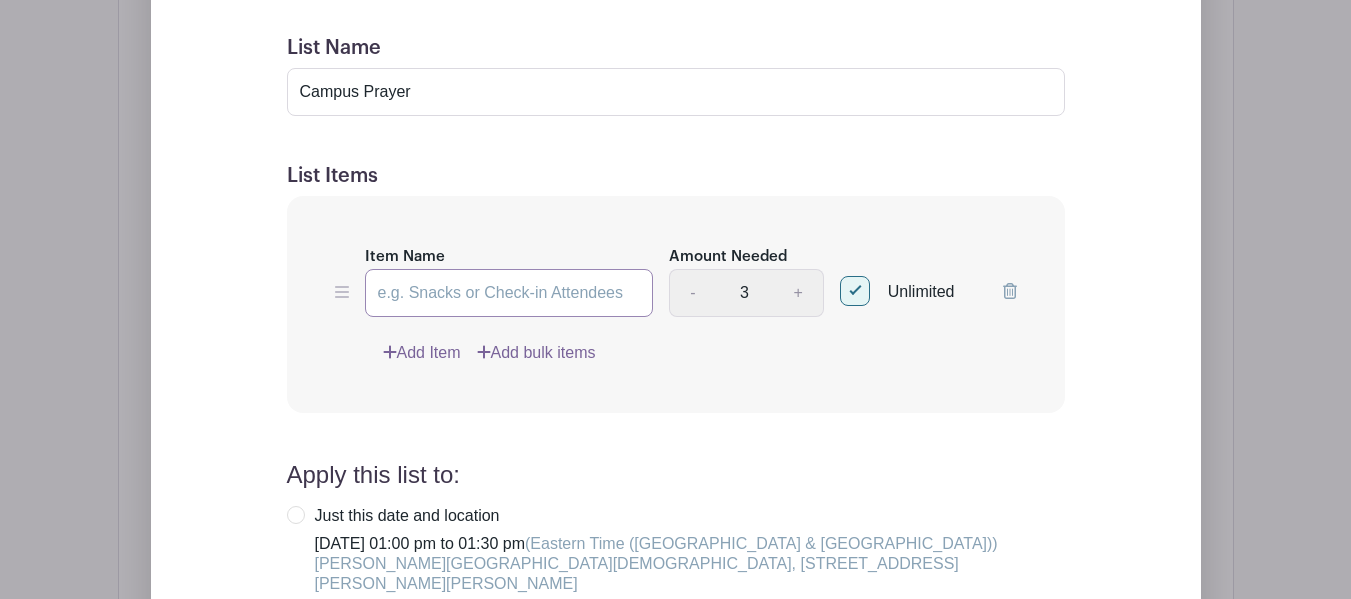 type on "P" 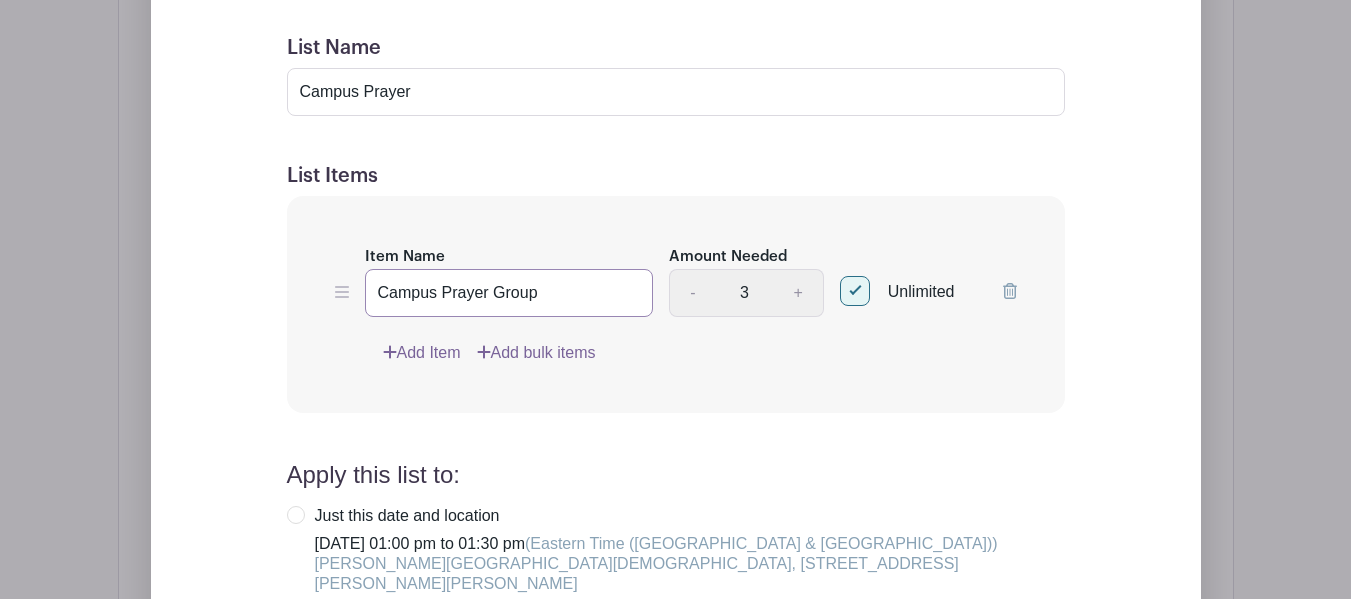 type on "Campus Prayer Group" 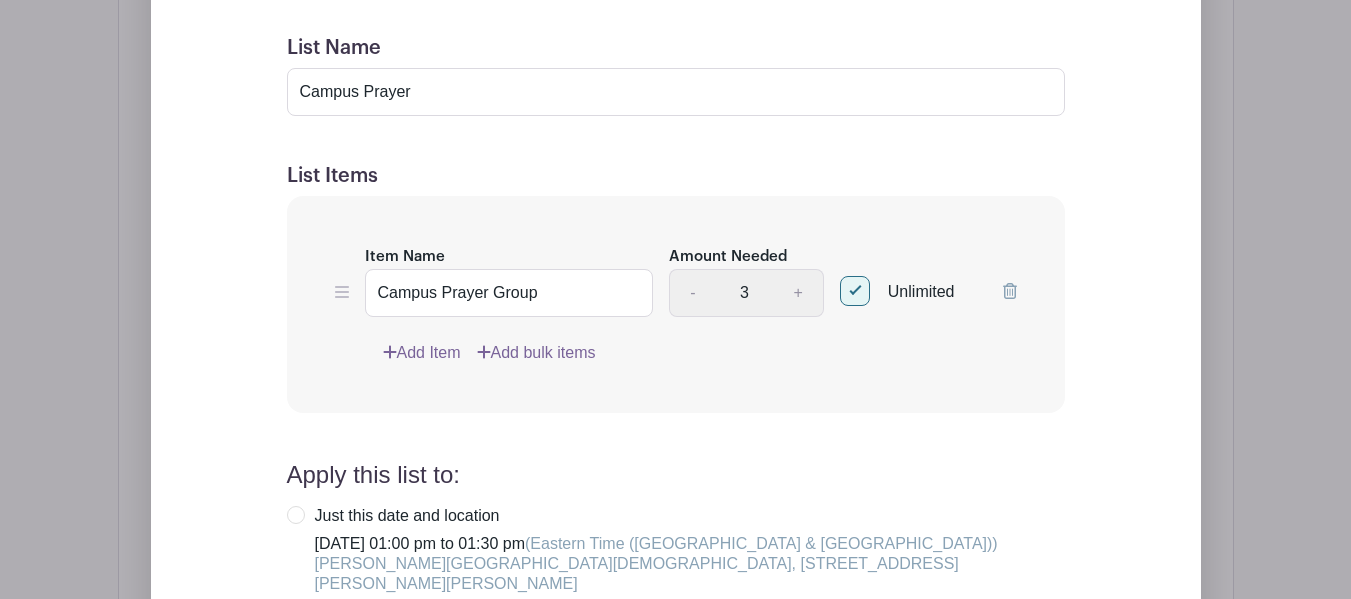 click on "-
3
+" at bounding box center [746, 293] 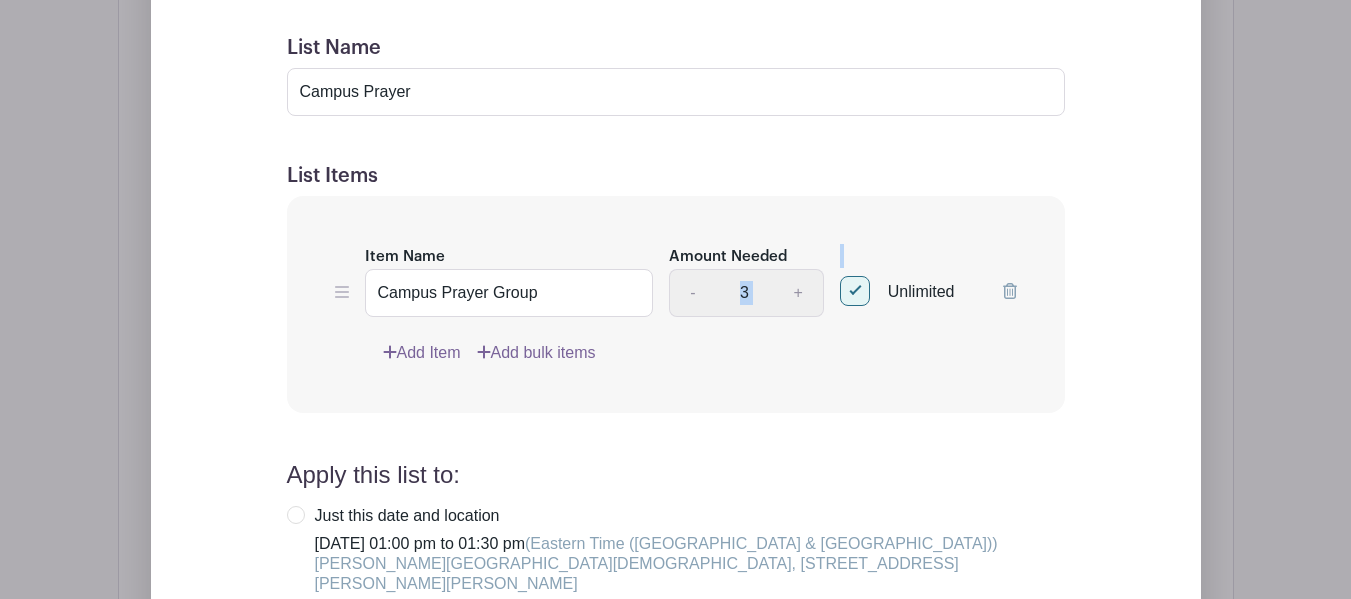 click on "-
3
+" at bounding box center (746, 293) 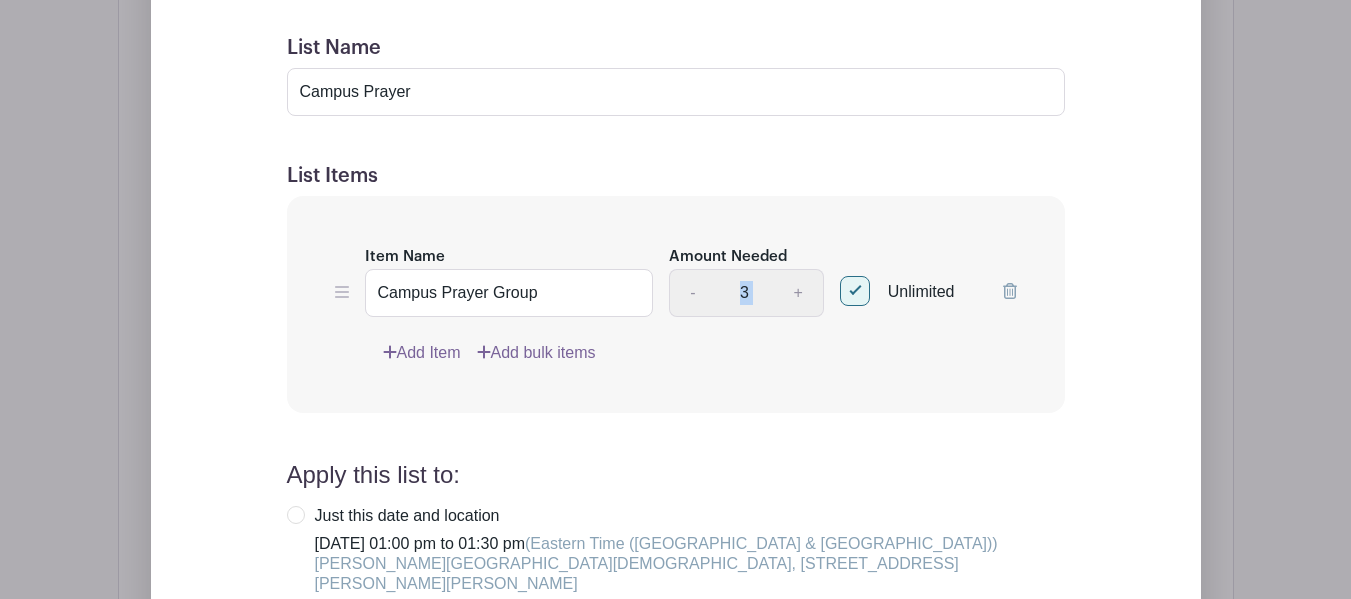 click on "-
3
+" at bounding box center [746, 293] 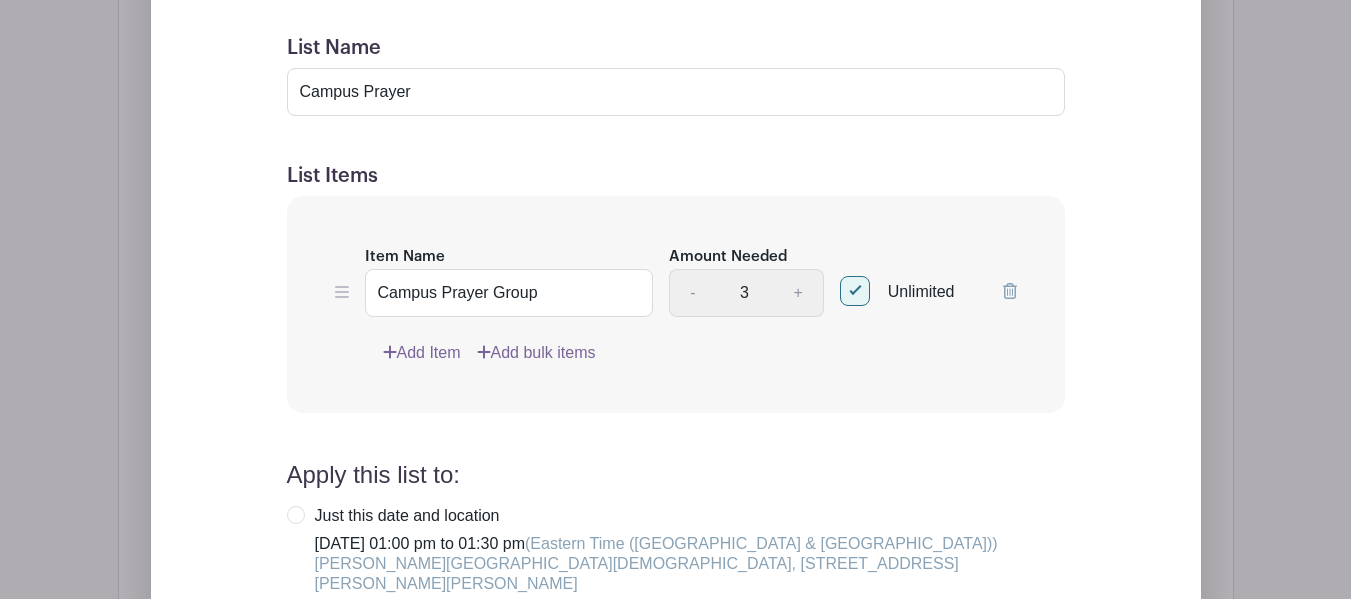click on "-
3
+" at bounding box center [746, 293] 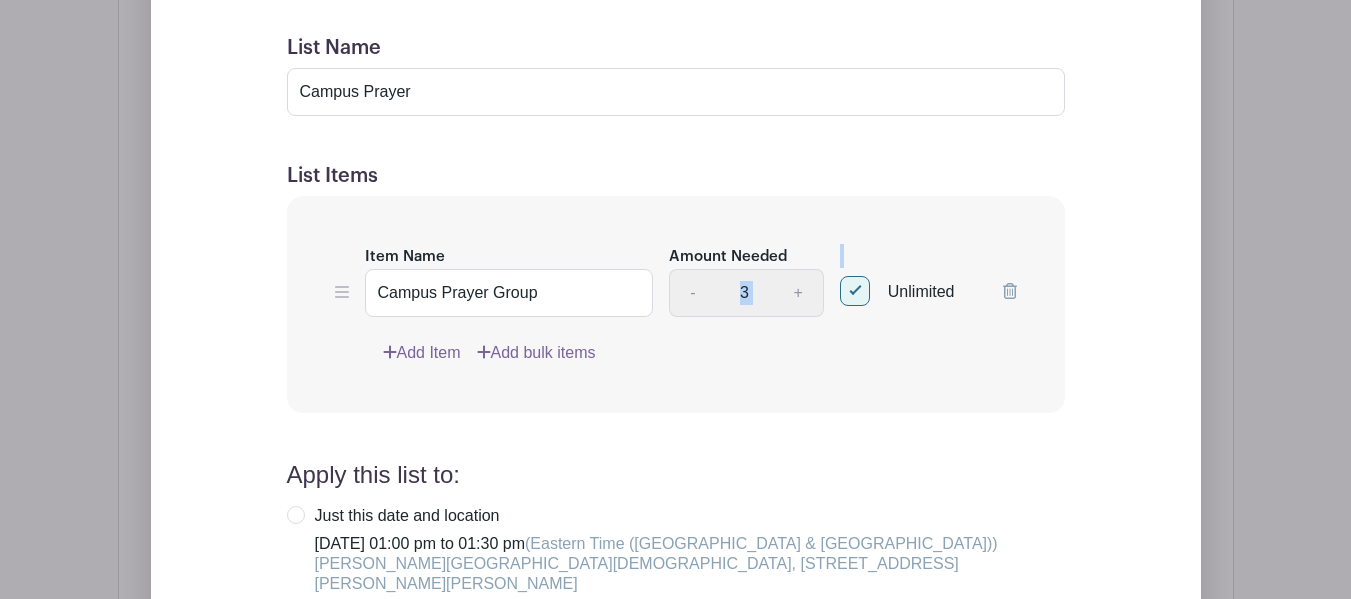 click on "-
3
+" at bounding box center [746, 293] 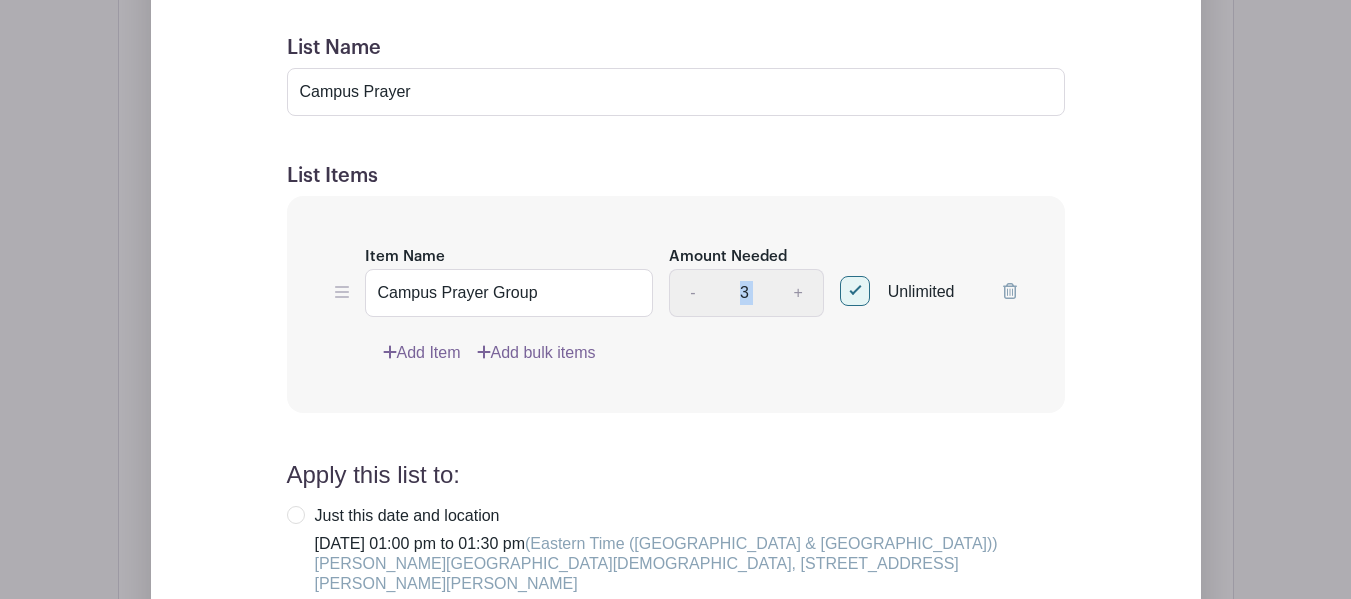 click on "-
3
+" at bounding box center [746, 293] 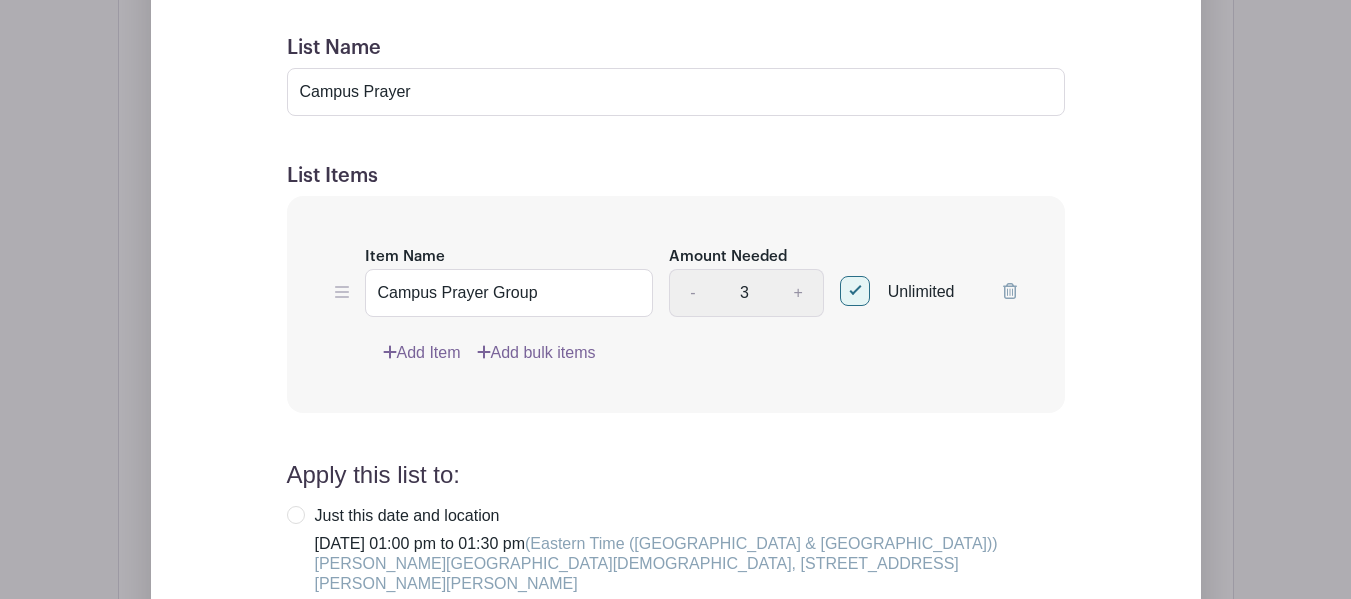 click on "Item Name
Campus Prayer Group
Amount Needed
-
3
+
Unlimited
Add Item
Add bulk items" at bounding box center (676, 304) 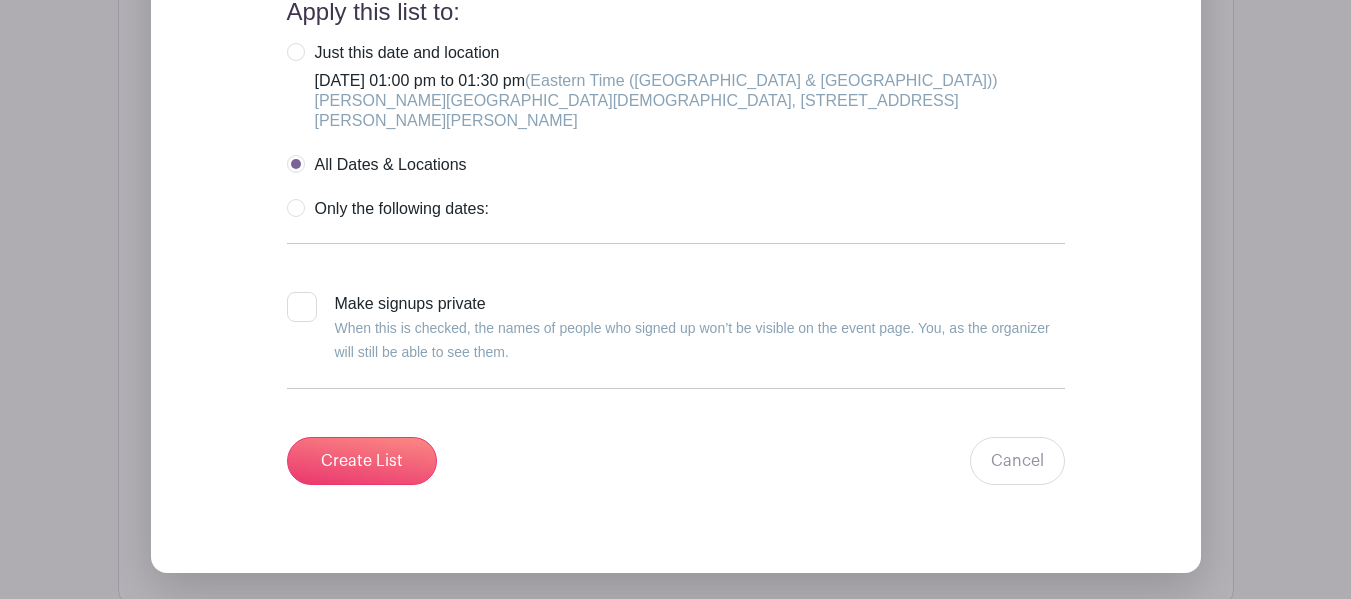scroll, scrollTop: 2547, scrollLeft: 0, axis: vertical 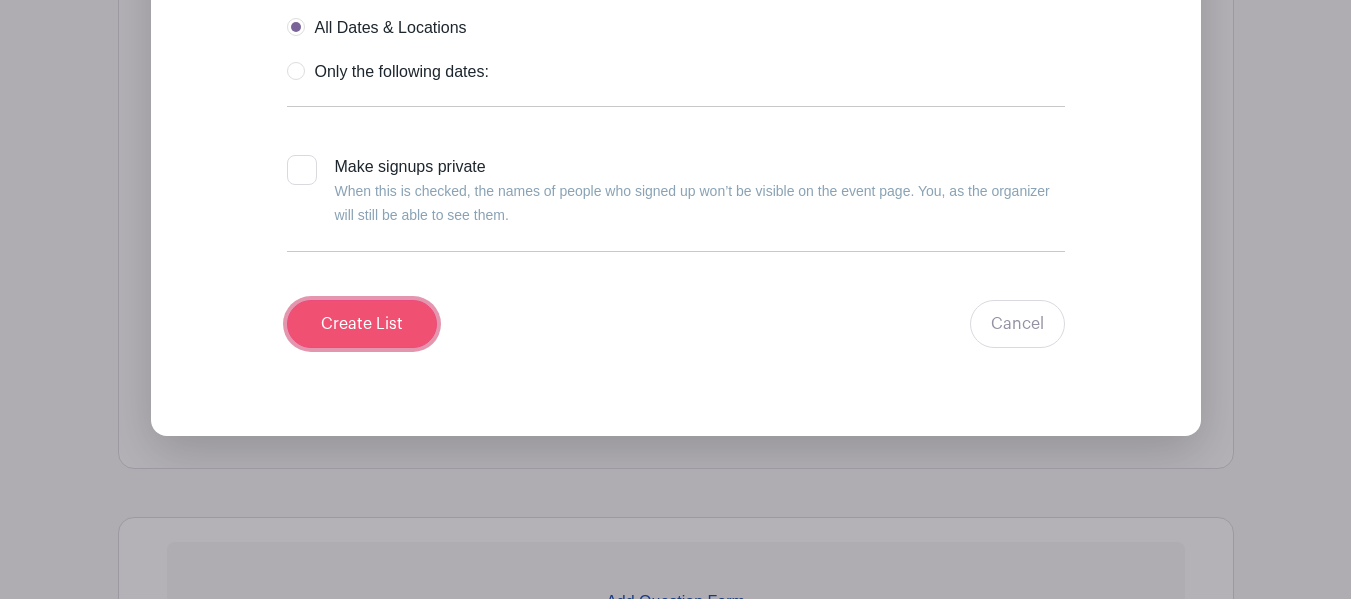 click on "Create List" at bounding box center (362, 324) 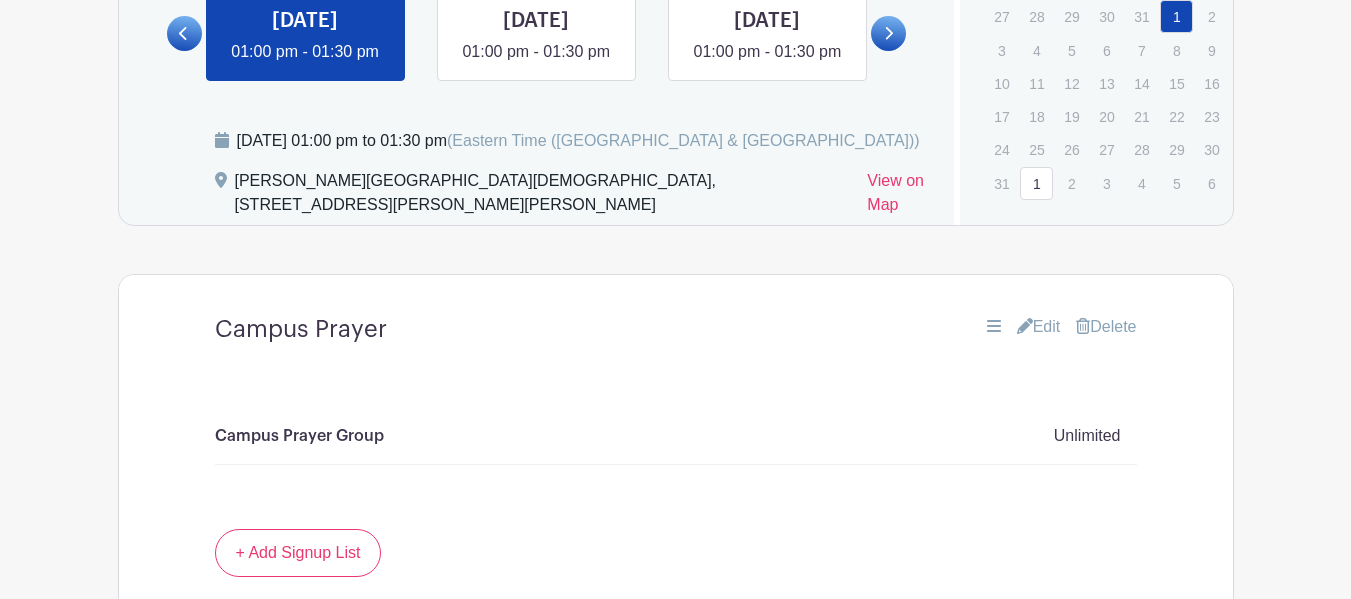 scroll, scrollTop: 1686, scrollLeft: 0, axis: vertical 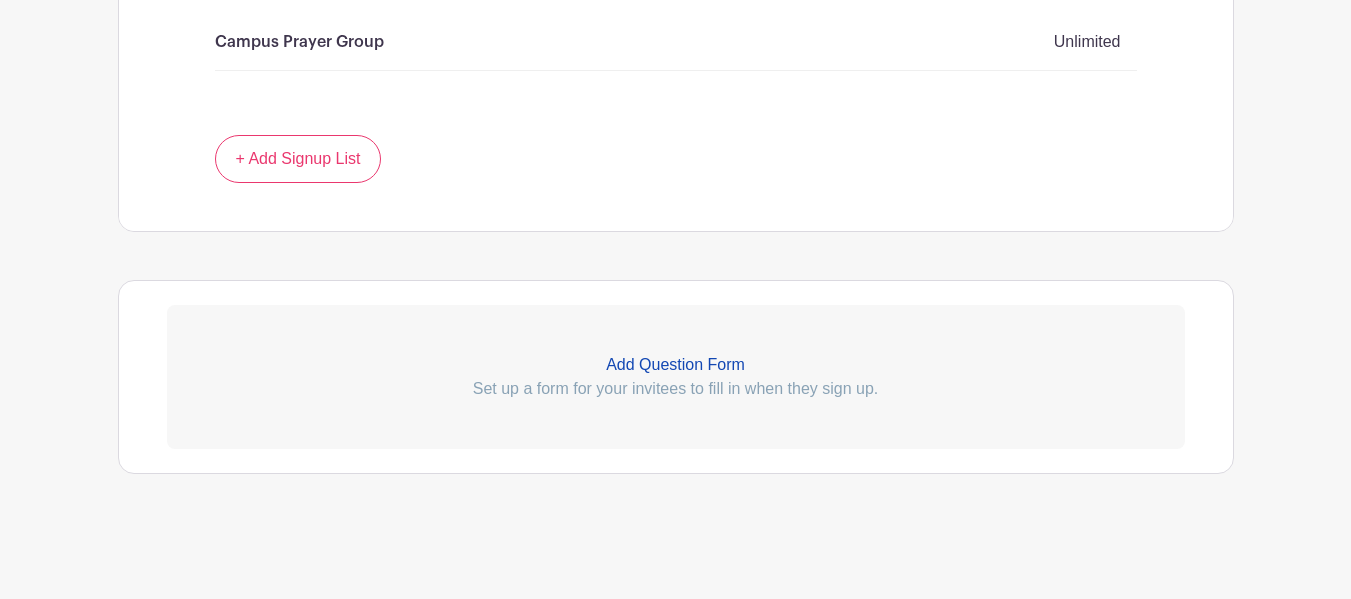 click on "Add Question Form" at bounding box center [676, 365] 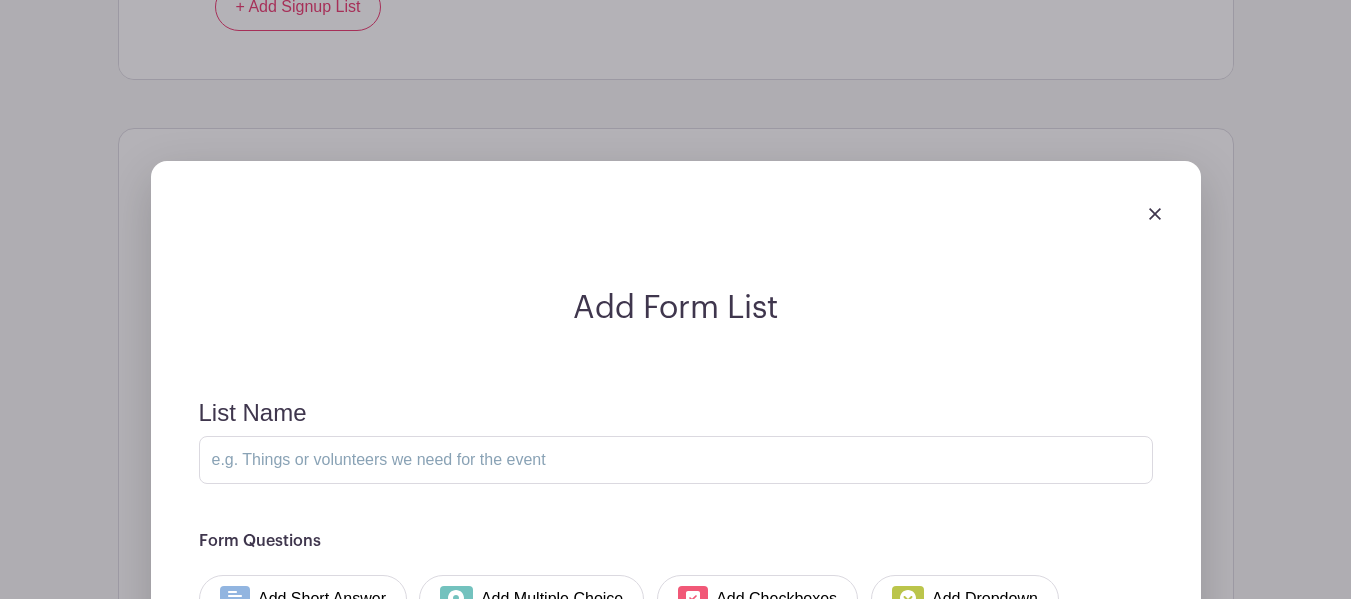 scroll, scrollTop: 1986, scrollLeft: 0, axis: vertical 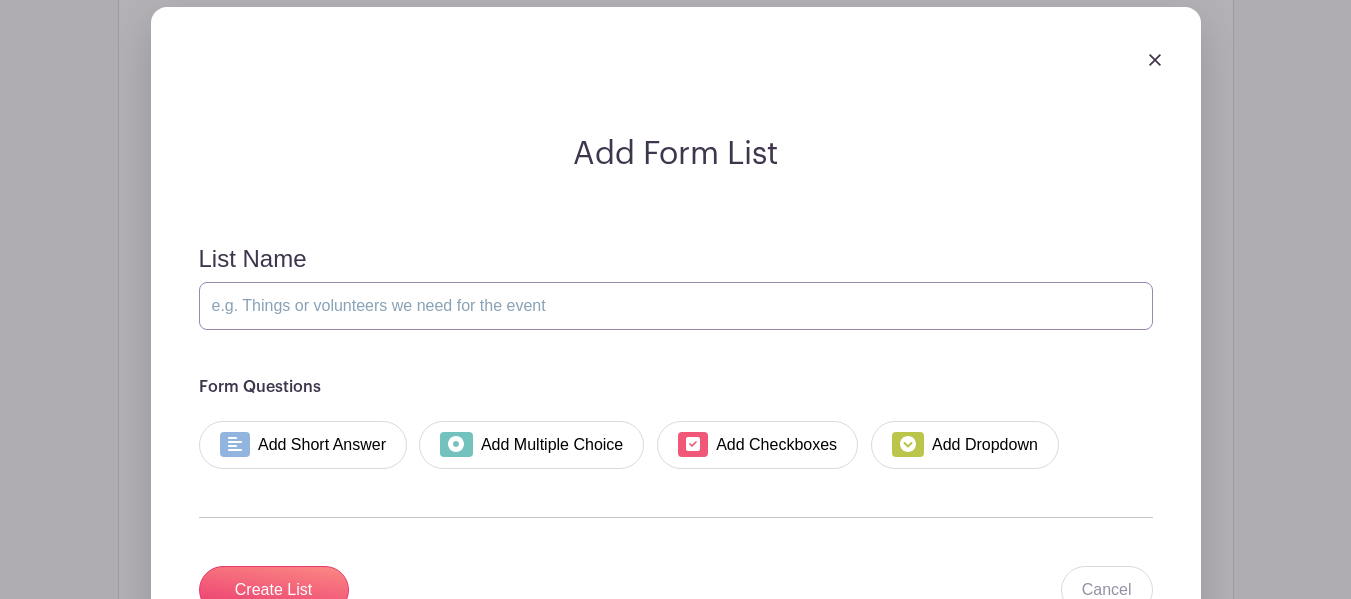 click on "List Name" at bounding box center [676, 306] 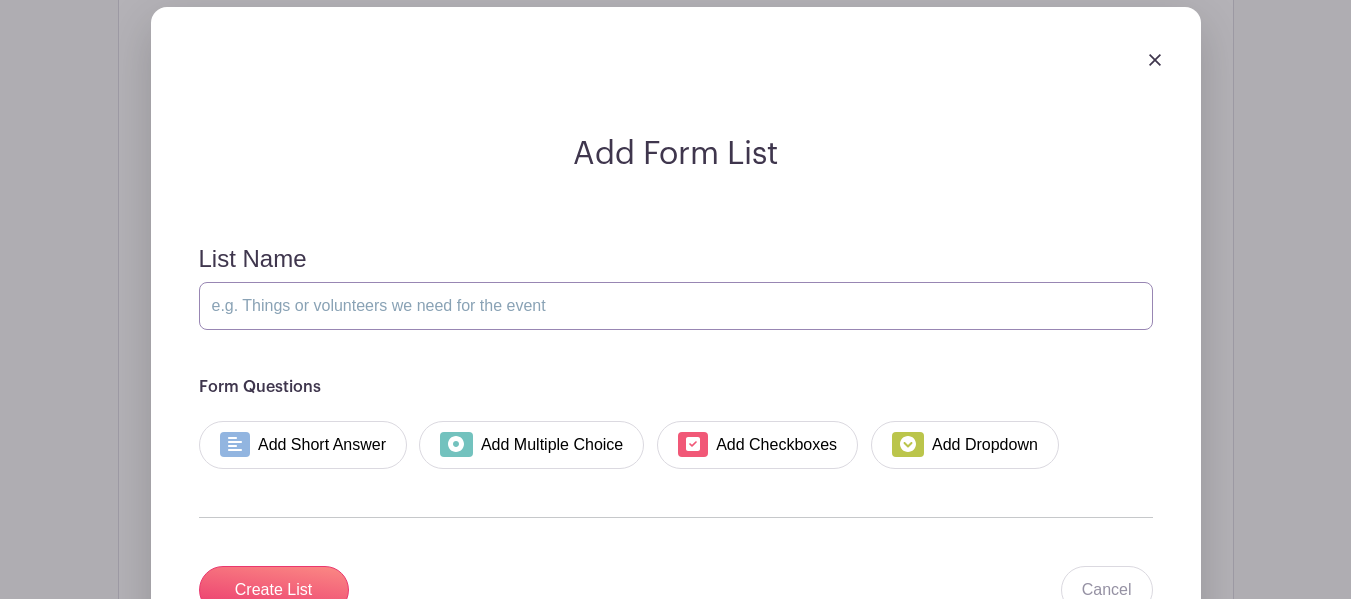 type on "Have you Volunteered at Sayre Christian Village before?" 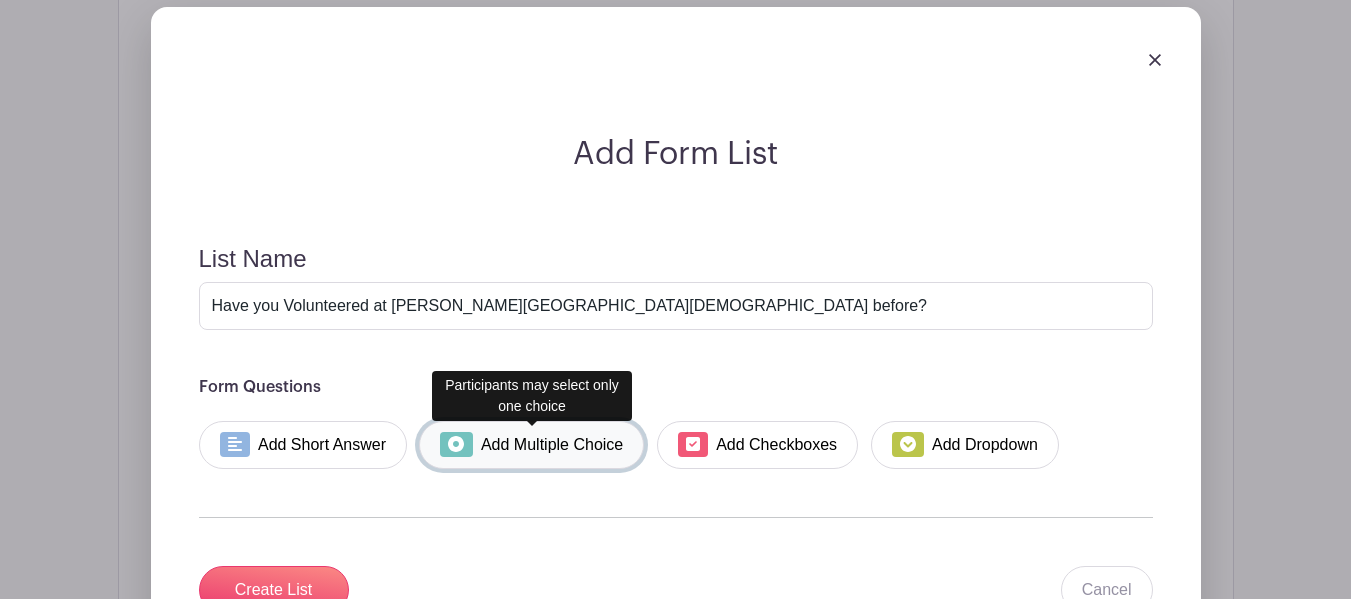 click on "Add Multiple Choice" at bounding box center (531, 445) 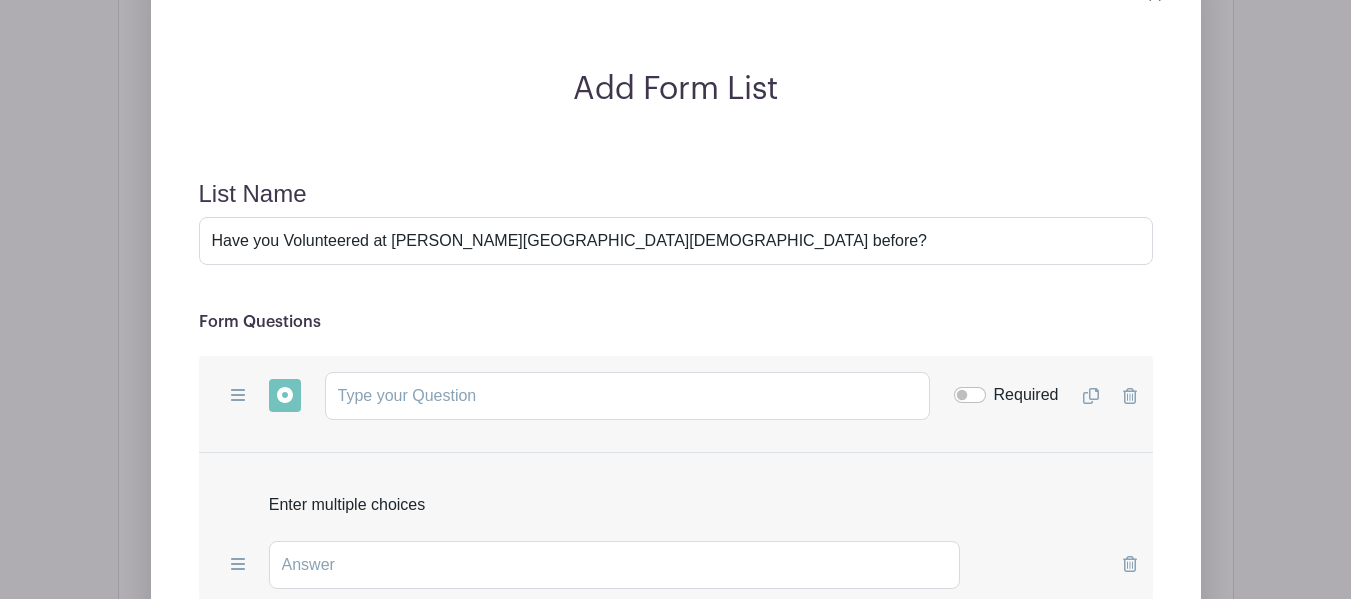 scroll, scrollTop: 2086, scrollLeft: 0, axis: vertical 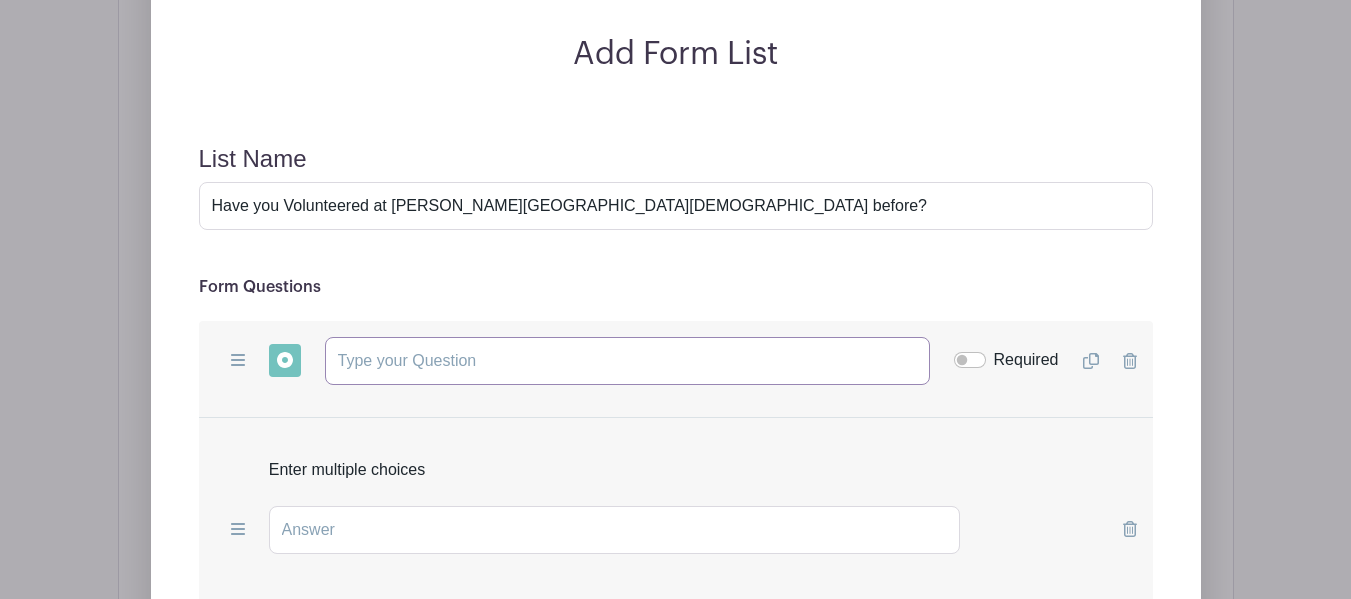 click at bounding box center [627, 361] 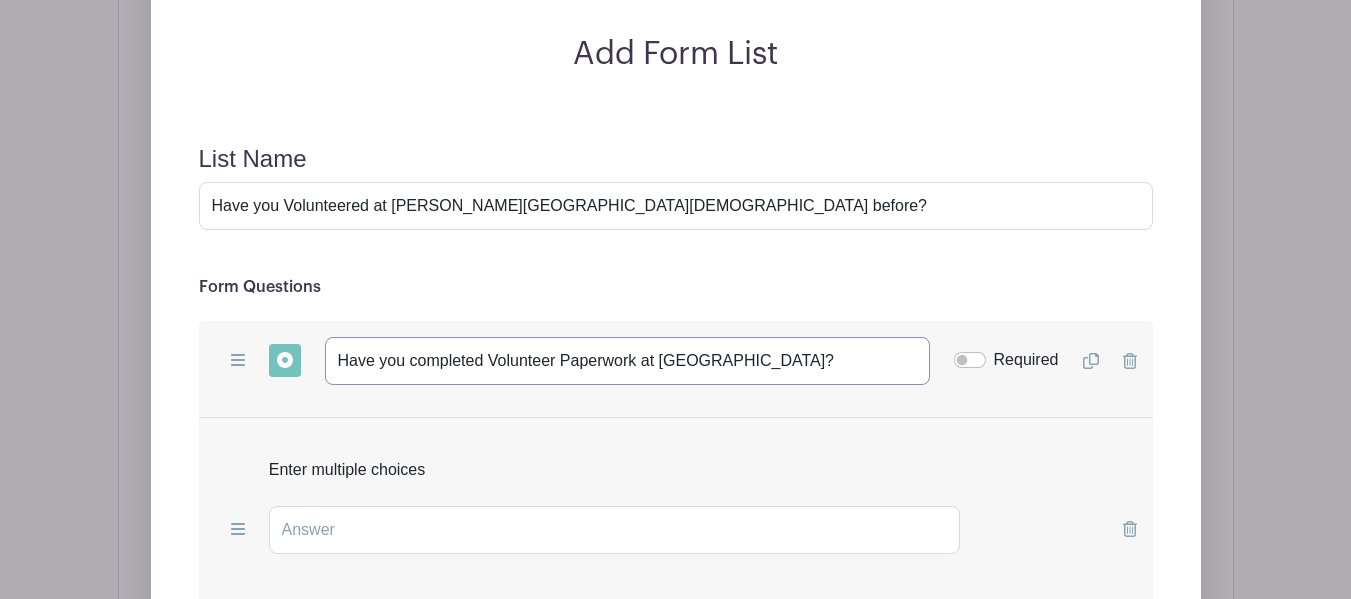 type on "Have you completed Volunteer Paperwork at Sayre?" 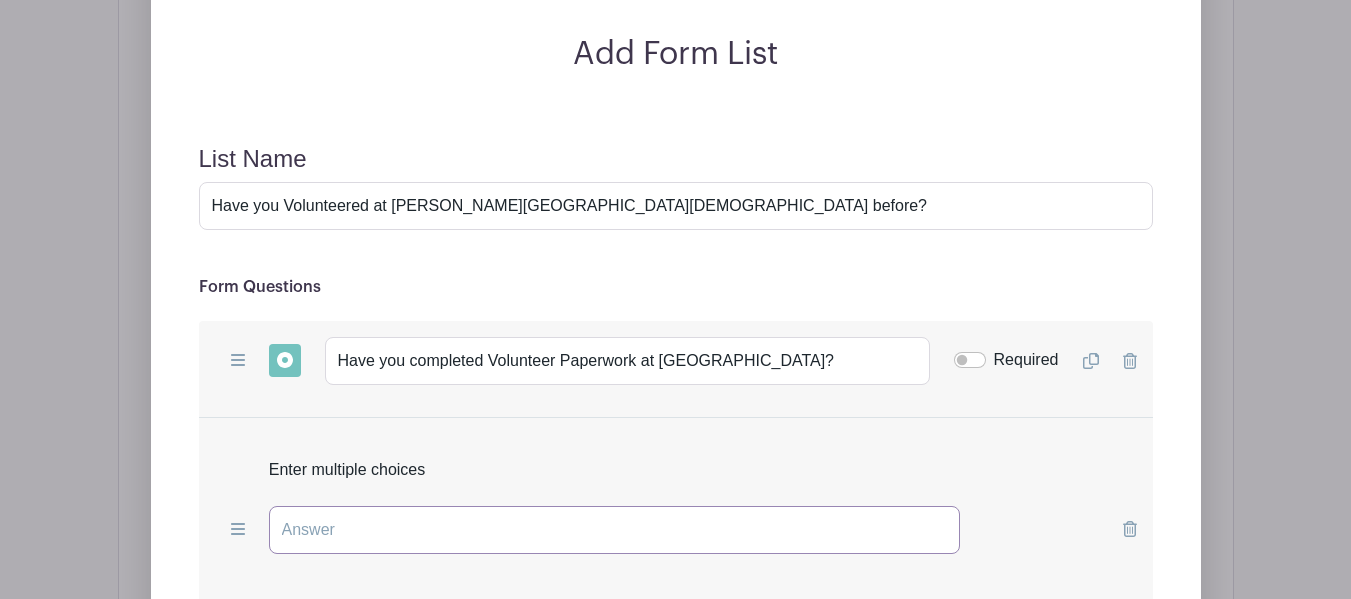 click at bounding box center [615, 530] 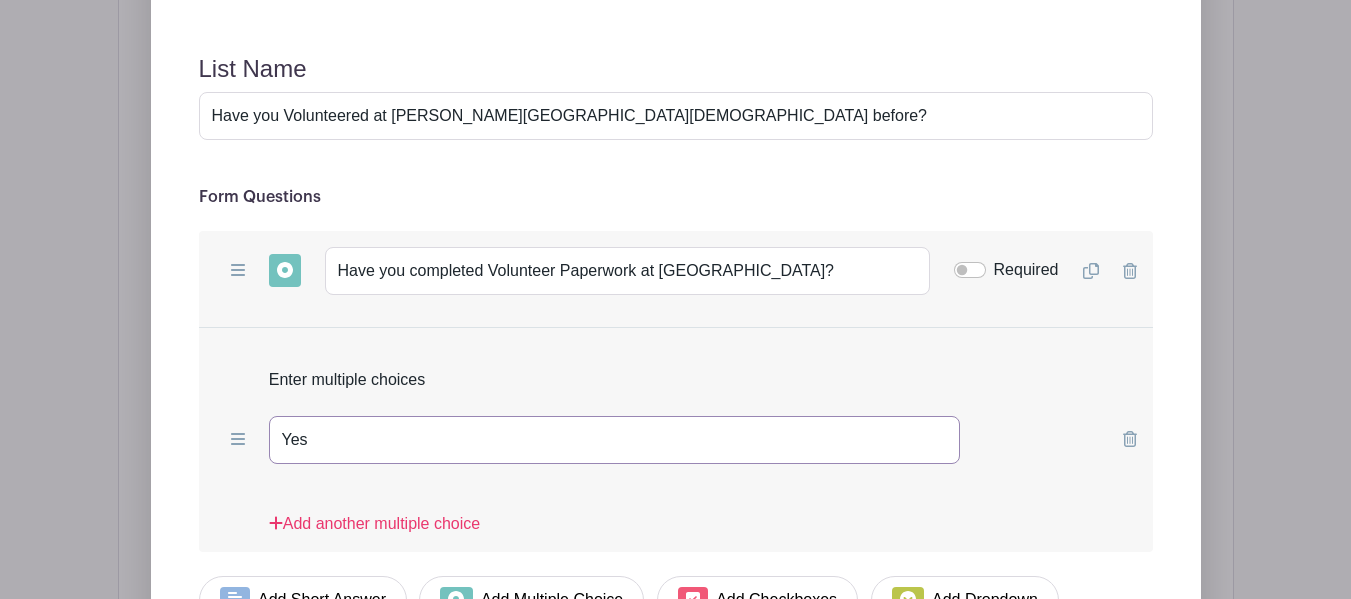 scroll, scrollTop: 2286, scrollLeft: 0, axis: vertical 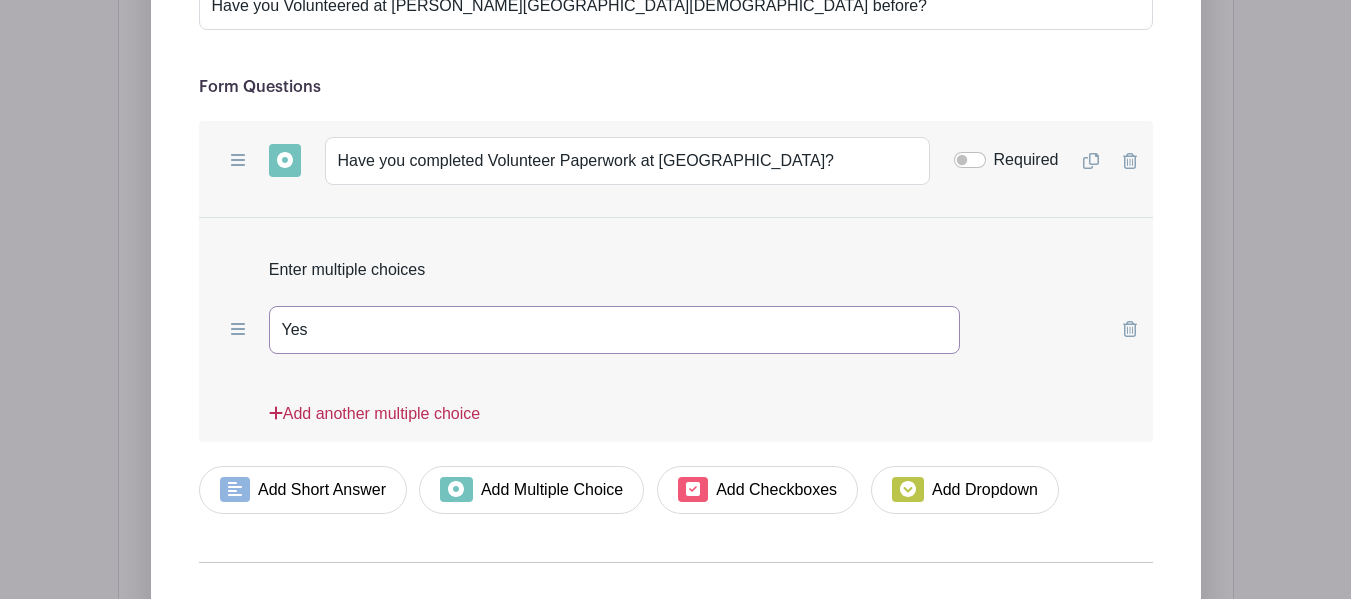 type on "Yes" 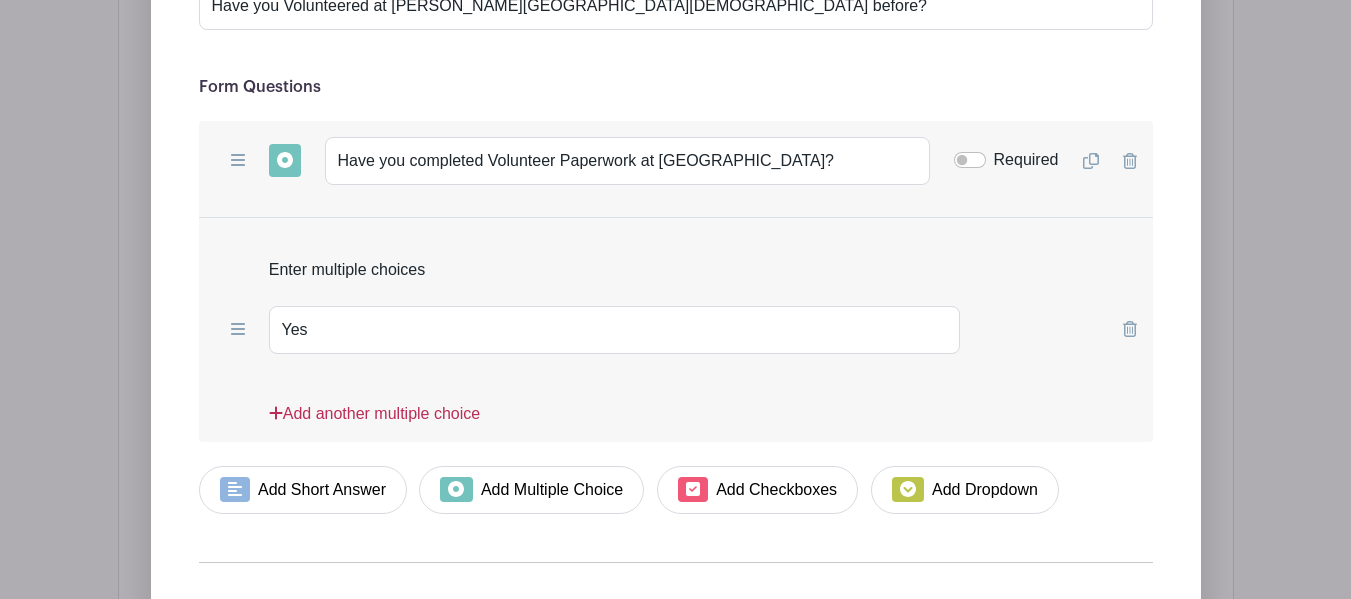 click on "Add another multiple choice" at bounding box center [374, 422] 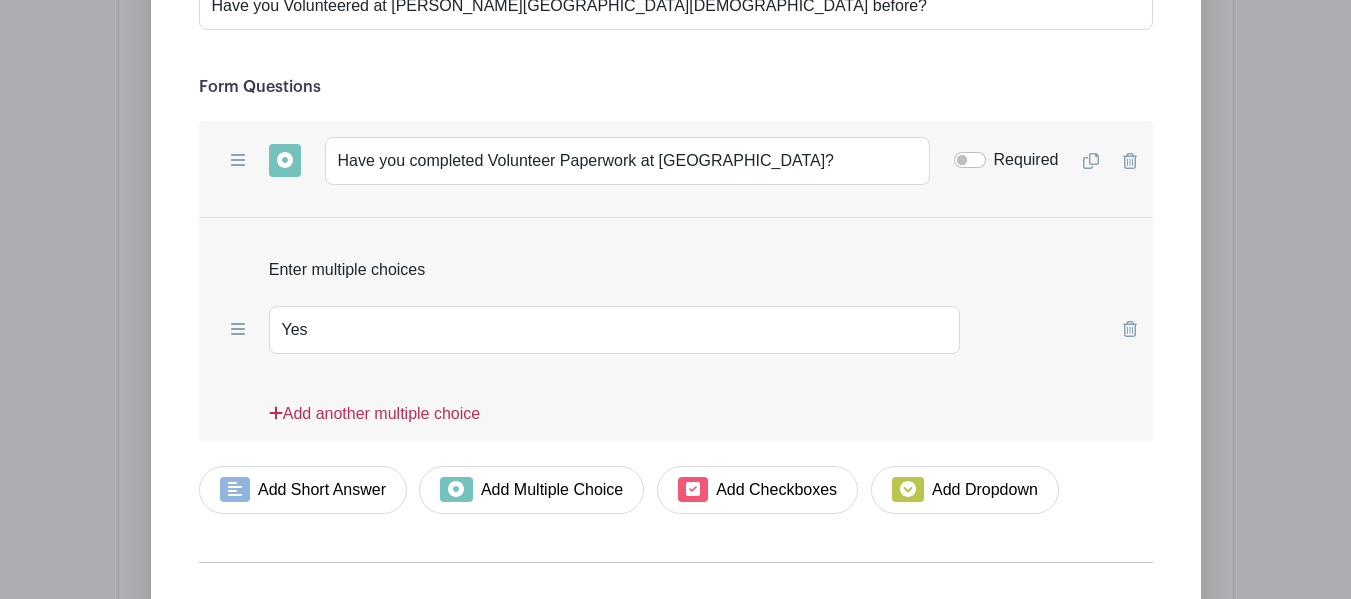 scroll, scrollTop: 2286, scrollLeft: 0, axis: vertical 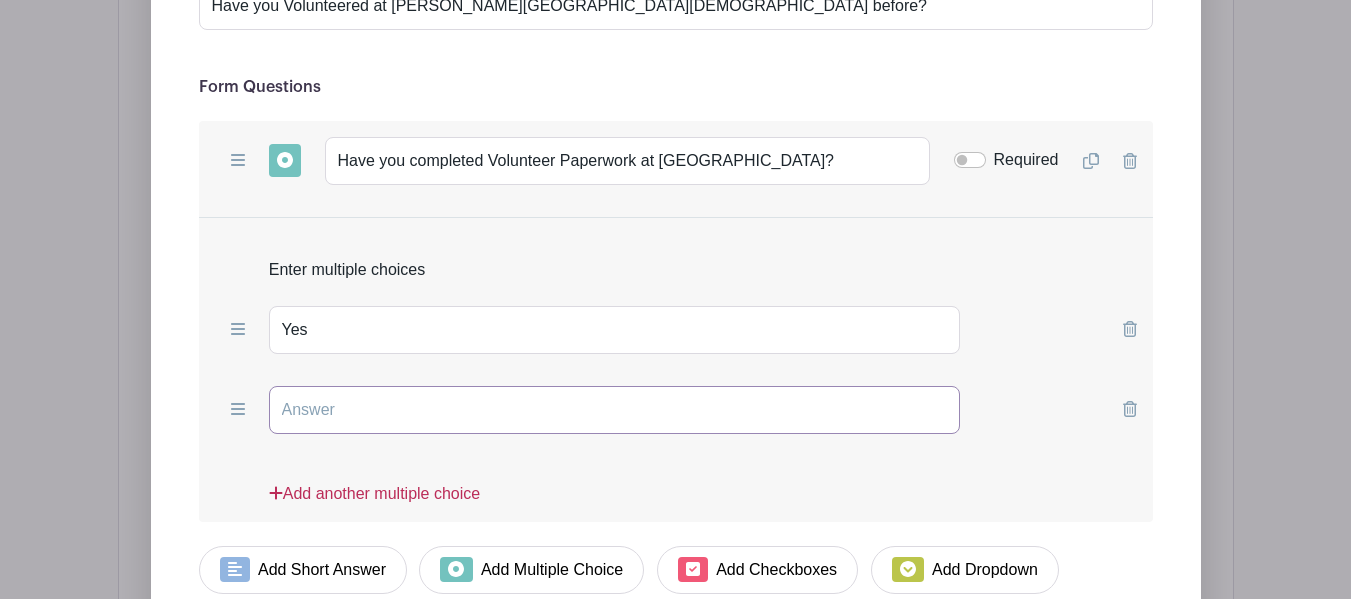 click at bounding box center (615, 410) 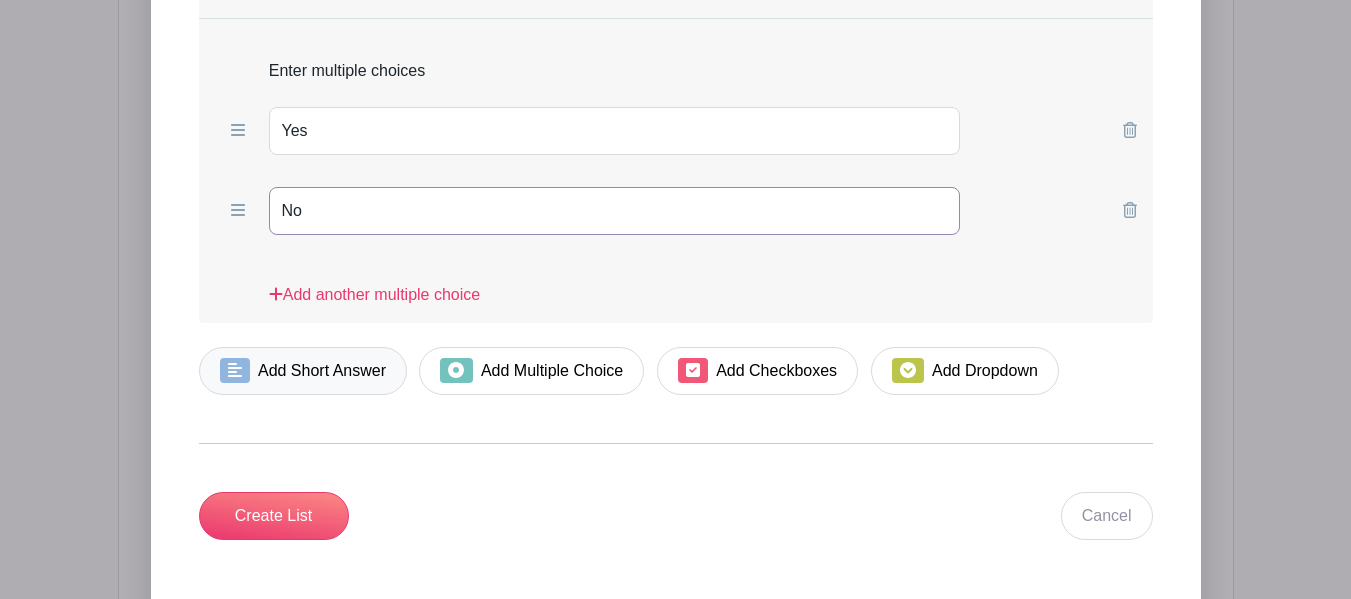 scroll, scrollTop: 2486, scrollLeft: 0, axis: vertical 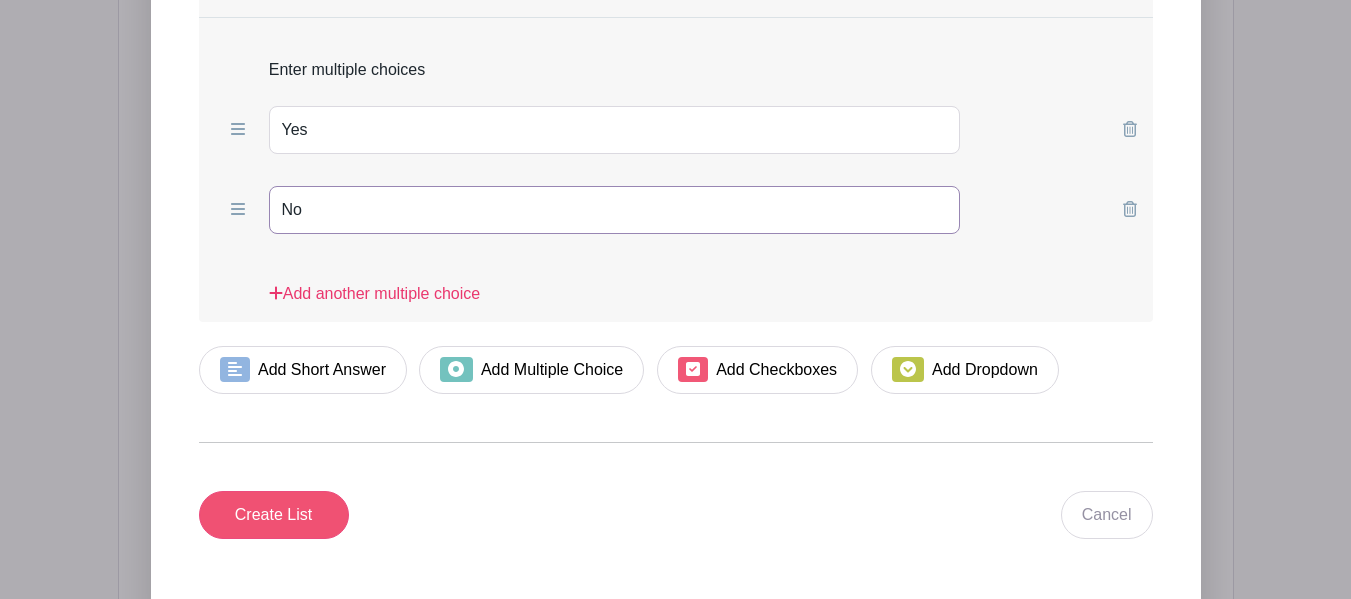 type on "No" 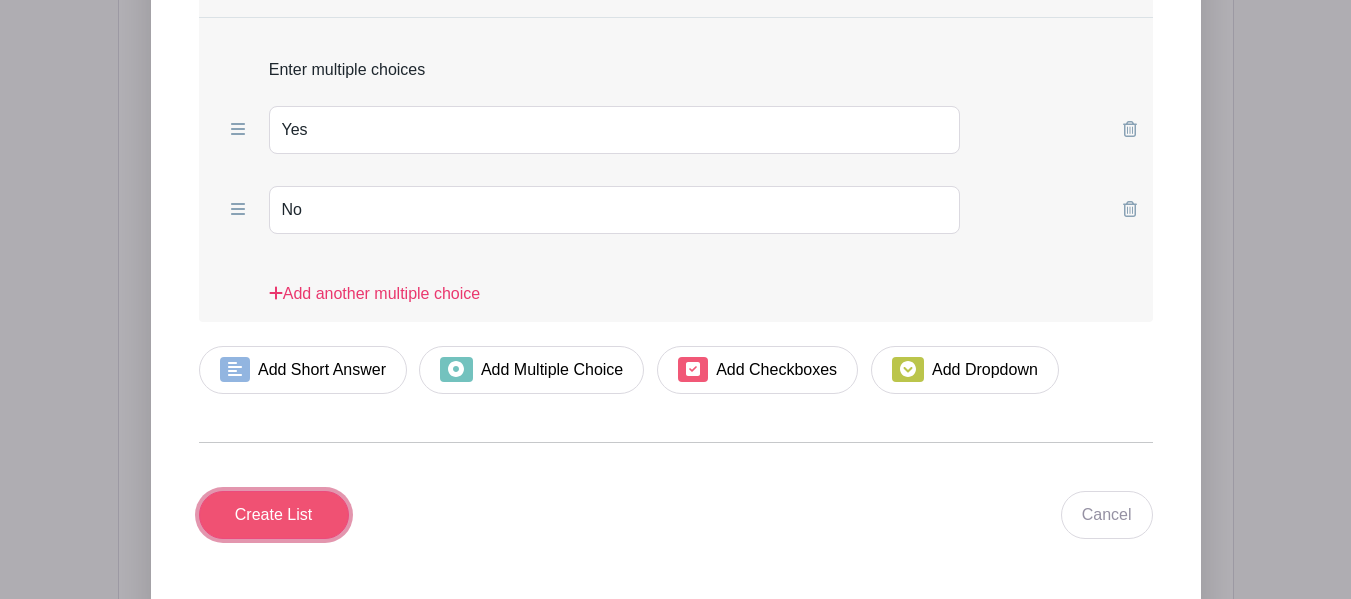 click on "Create List" at bounding box center [274, 515] 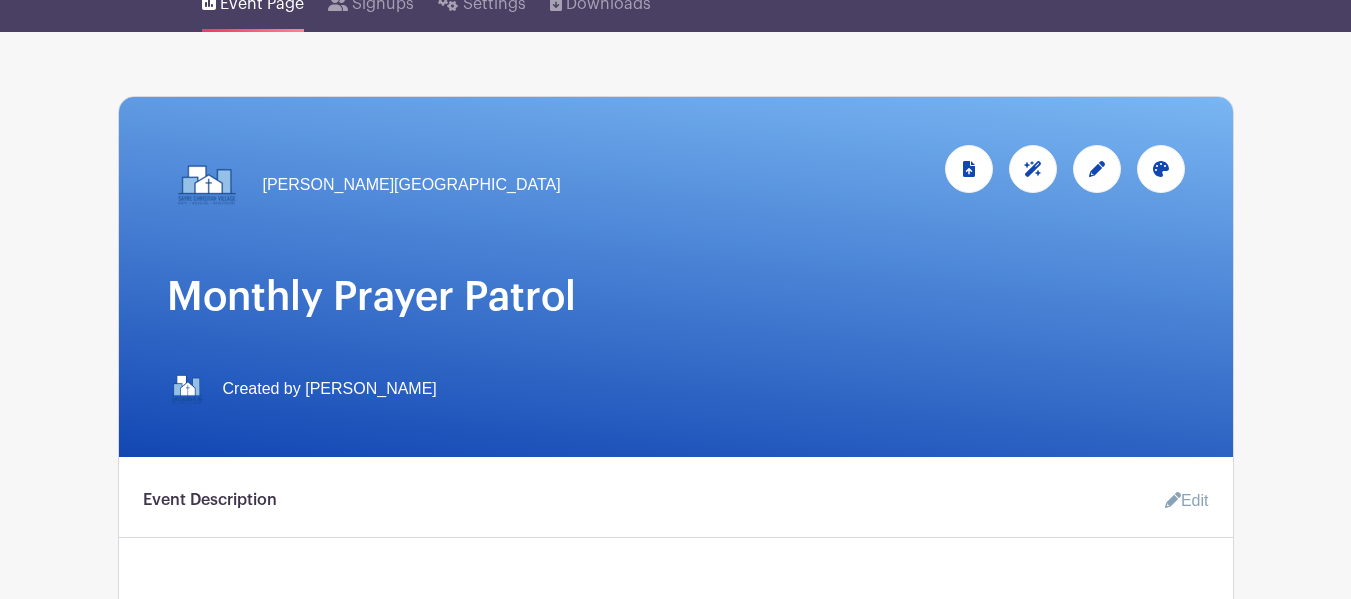 scroll, scrollTop: 0, scrollLeft: 0, axis: both 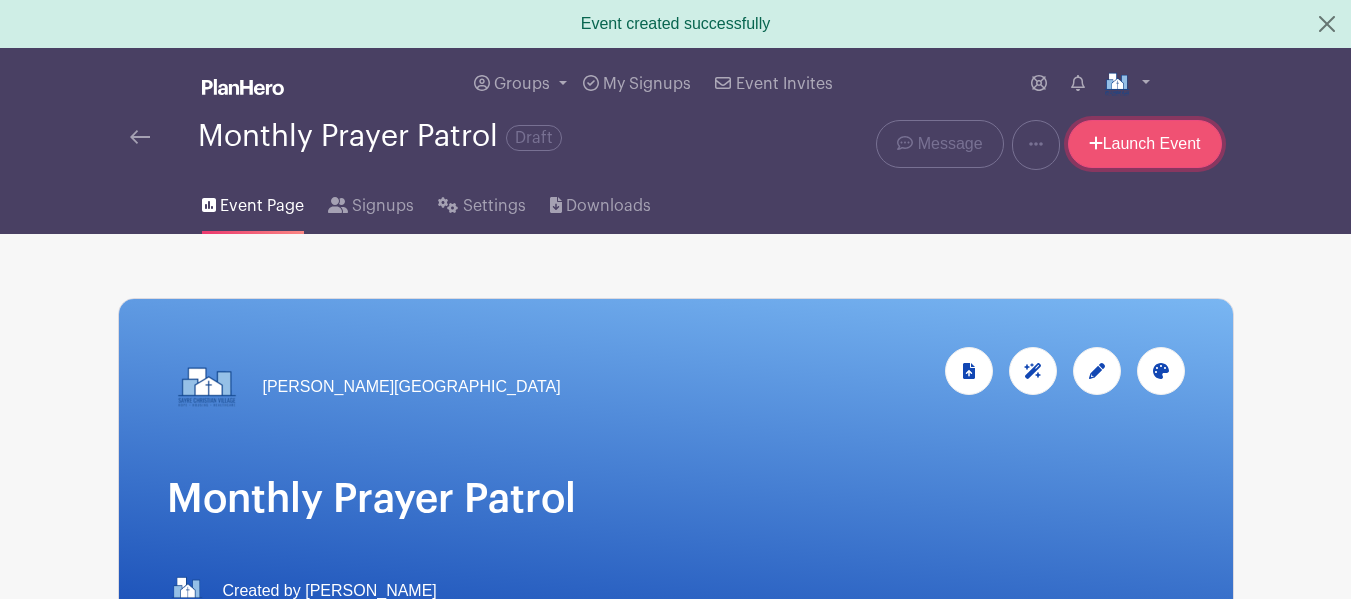 click on "Launch Event" at bounding box center (1145, 144) 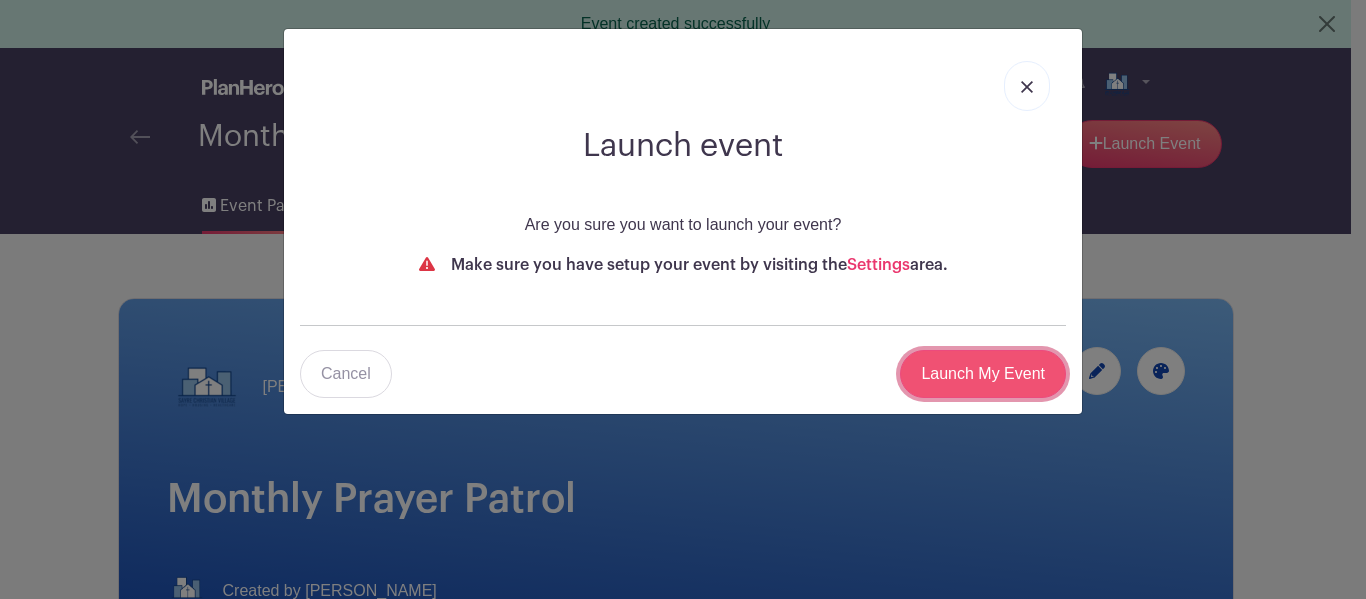 click on "Launch My Event" at bounding box center [983, 374] 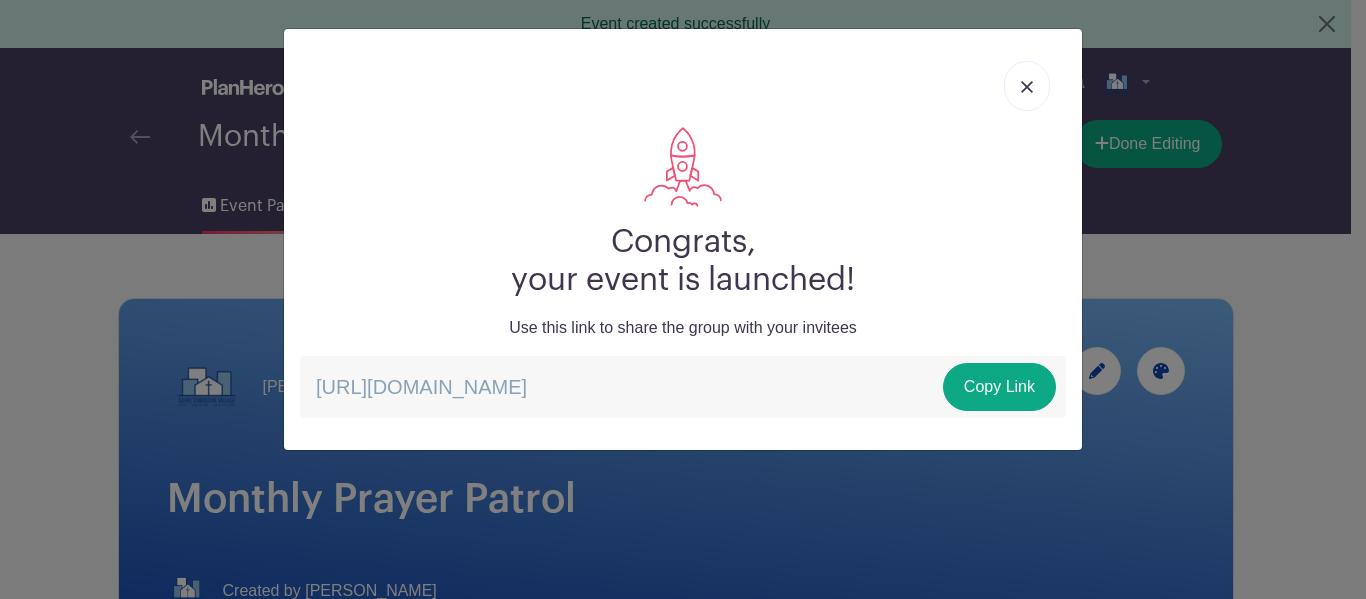 click at bounding box center [1027, 87] 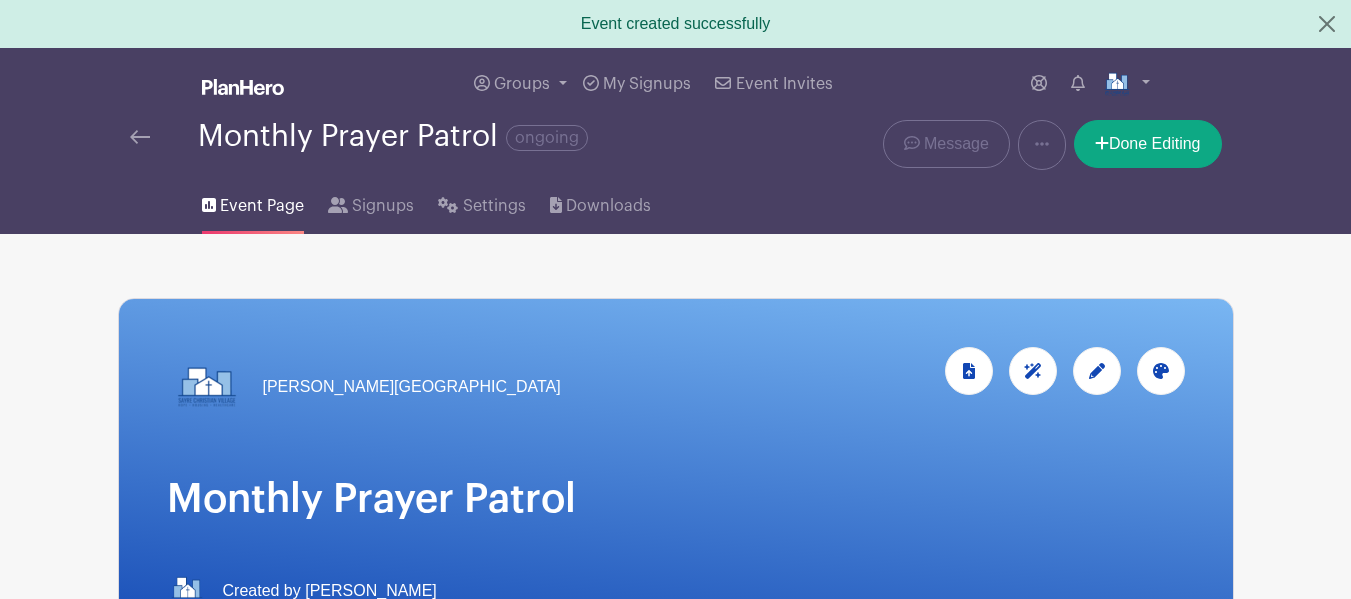 click on "Event Page" at bounding box center [253, 202] 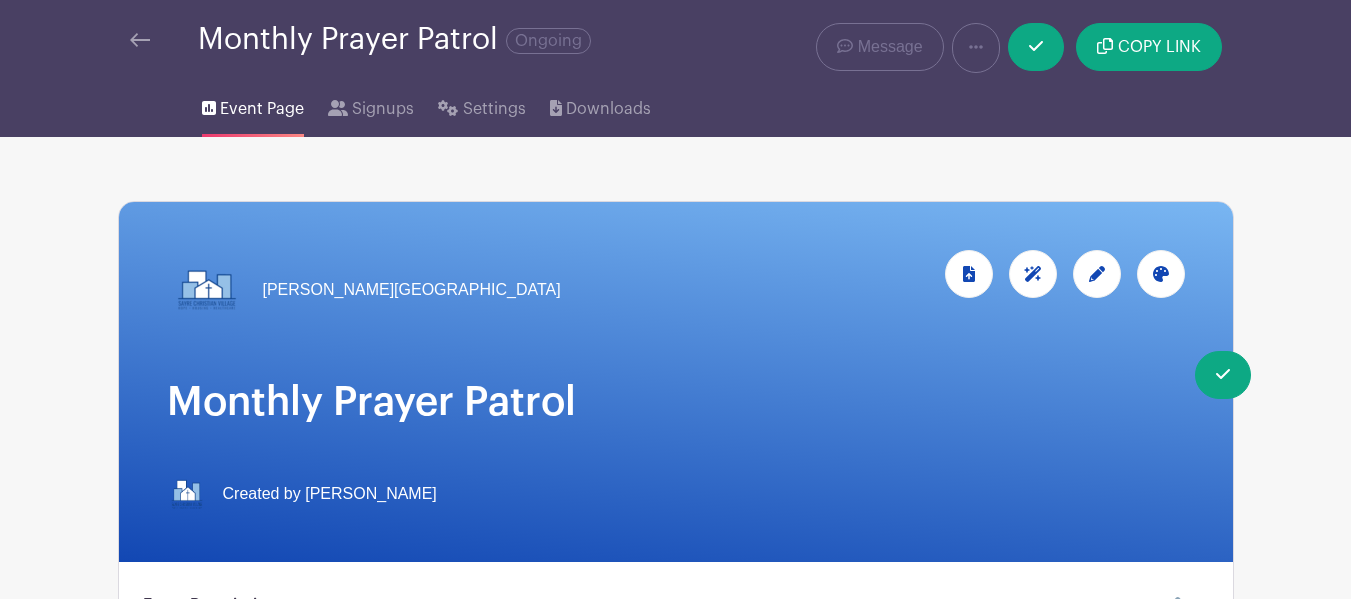 scroll, scrollTop: 0, scrollLeft: 0, axis: both 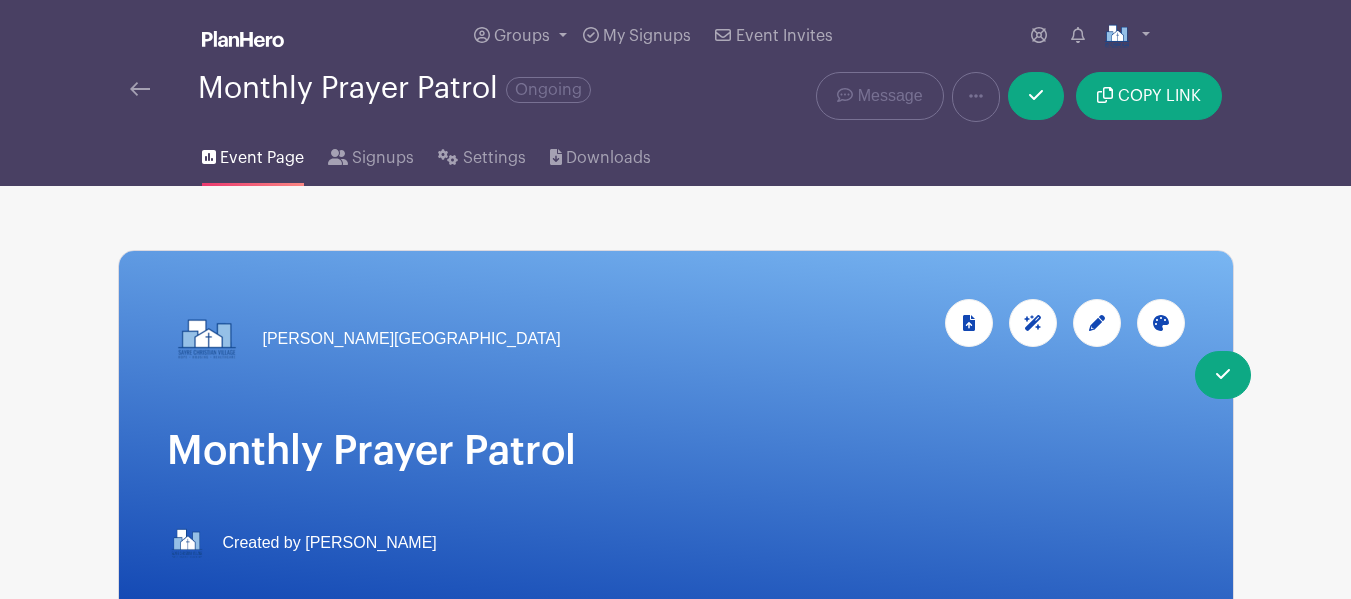 click at bounding box center [140, 89] 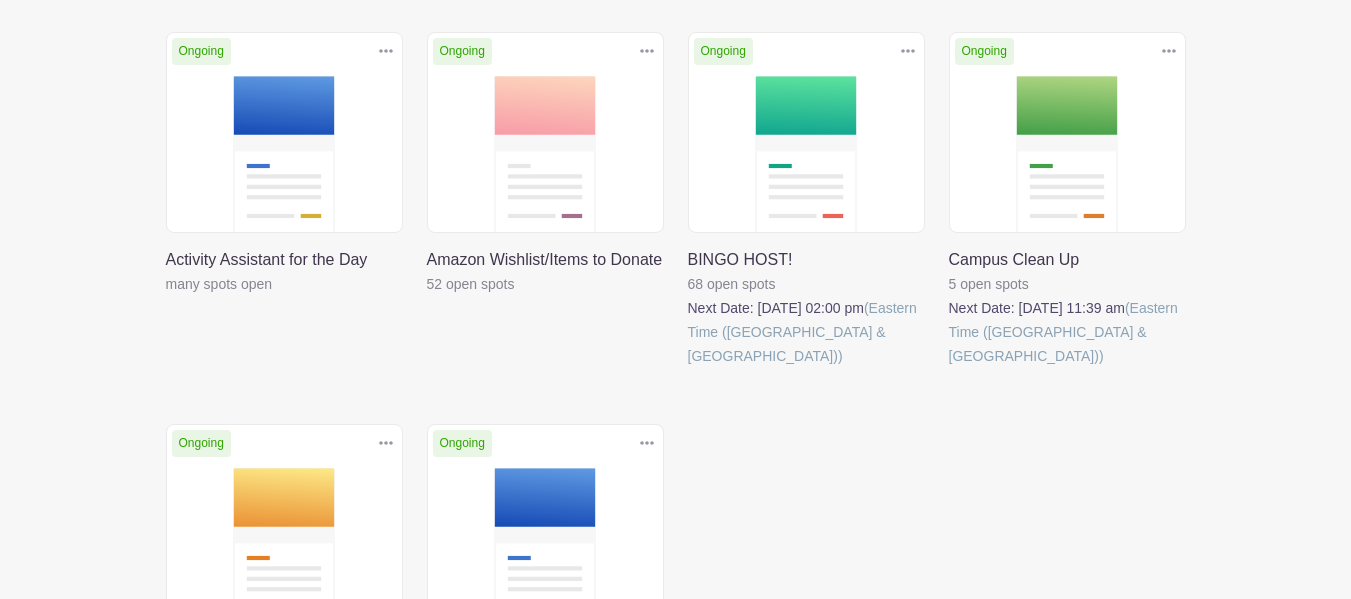 scroll, scrollTop: 500, scrollLeft: 0, axis: vertical 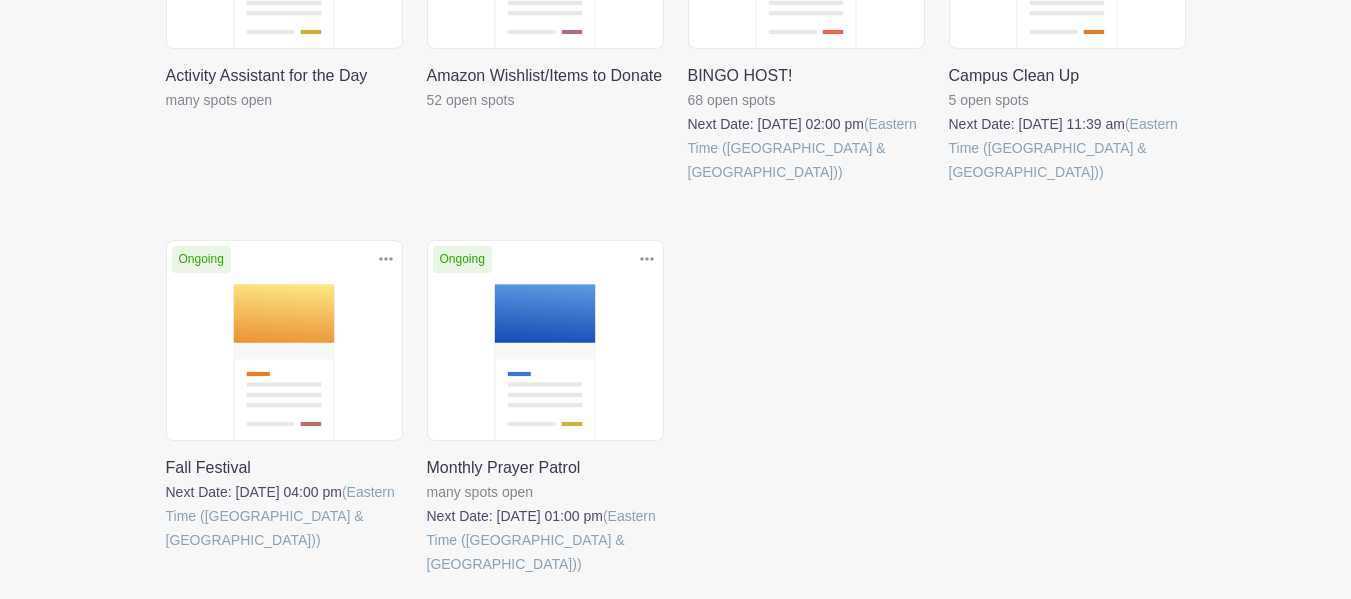 click at bounding box center (427, 576) 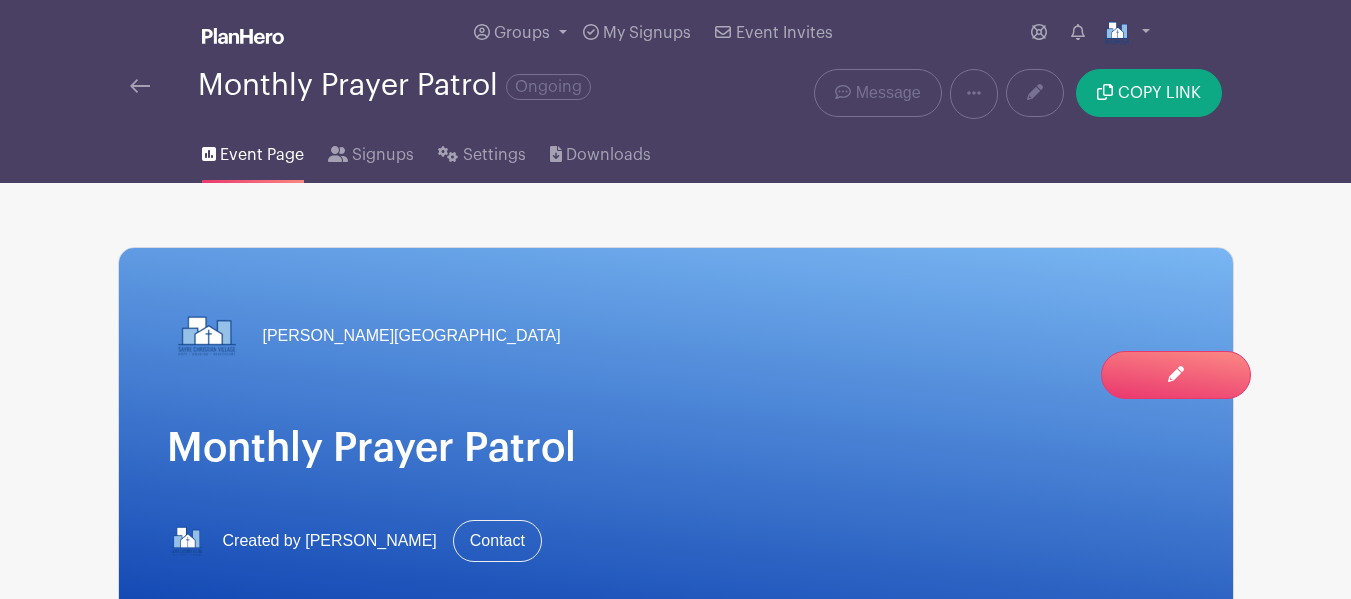 scroll, scrollTop: 0, scrollLeft: 0, axis: both 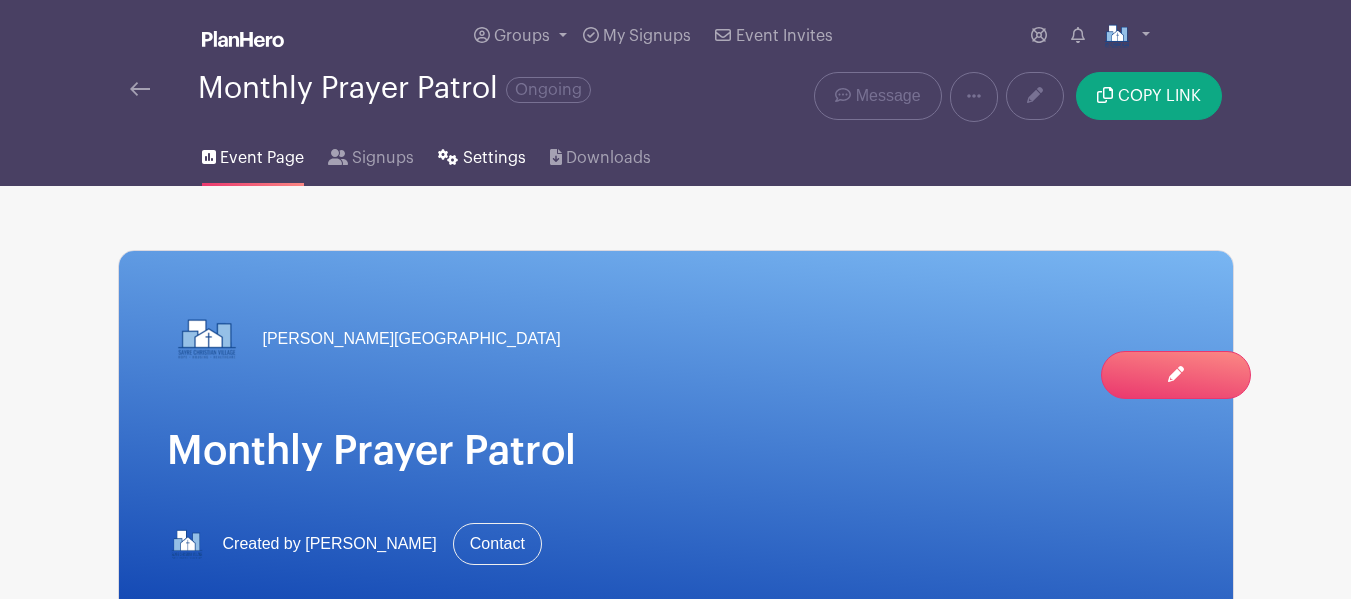 click on "Settings" at bounding box center [494, 158] 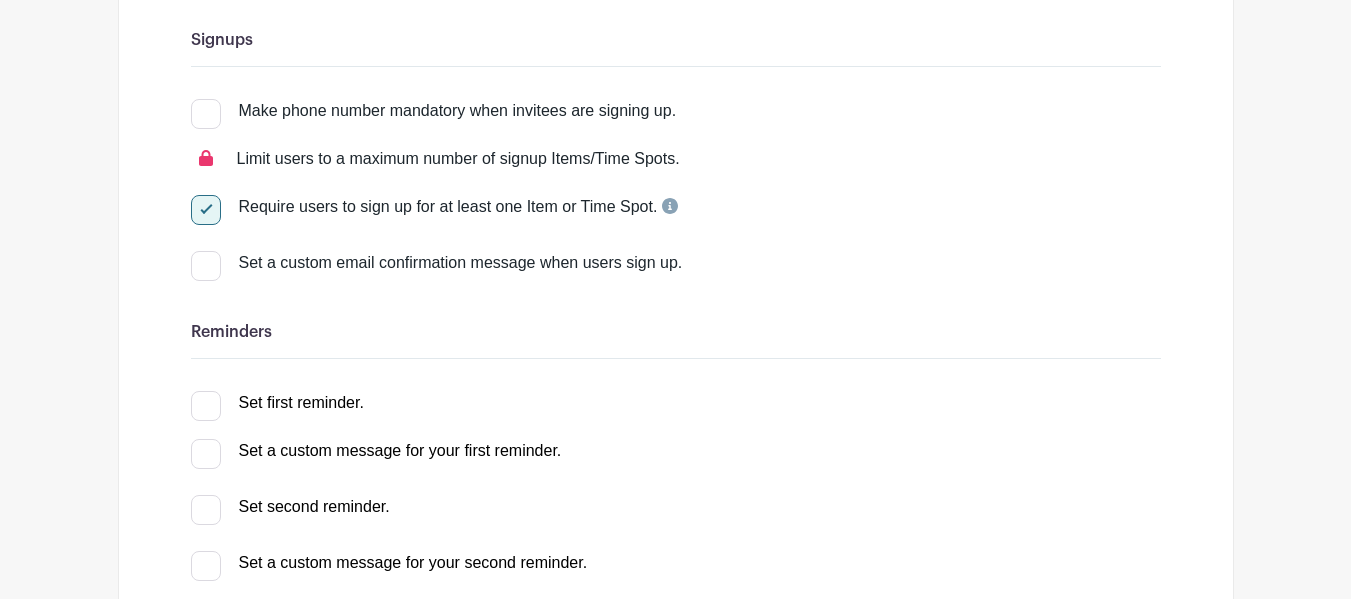 scroll, scrollTop: 300, scrollLeft: 0, axis: vertical 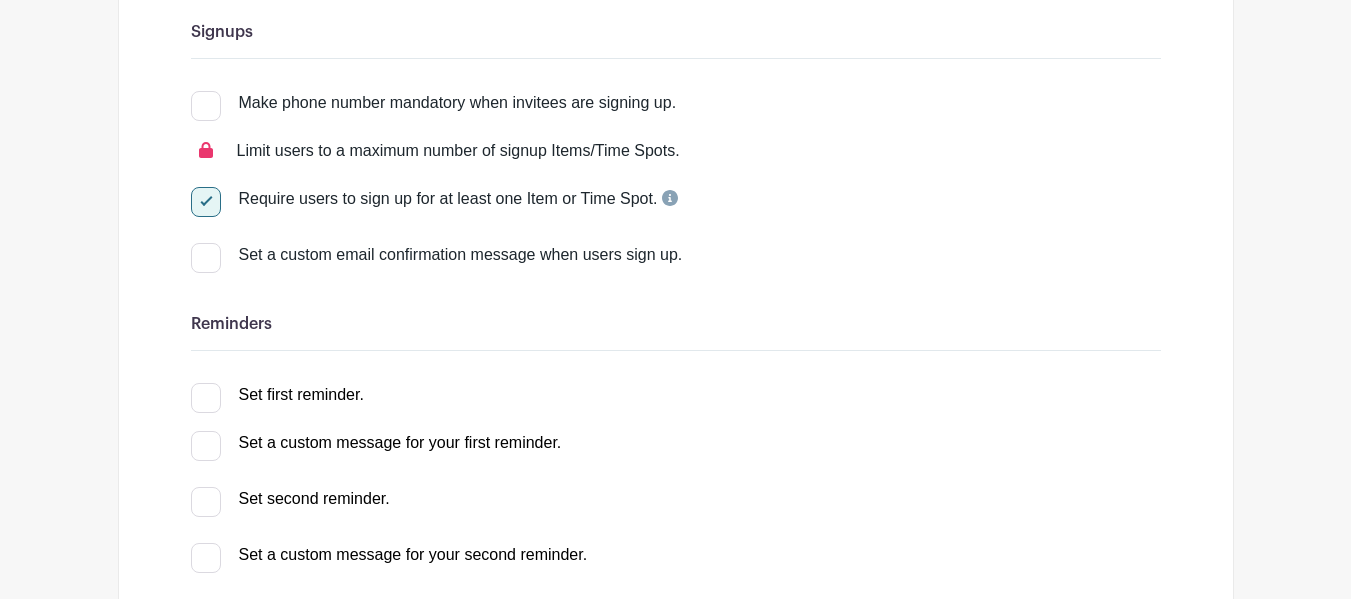 click at bounding box center [206, 106] 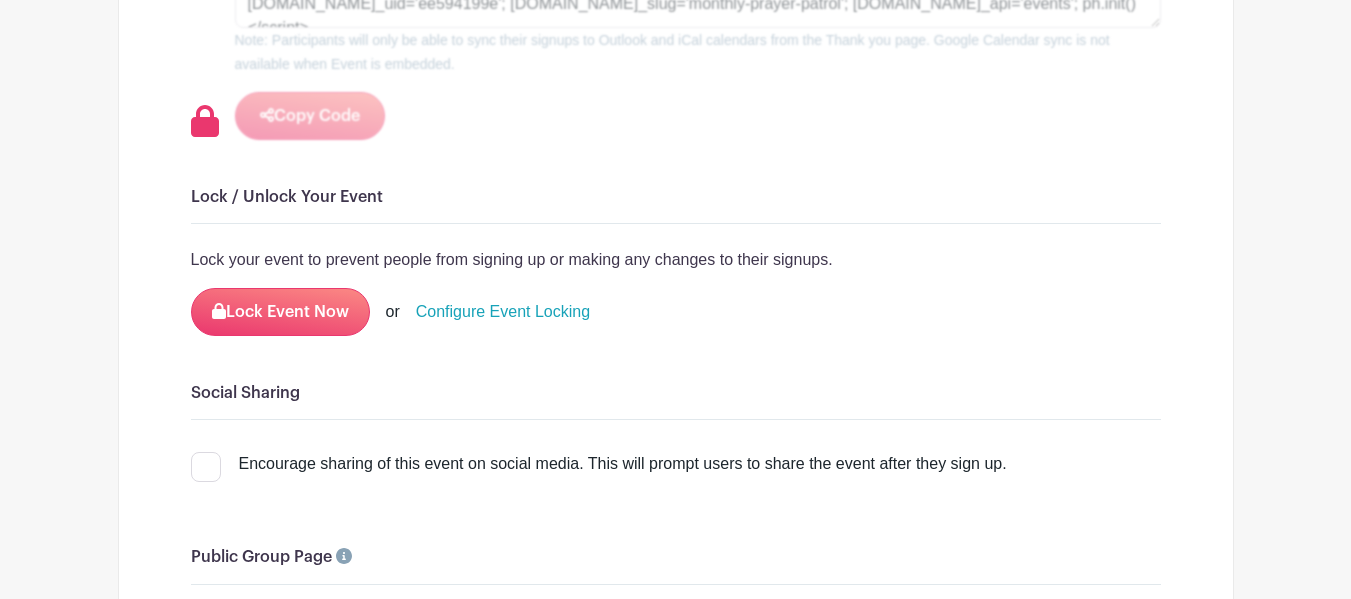 scroll, scrollTop: 1814, scrollLeft: 0, axis: vertical 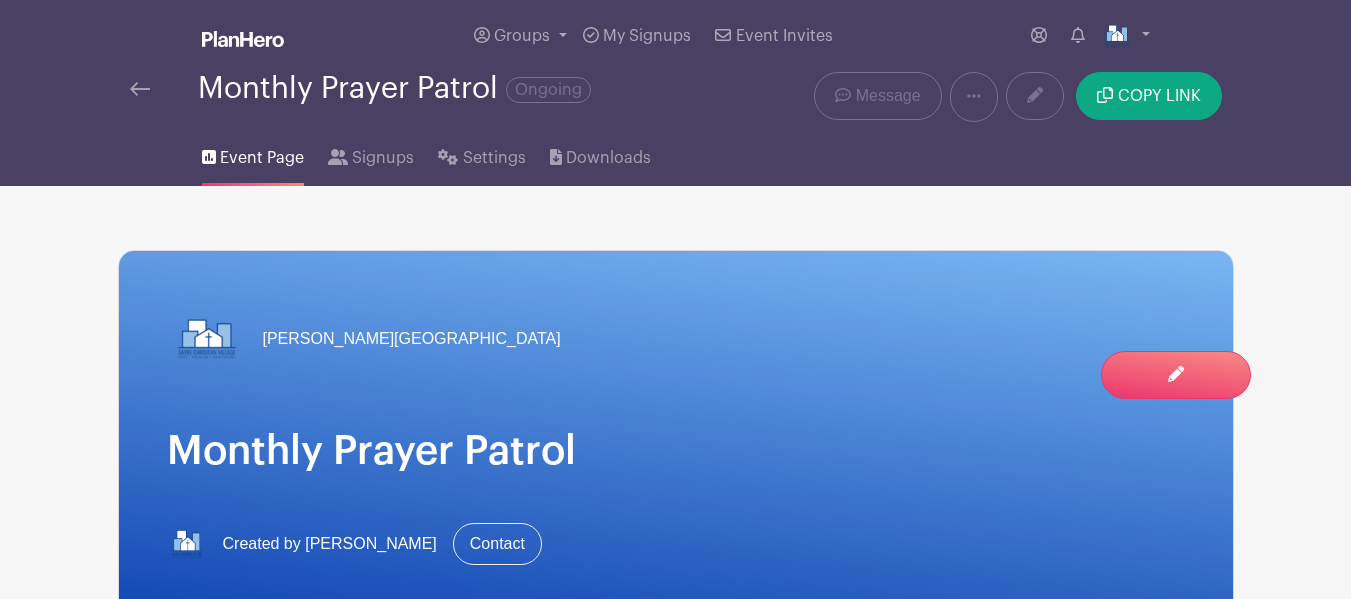 click on "Groups
All Groups
Sayre Christian Village
My Signups
Event Invites
My account
Logout" at bounding box center (676, 36) 